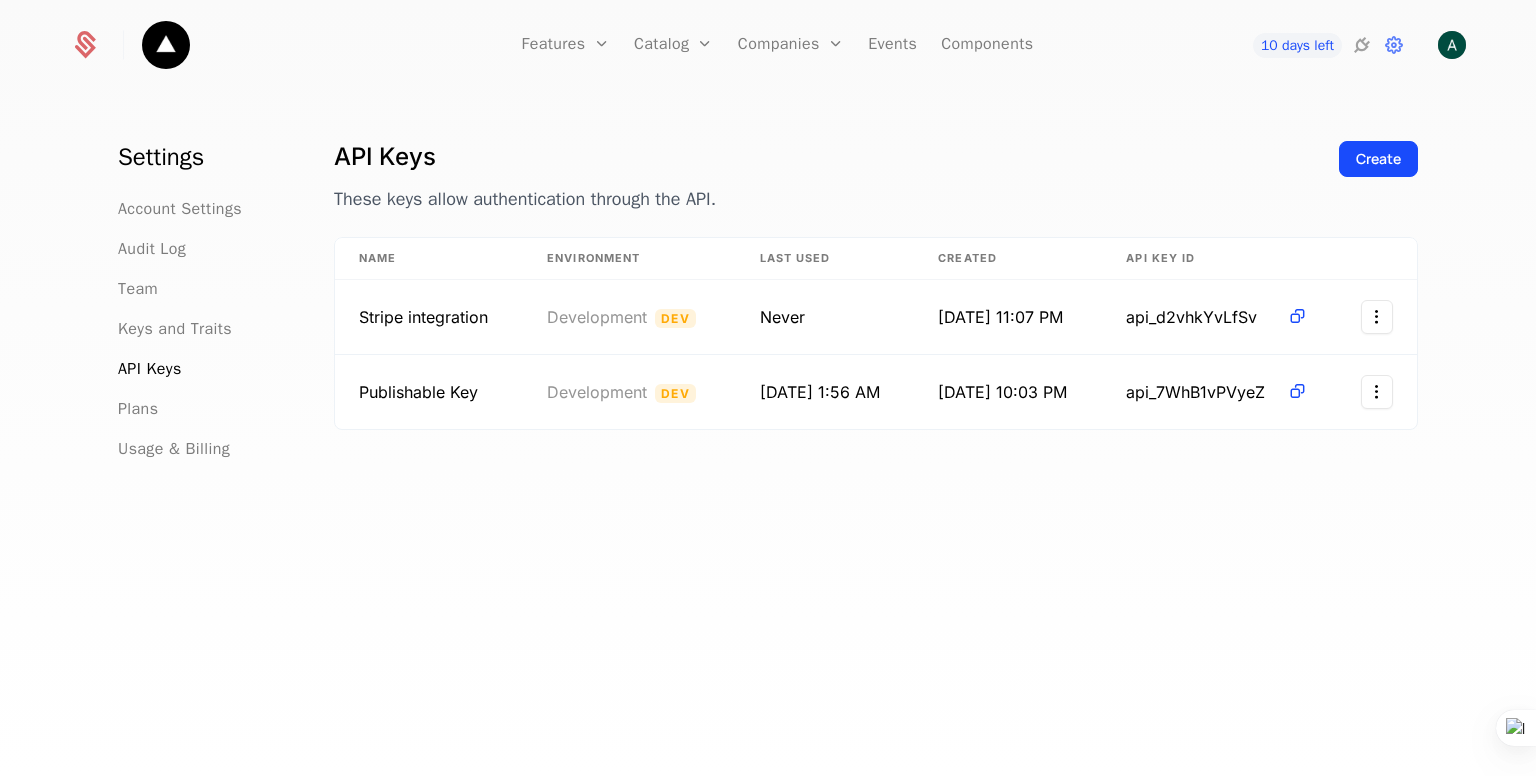 scroll, scrollTop: 0, scrollLeft: 0, axis: both 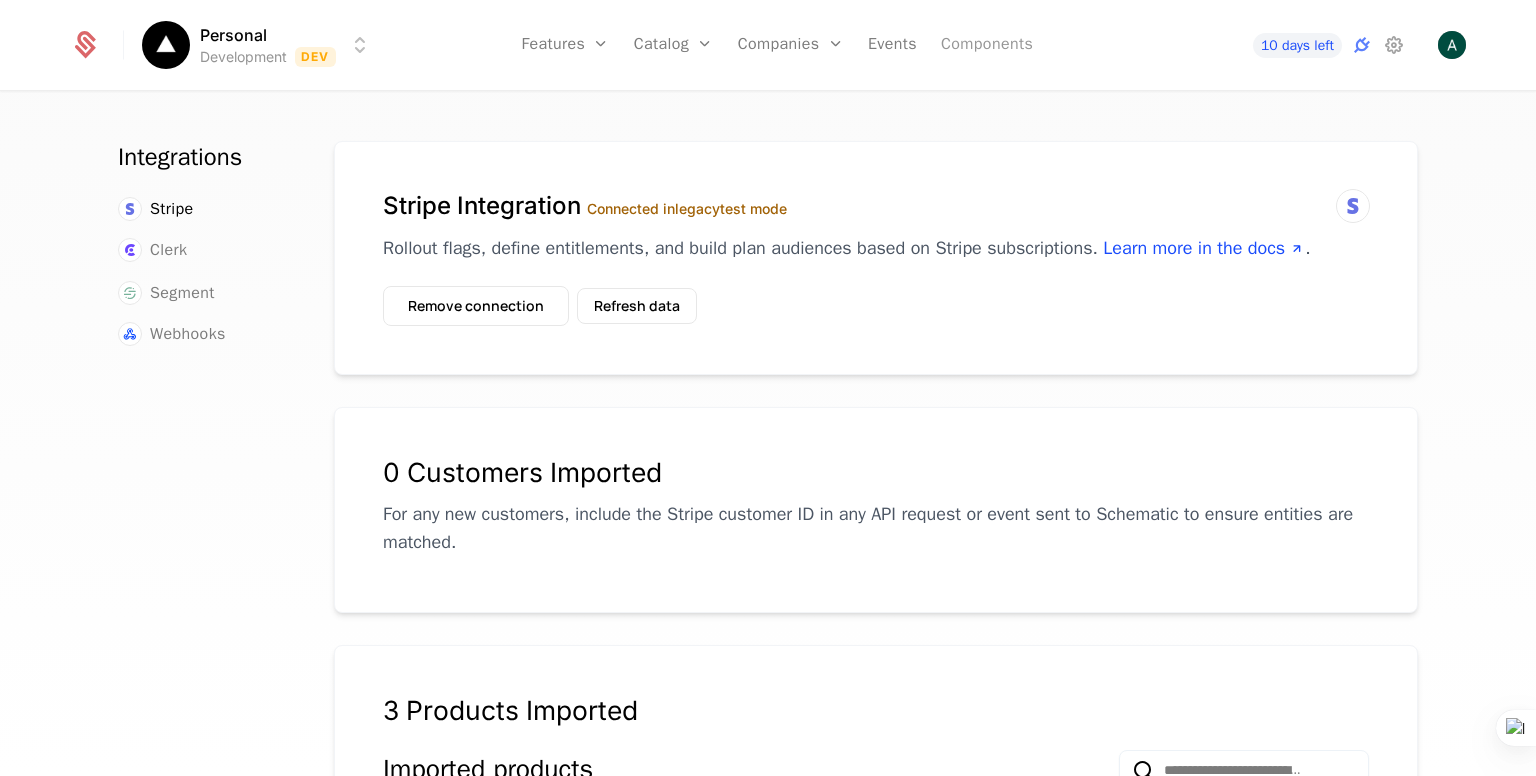 click on "Components" at bounding box center [987, 45] 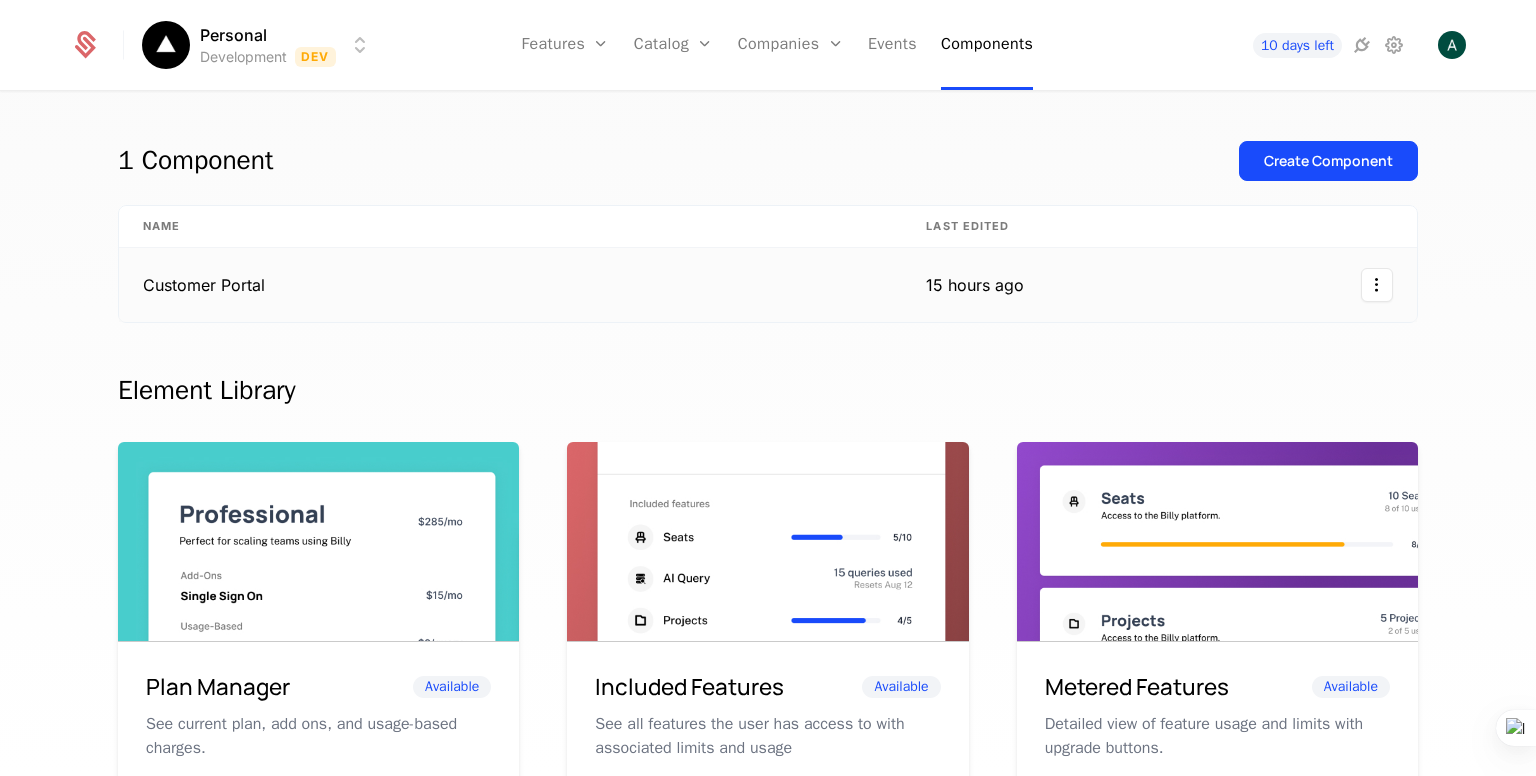 click on "15 hours ago" at bounding box center [975, 285] 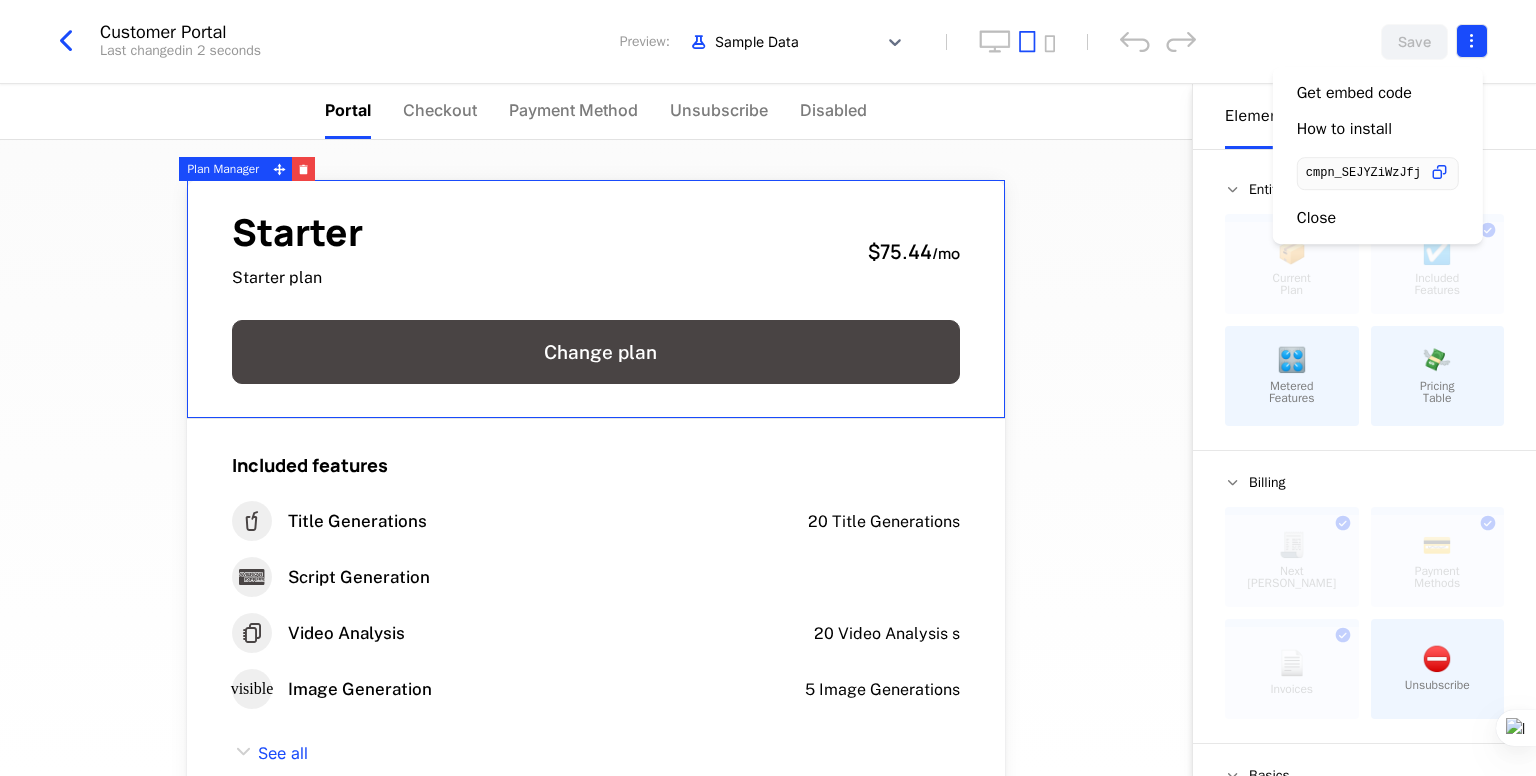 click on "Personal Development Dev Features Features Flags Catalog Plans Add Ons Configuration Companies Companies Users Events Components 10 days left Customer Portal Last changed  in 2 seconds Preview: Sample Data Save Portal Checkout Payment Method Unsubscribe Disabled Starter Starter plan $75.44 / mo Change plan Included features Title Generations 20   Title Generations Script Generation Video Analysis  20   Video Analysis s visible Image Generation 5   Image Generations See all No upcoming invoice Payment Method Card ending in  4242 Edit Invoices July 9, 2025 $232.00 July 5, 2025 $232.00 See more Powered by   Elements Design Entitlements 📦 Current Plan This component can only be used once ☑️ Included Features This component can only be used once 🎛️ Metered Features 💸 Pricing Table Billing 🧾 Next Bill Due This component can only be used once 💳 Payment Methods This component can only be used once 📄 Invoices This component can only be used once ⛔️ Unsubscribe Basics ✏️ Text ." at bounding box center [768, 388] 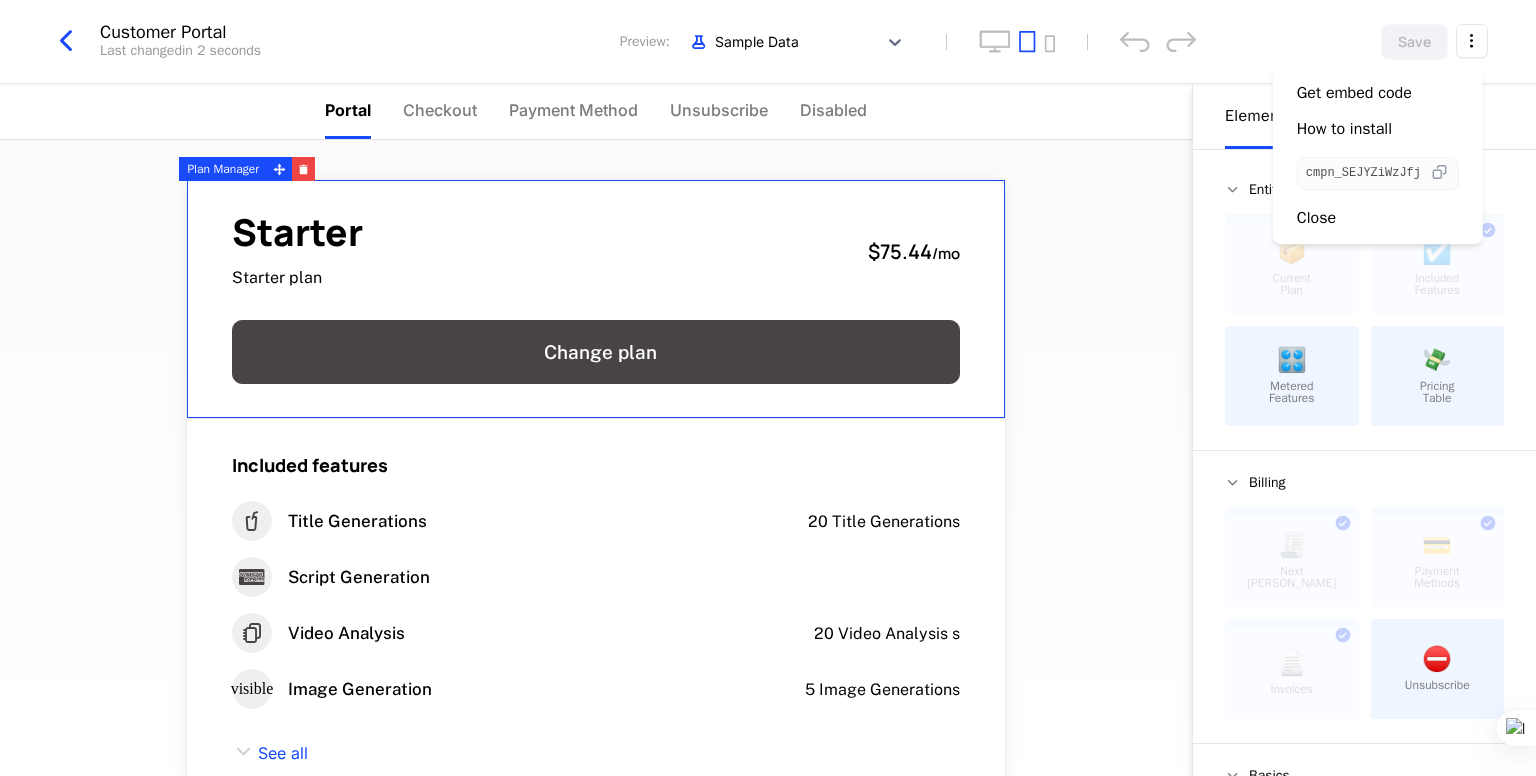 click at bounding box center (1439, 173) 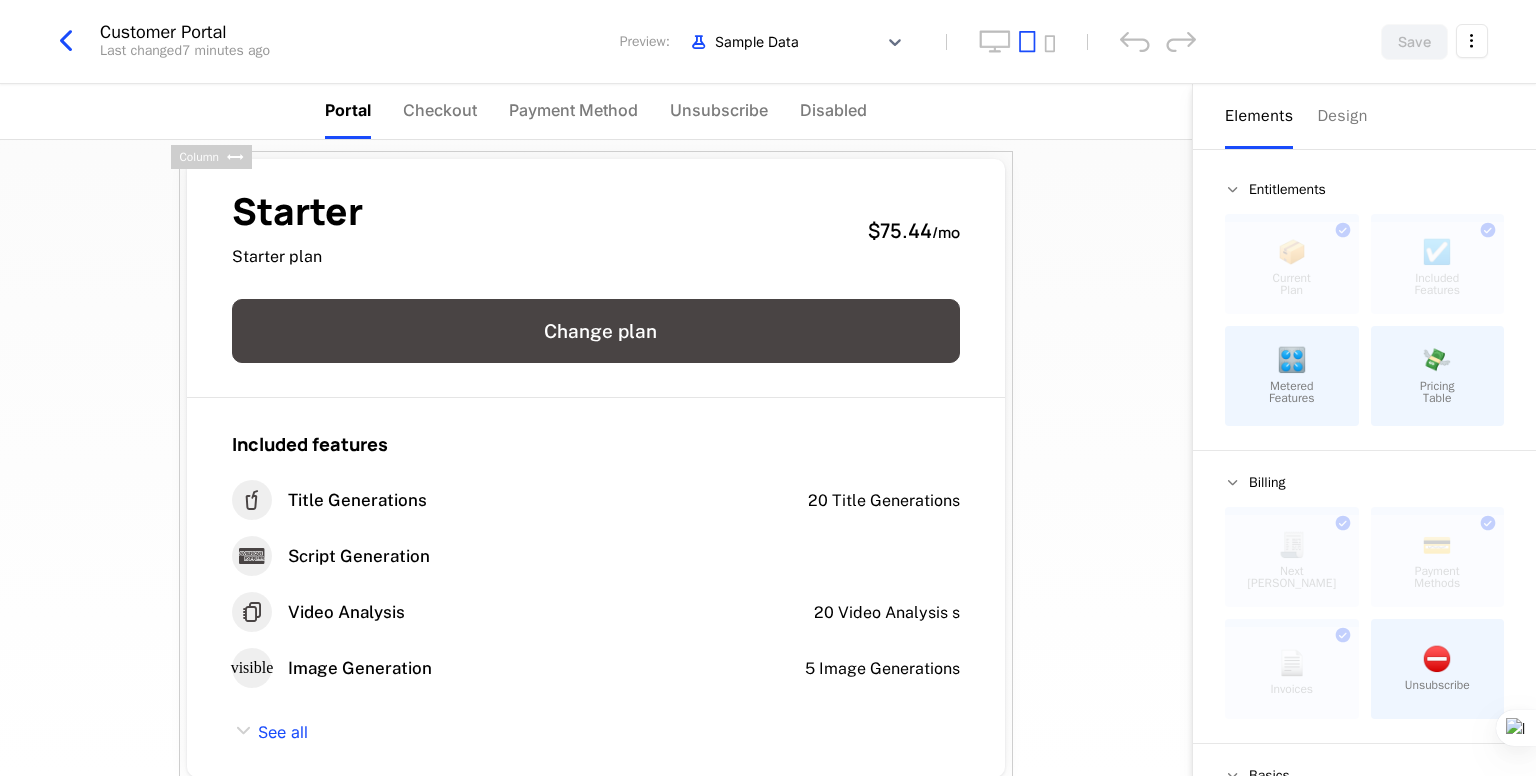 scroll, scrollTop: 0, scrollLeft: 0, axis: both 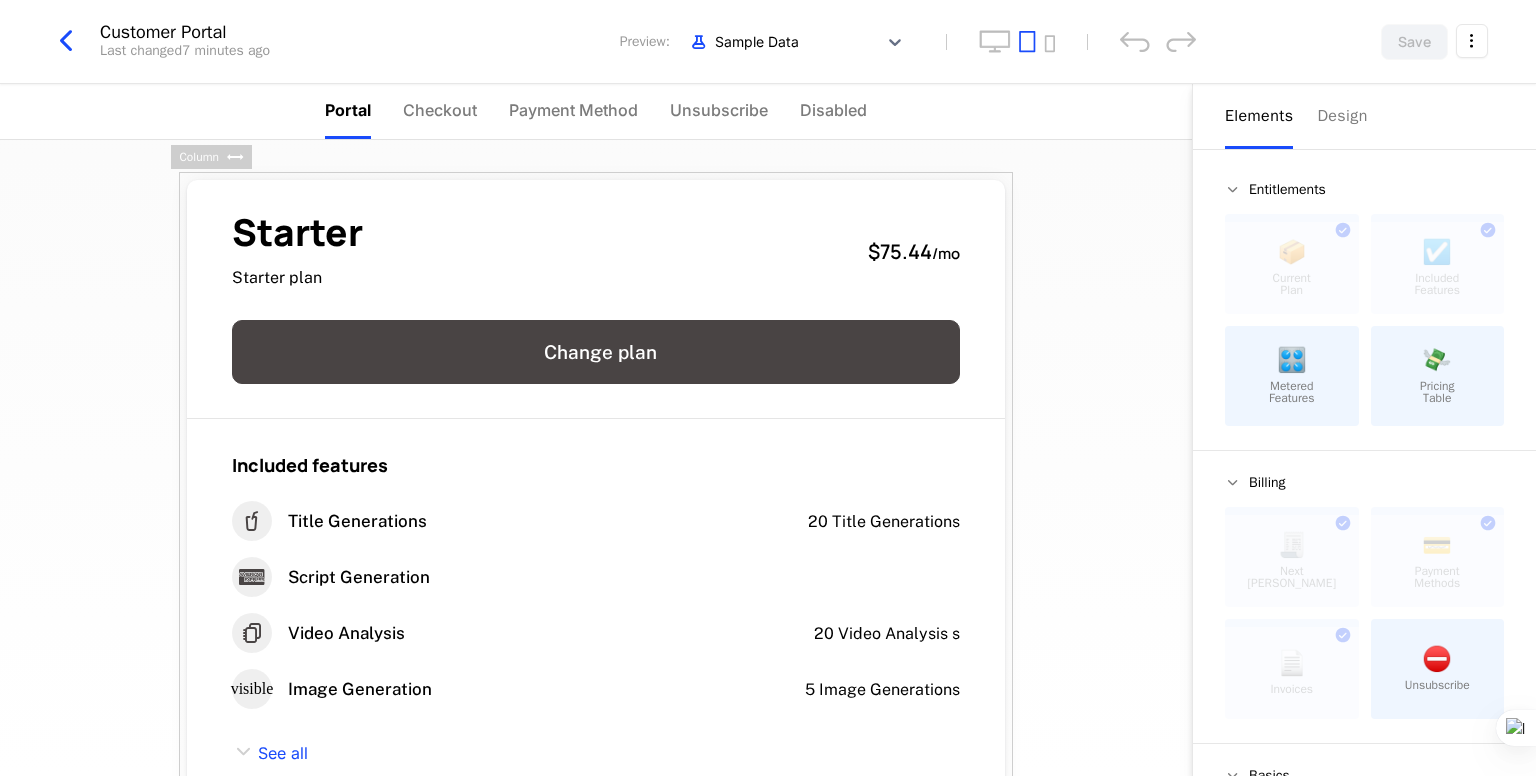 drag, startPoint x: 1185, startPoint y: 238, endPoint x: 1169, endPoint y: 229, distance: 18.35756 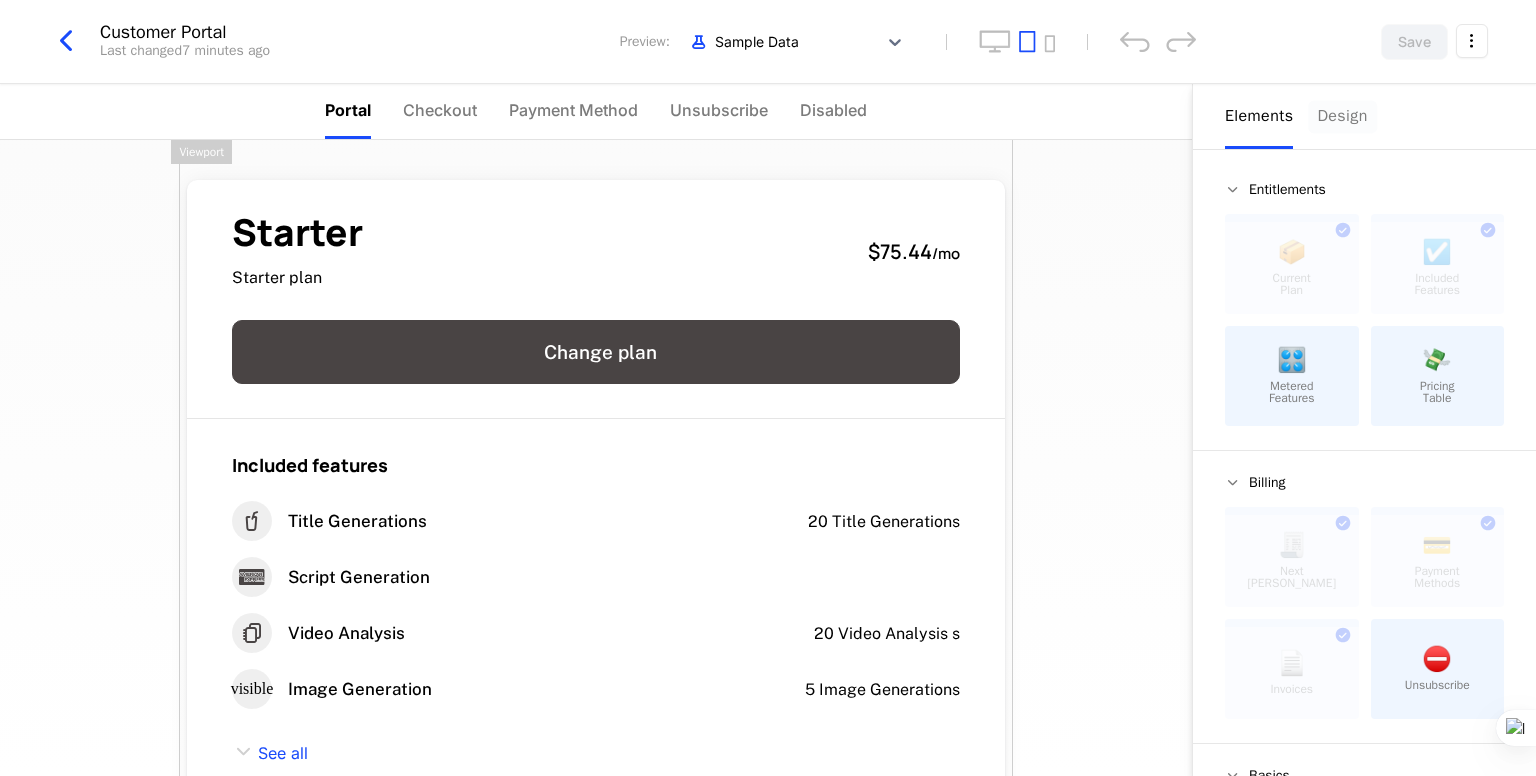 click on "Design" at bounding box center (1342, 116) 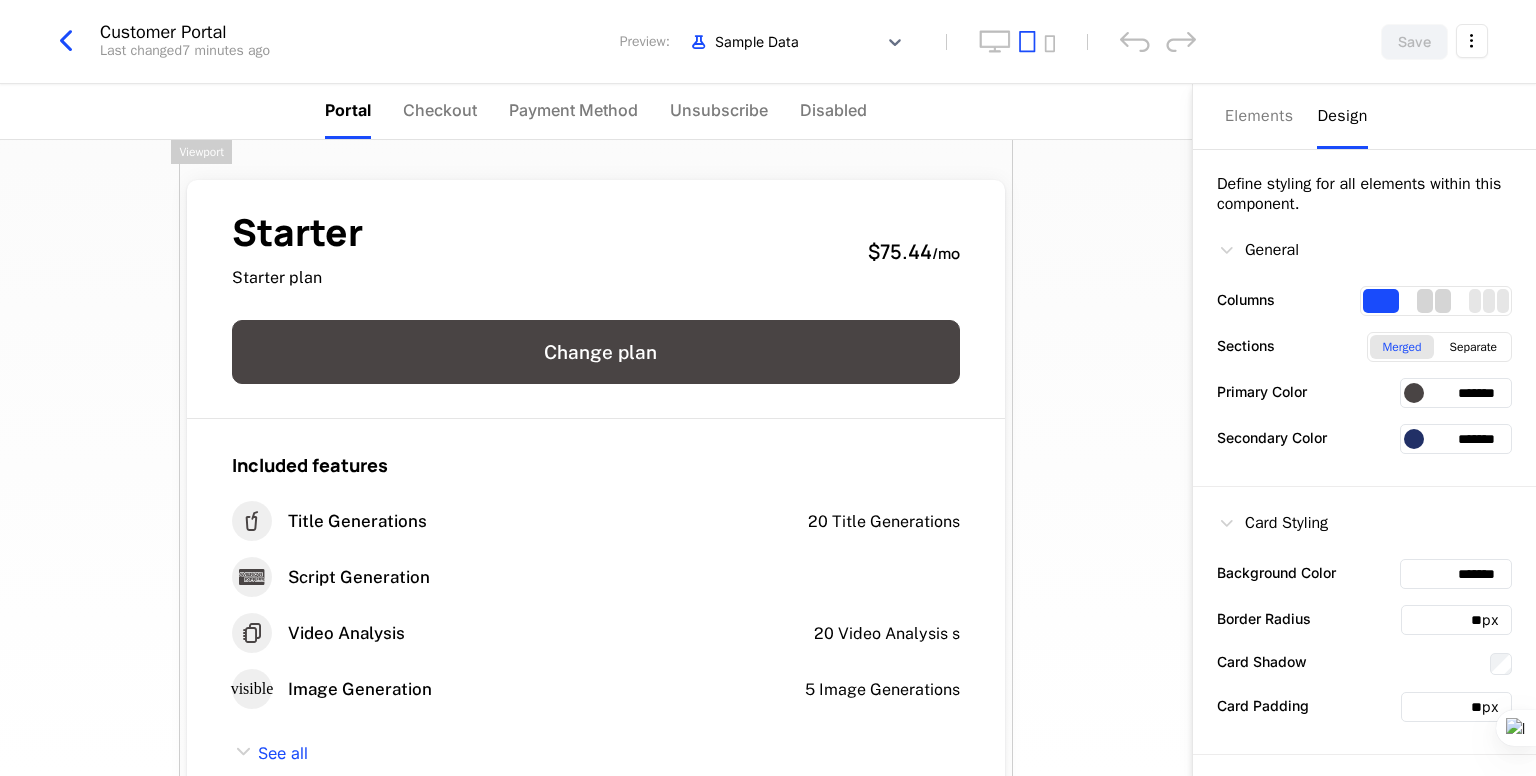click at bounding box center [1443, 301] 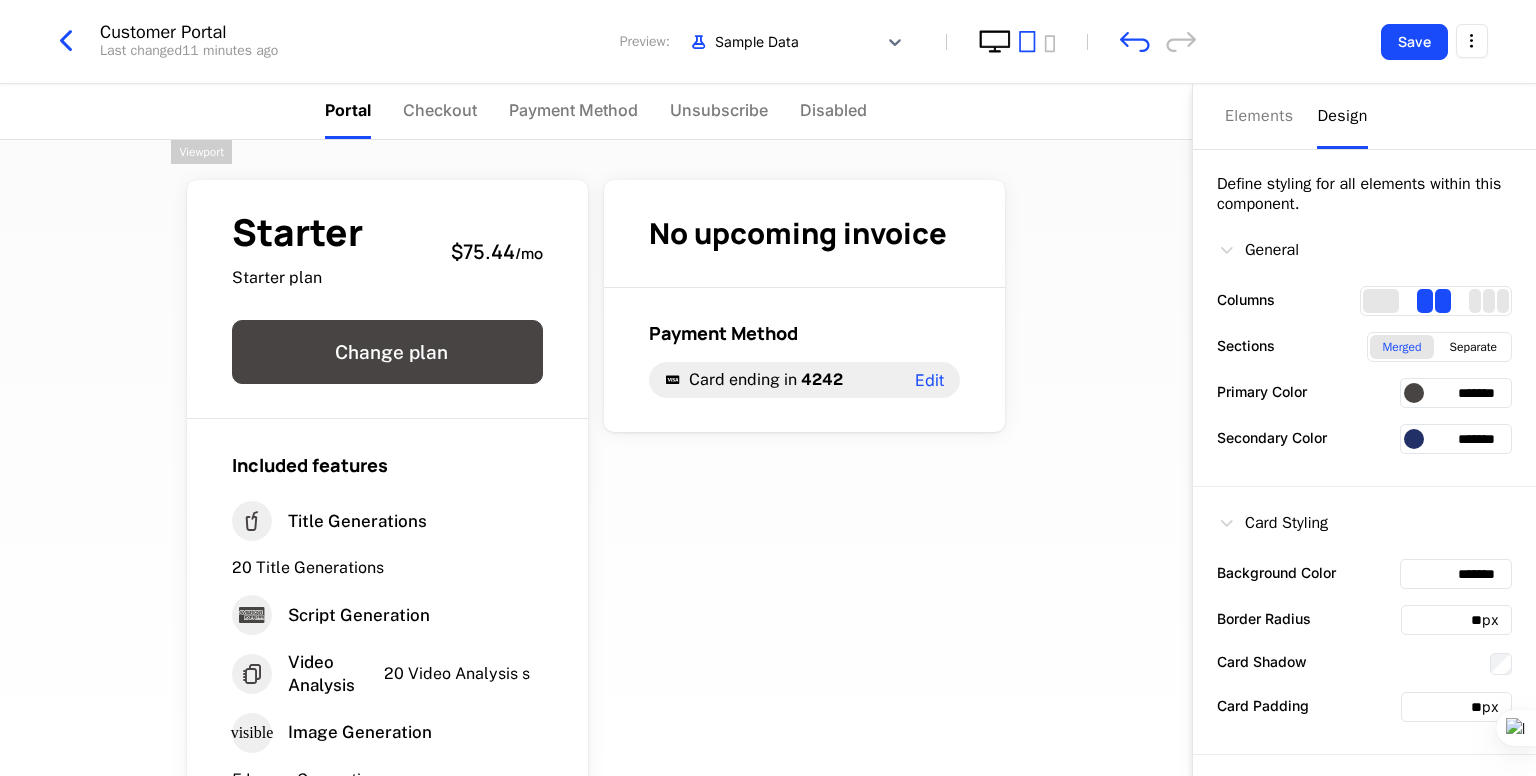 click 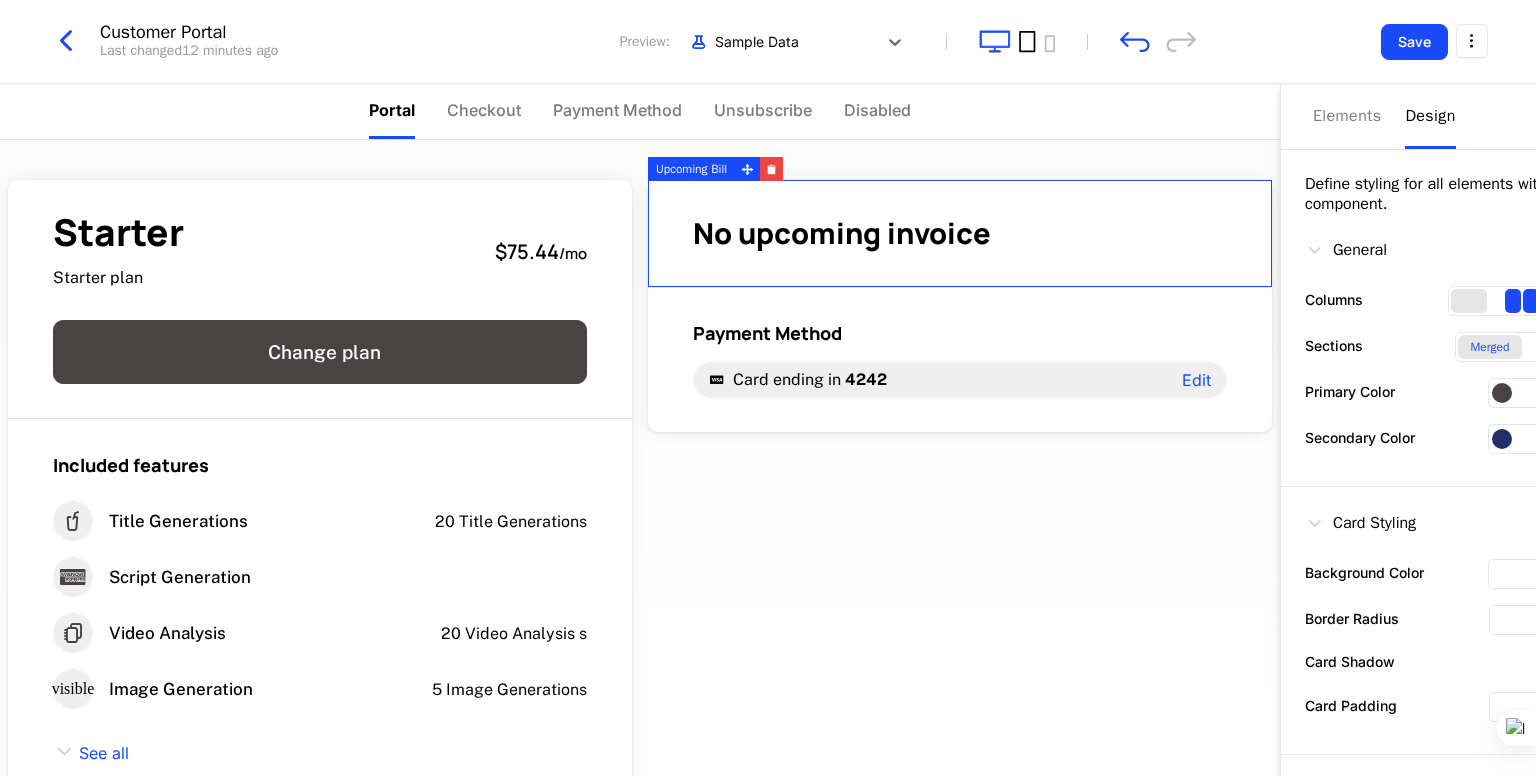 click 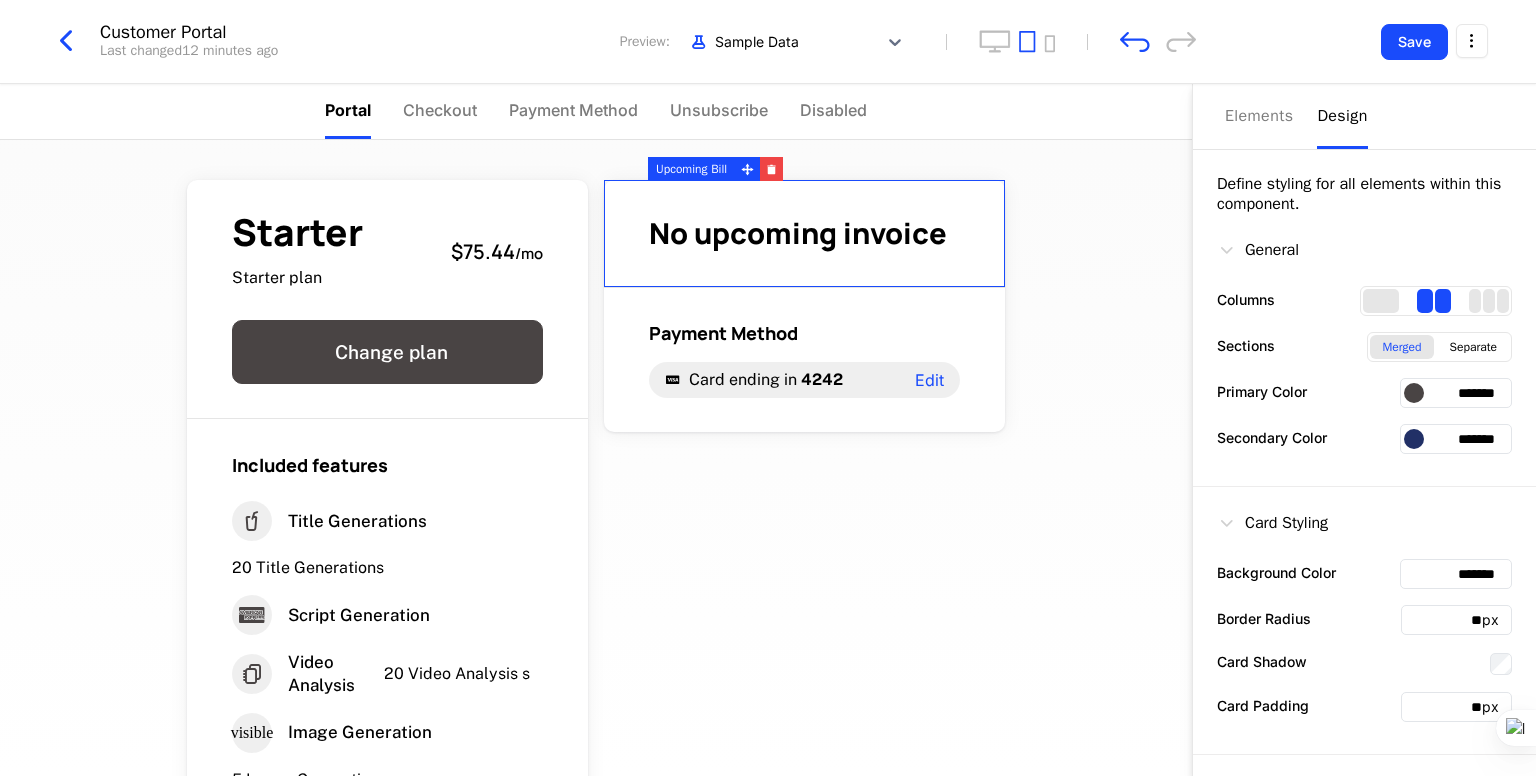 click on "Background Color" at bounding box center (1276, 572) 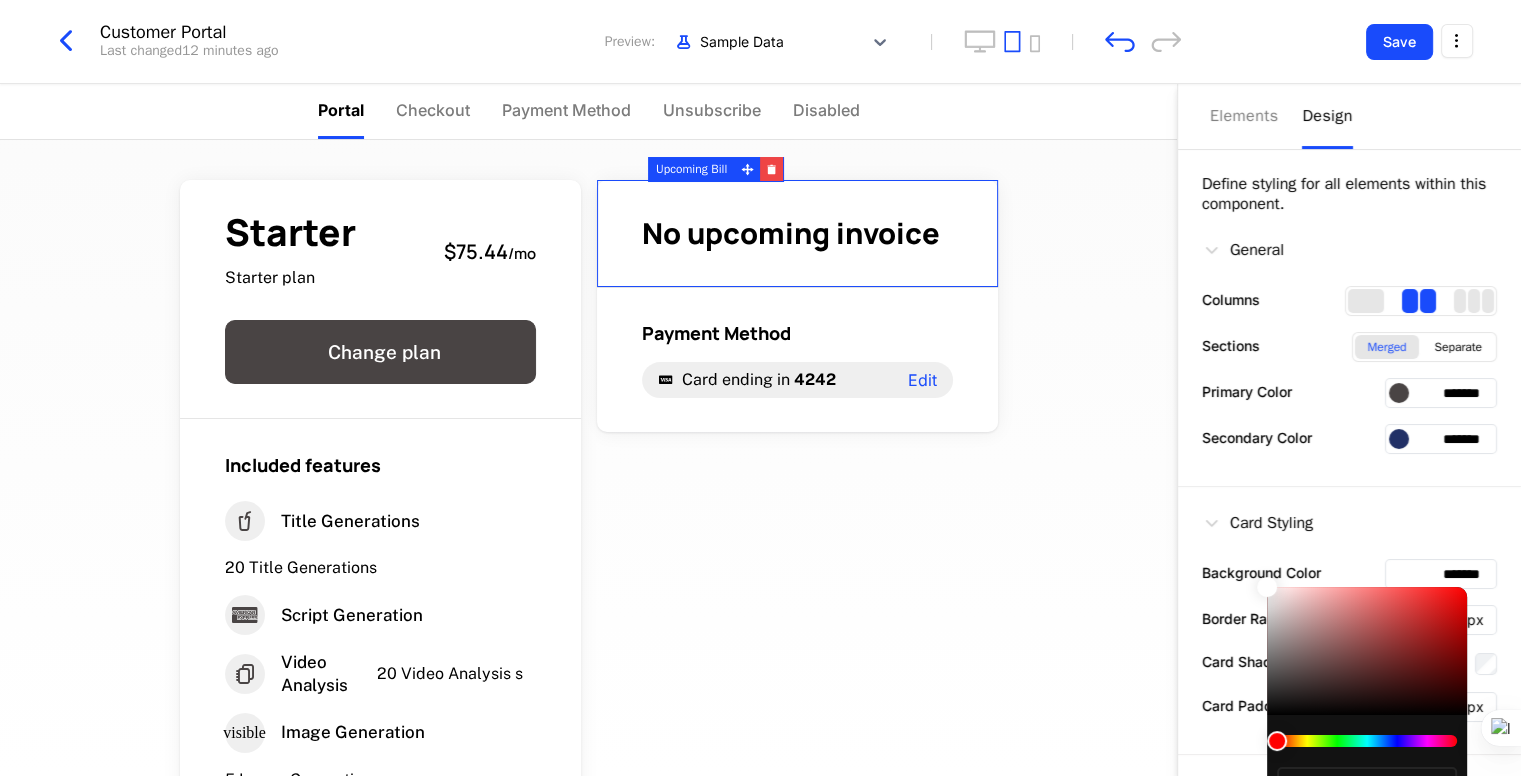 drag, startPoint x: 1515, startPoint y: 441, endPoint x: 1511, endPoint y: 451, distance: 10.770329 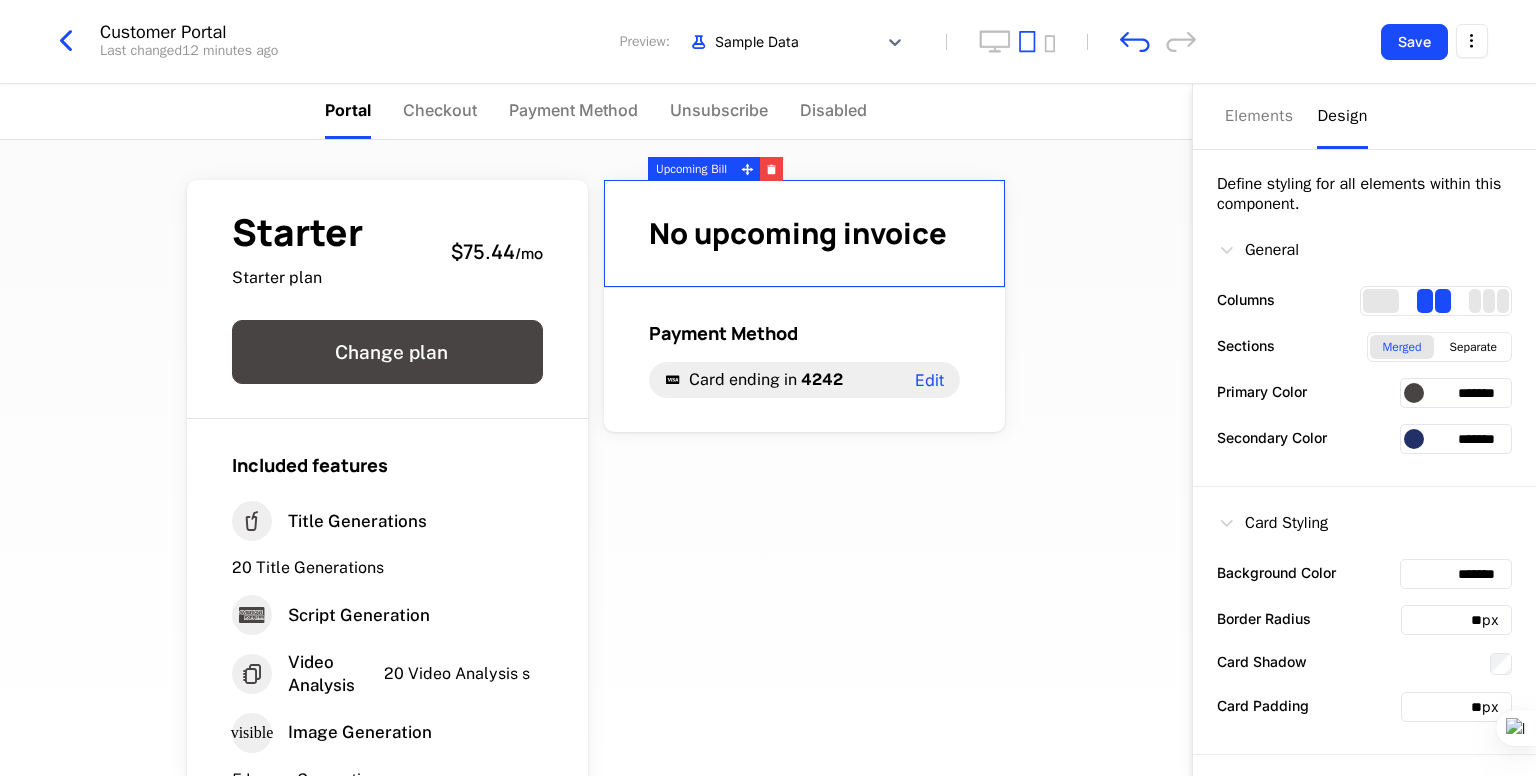 click on "General Columns Sections Merged Separate Primary Color ******* Secondary Color *******" at bounding box center [1364, 350] 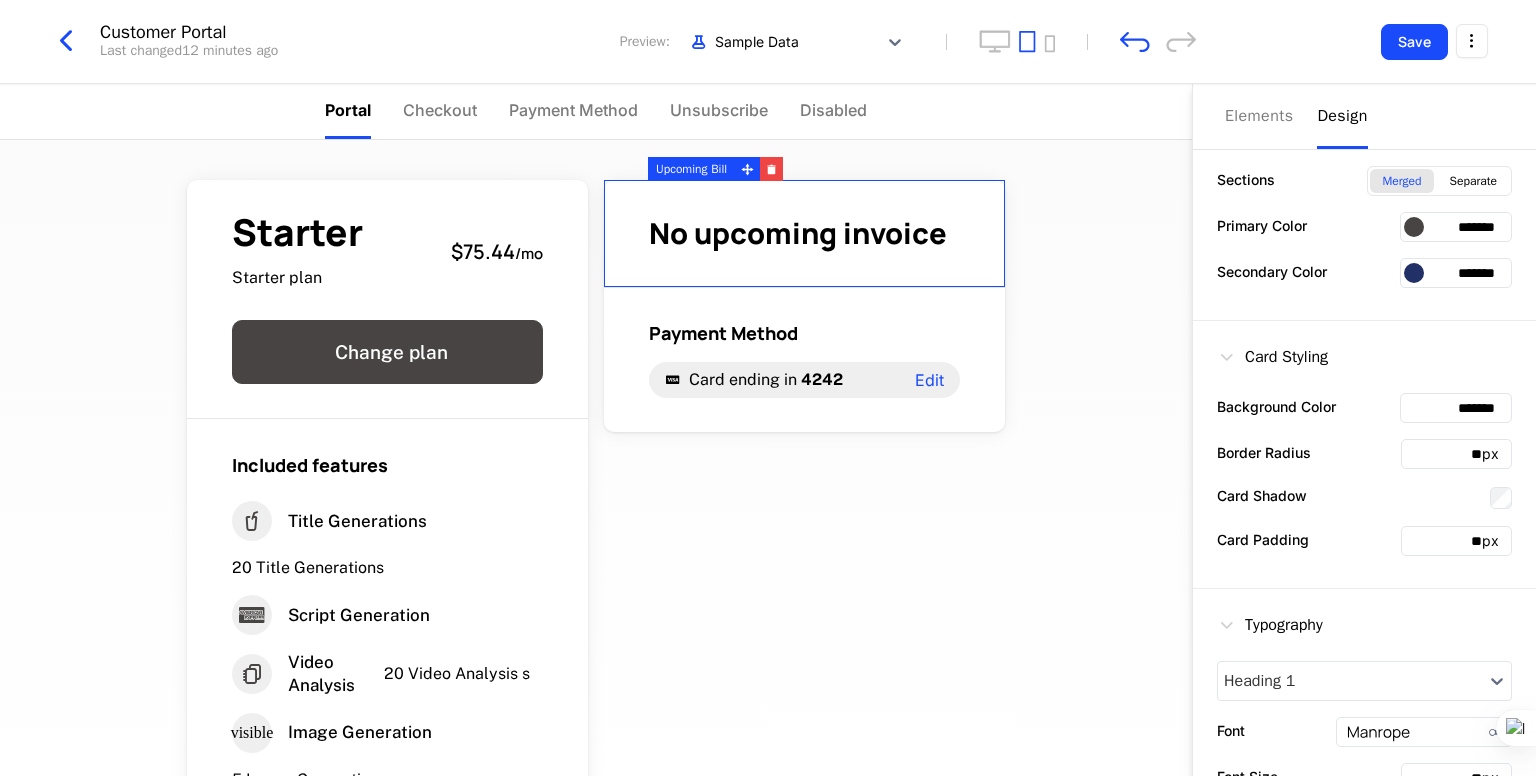scroll, scrollTop: 183, scrollLeft: 0, axis: vertical 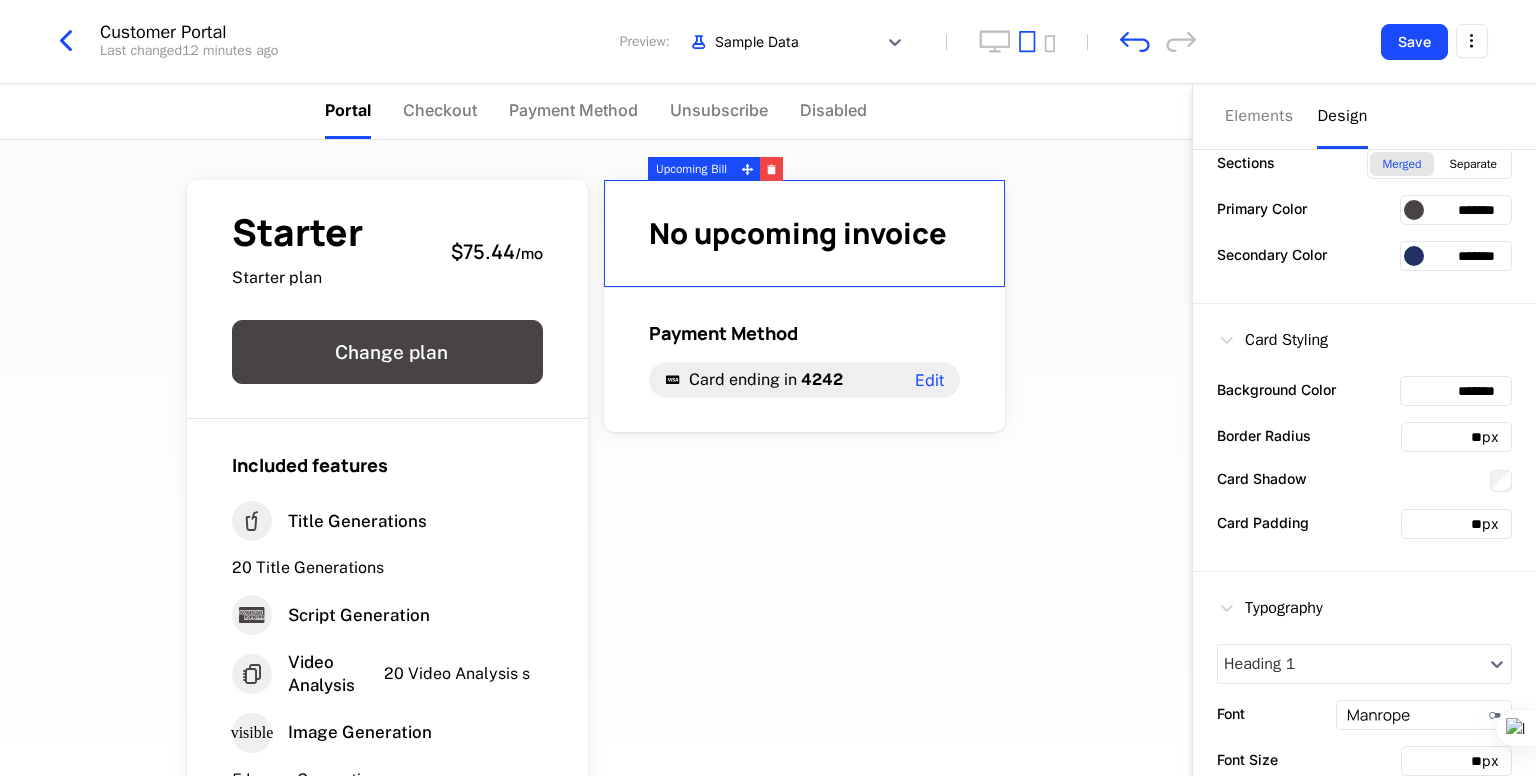 click on "*******" at bounding box center (1456, 391) 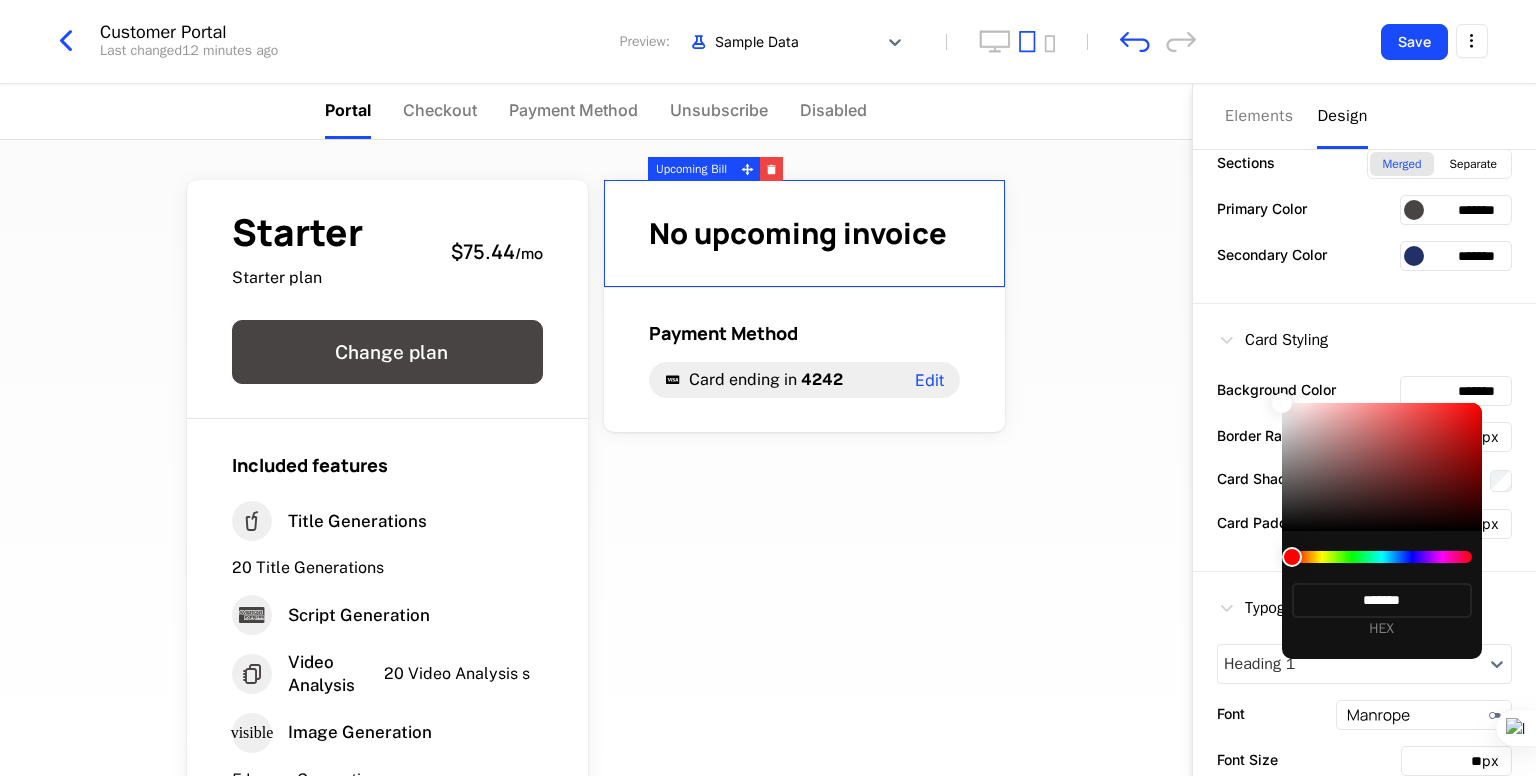 type on "*******" 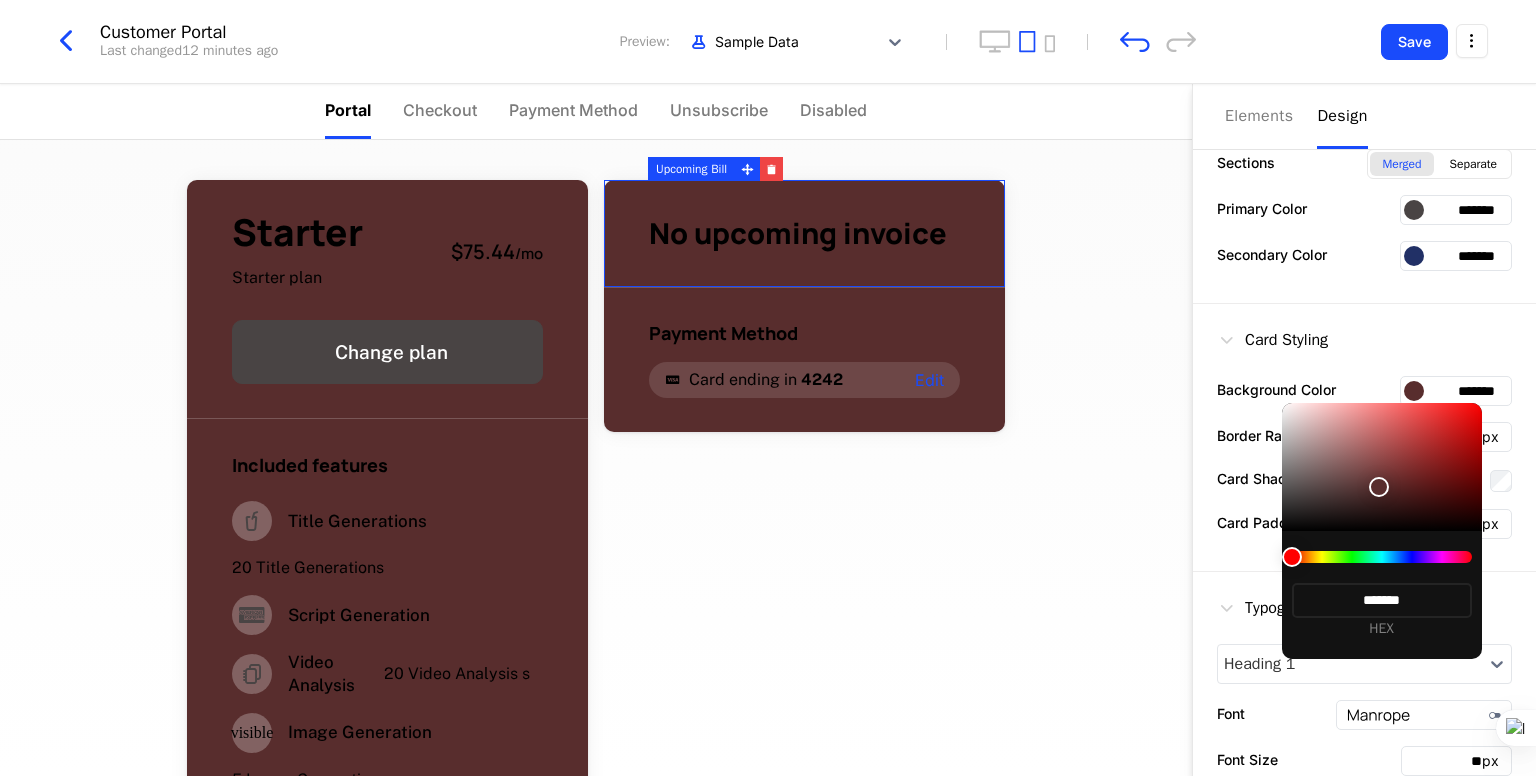 type on "*******" 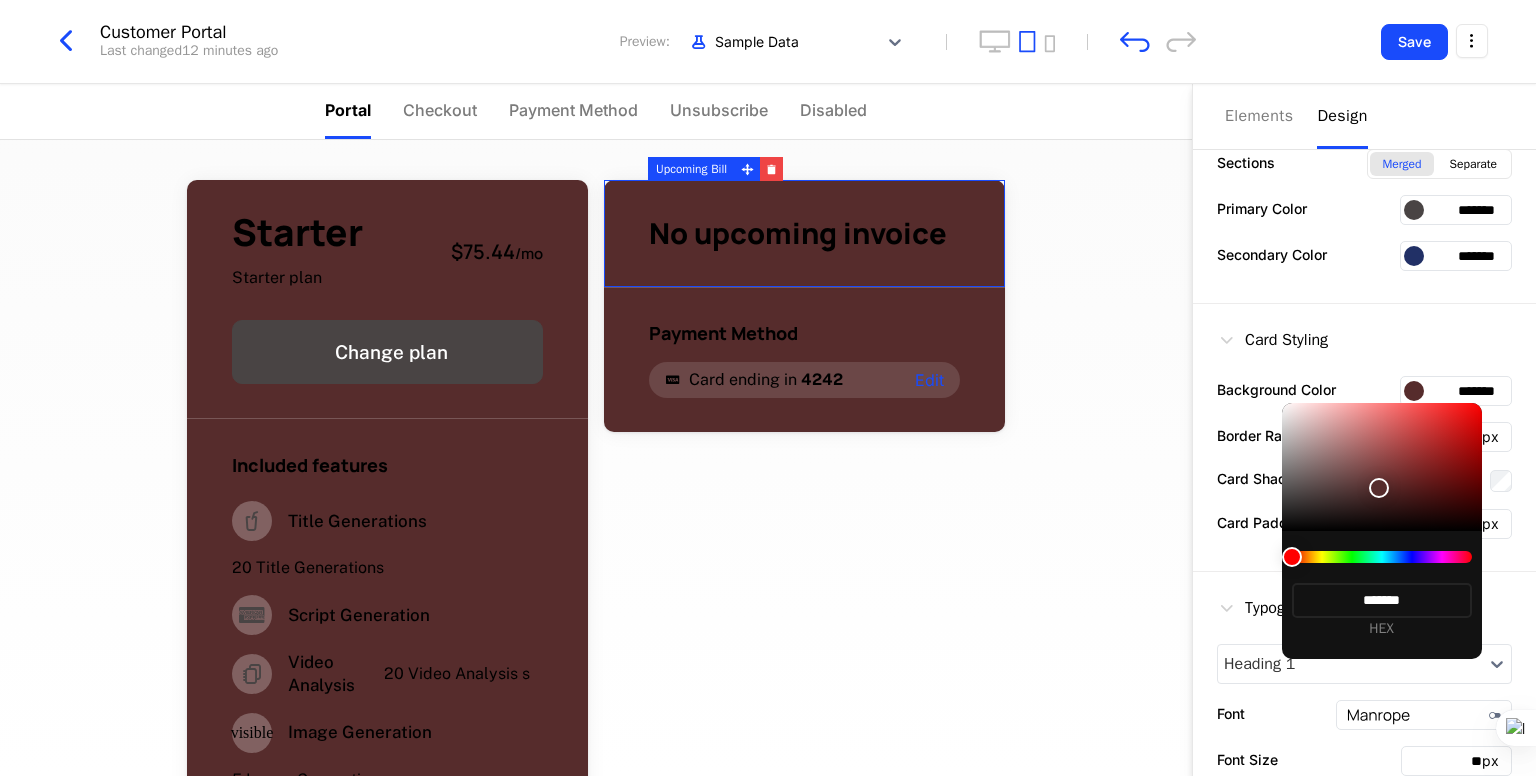 type on "*******" 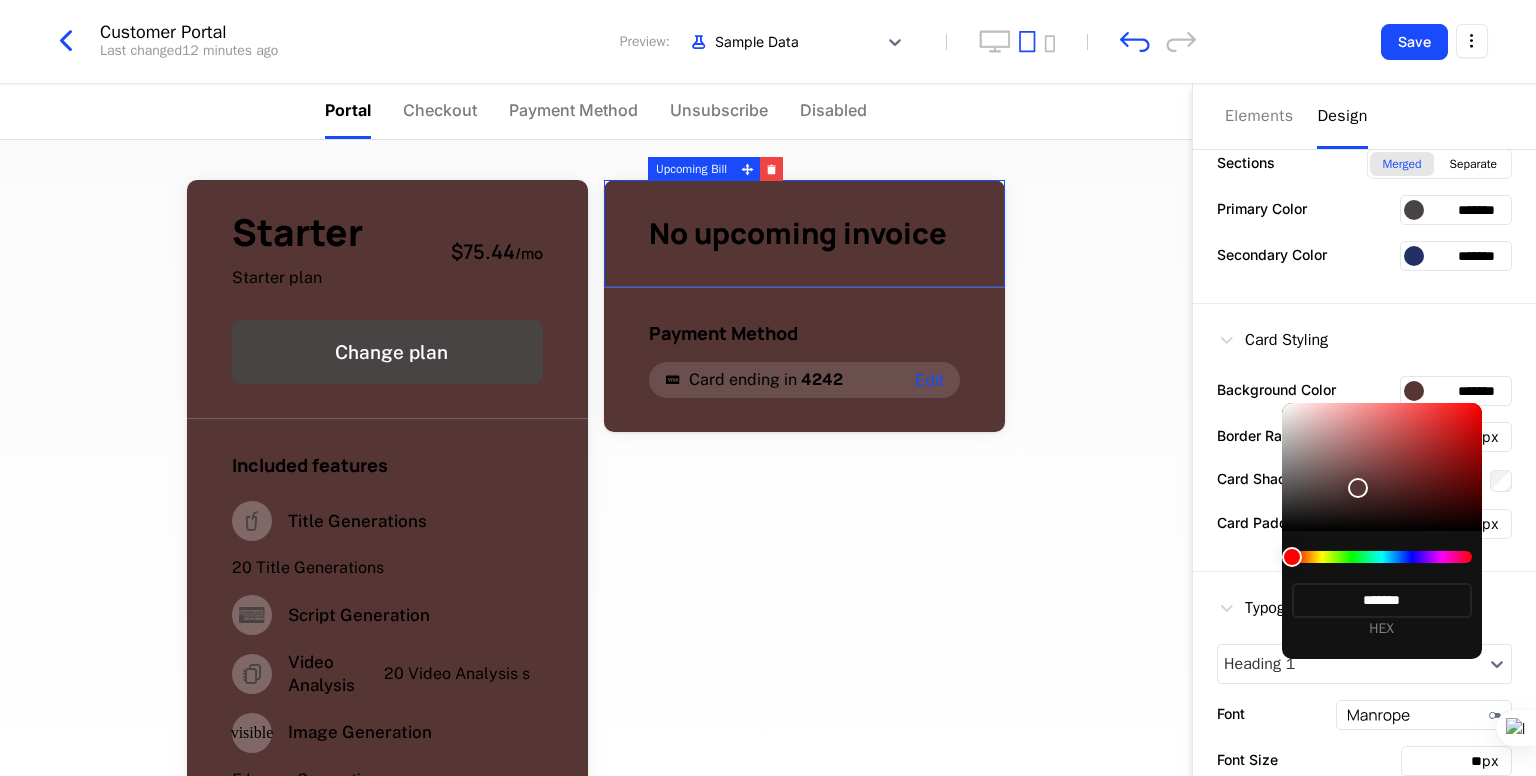 type on "*******" 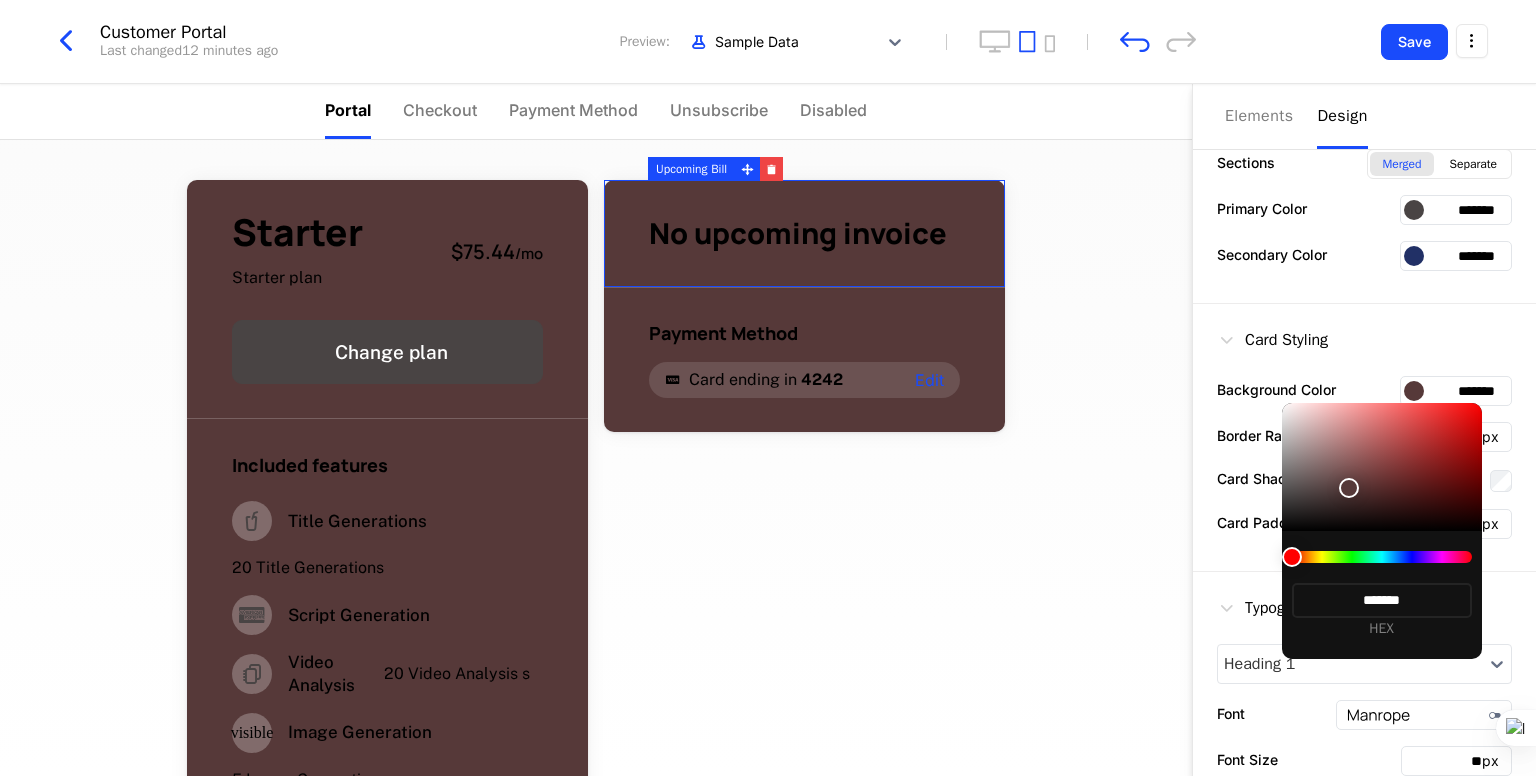 type on "*******" 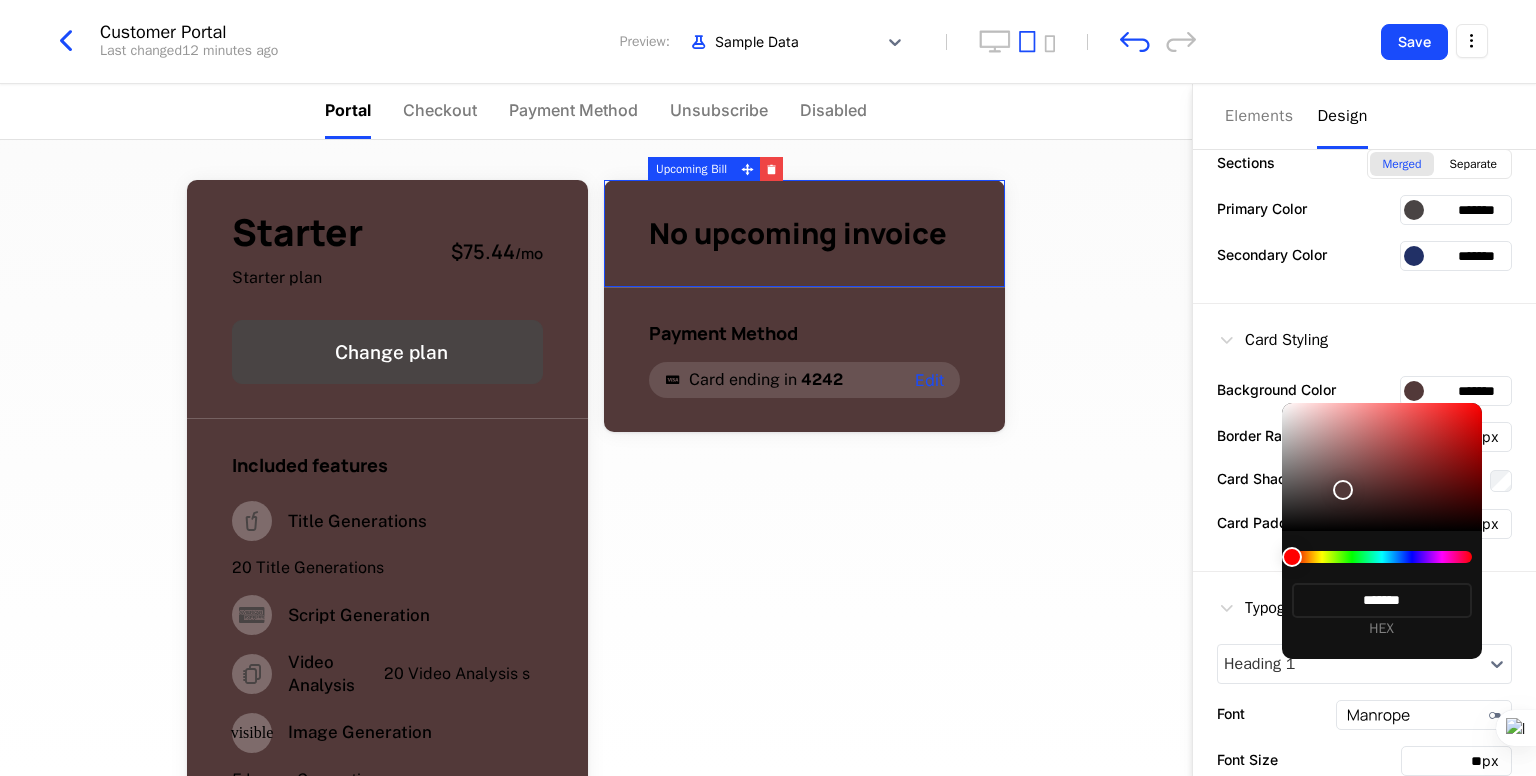 type on "*******" 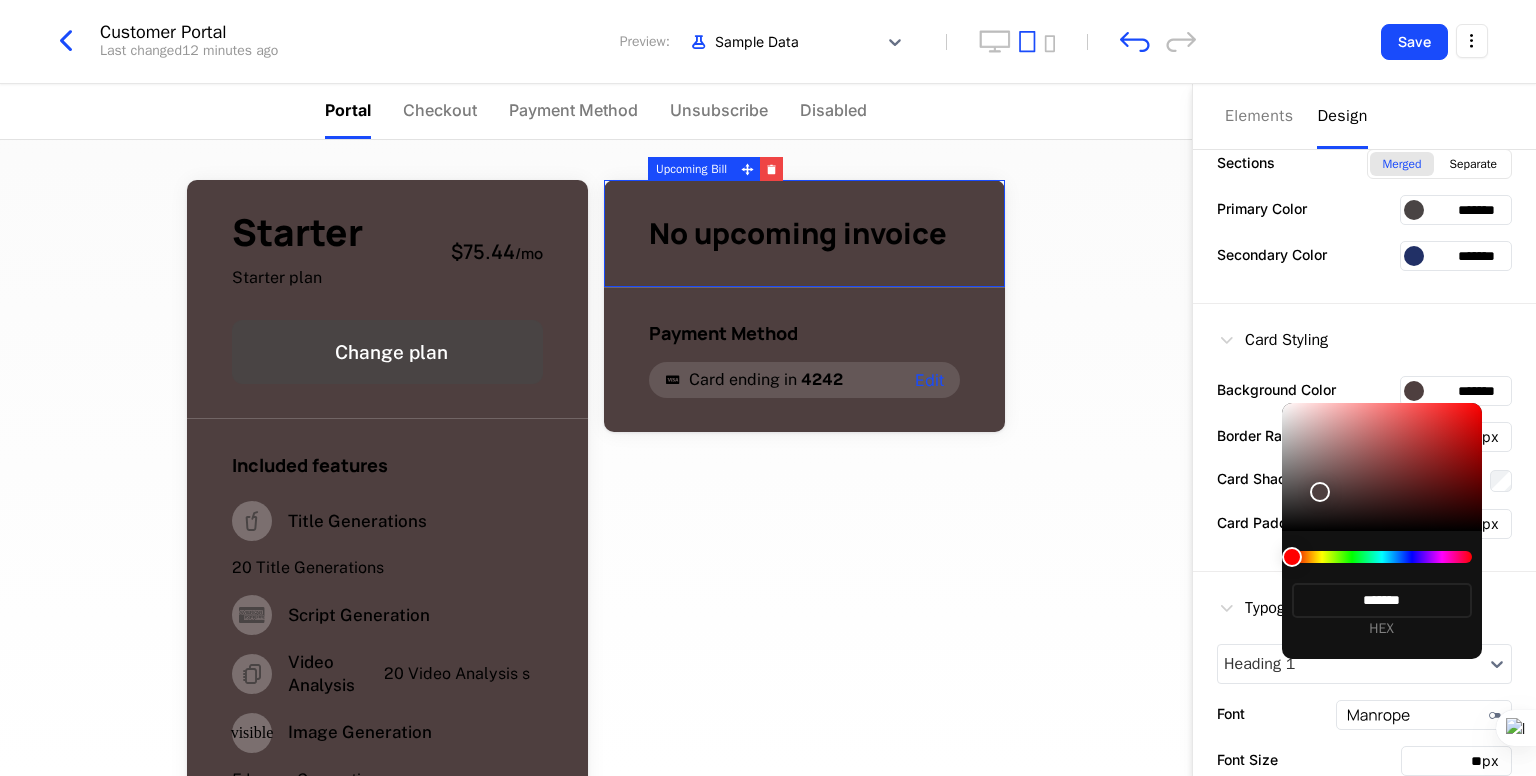 type on "*******" 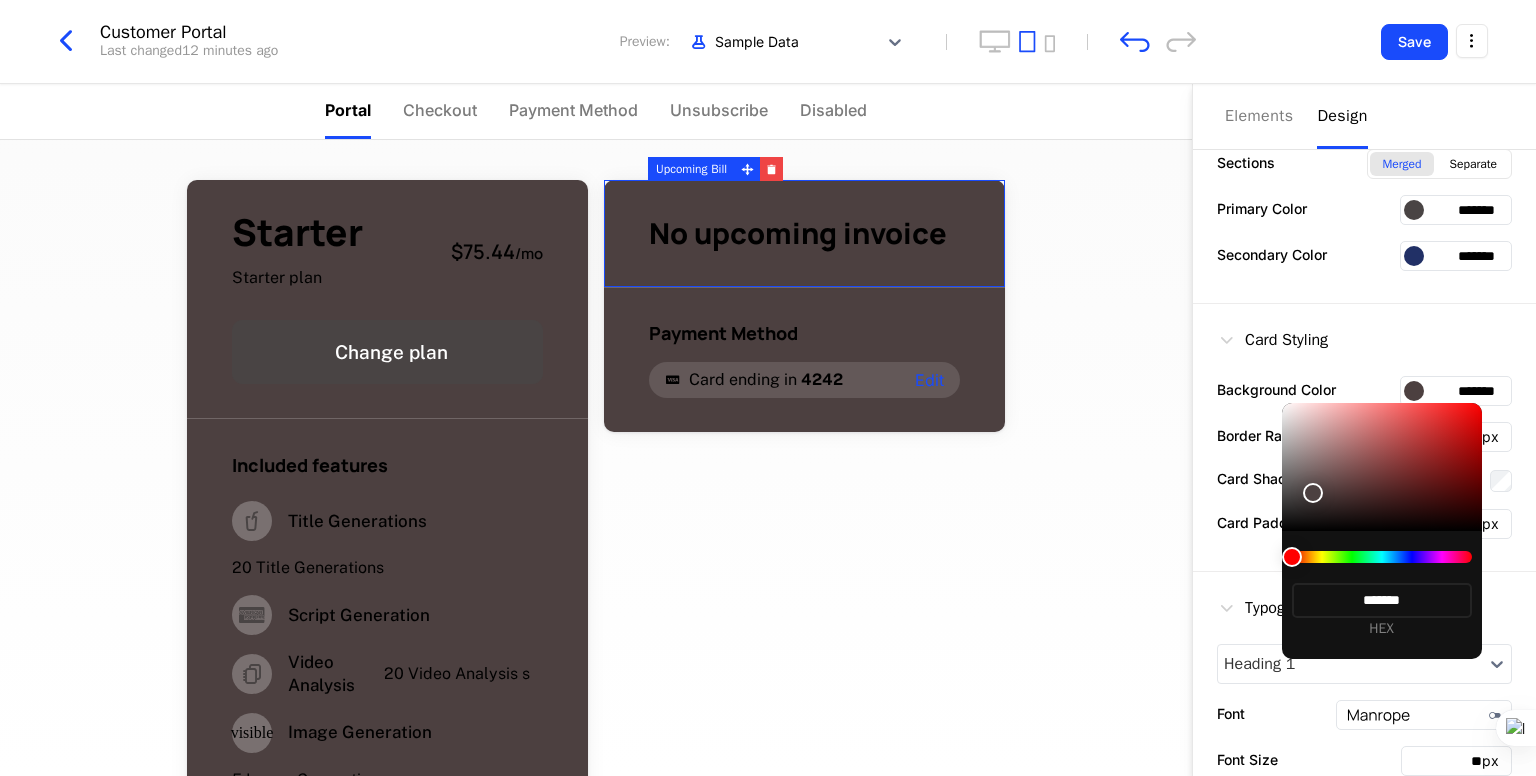 type on "*******" 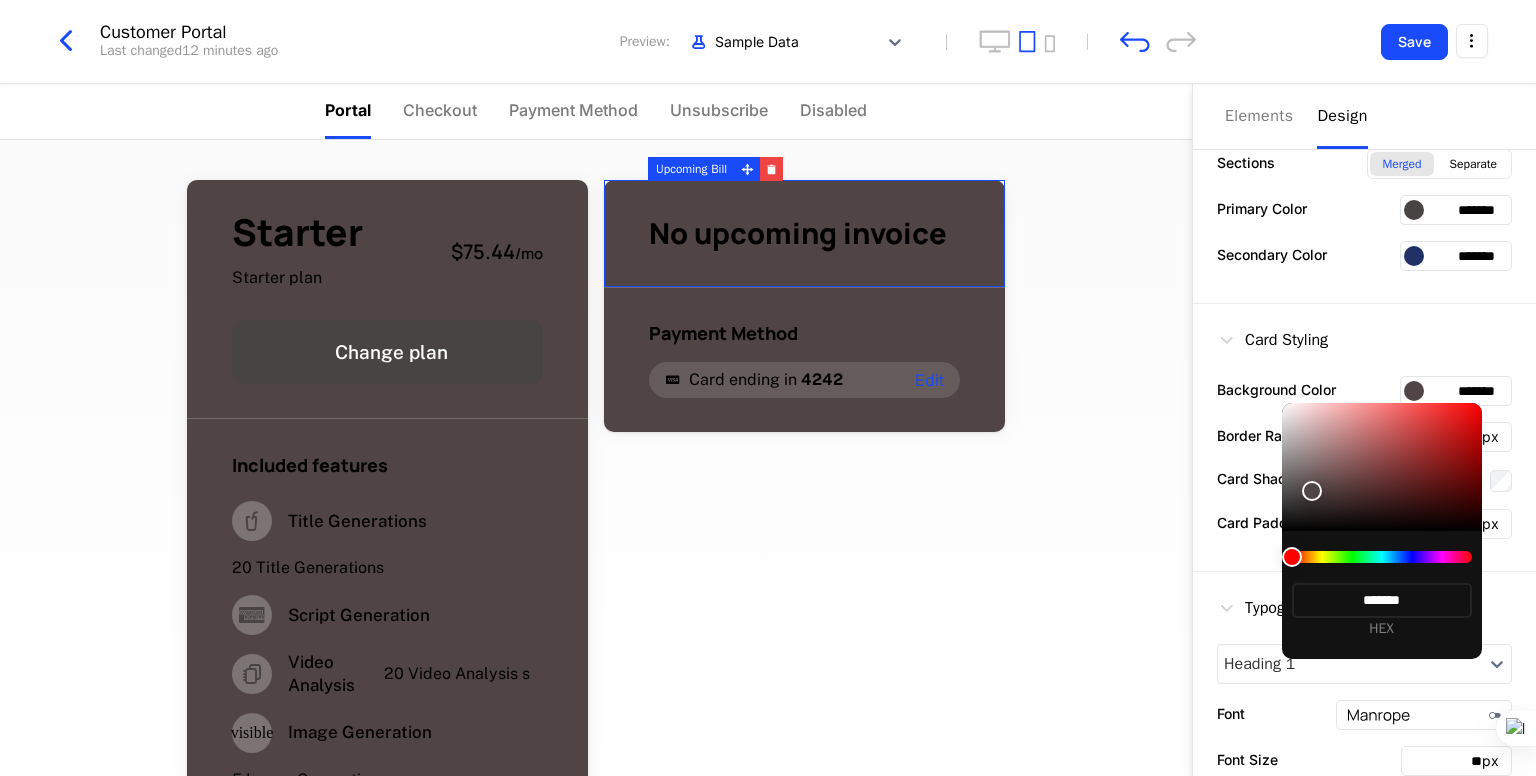 type on "*******" 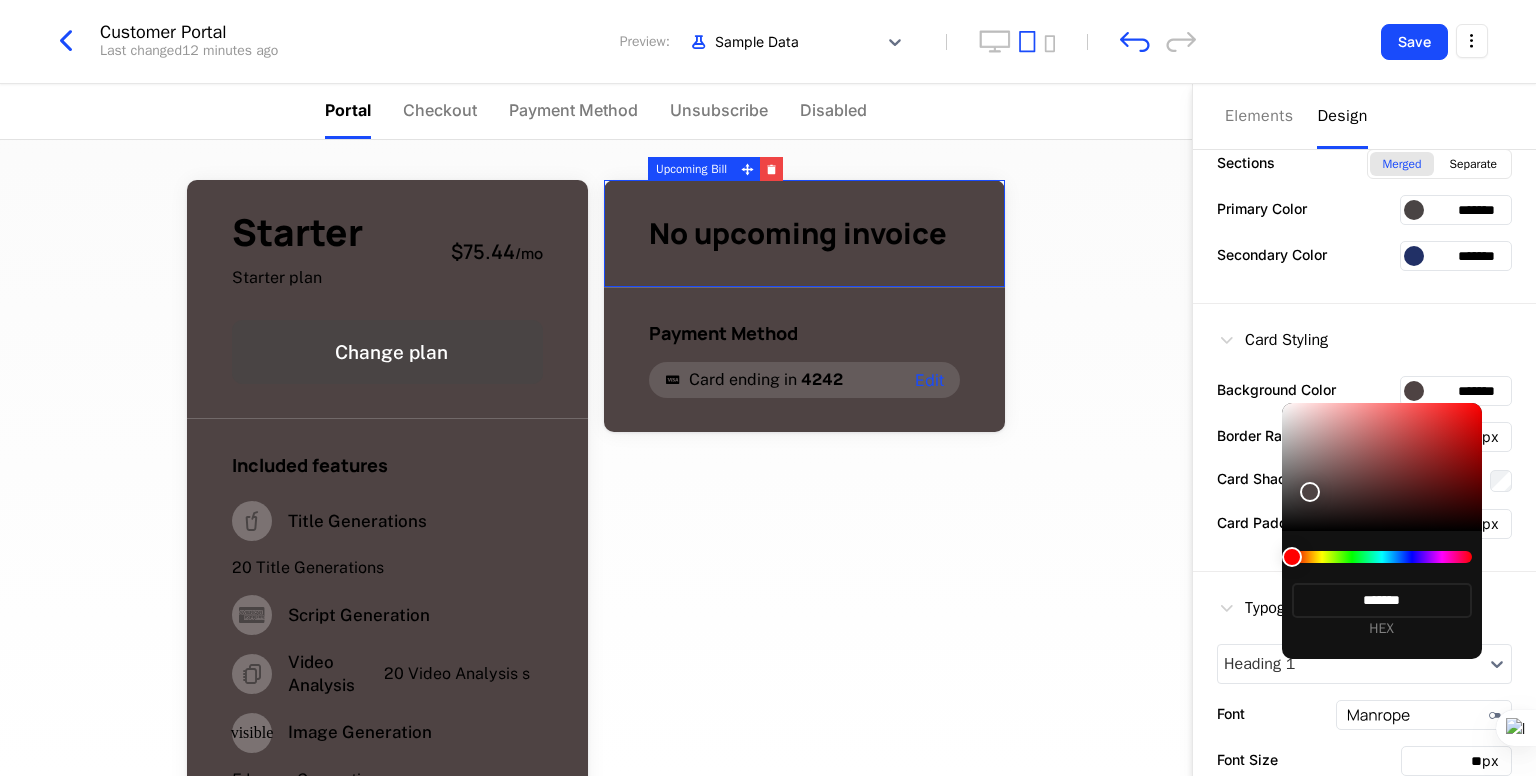type on "*******" 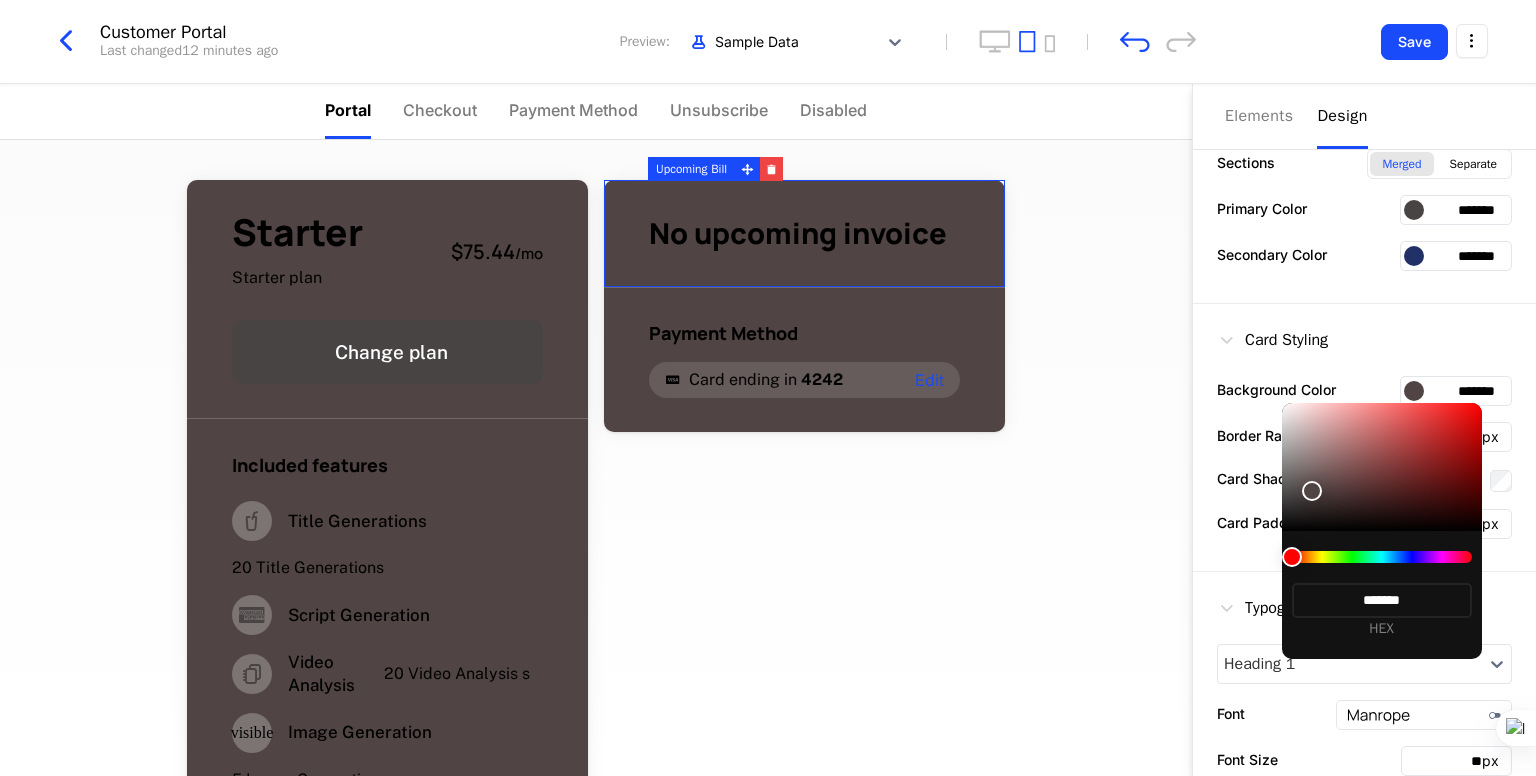type on "*******" 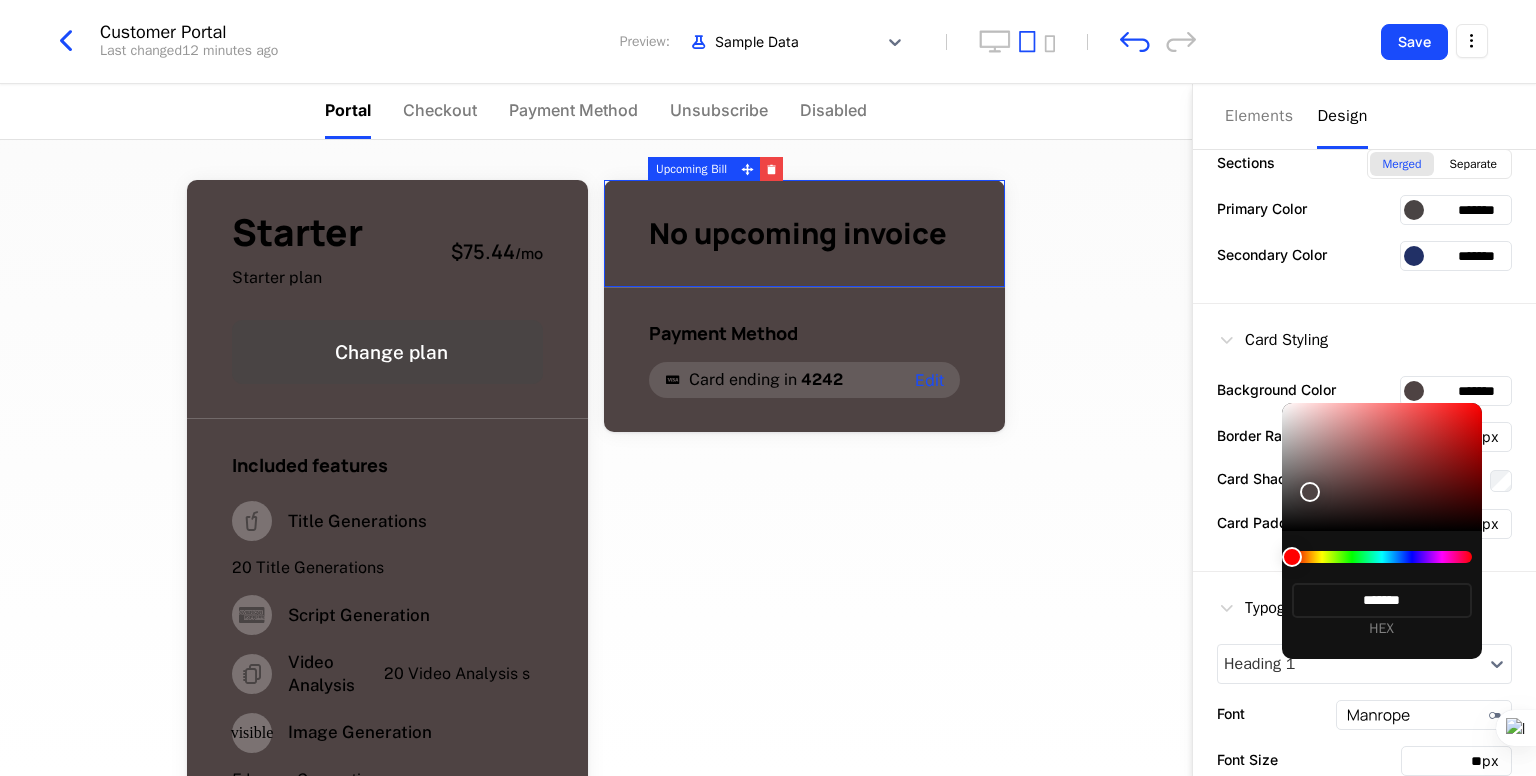 type on "*******" 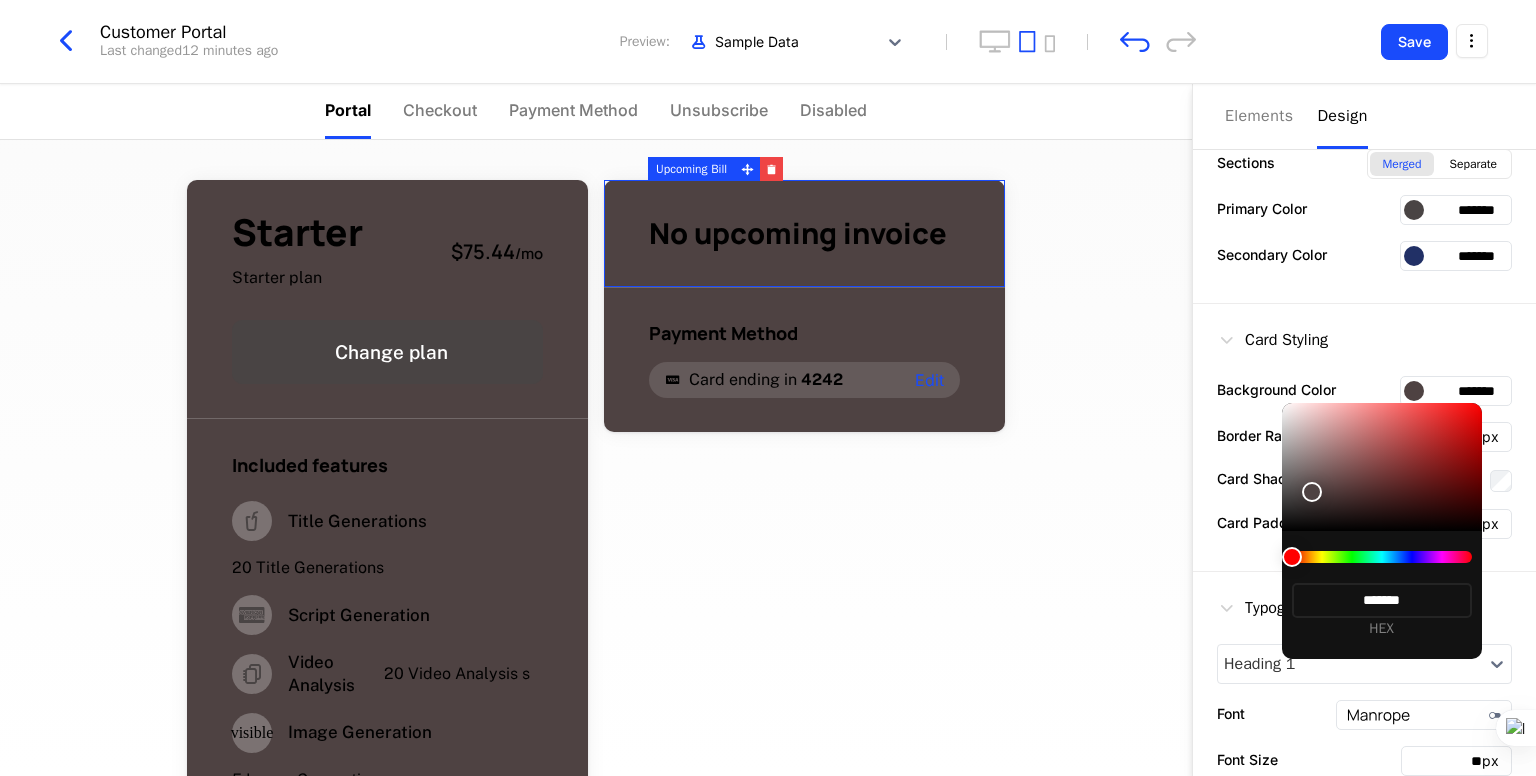 type on "*******" 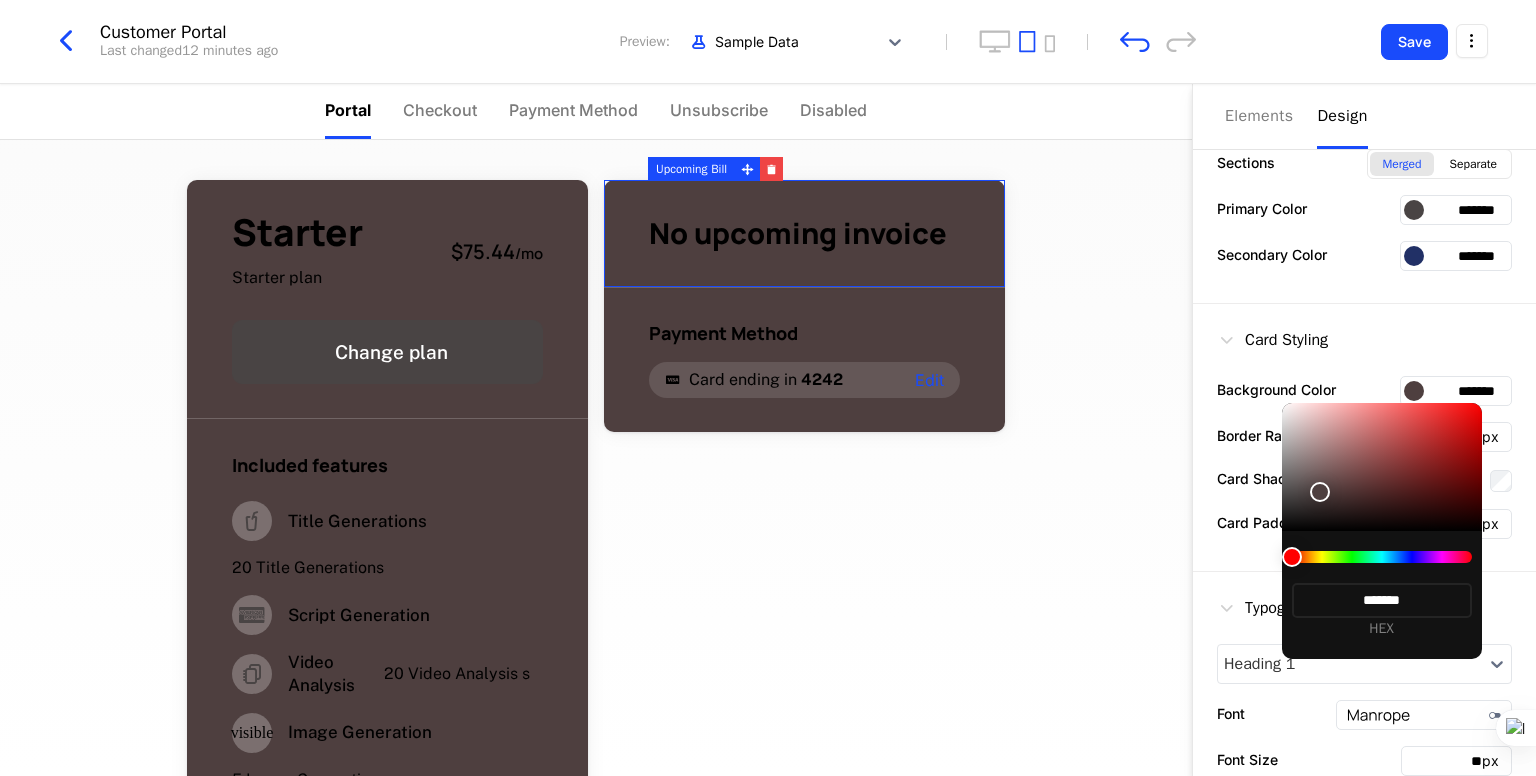 type on "*******" 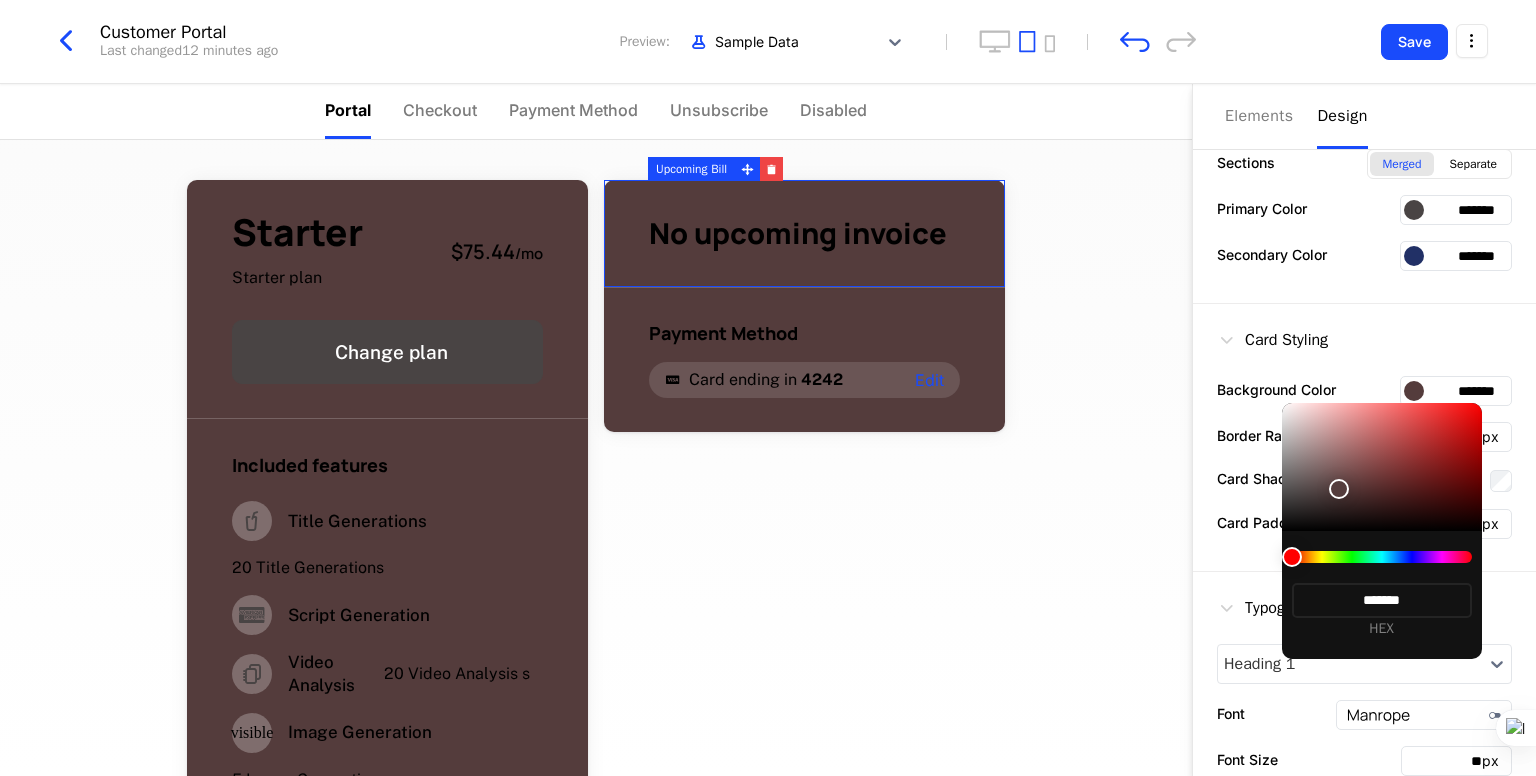 type on "*******" 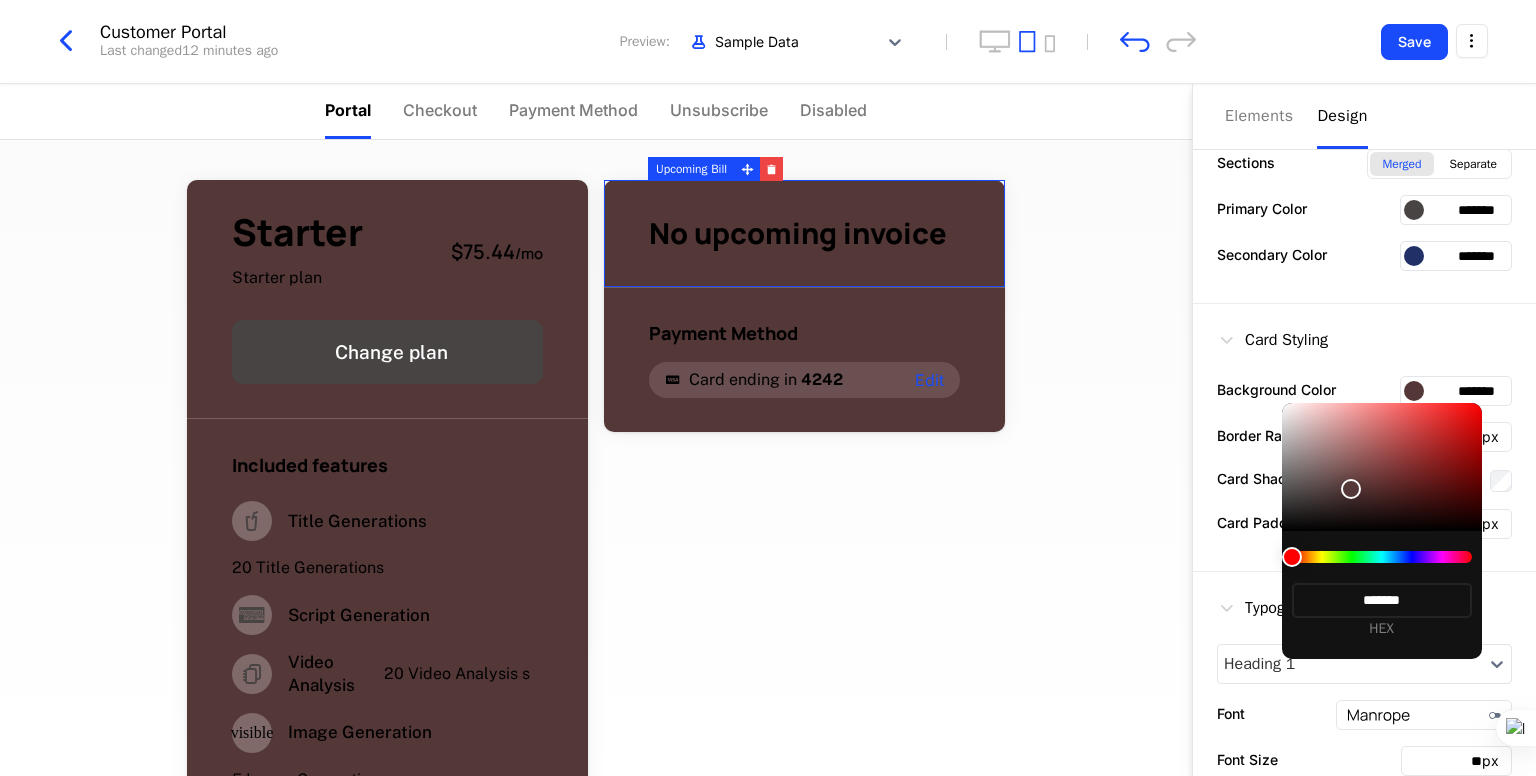 type on "*******" 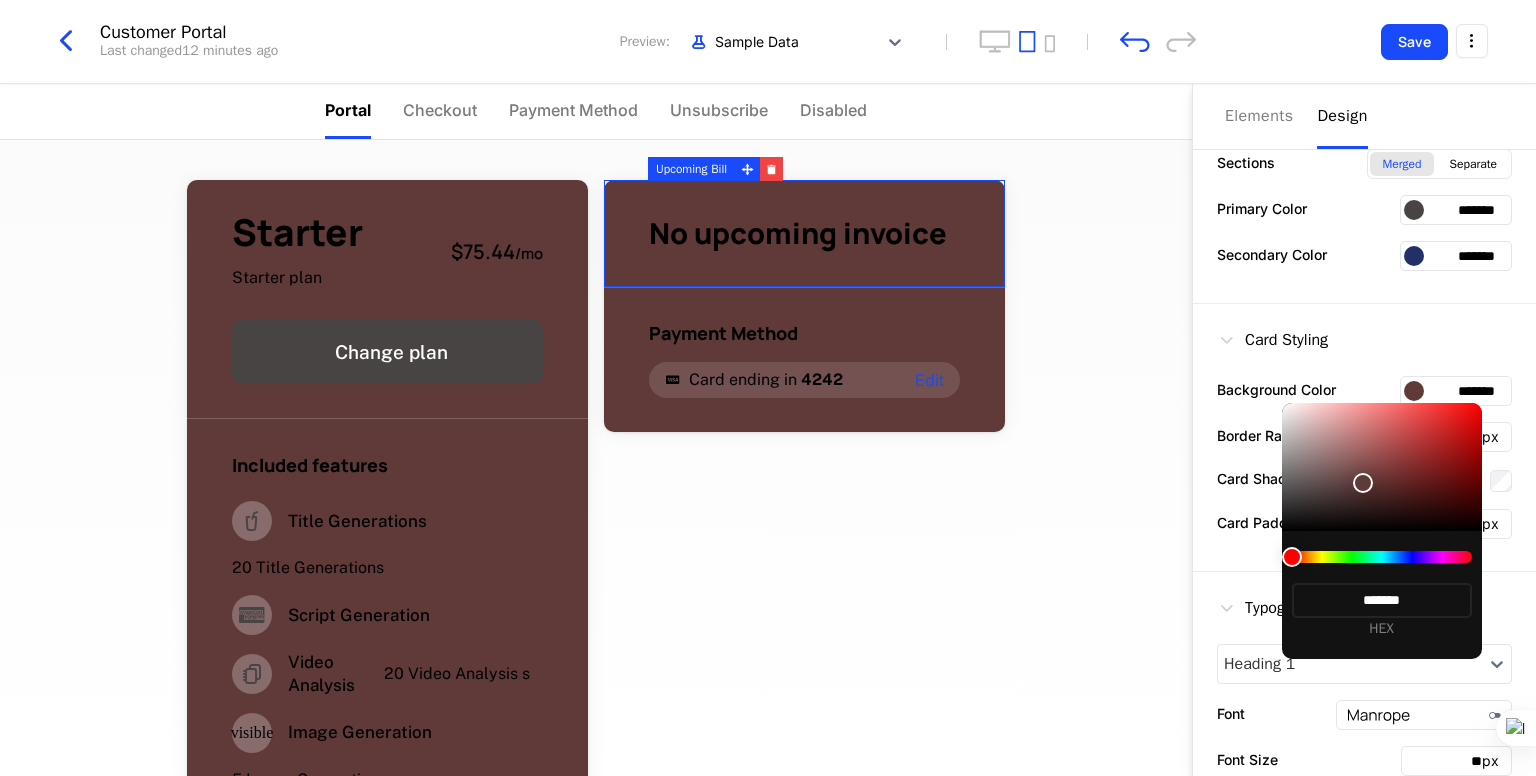type on "*******" 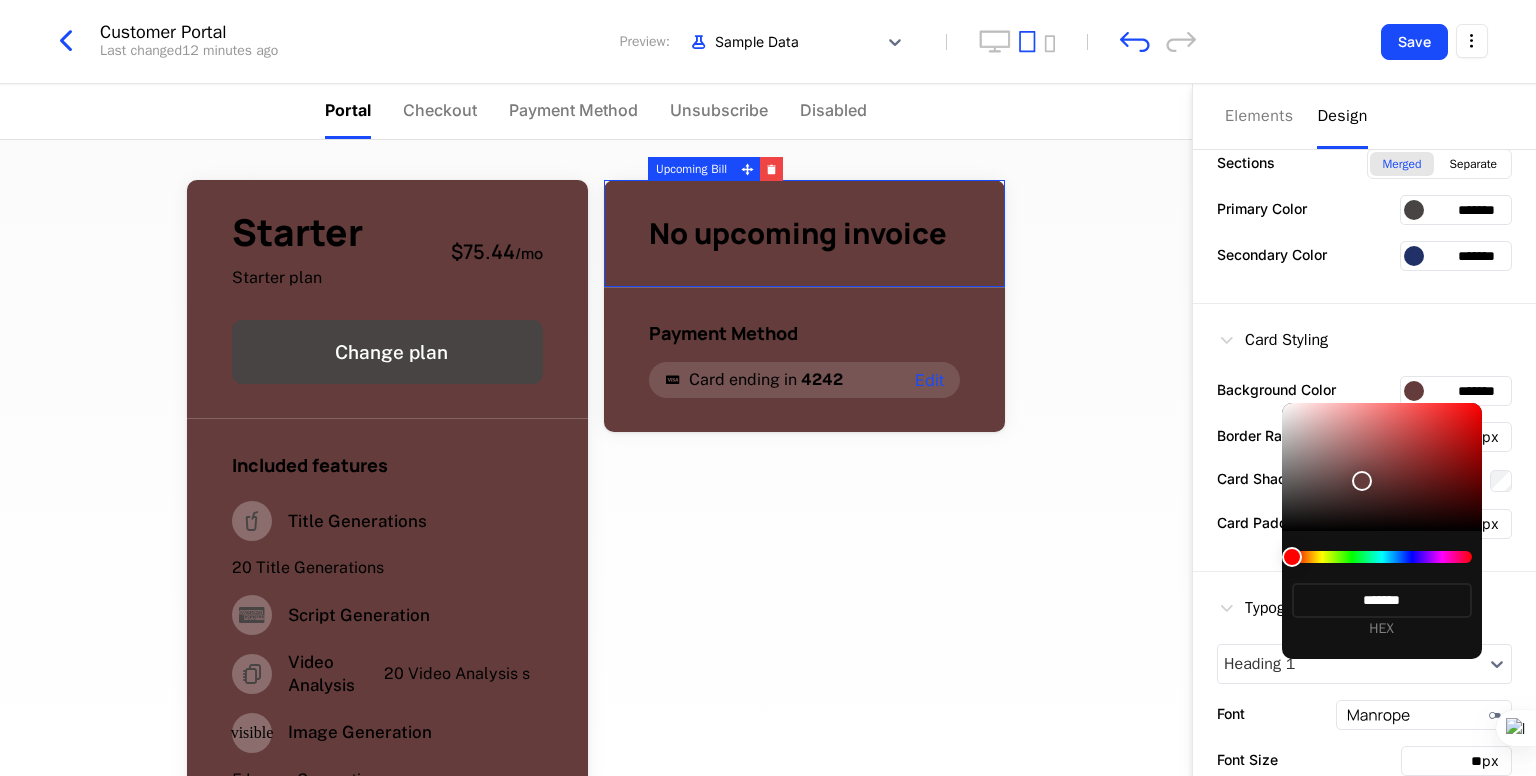 type on "*******" 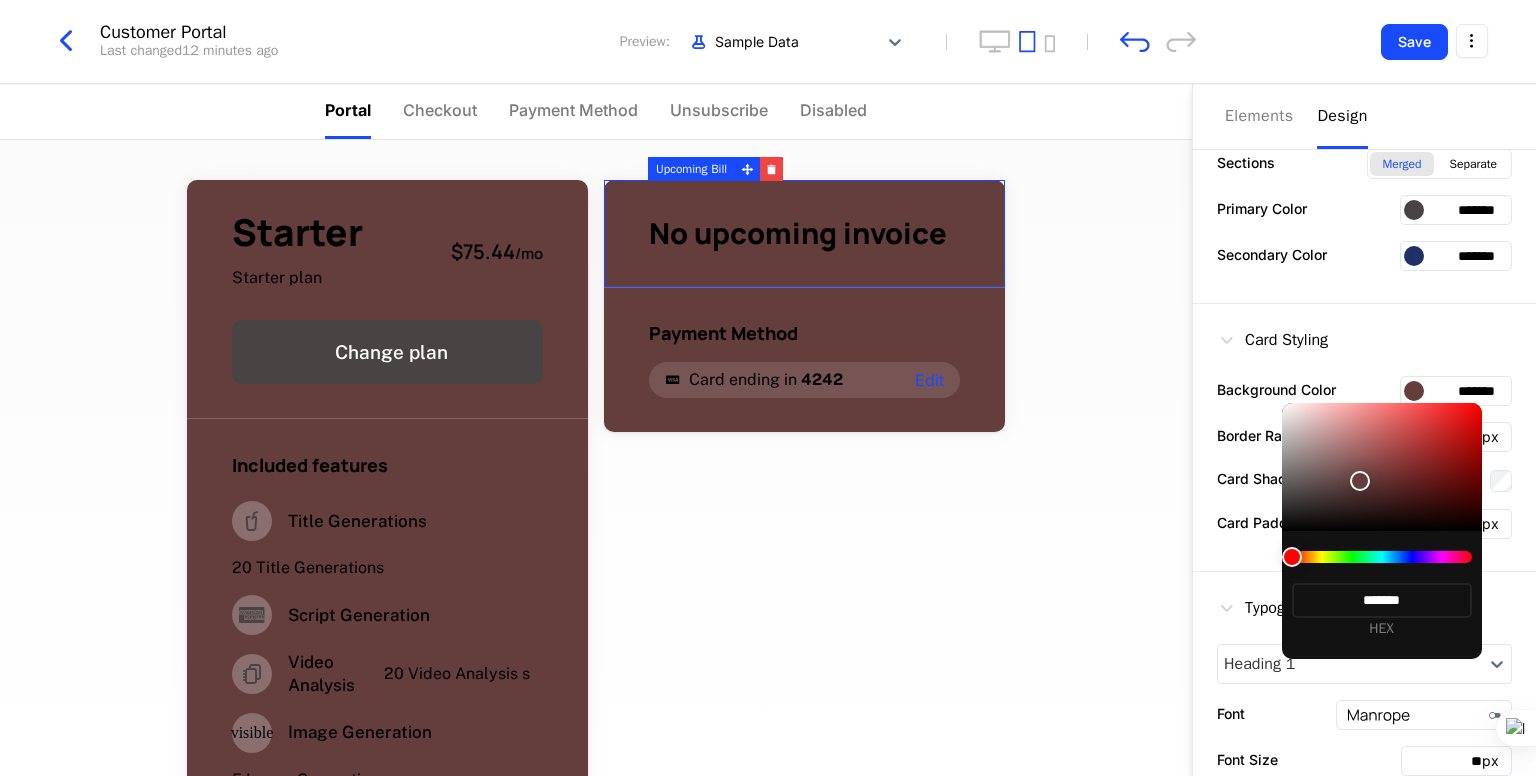 type on "*******" 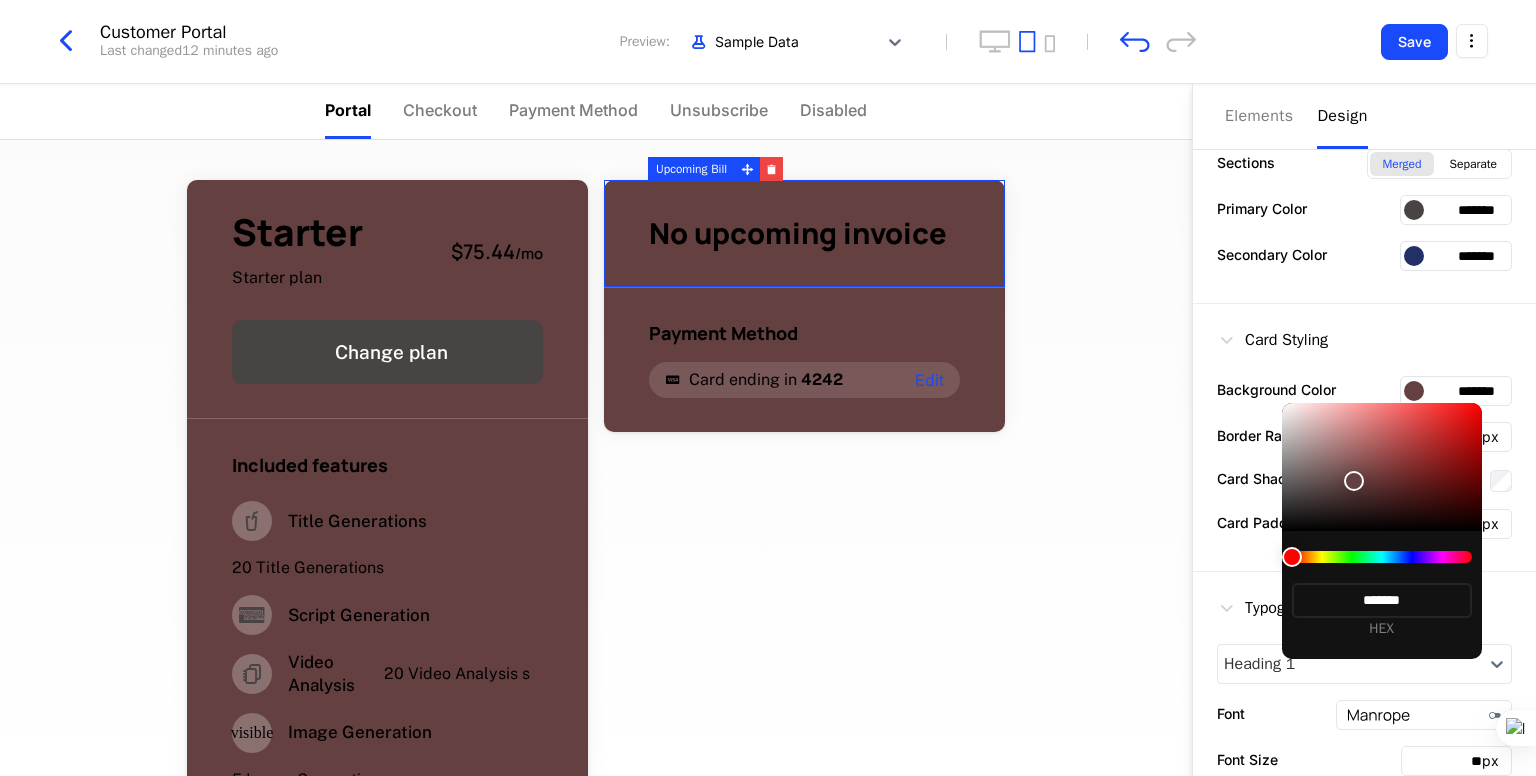 type on "*******" 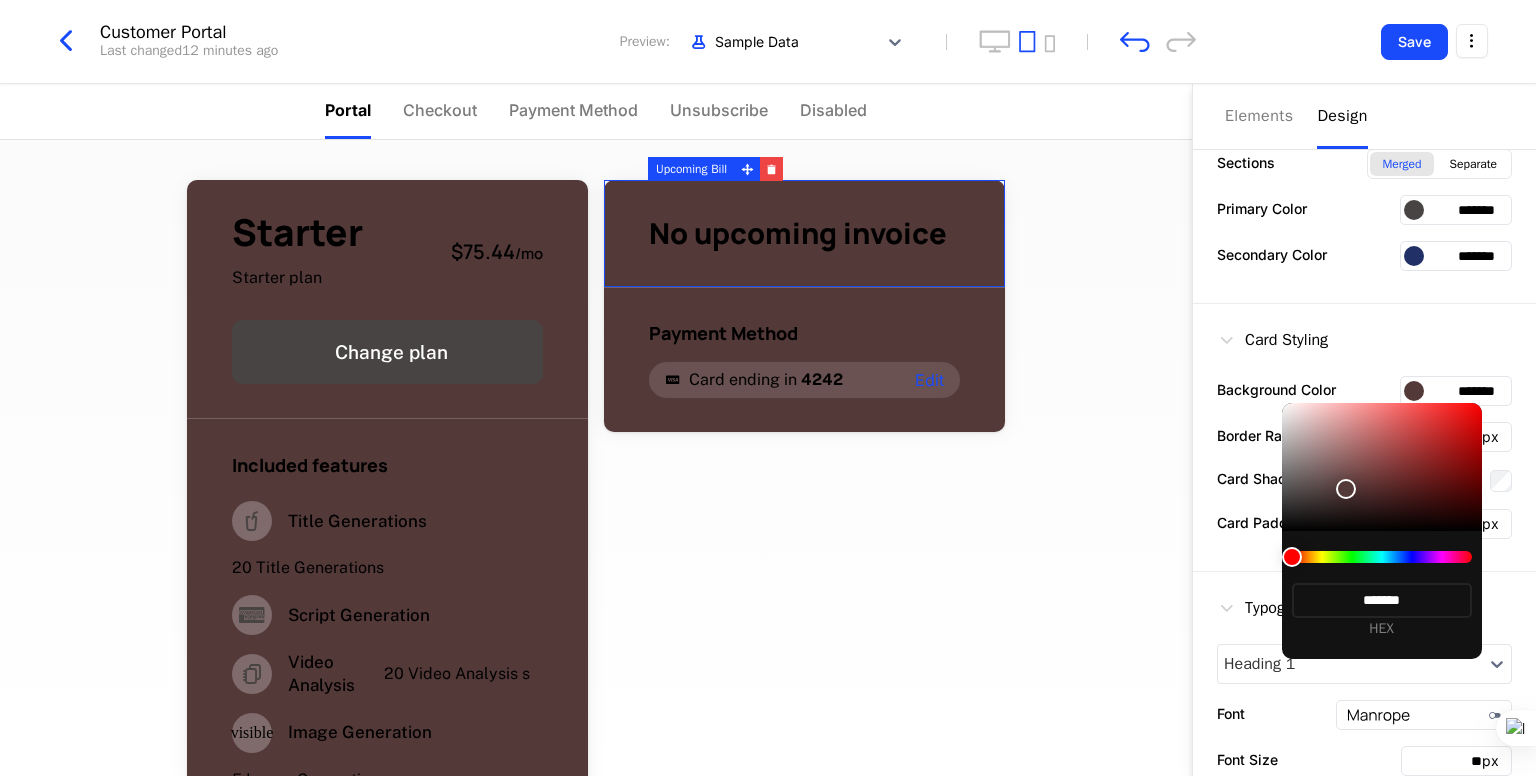 type on "*******" 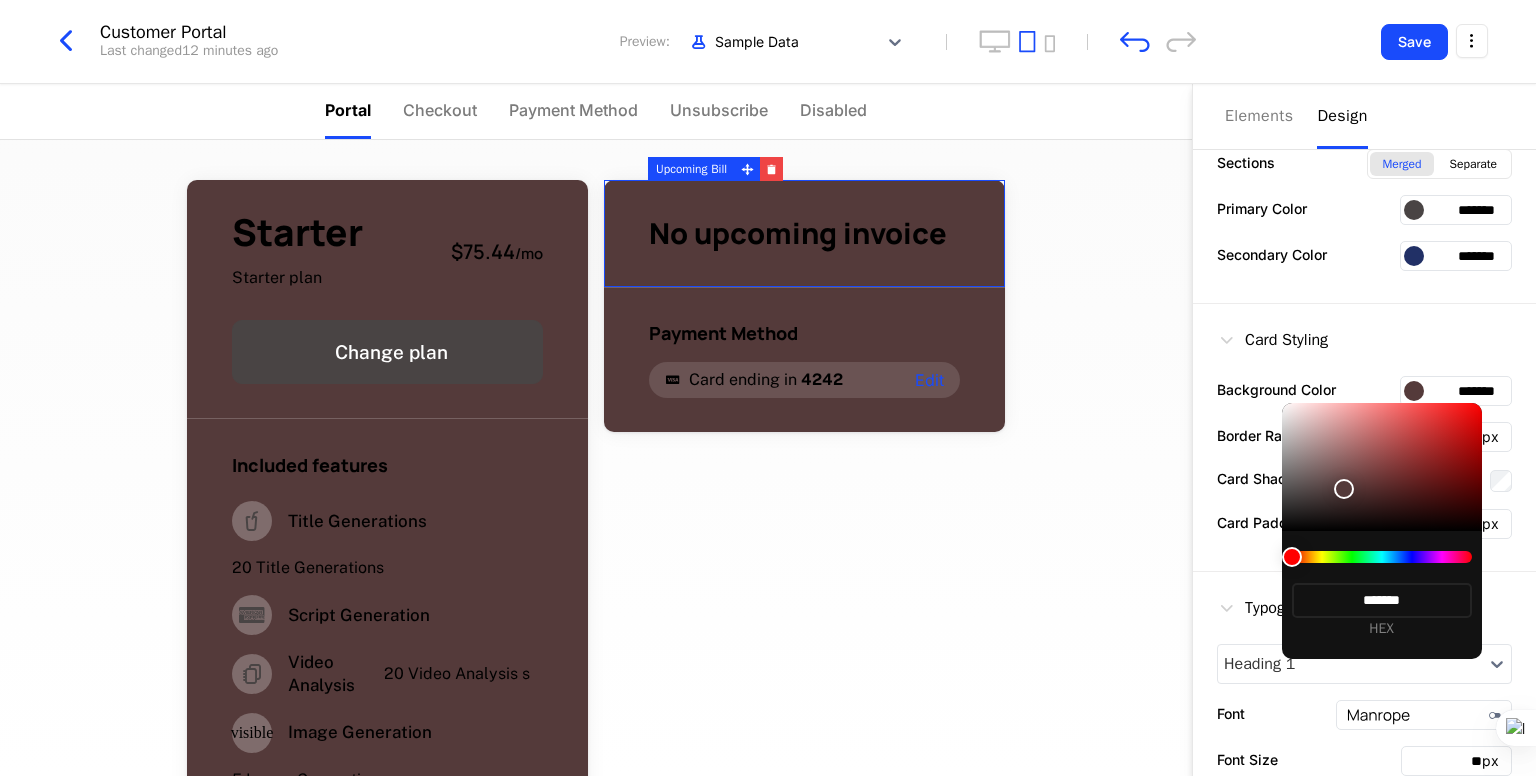 drag, startPoint x: 1363, startPoint y: 495, endPoint x: 1347, endPoint y: 489, distance: 17.088007 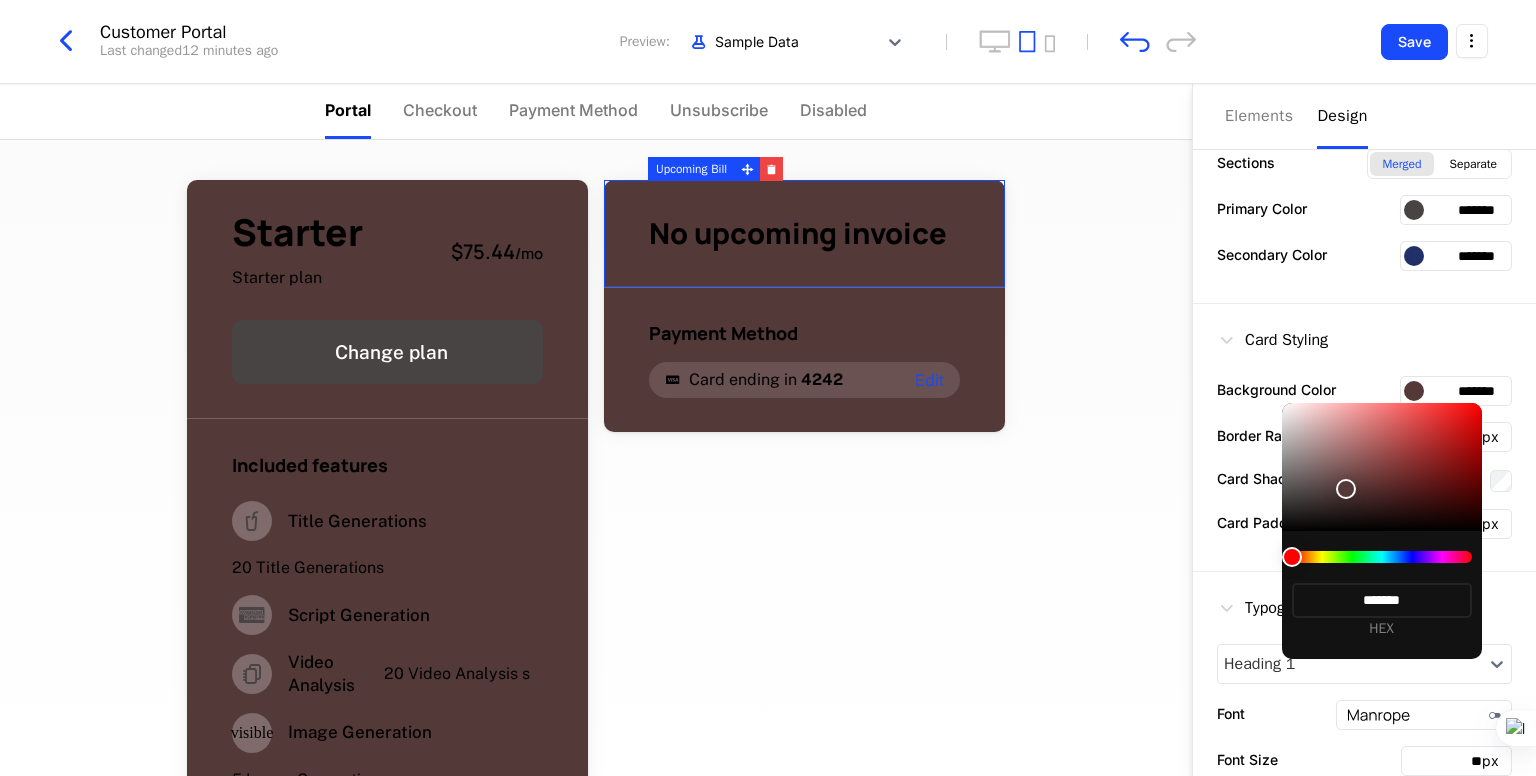 type on "*******" 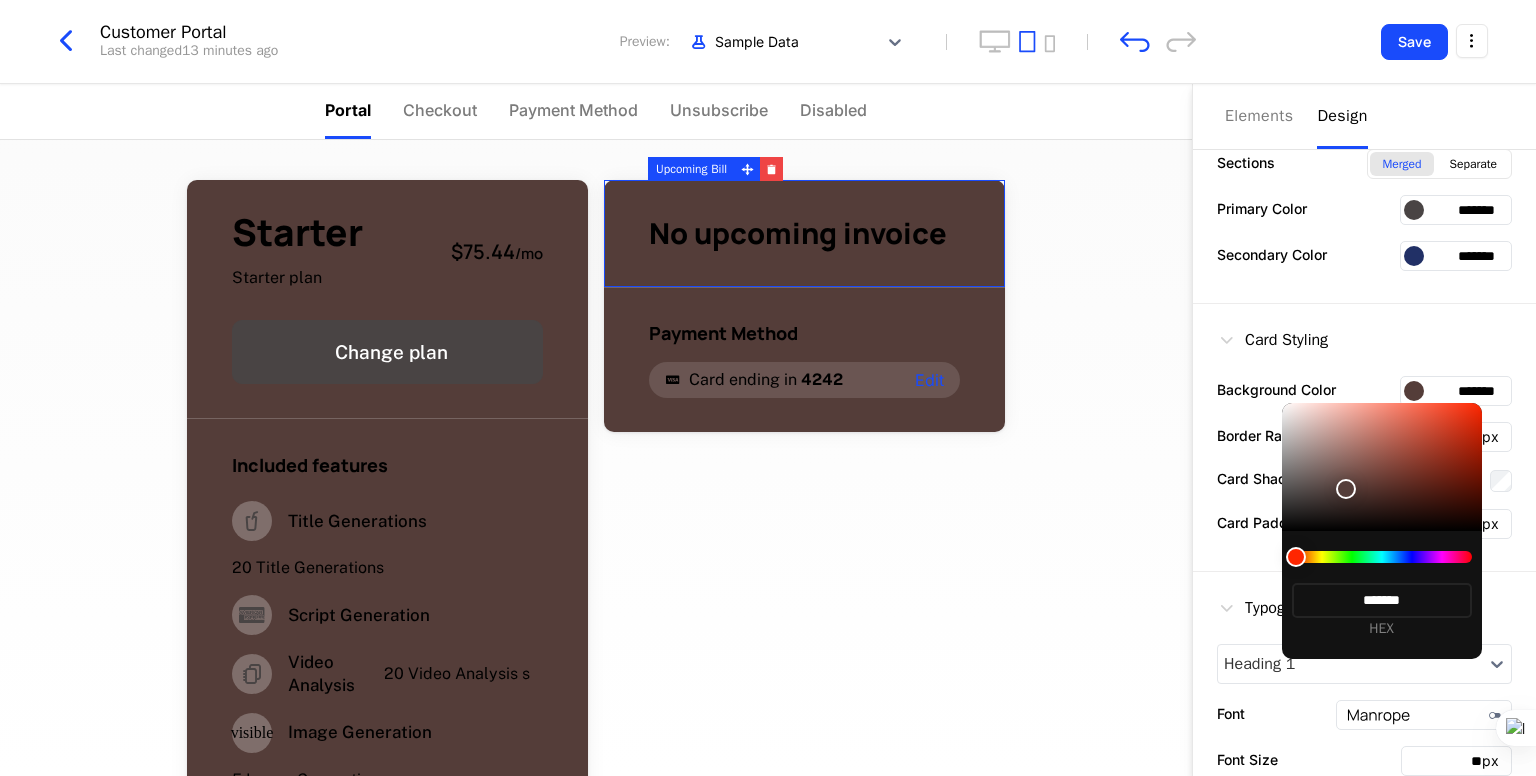type on "*******" 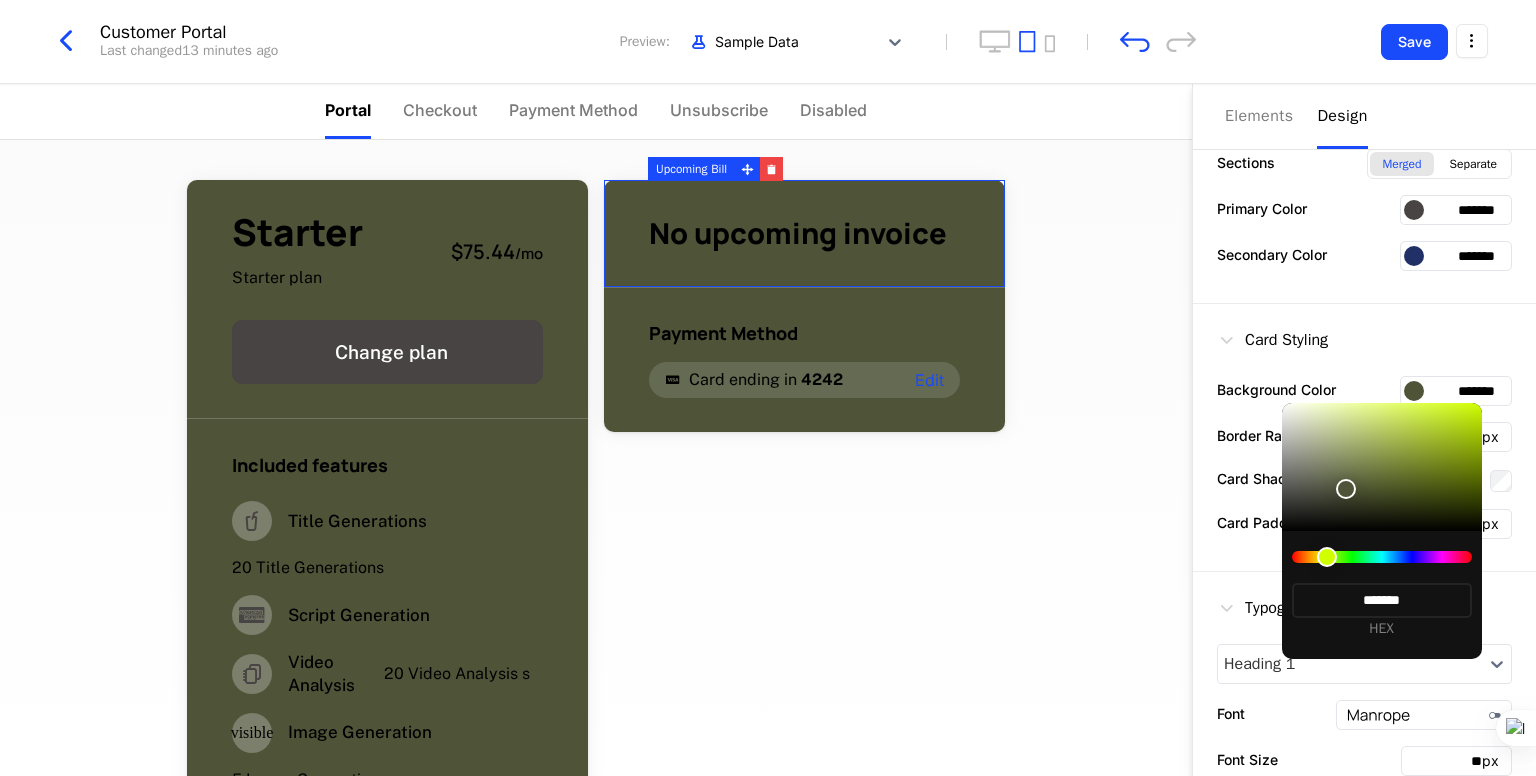 type on "*******" 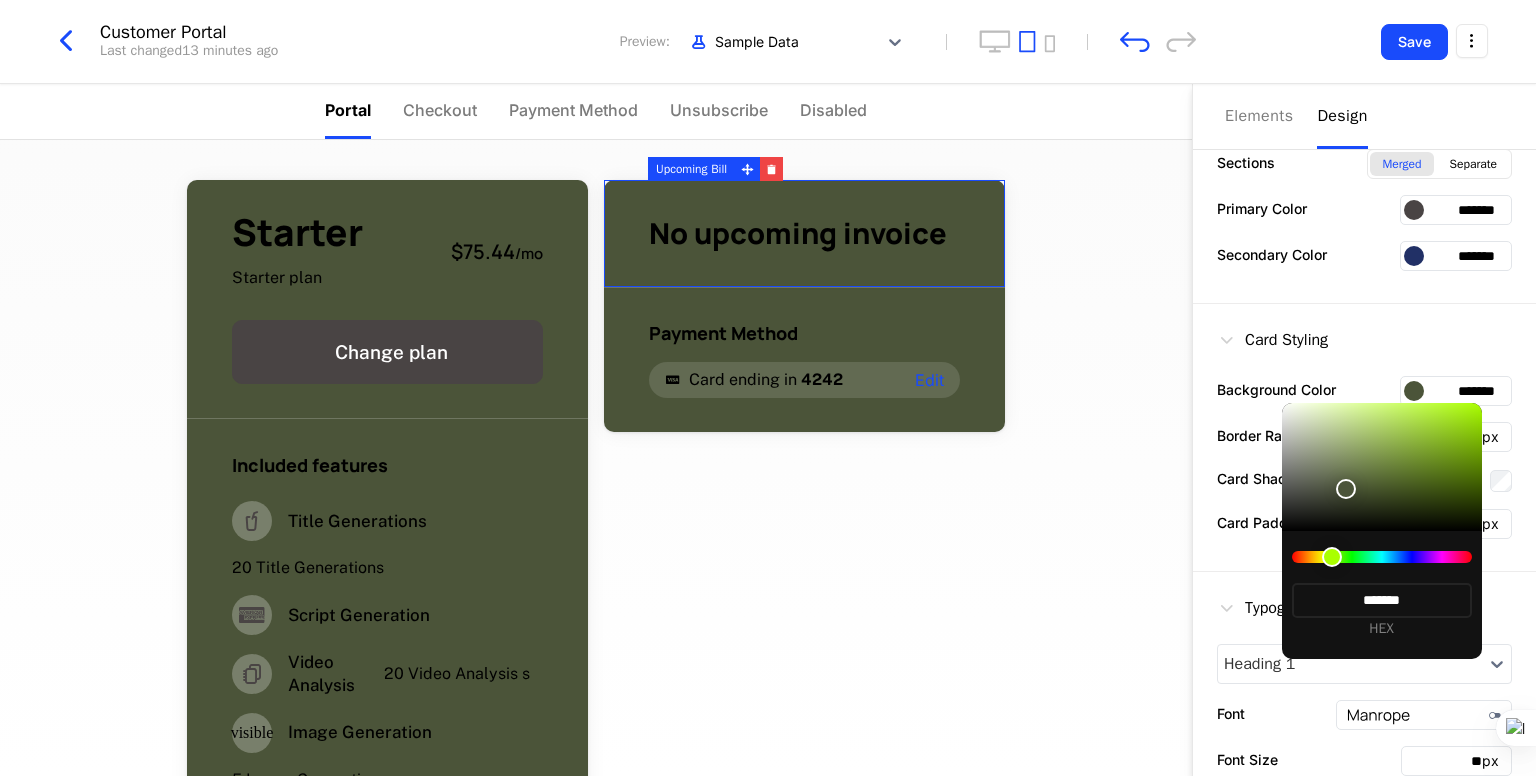type on "*******" 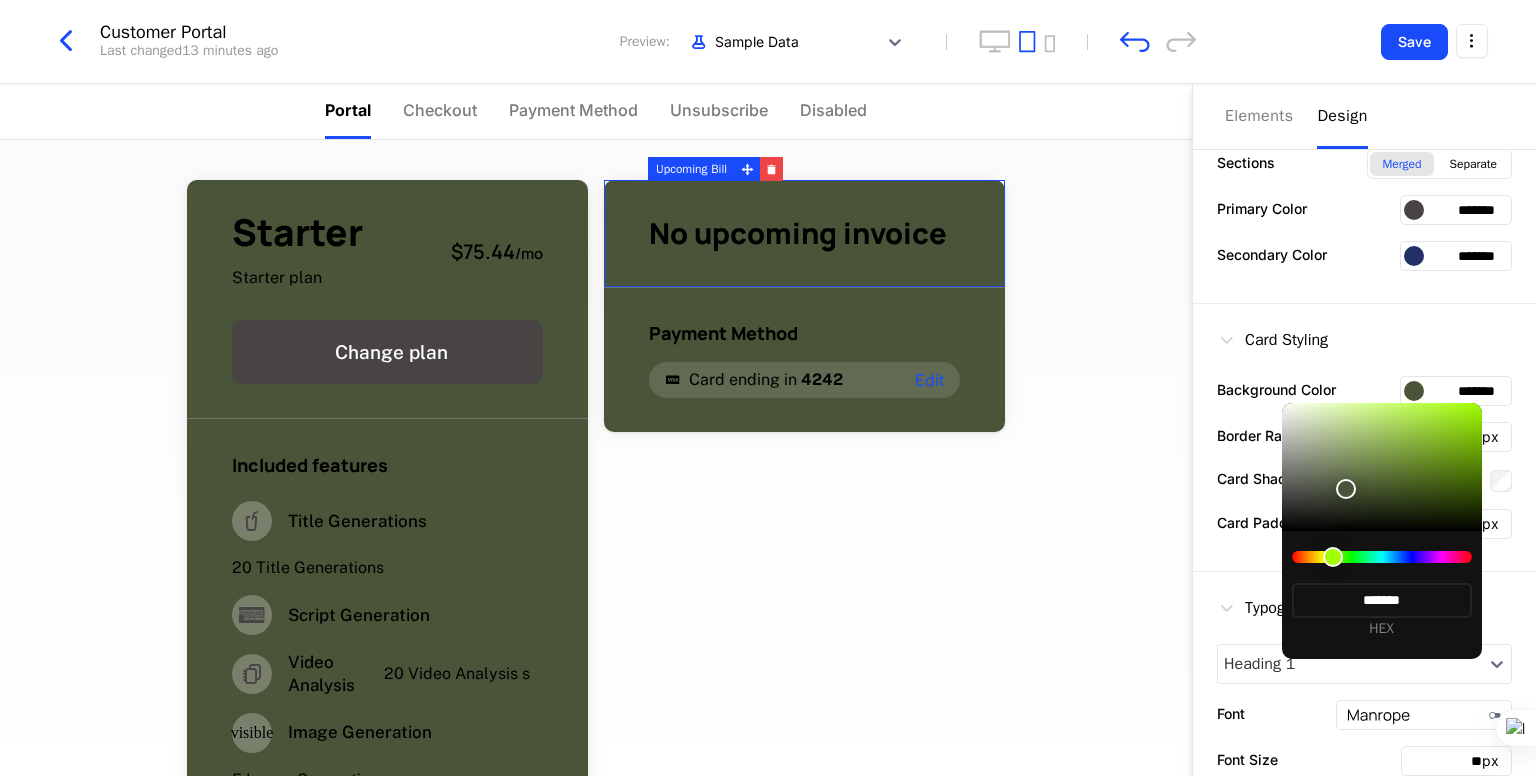 type on "*******" 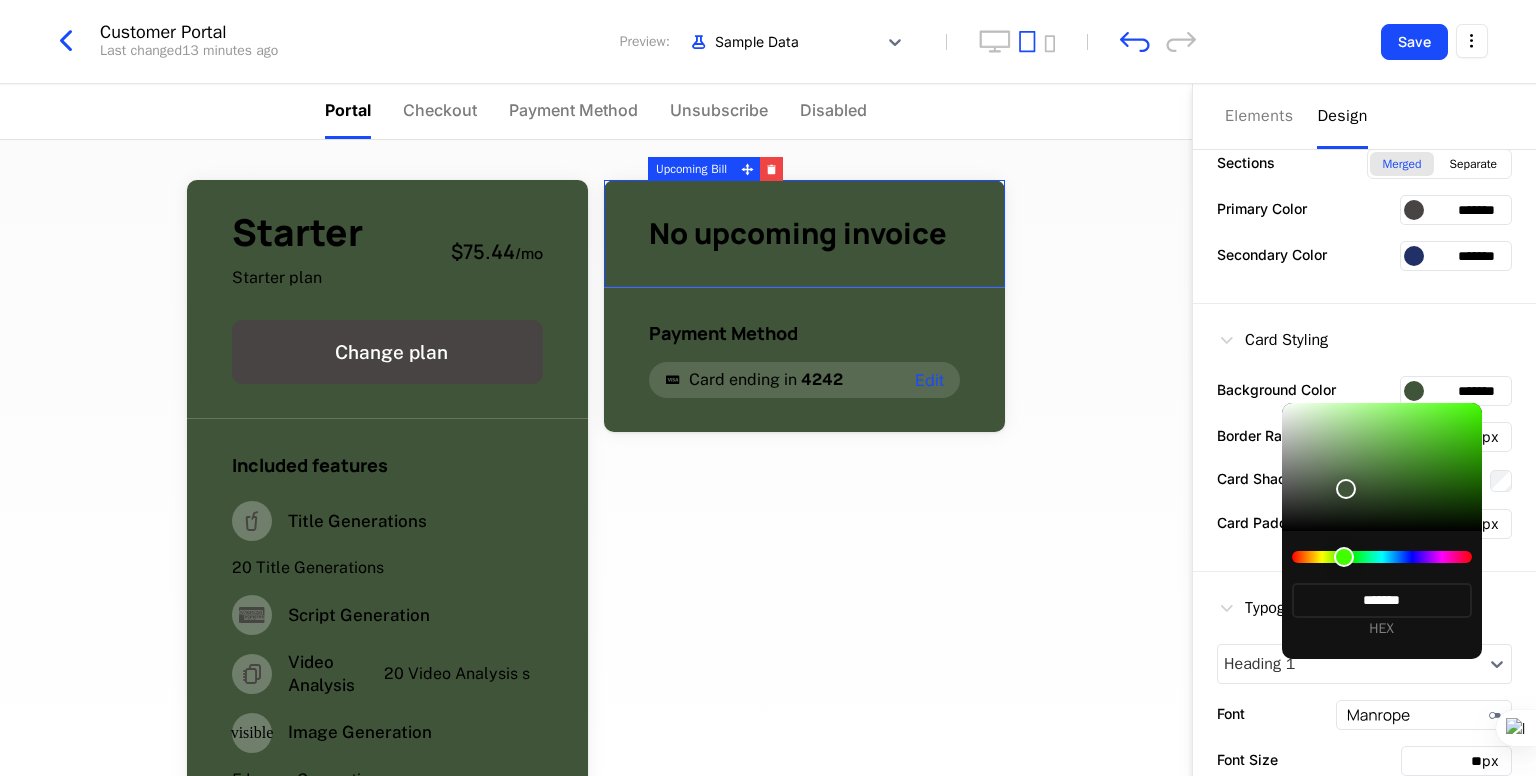 type on "*******" 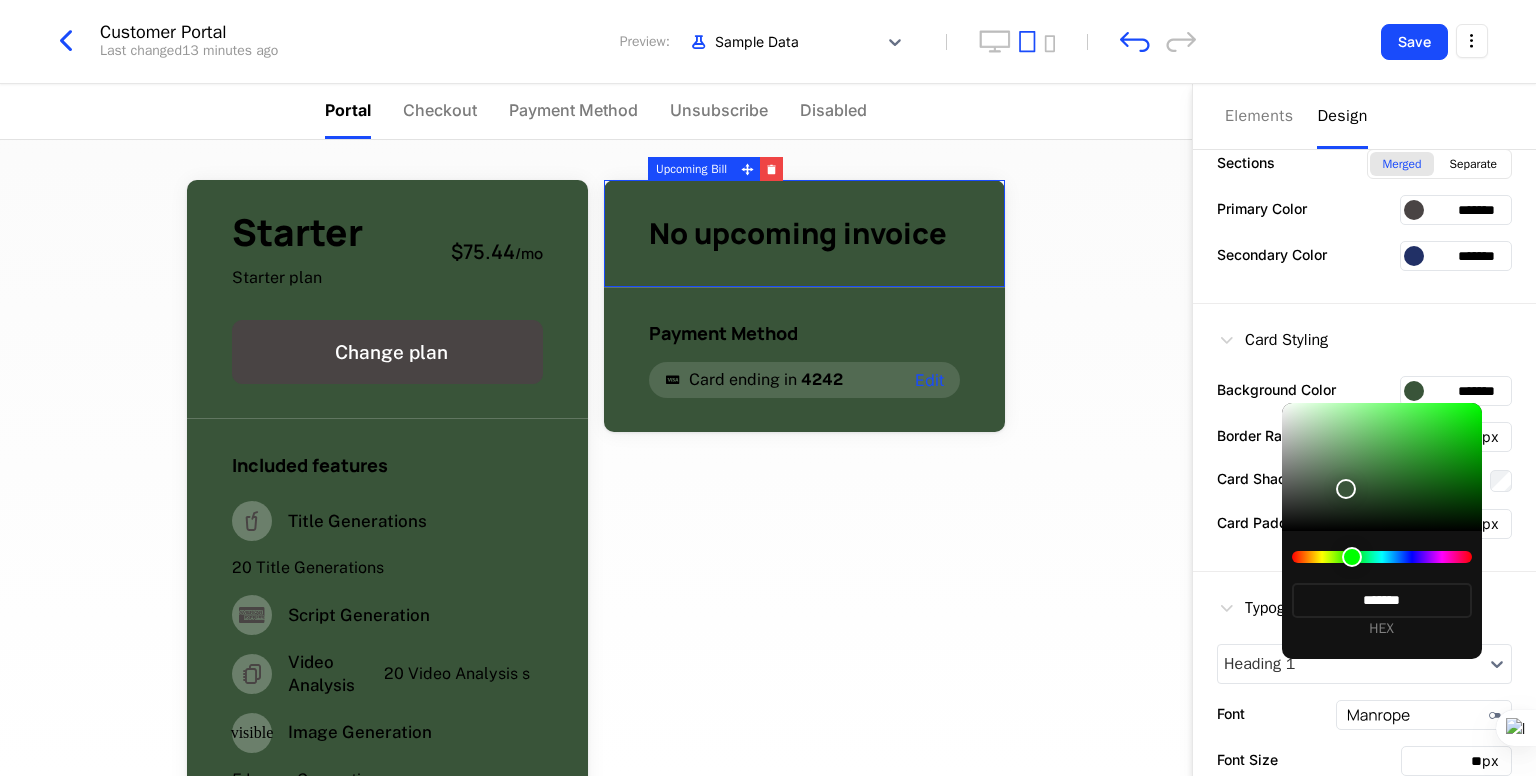 type on "*******" 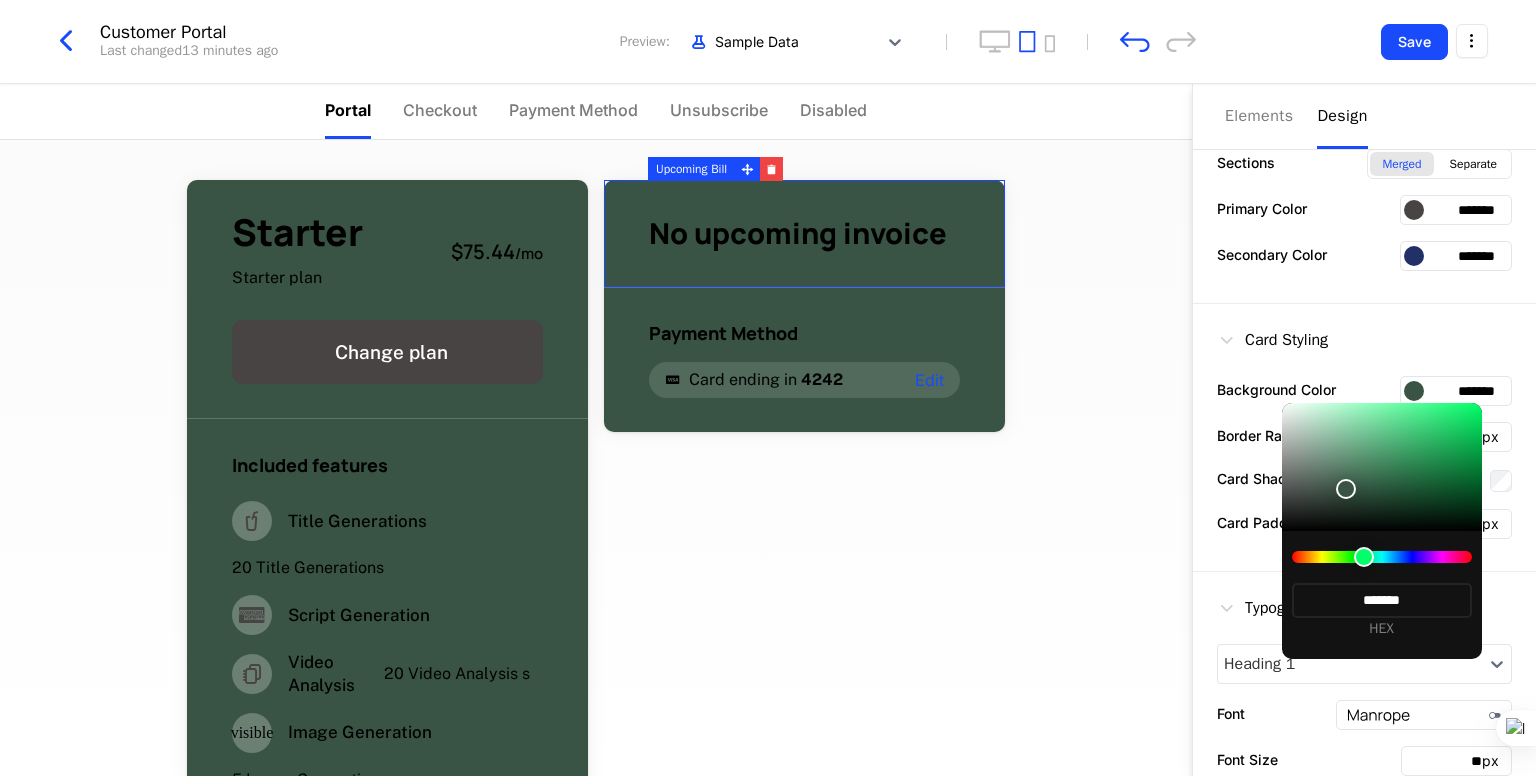 type on "*******" 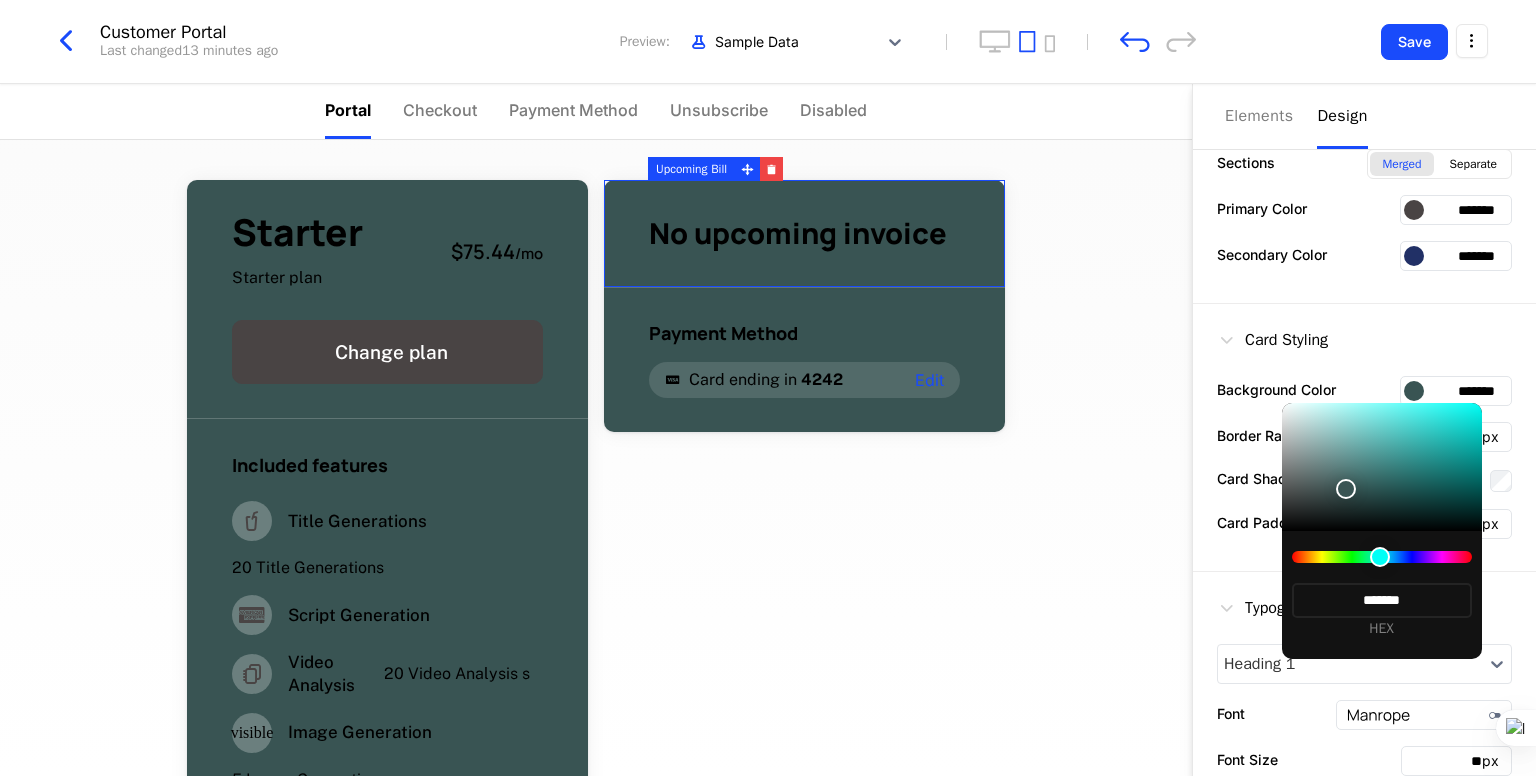 type on "*******" 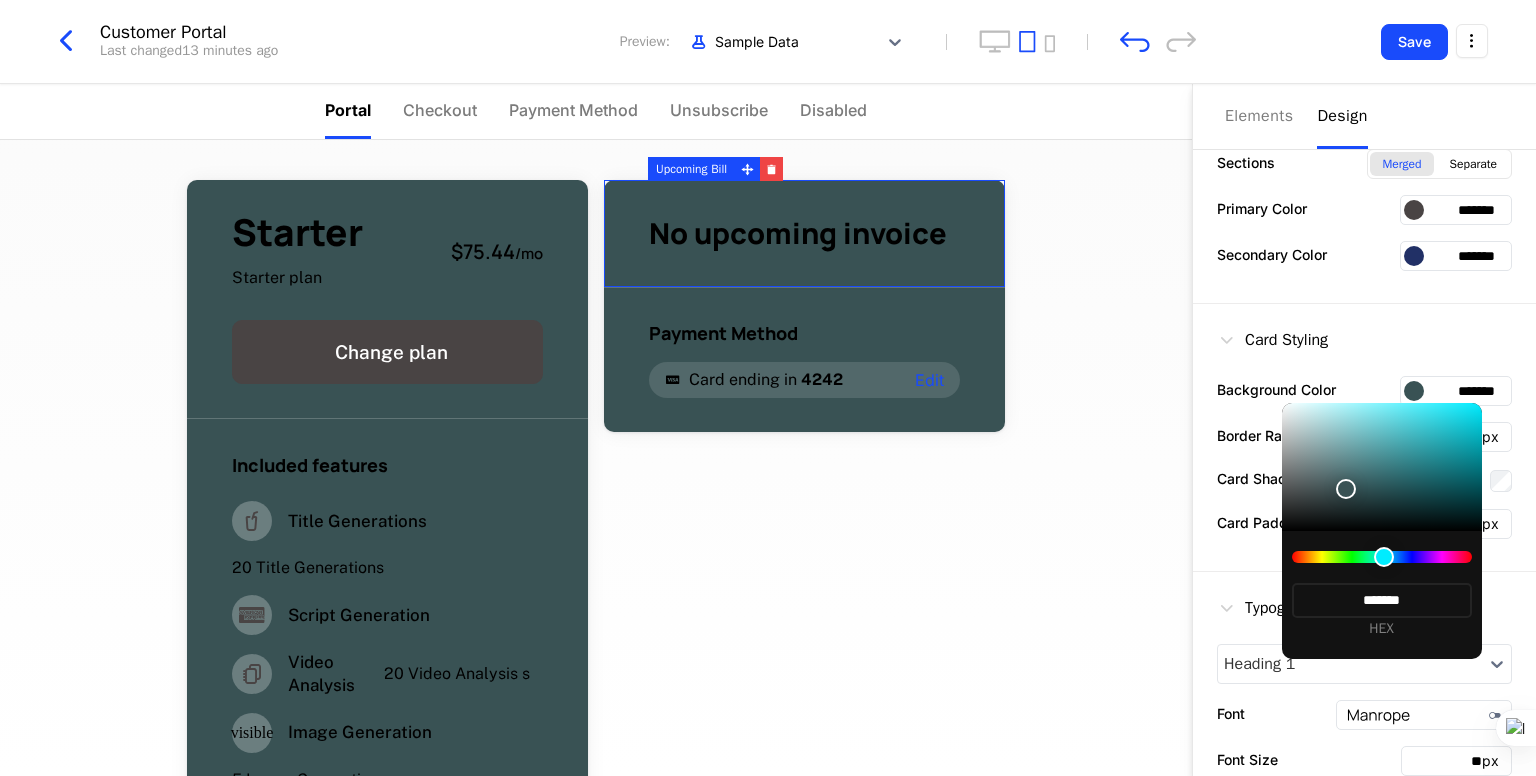 type on "*******" 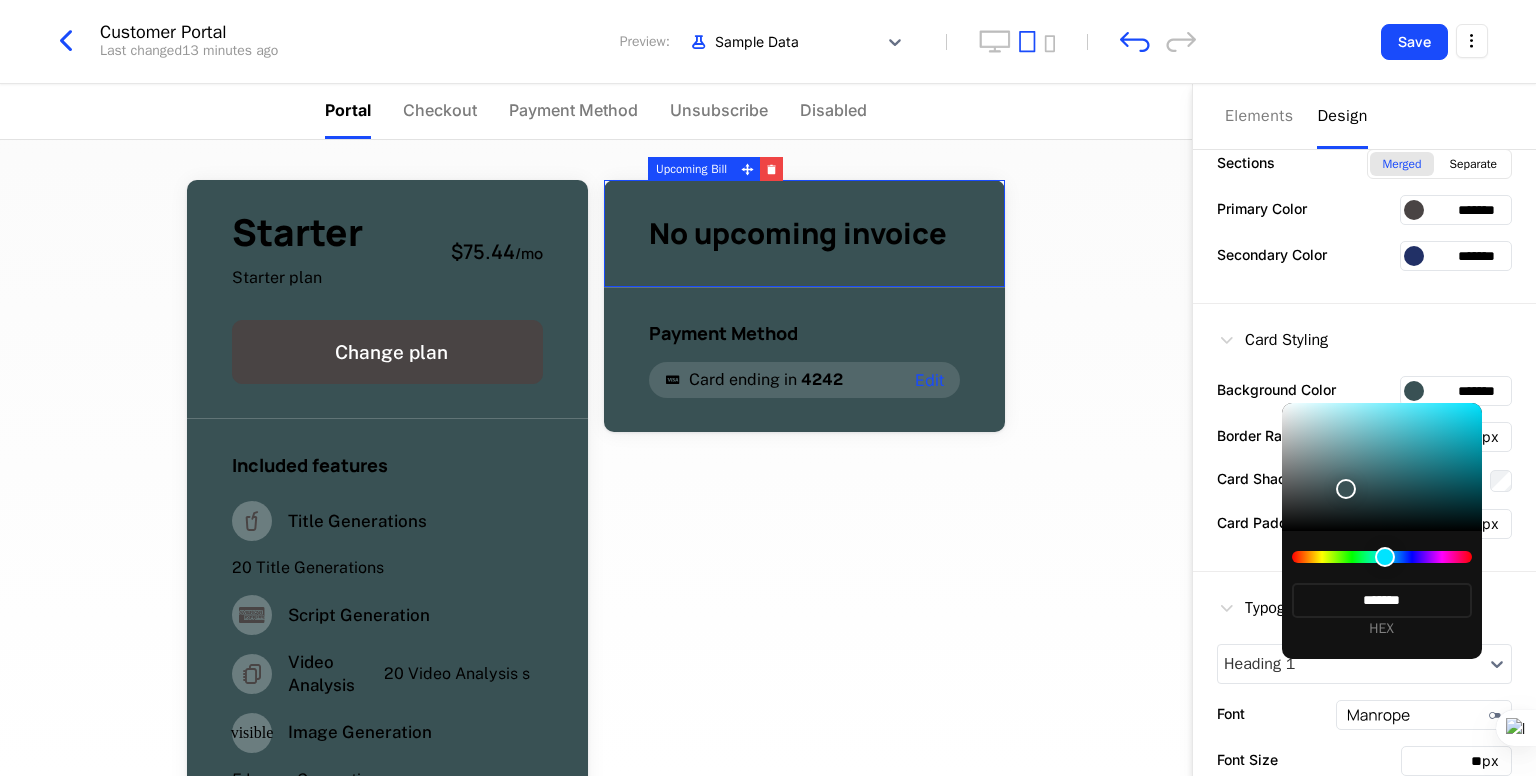 drag, startPoint x: 1296, startPoint y: 553, endPoint x: 1385, endPoint y: 557, distance: 89.08984 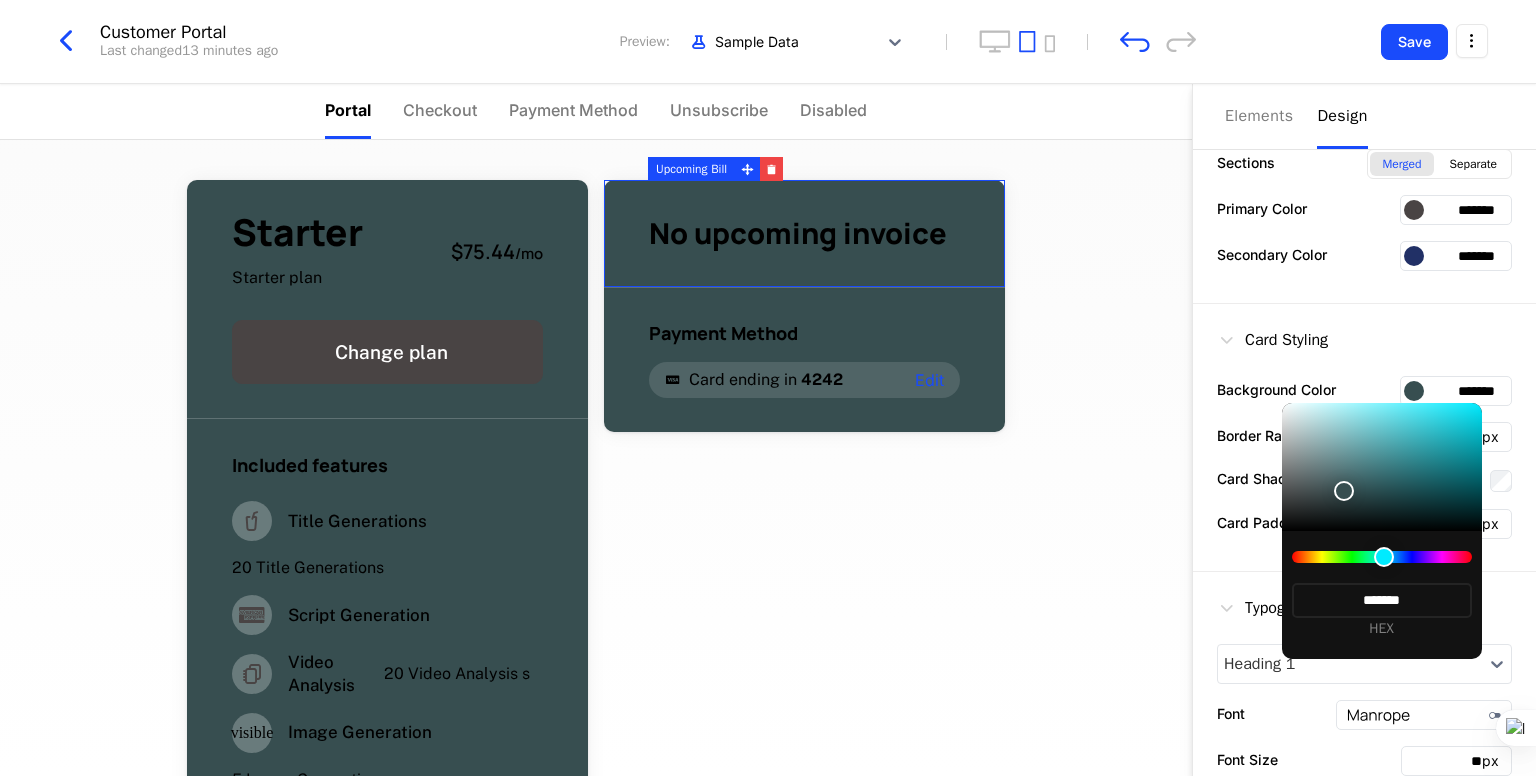 type on "*******" 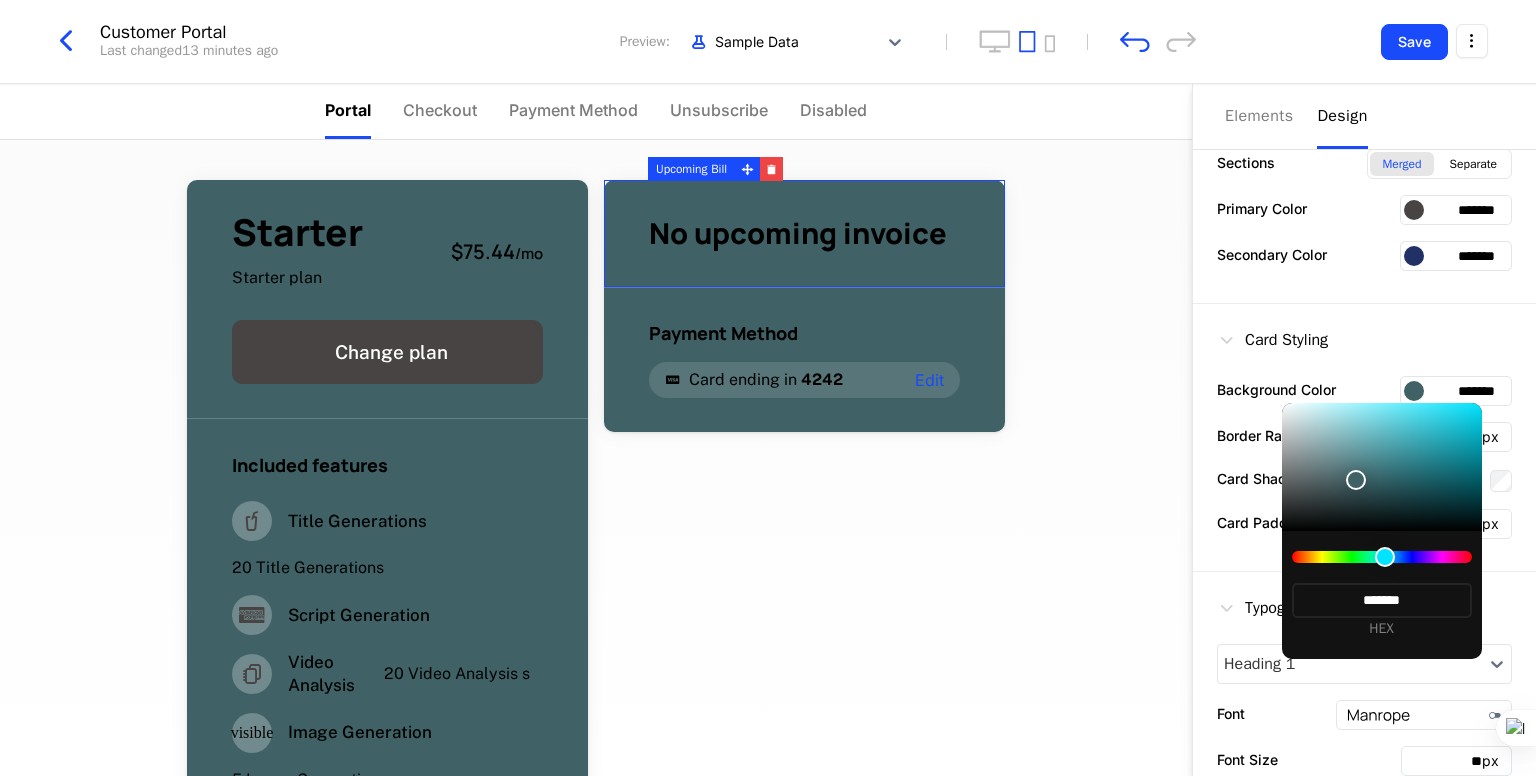 type on "*******" 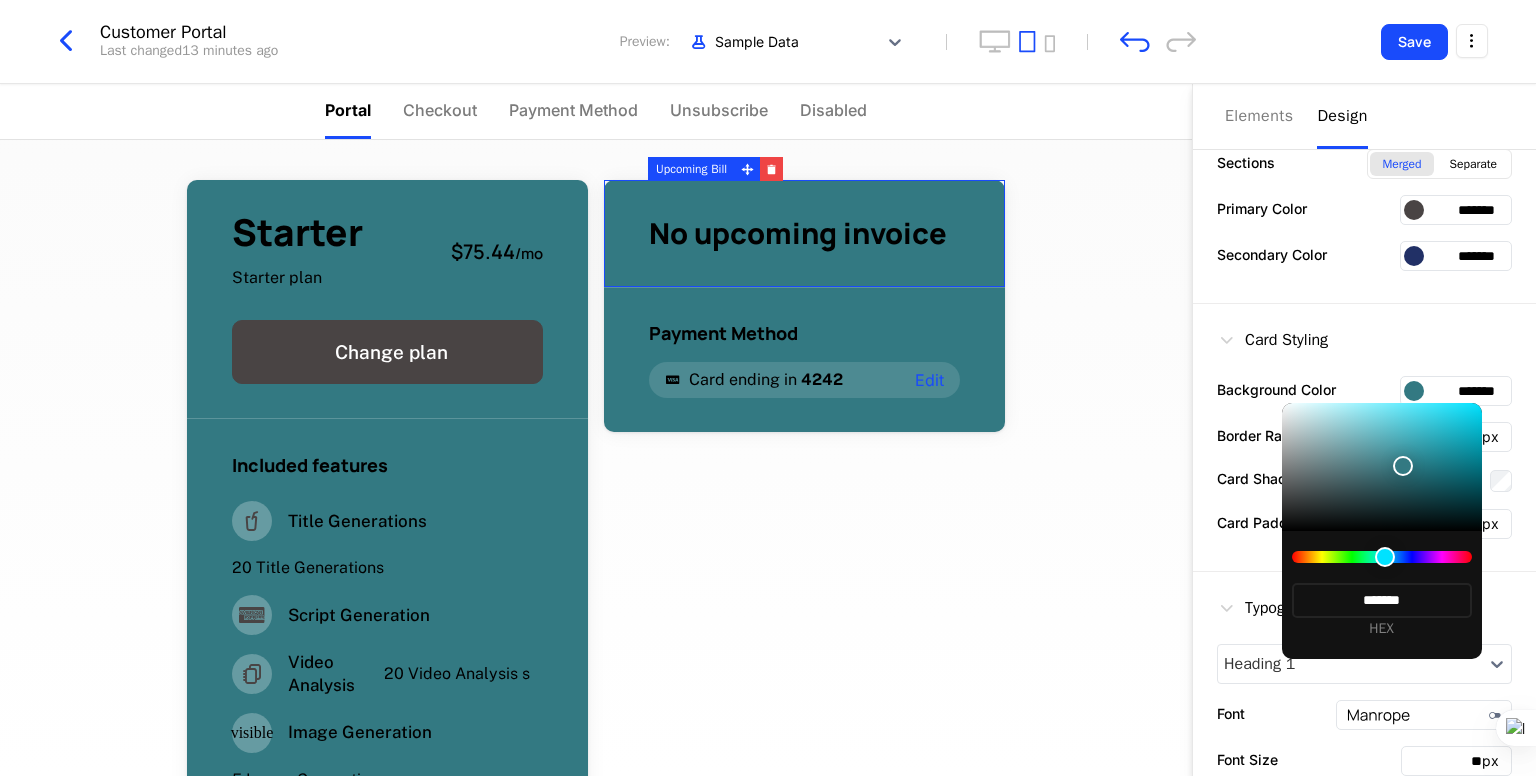 type on "*******" 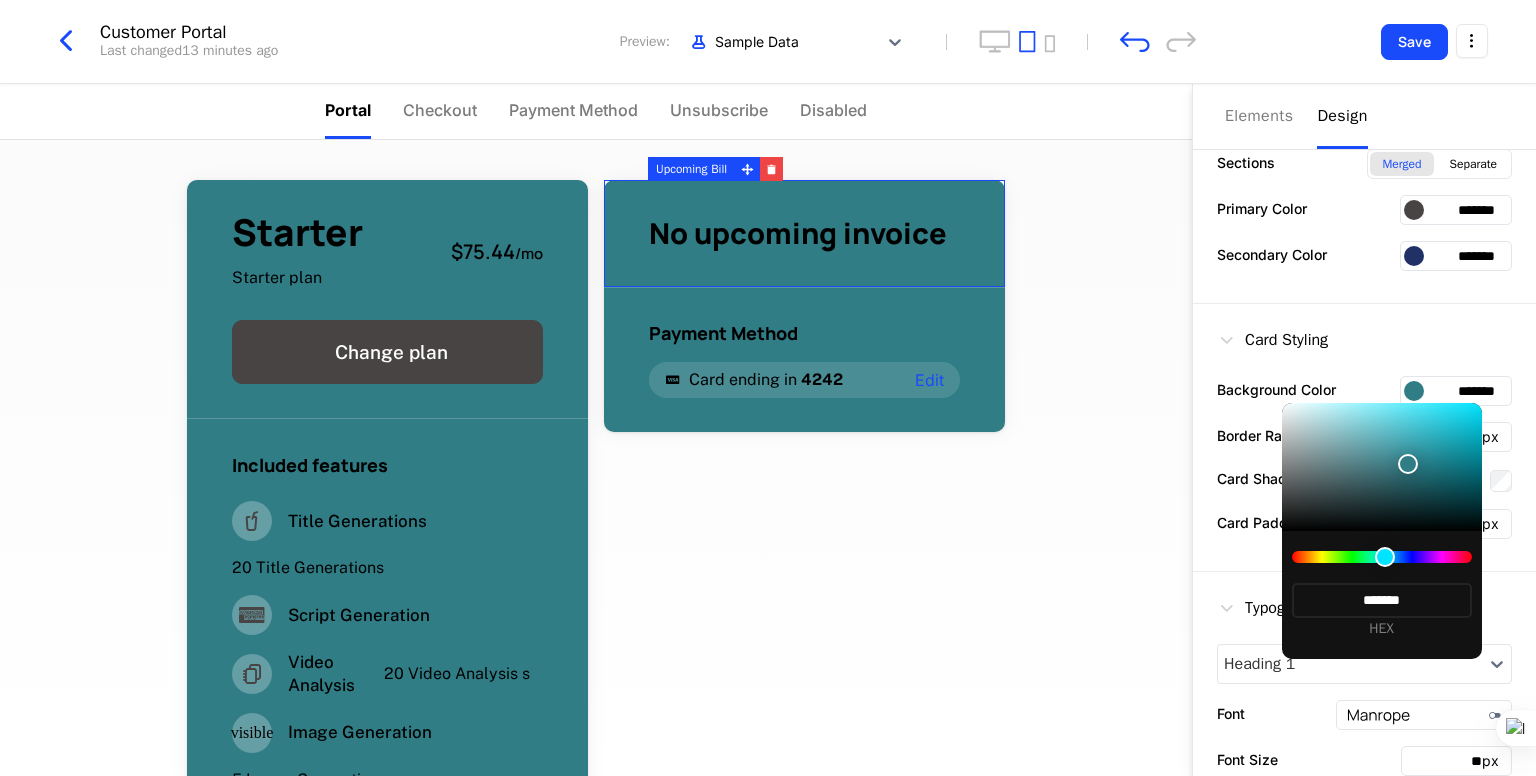 type on "*******" 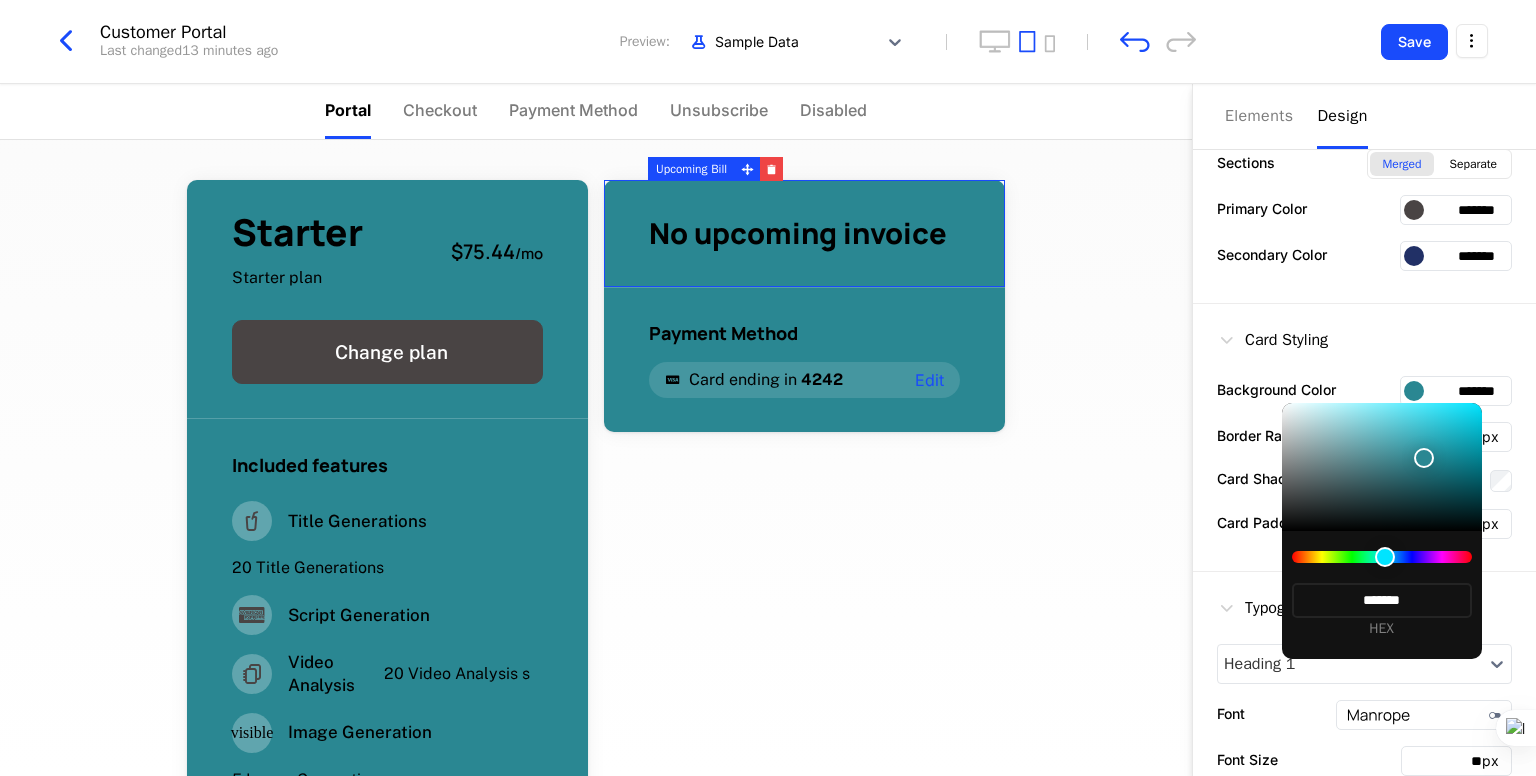 type on "*******" 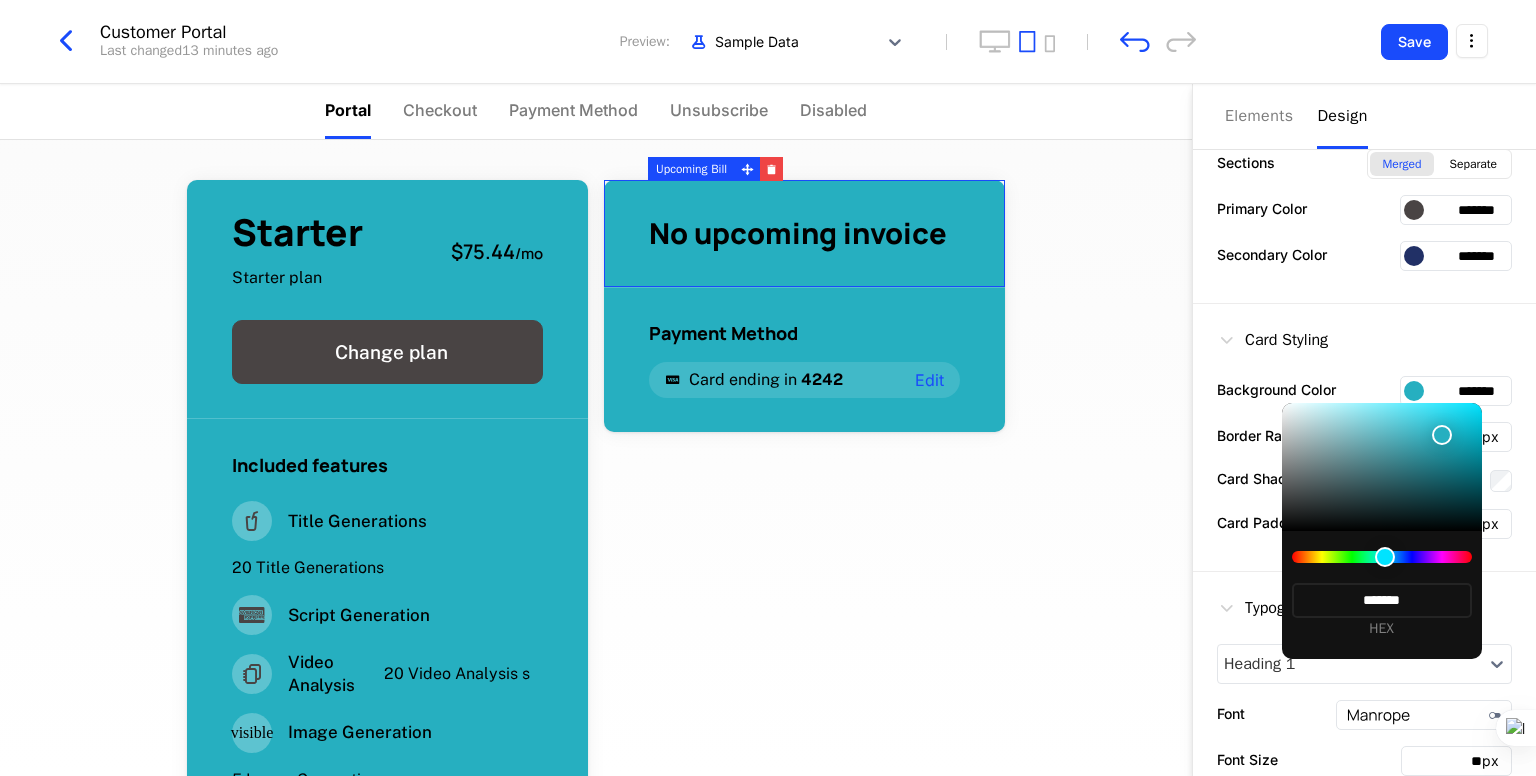 type on "*******" 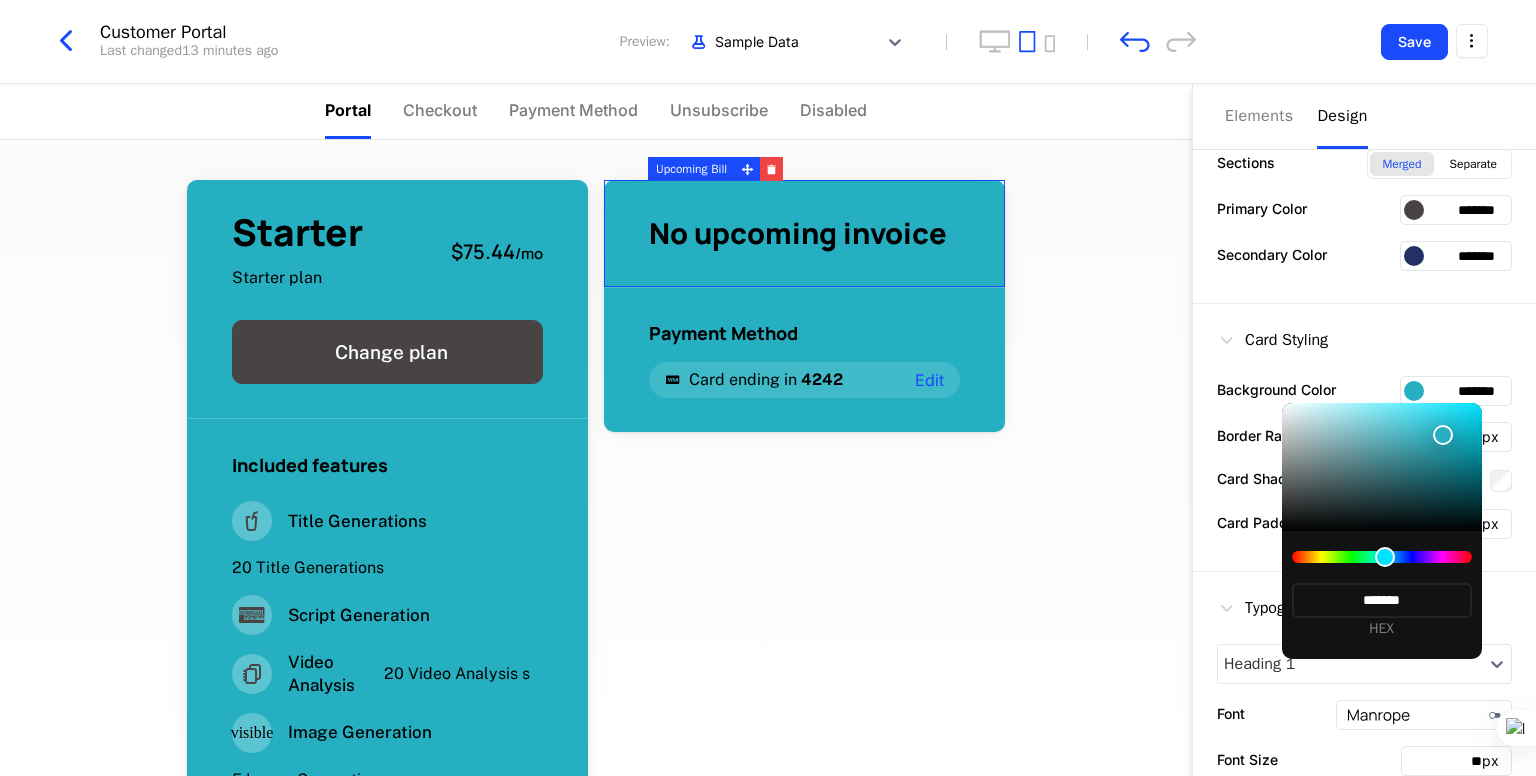 type on "*******" 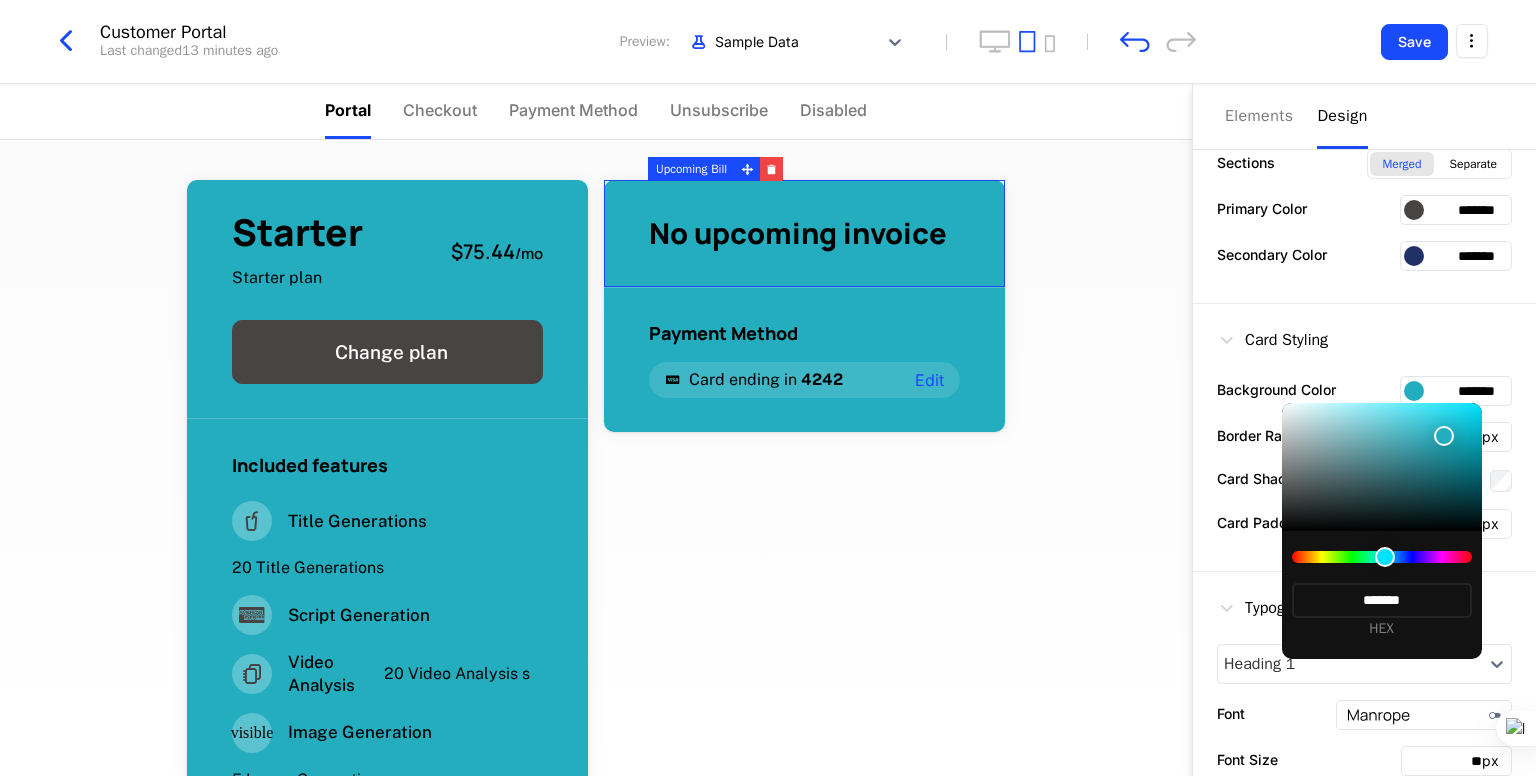 type on "*******" 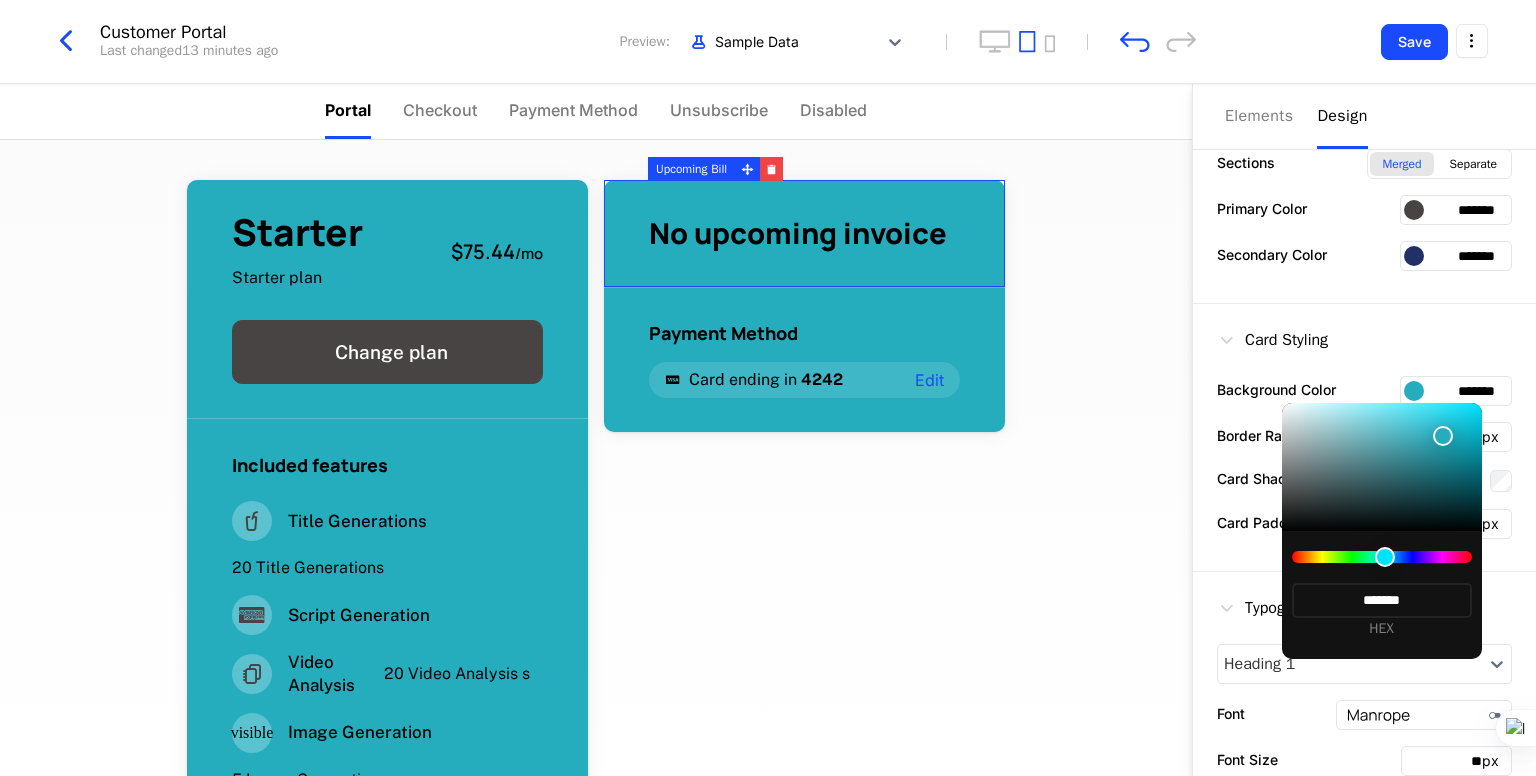type on "*******" 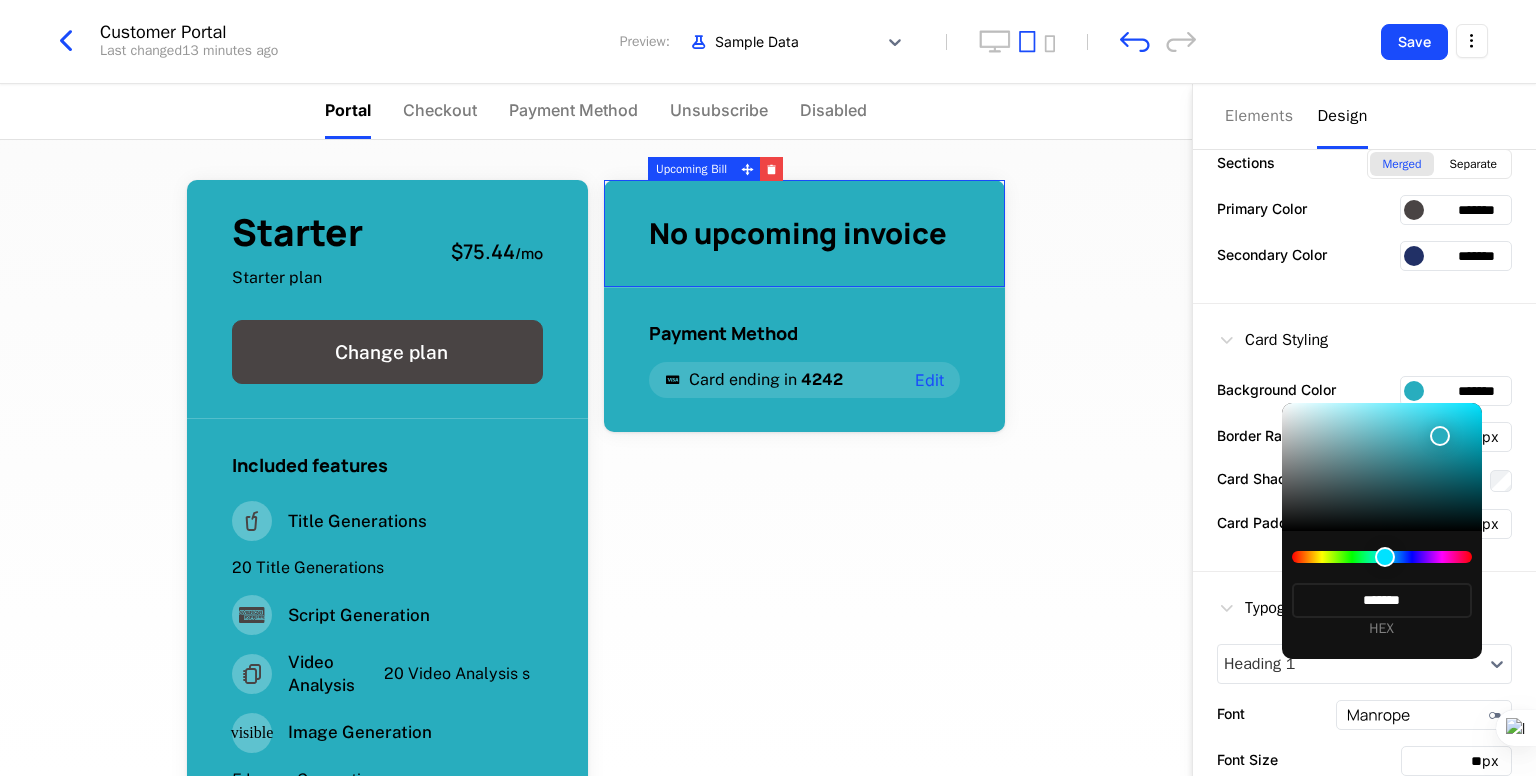 type on "*******" 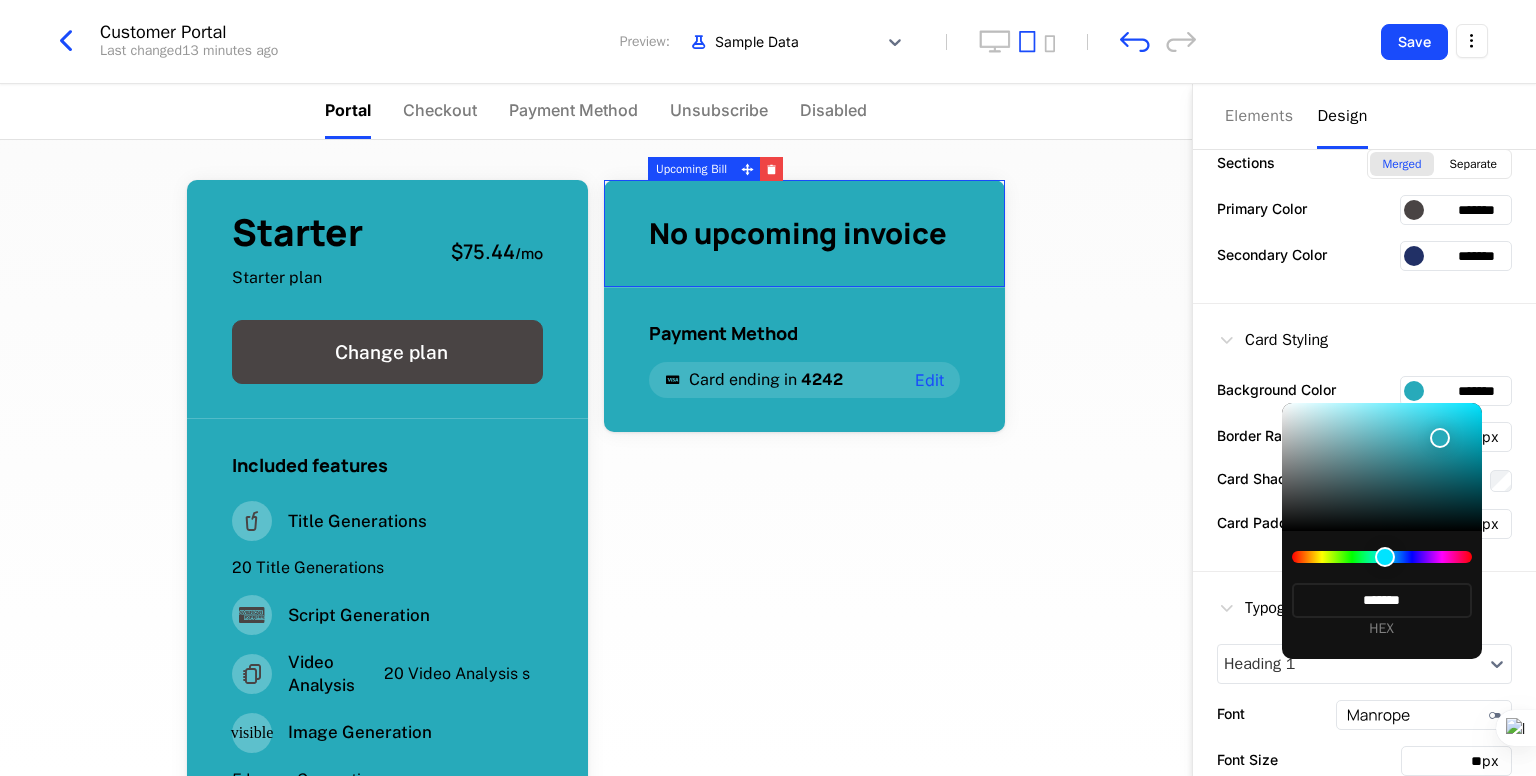 drag, startPoint x: 1344, startPoint y: 491, endPoint x: 1440, endPoint y: 441, distance: 108.24047 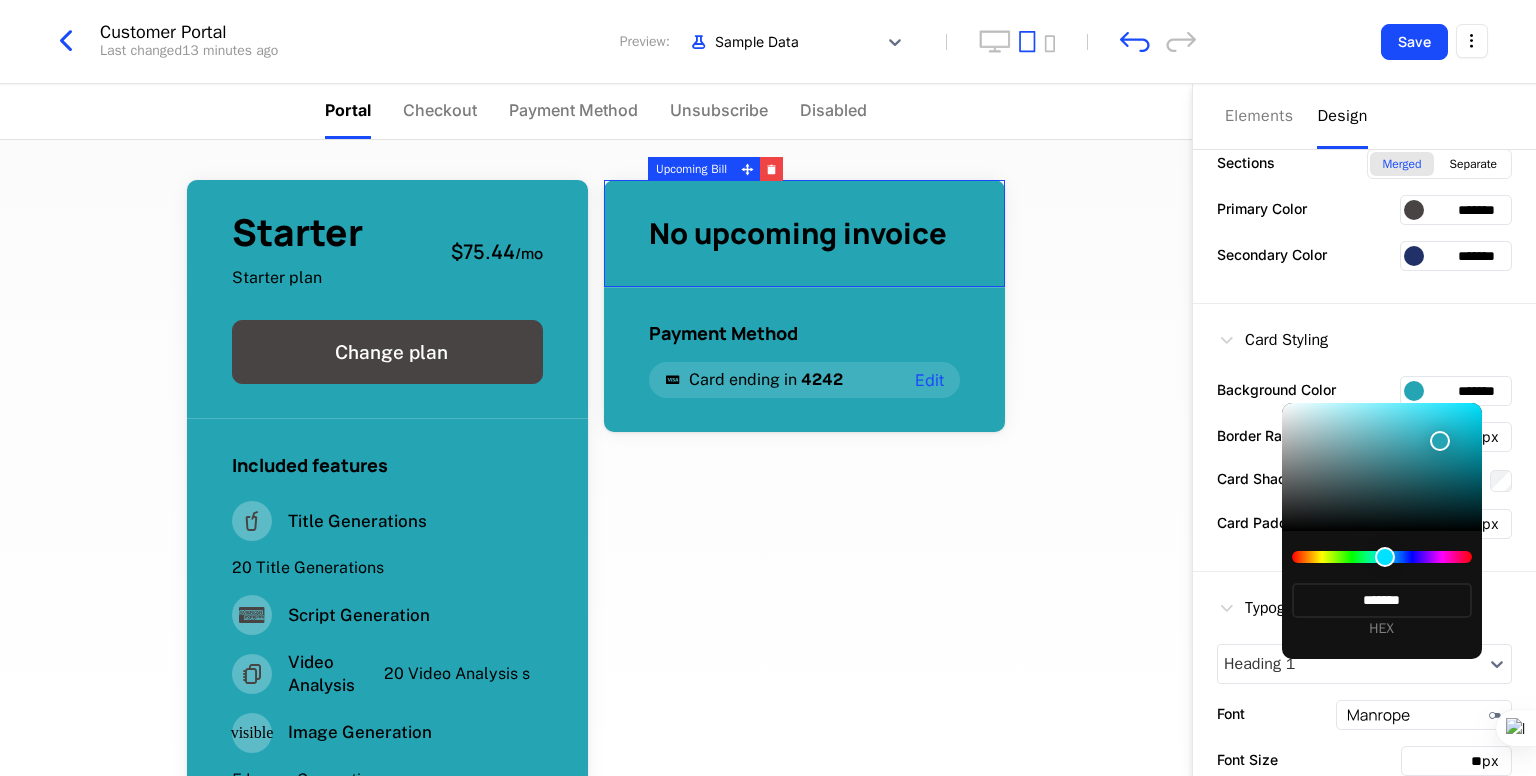 type on "*******" 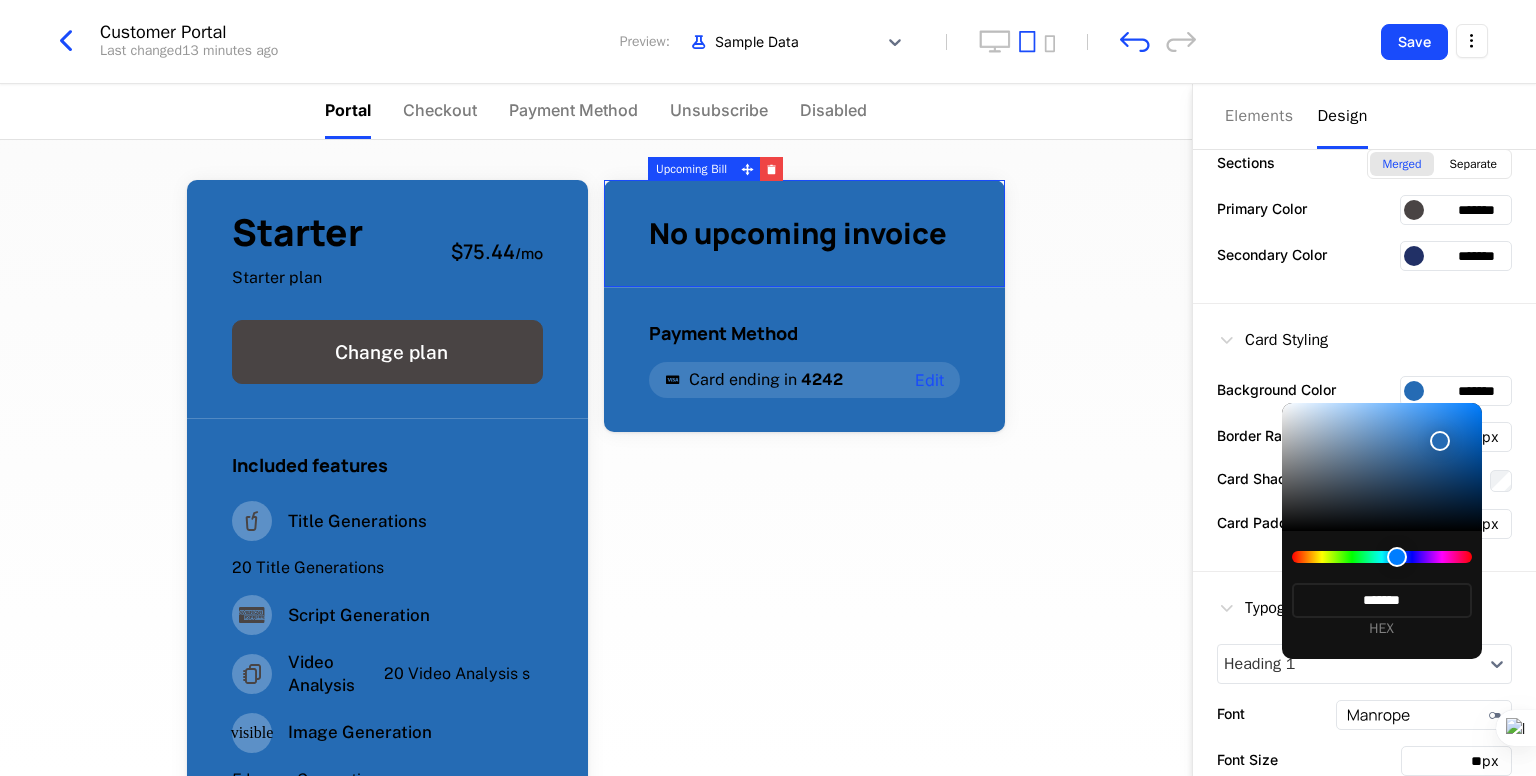 type on "*******" 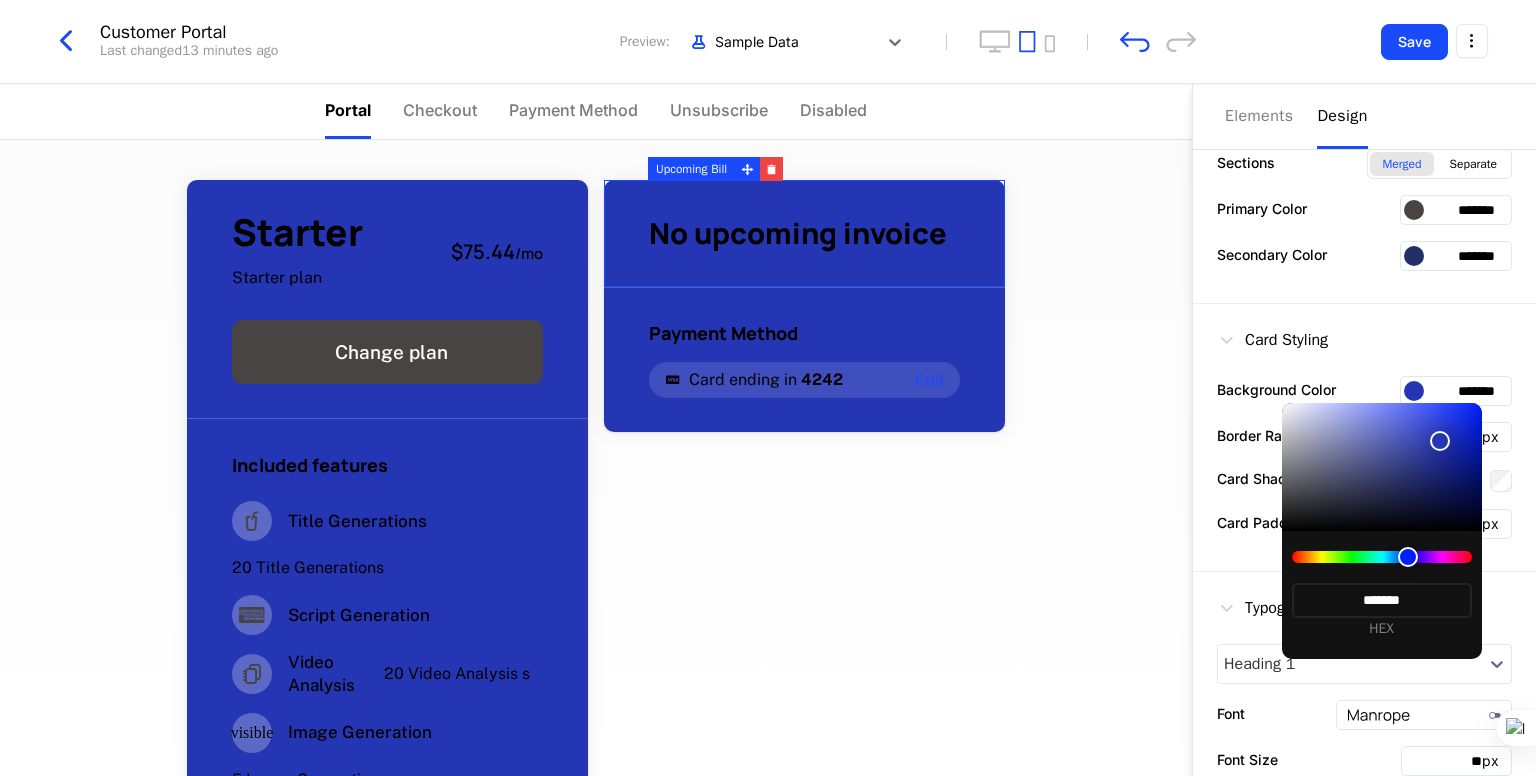type on "*******" 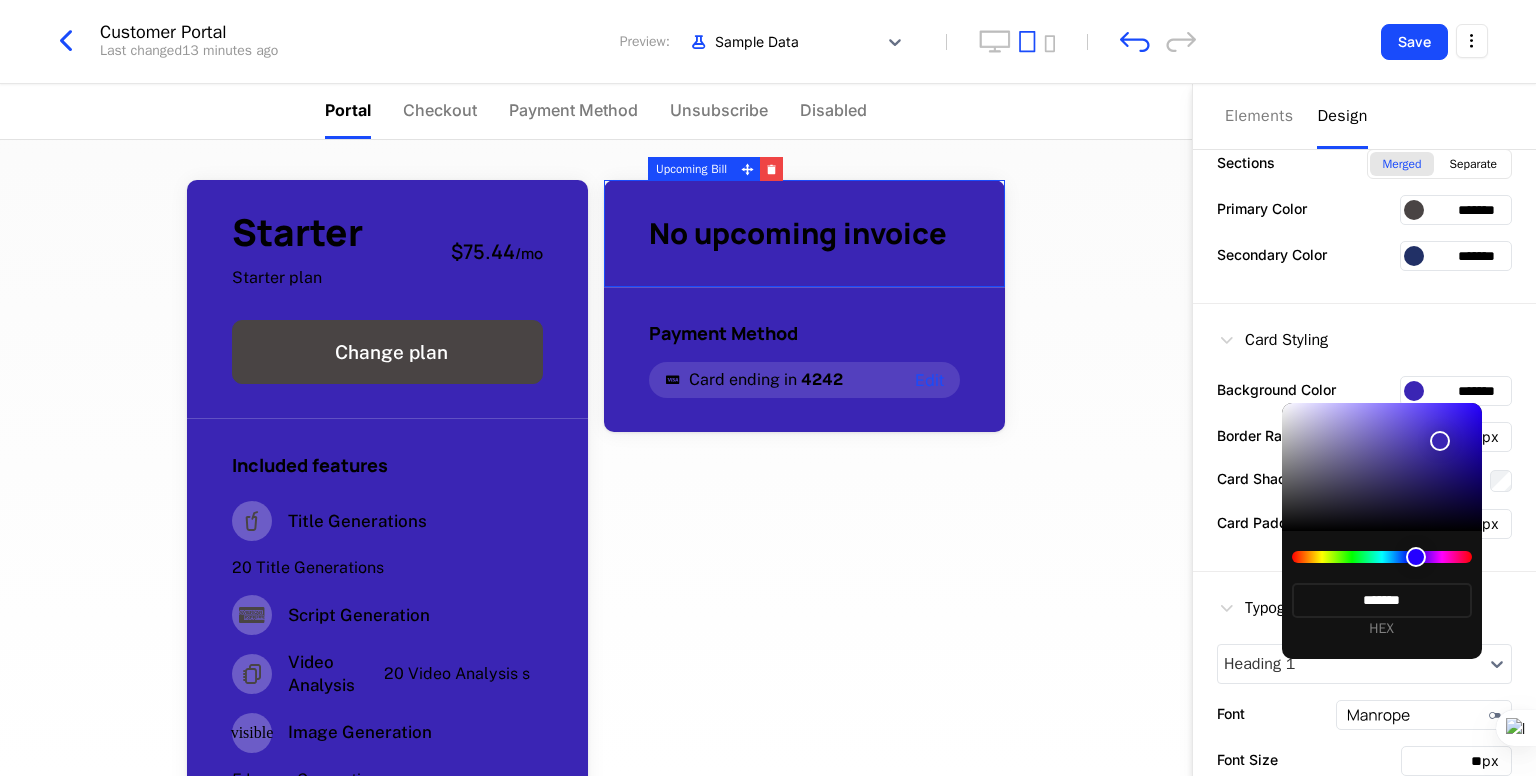 type on "*******" 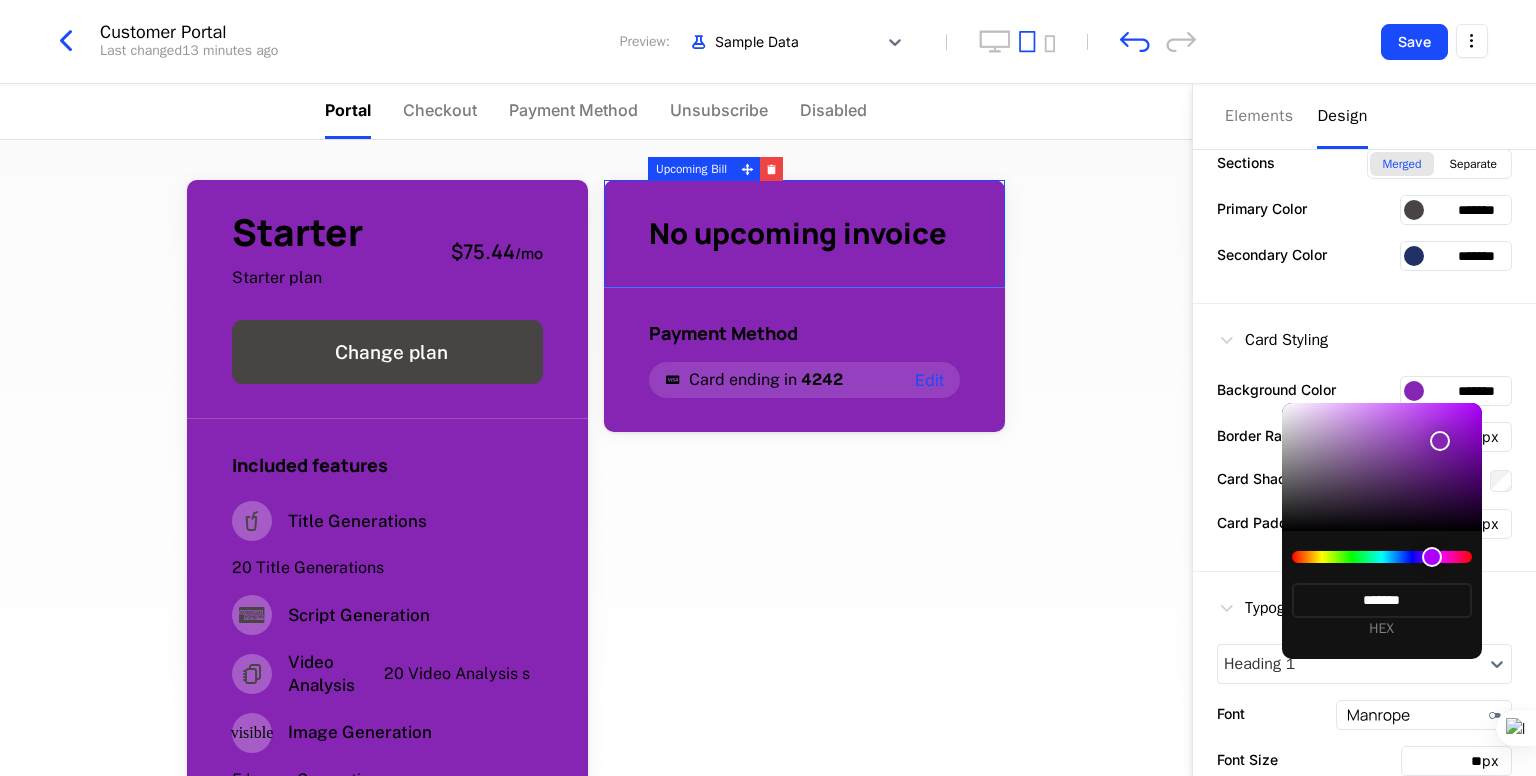 type on "*******" 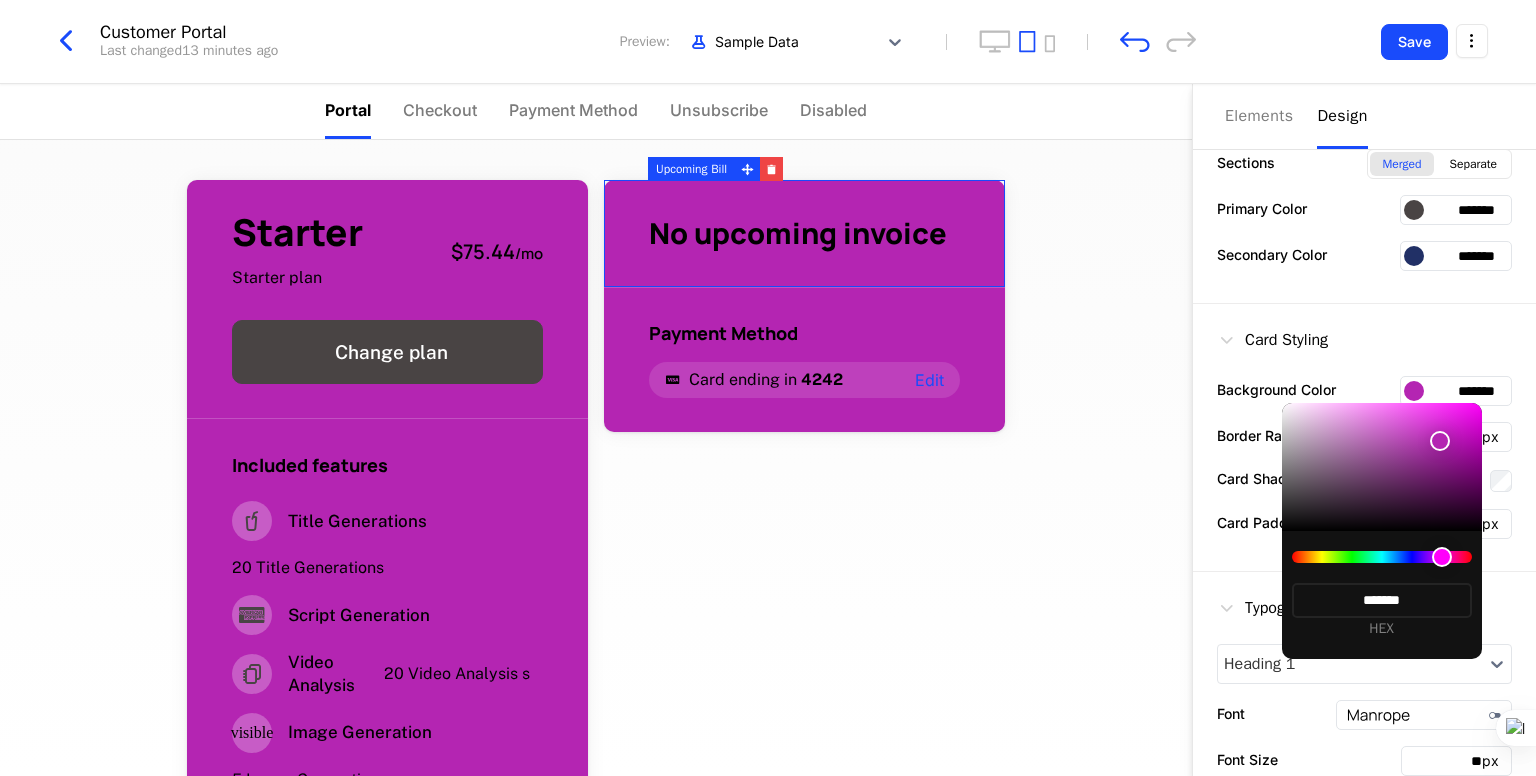 type on "*******" 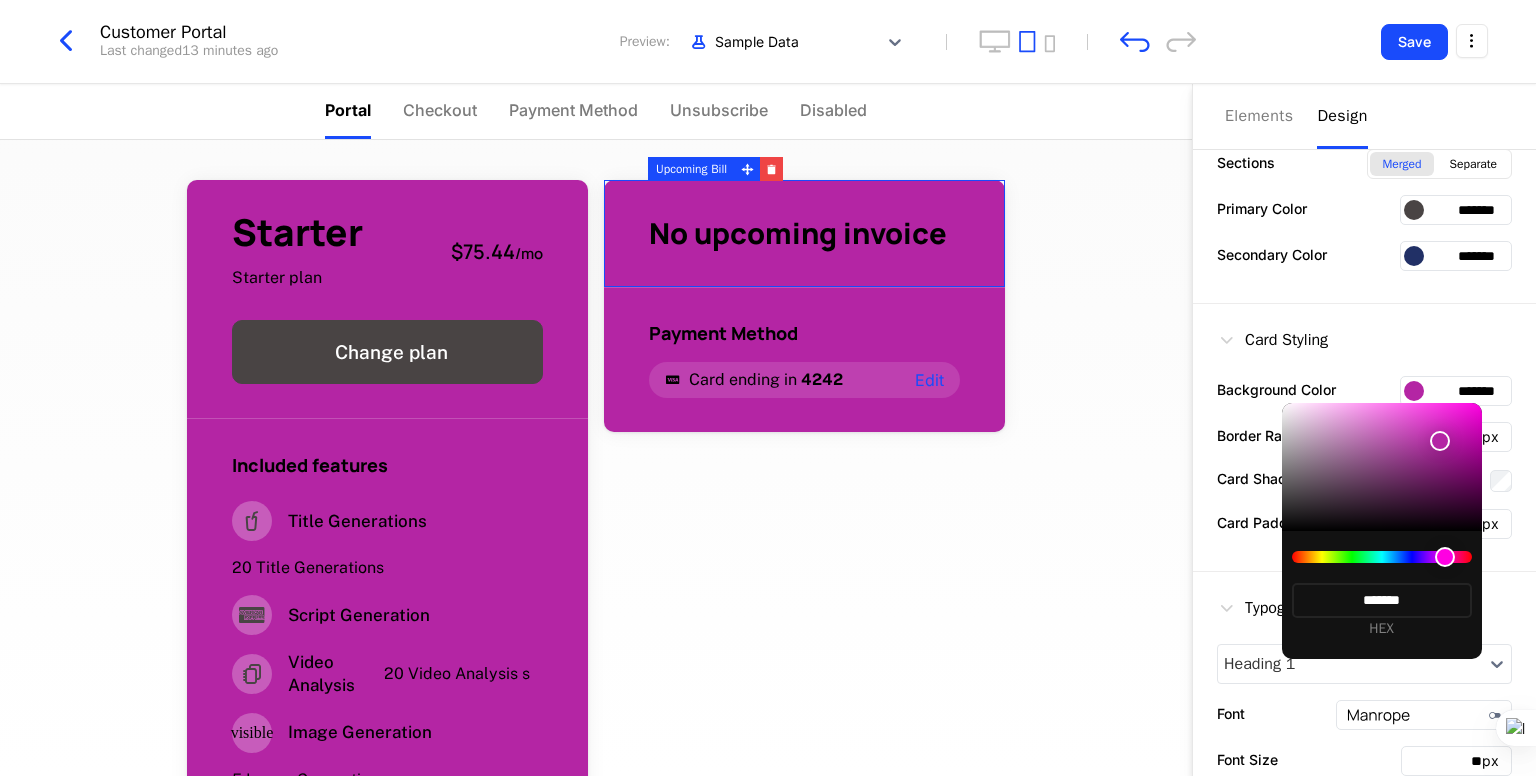 type on "*******" 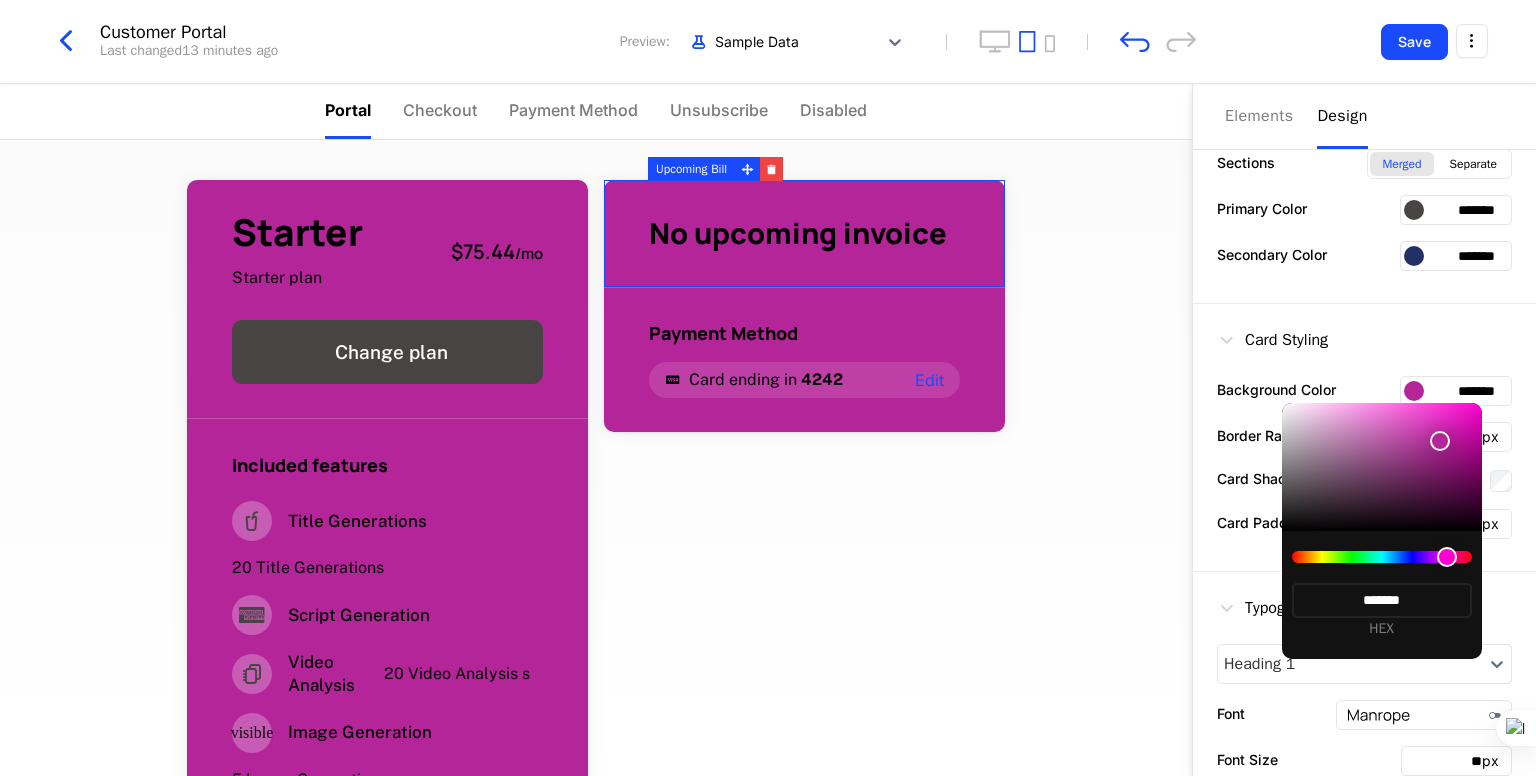 type on "*******" 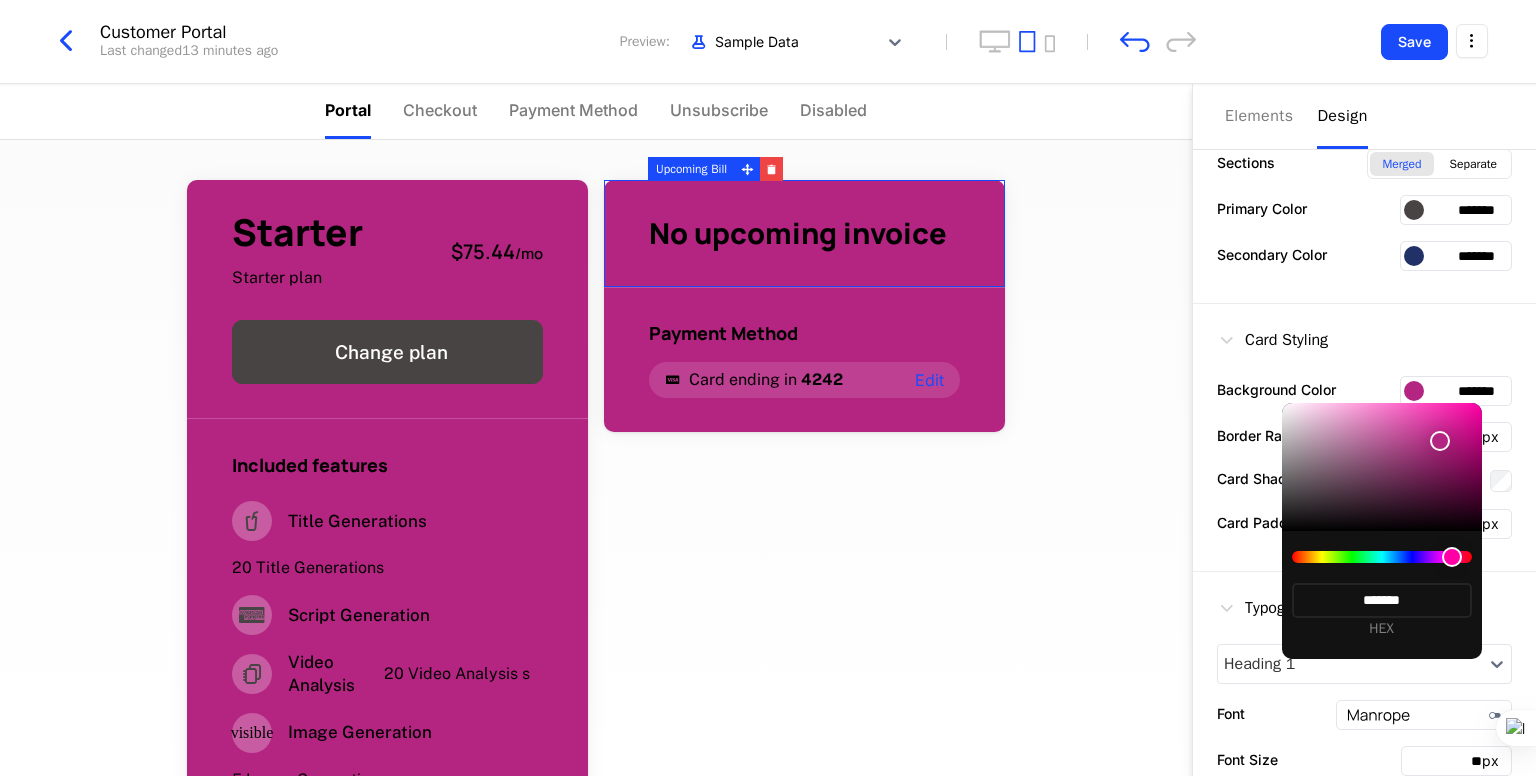 type on "*******" 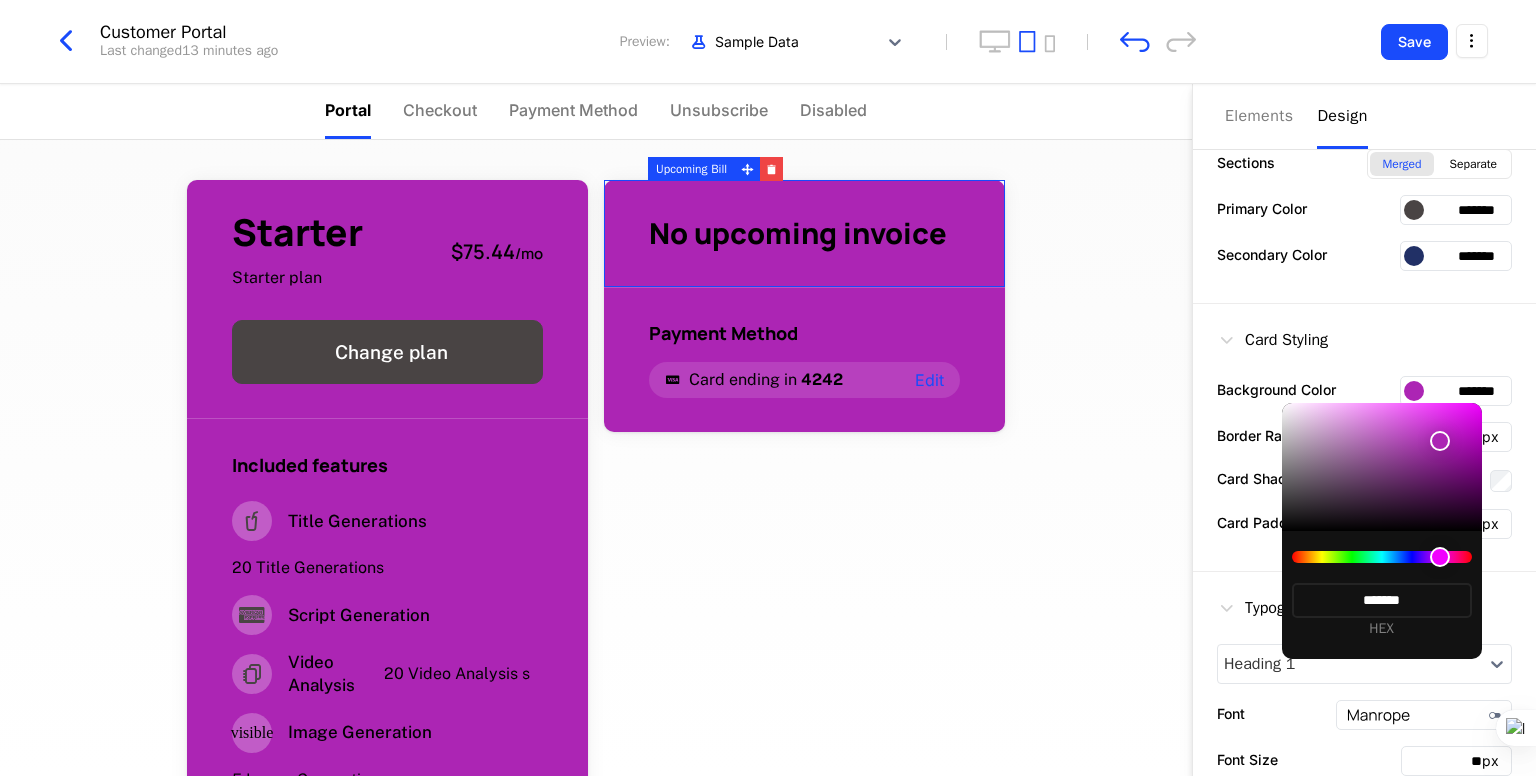 type on "*******" 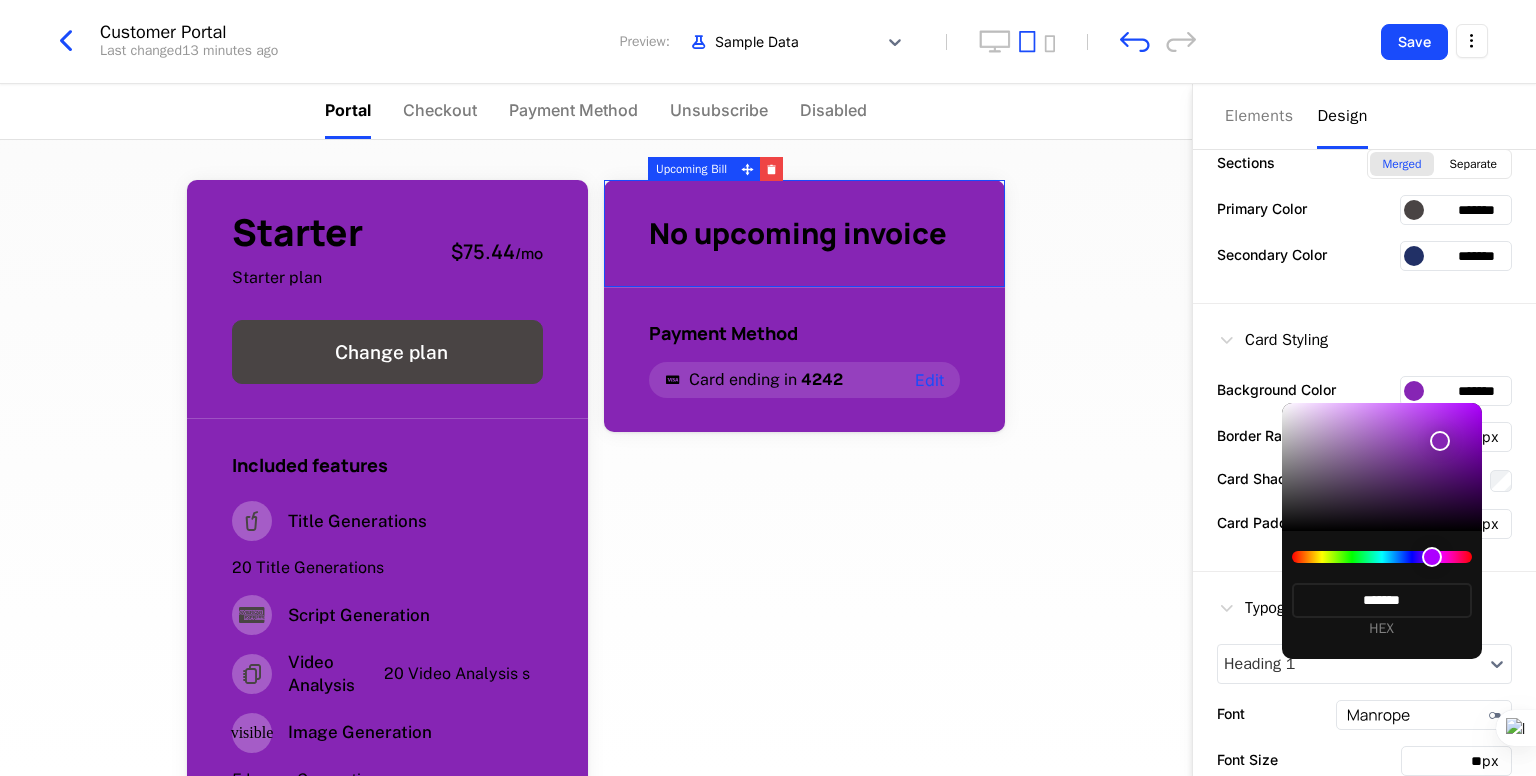 type on "*******" 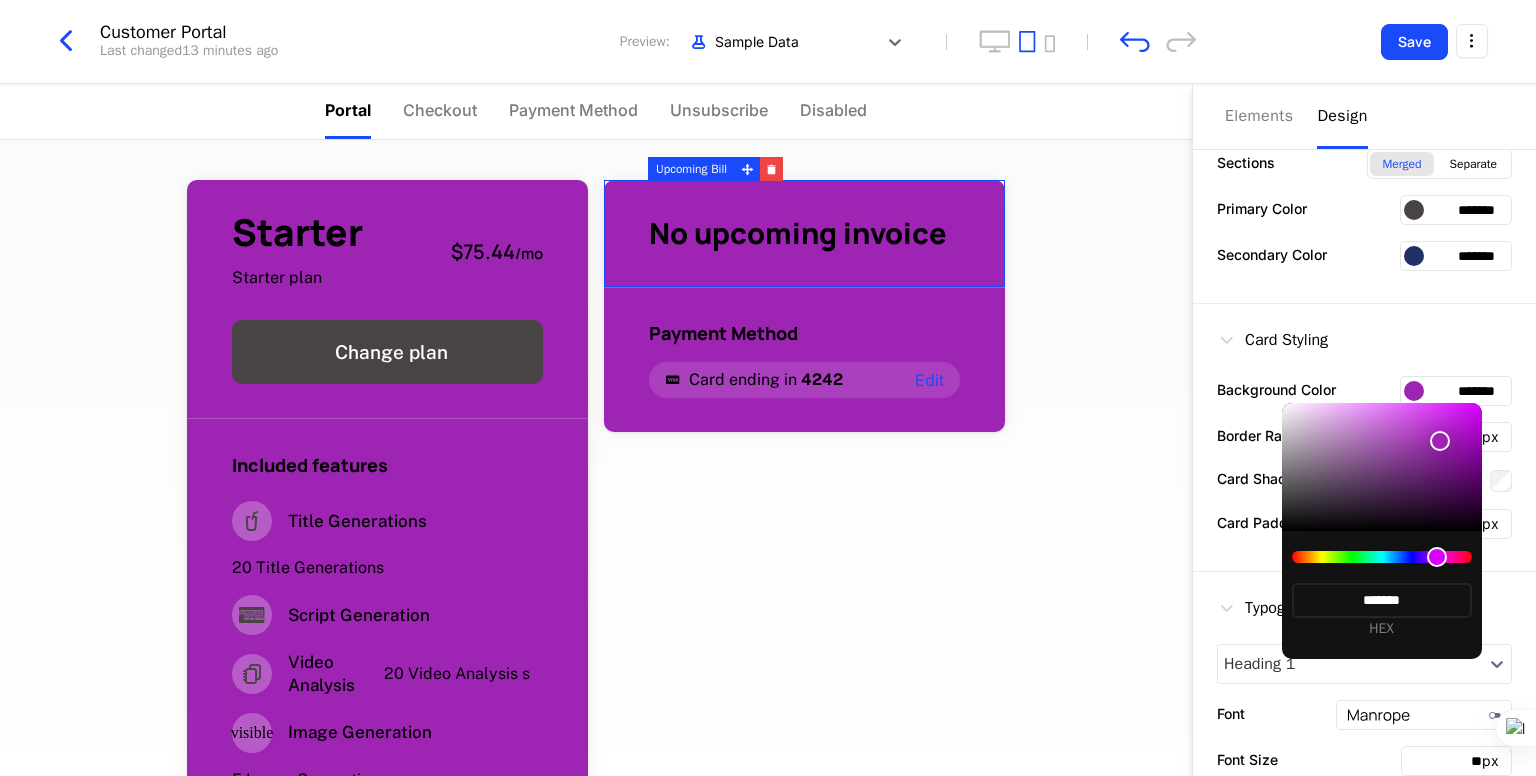 type on "*******" 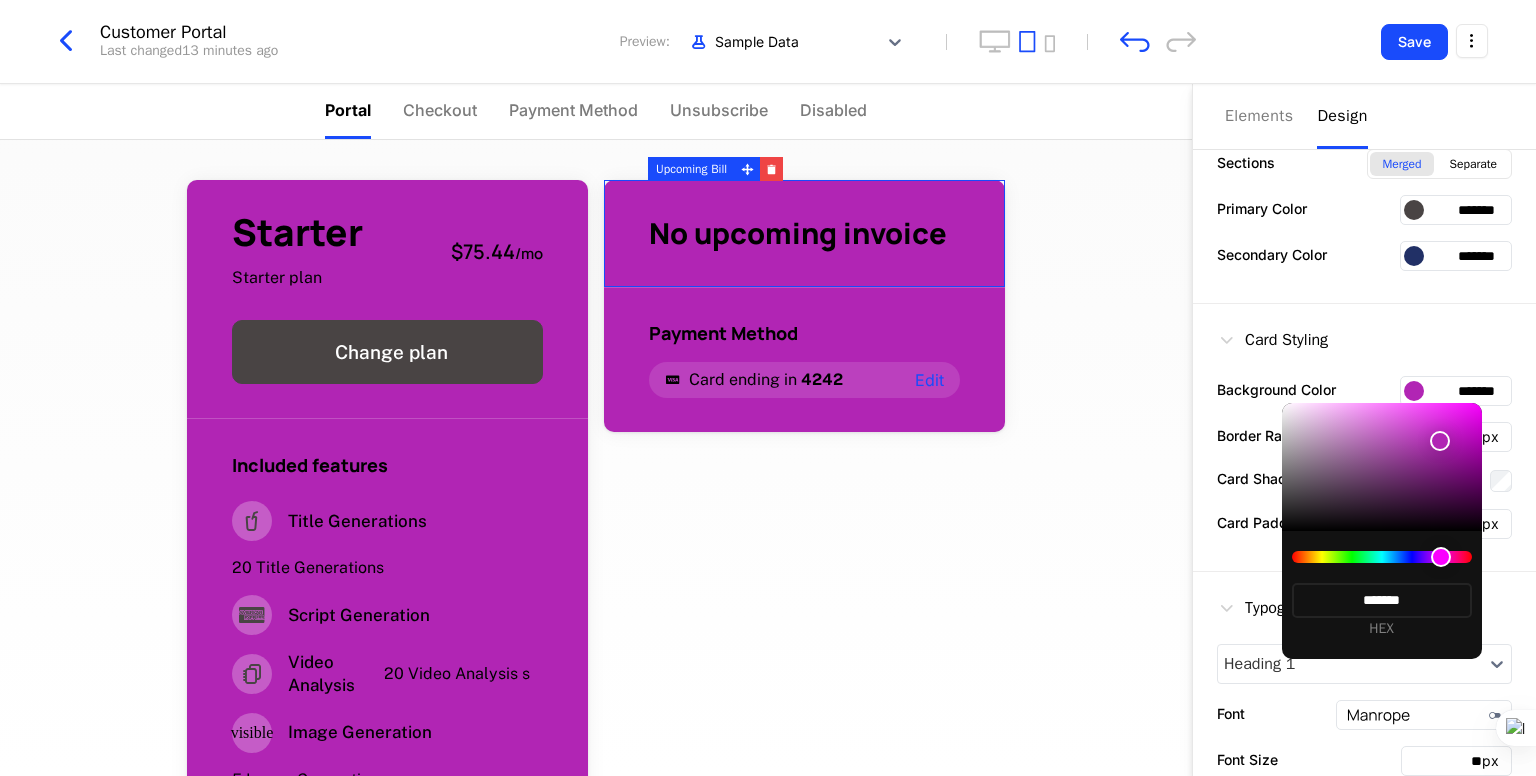 type on "*******" 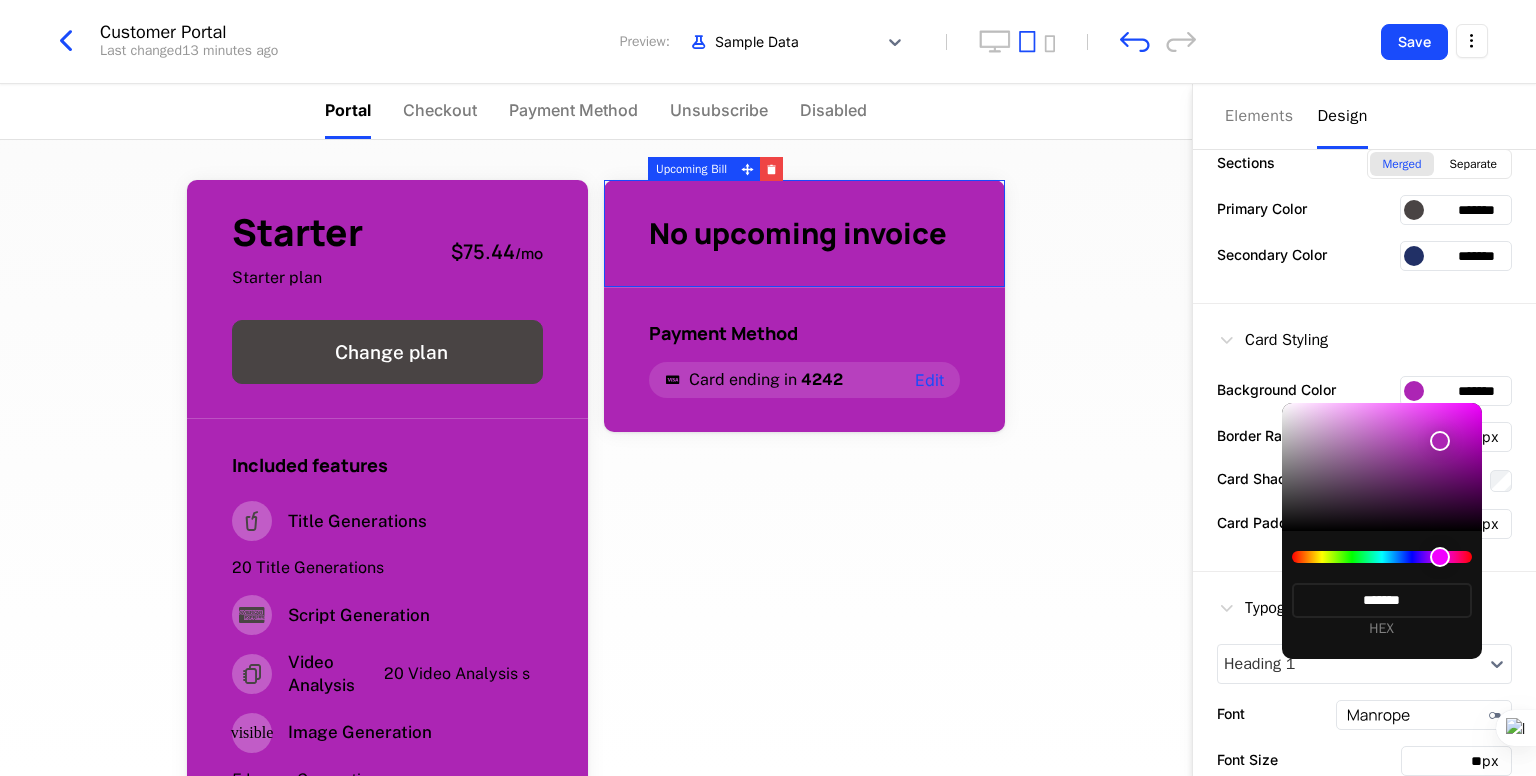 type on "*******" 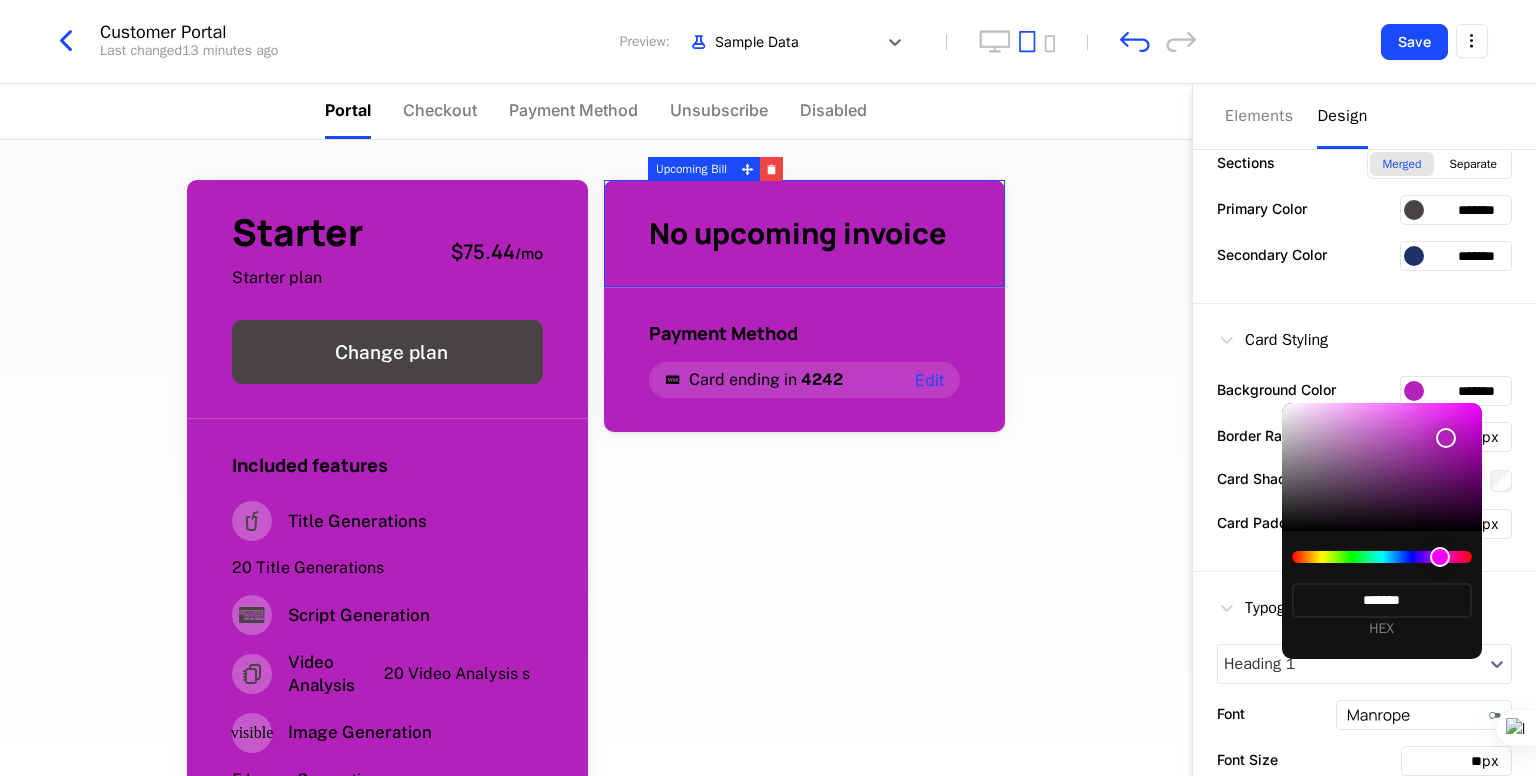 type on "*******" 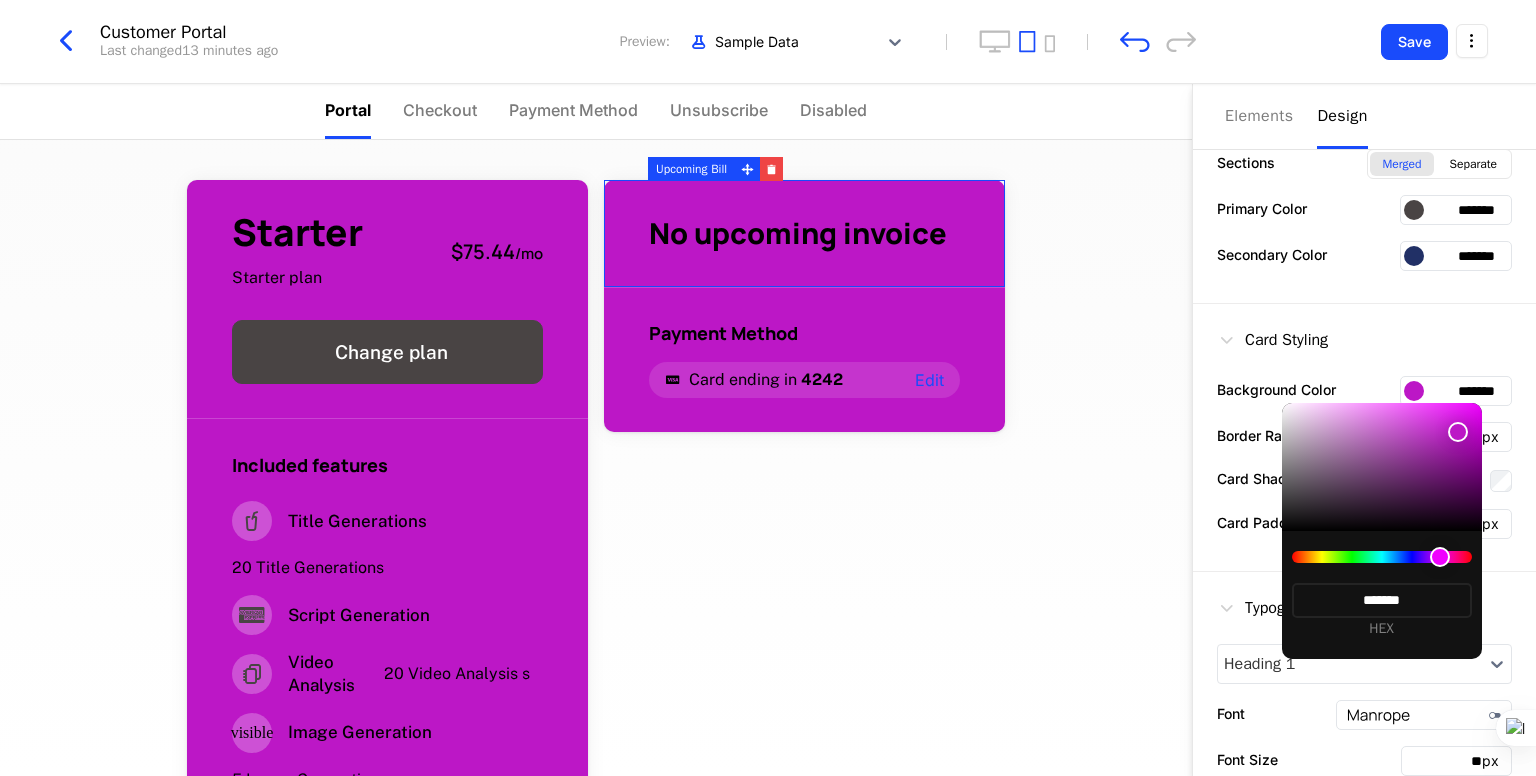 type on "*******" 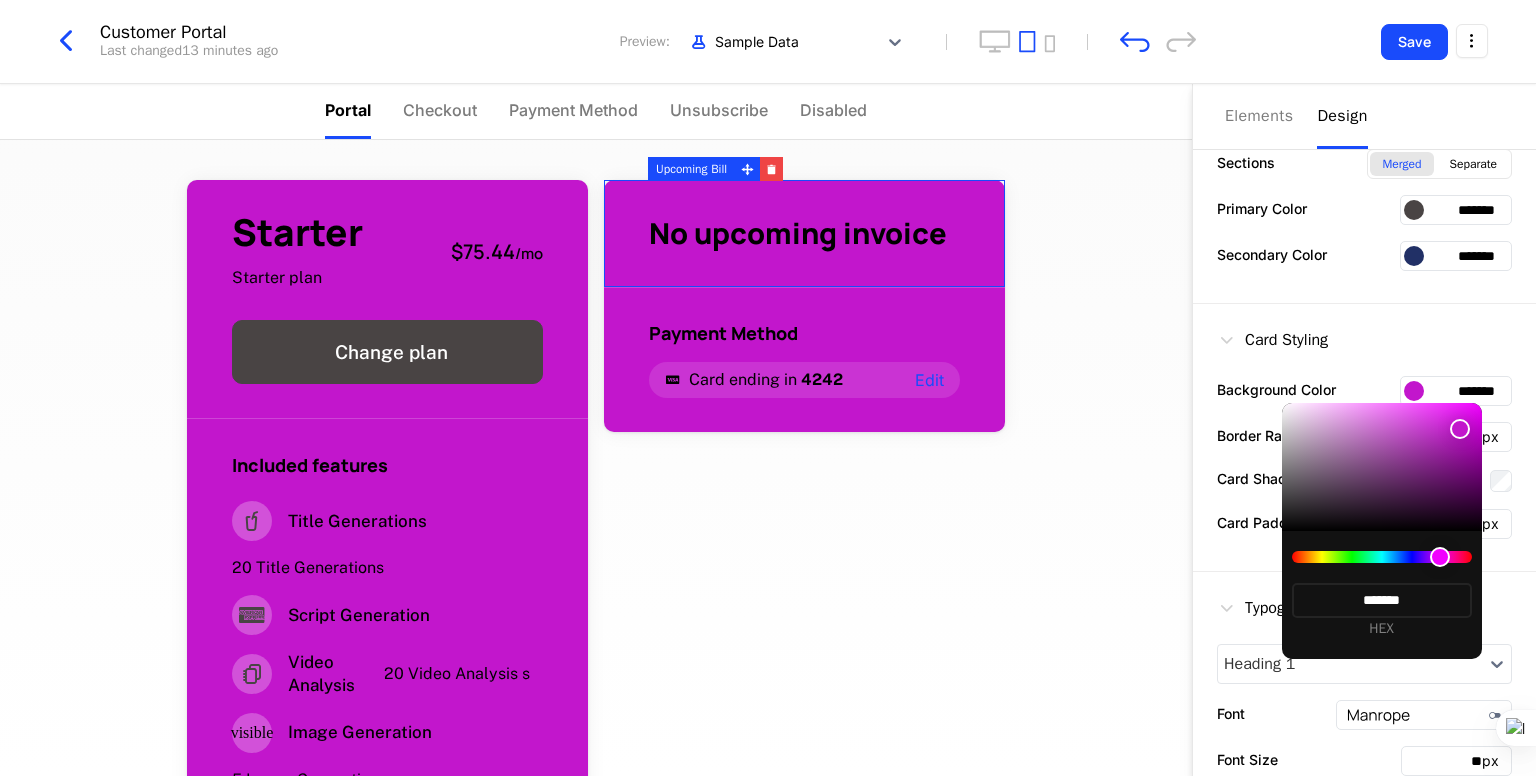 type on "*******" 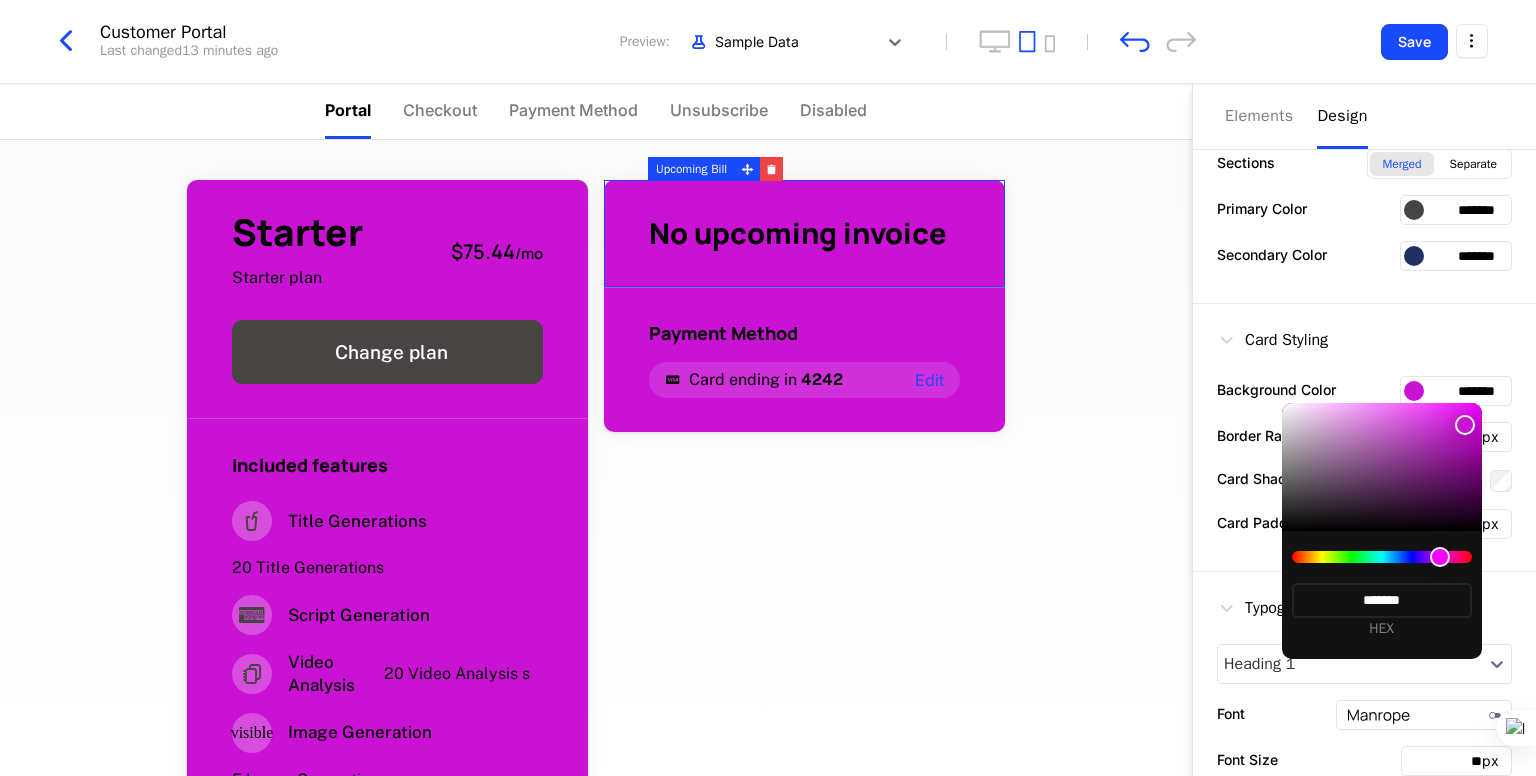 type on "*******" 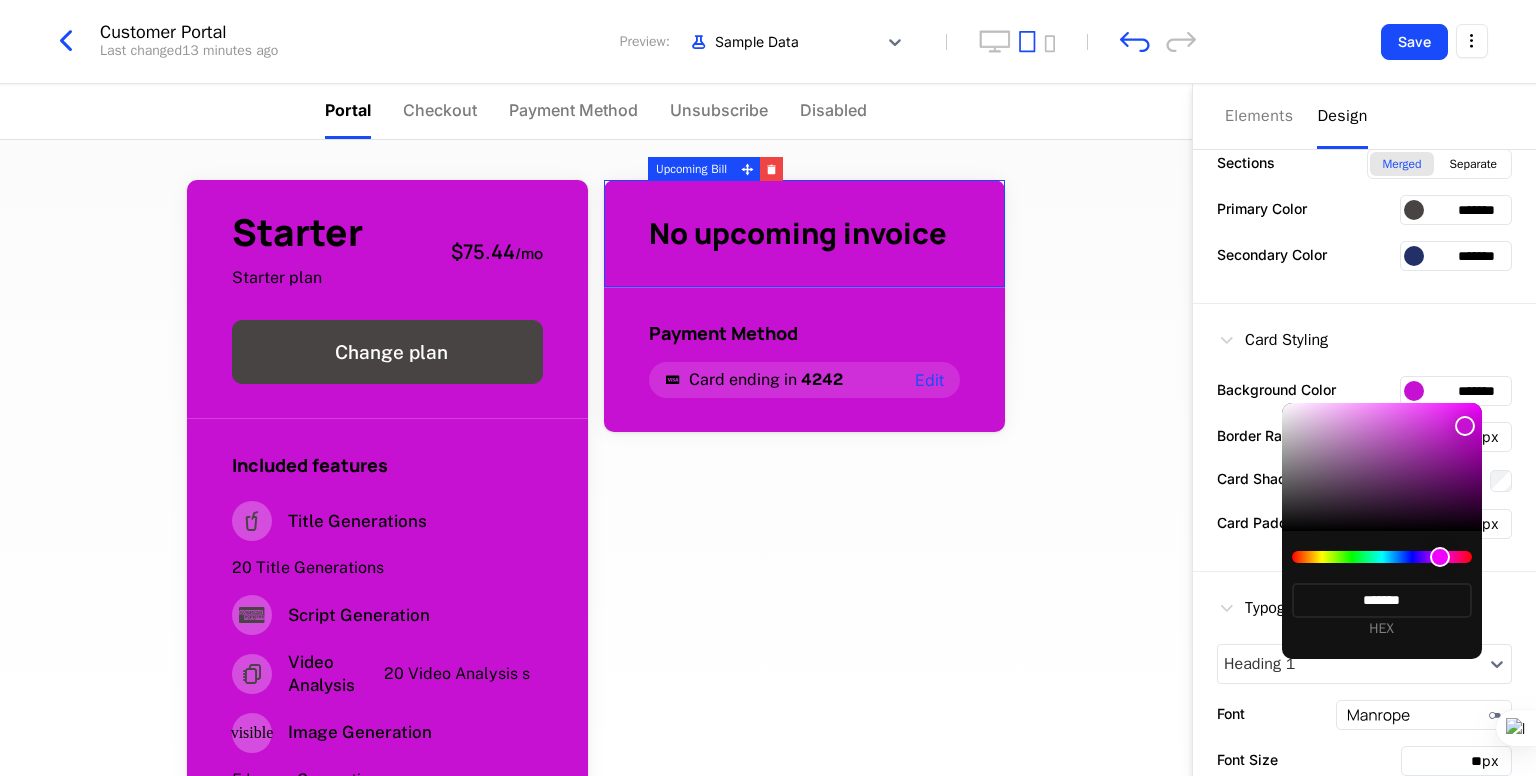 type on "*******" 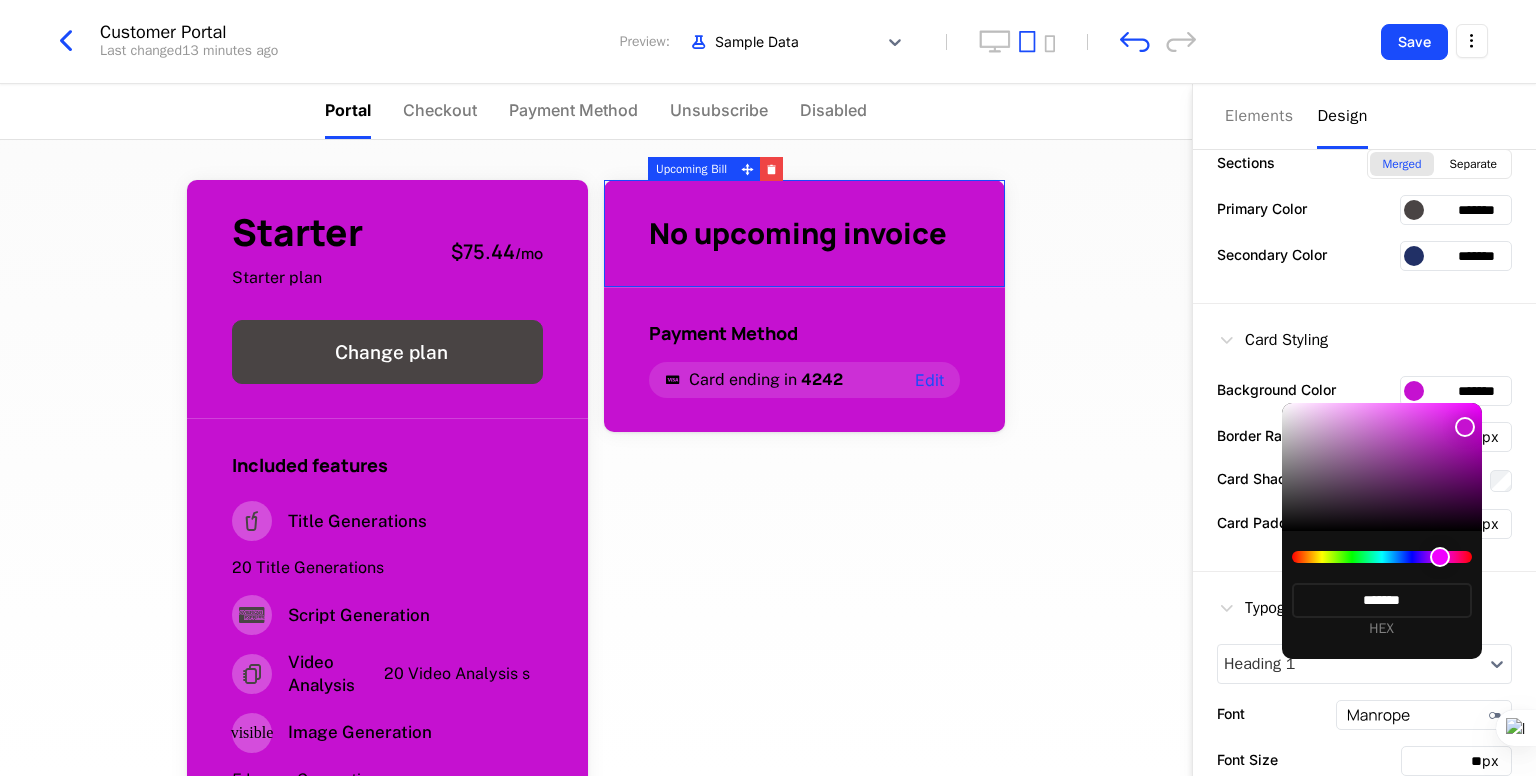 type on "*******" 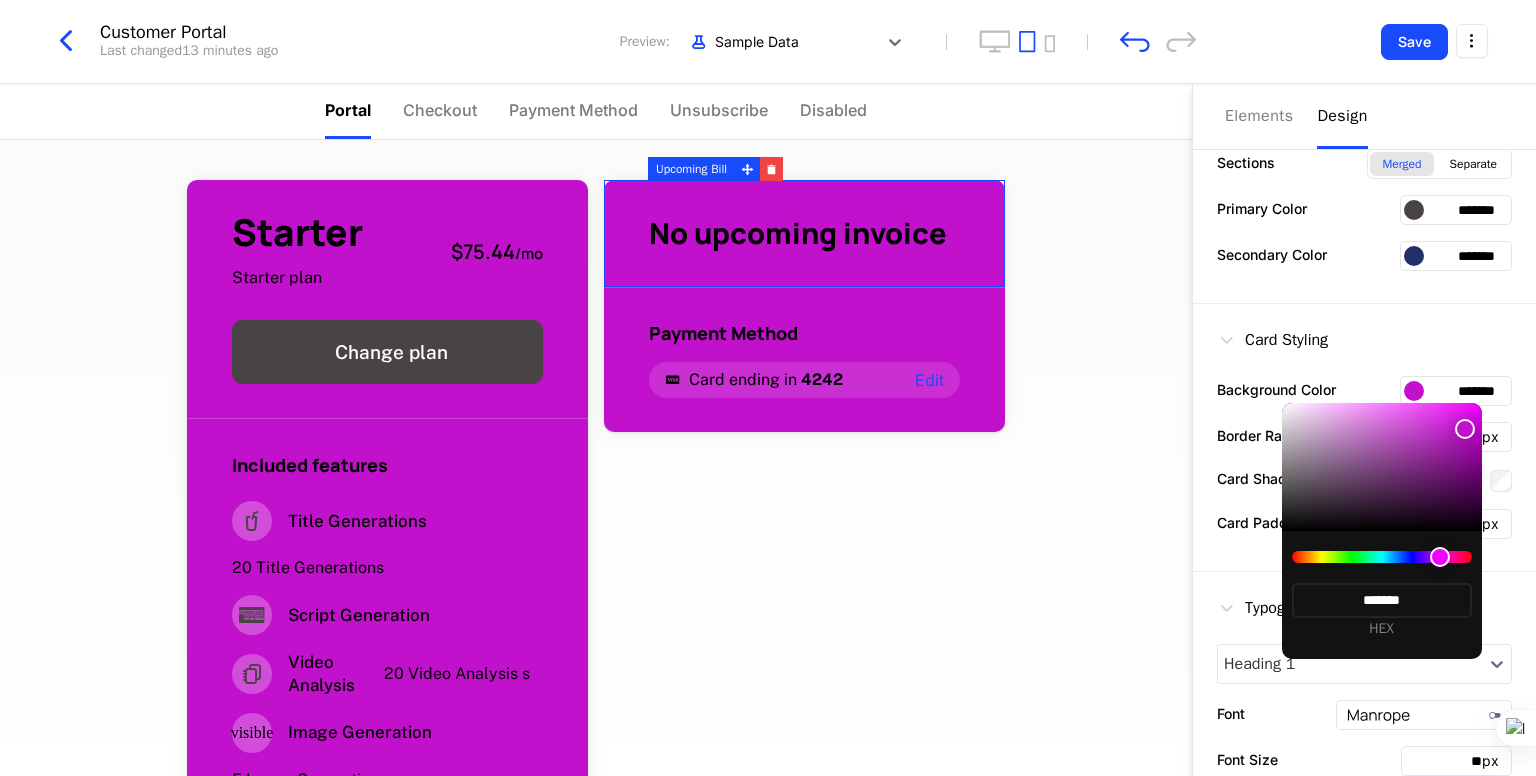 type on "*******" 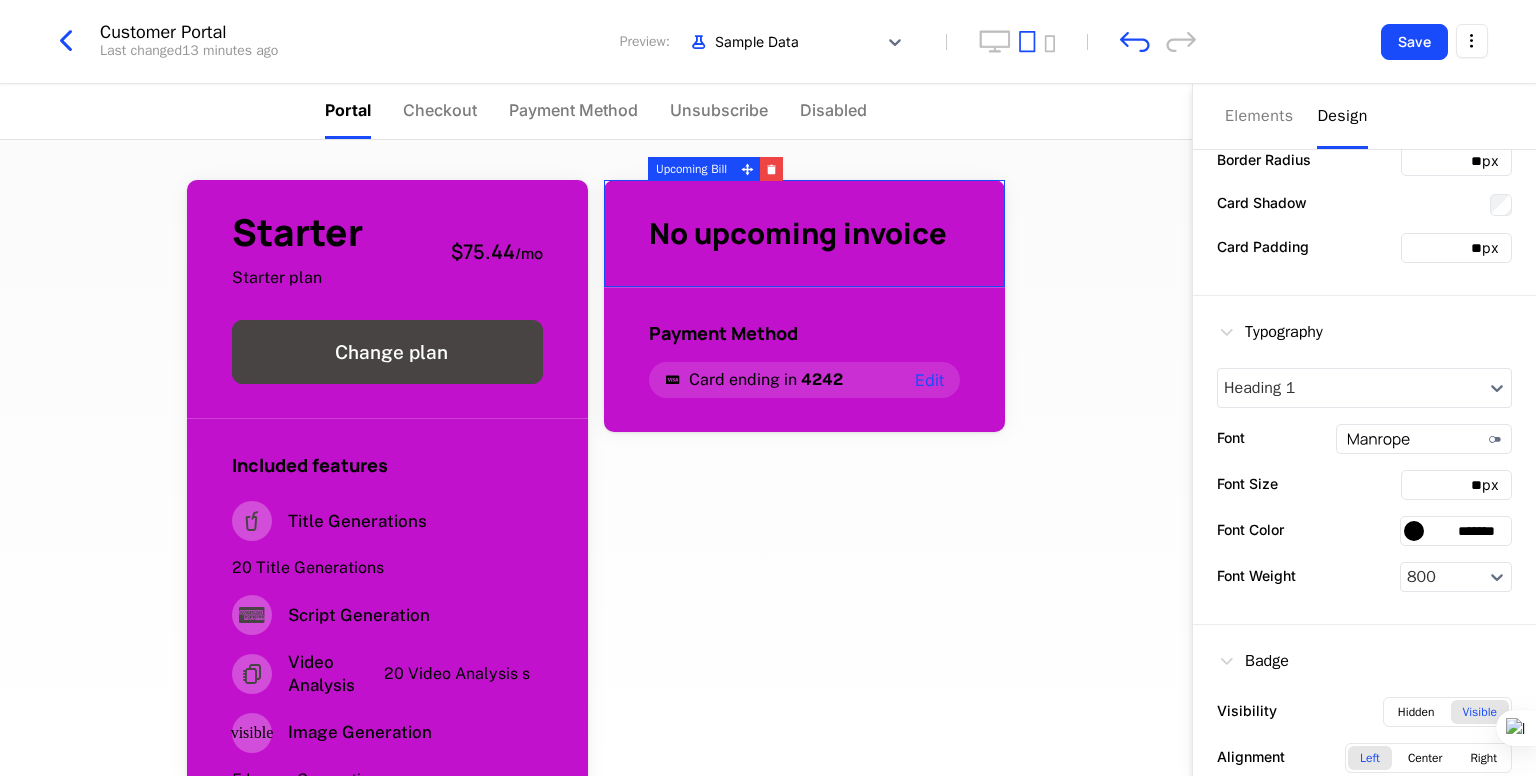 scroll, scrollTop: 457, scrollLeft: 0, axis: vertical 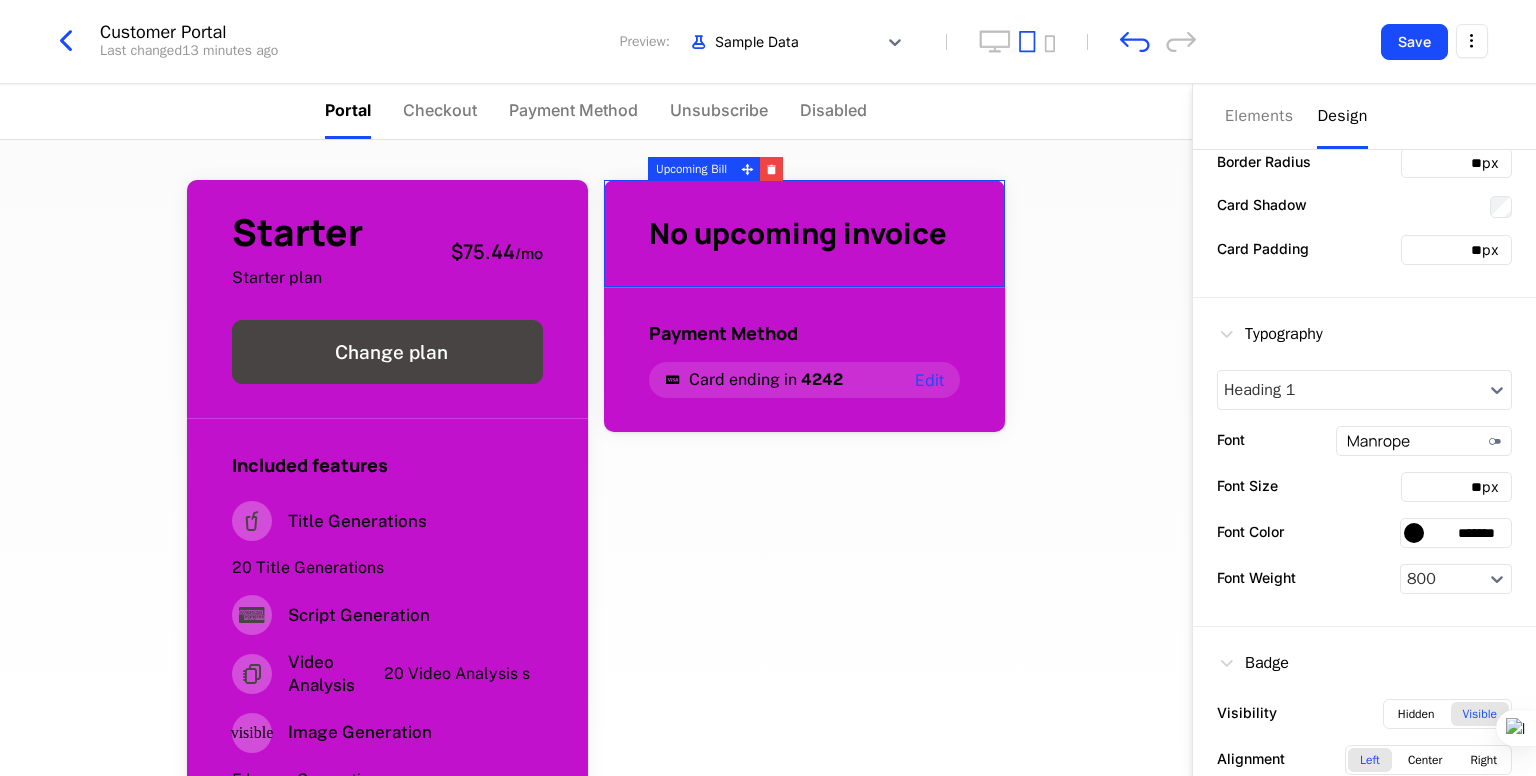 click on "*******" at bounding box center (1456, 533) 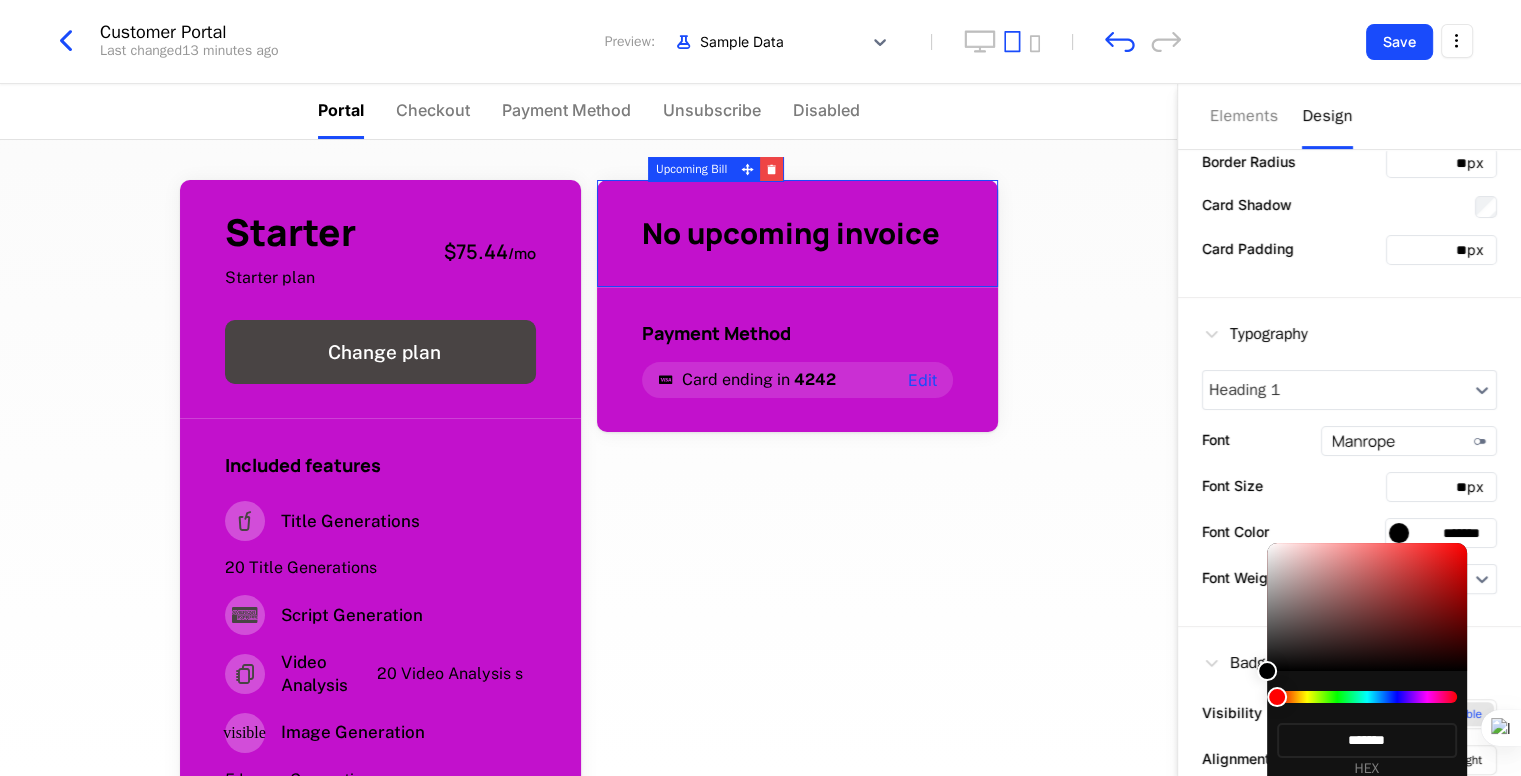 drag, startPoint x: 1512, startPoint y: 525, endPoint x: 1511, endPoint y: 544, distance: 19.026299 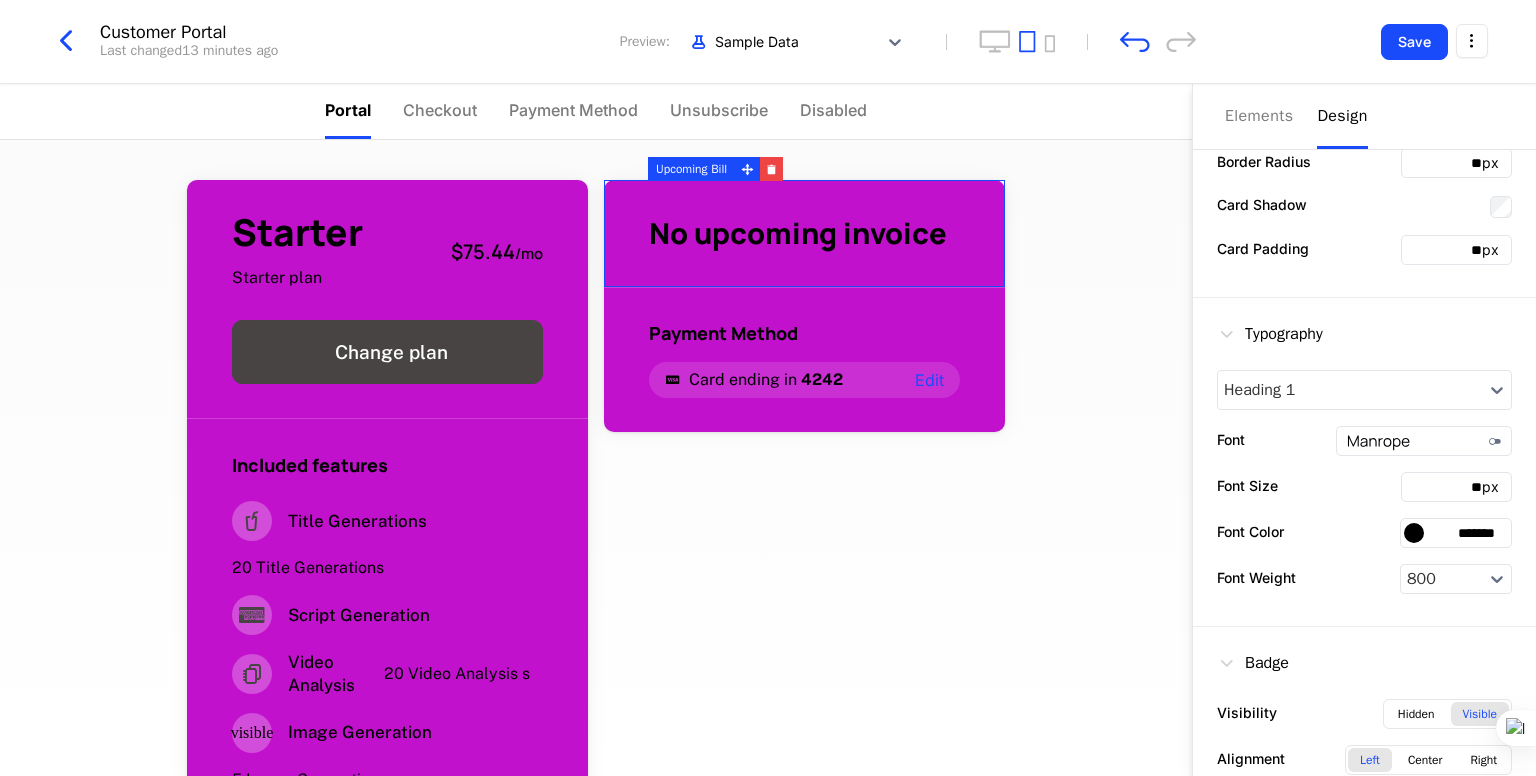 click at bounding box center (1414, 533) 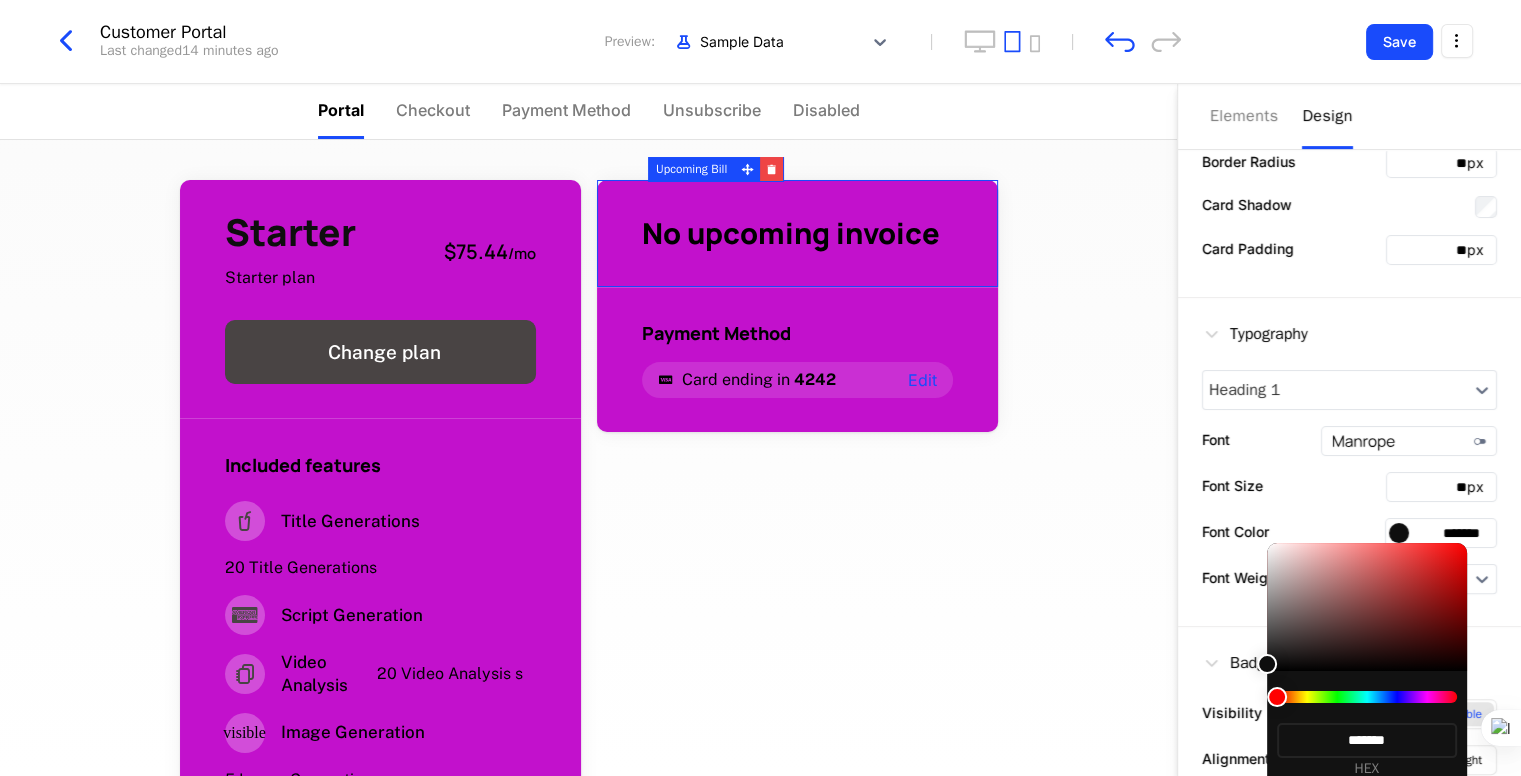 type on "*******" 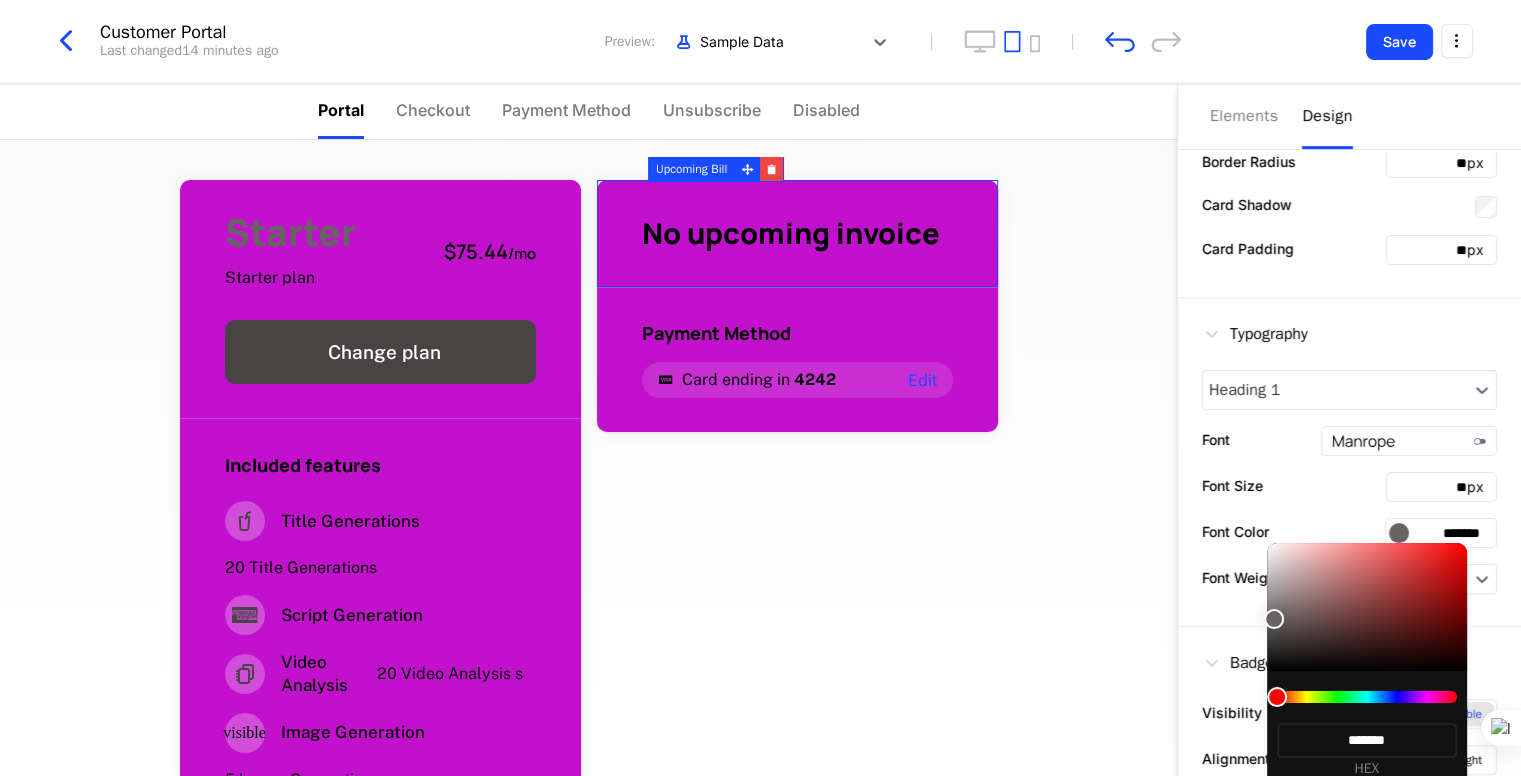type on "*******" 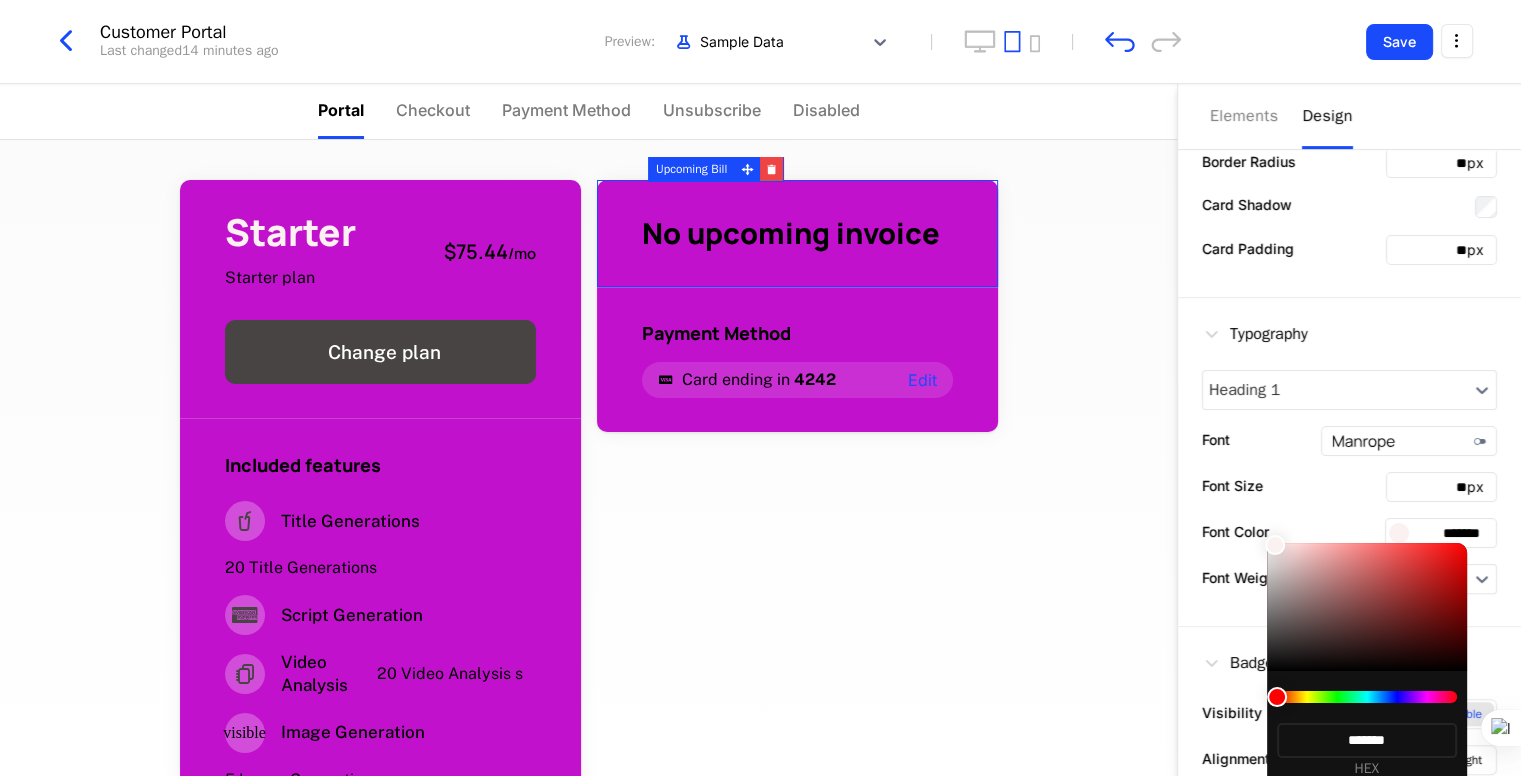 drag, startPoint x: 1270, startPoint y: 665, endPoint x: 1279, endPoint y: 585, distance: 80.50466 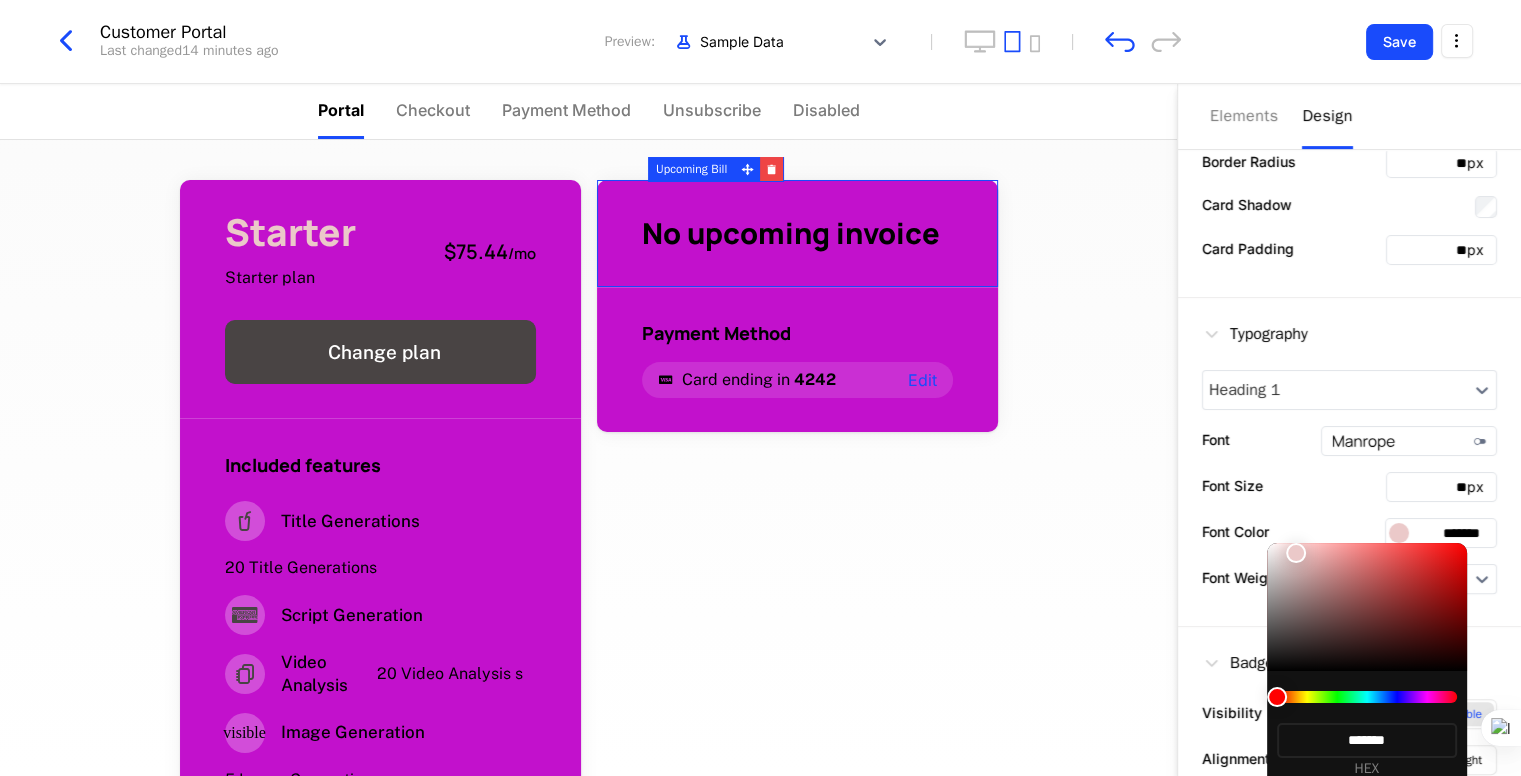 drag, startPoint x: 1280, startPoint y: 551, endPoint x: 1297, endPoint y: 557, distance: 18.027756 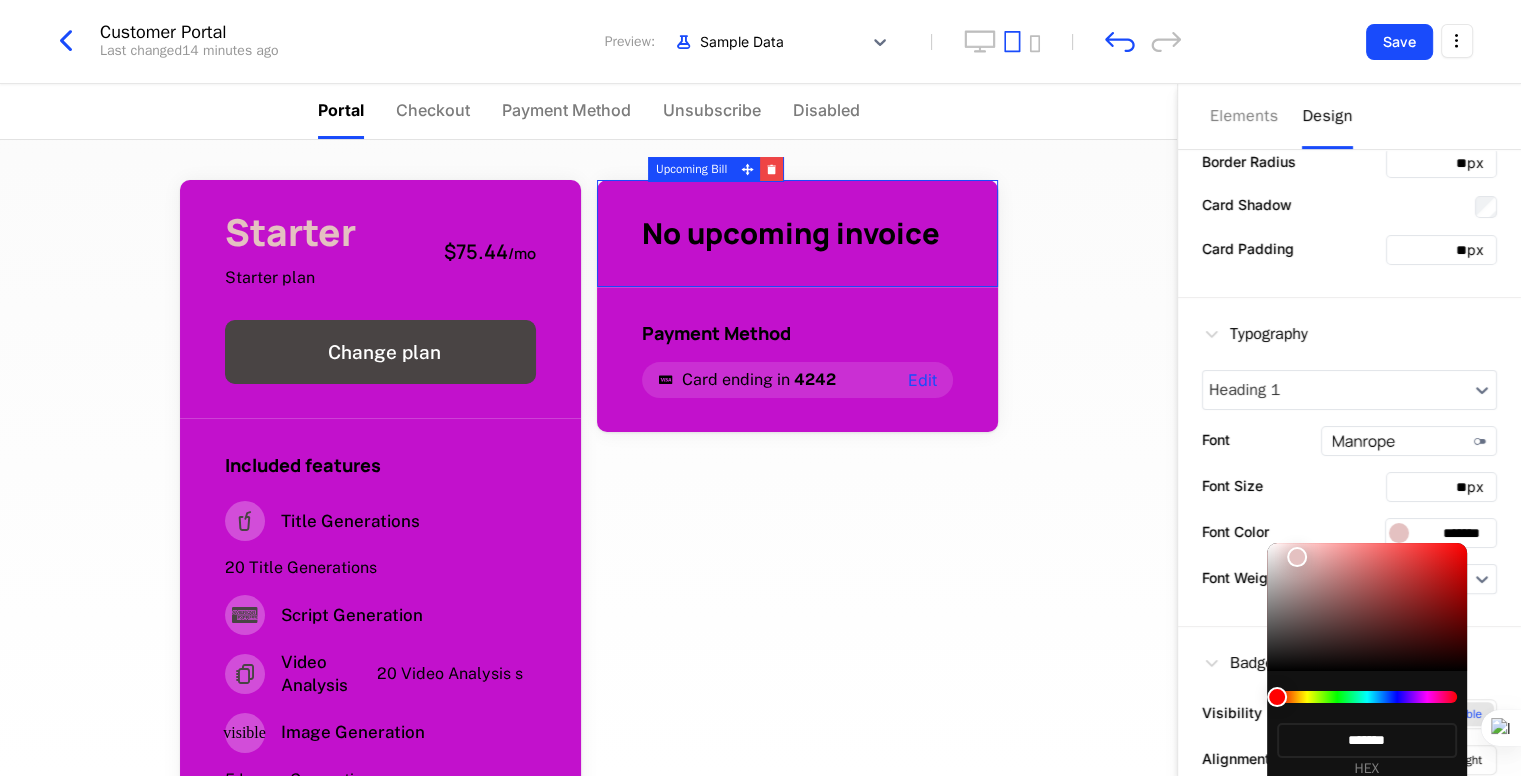 click at bounding box center [760, 388] 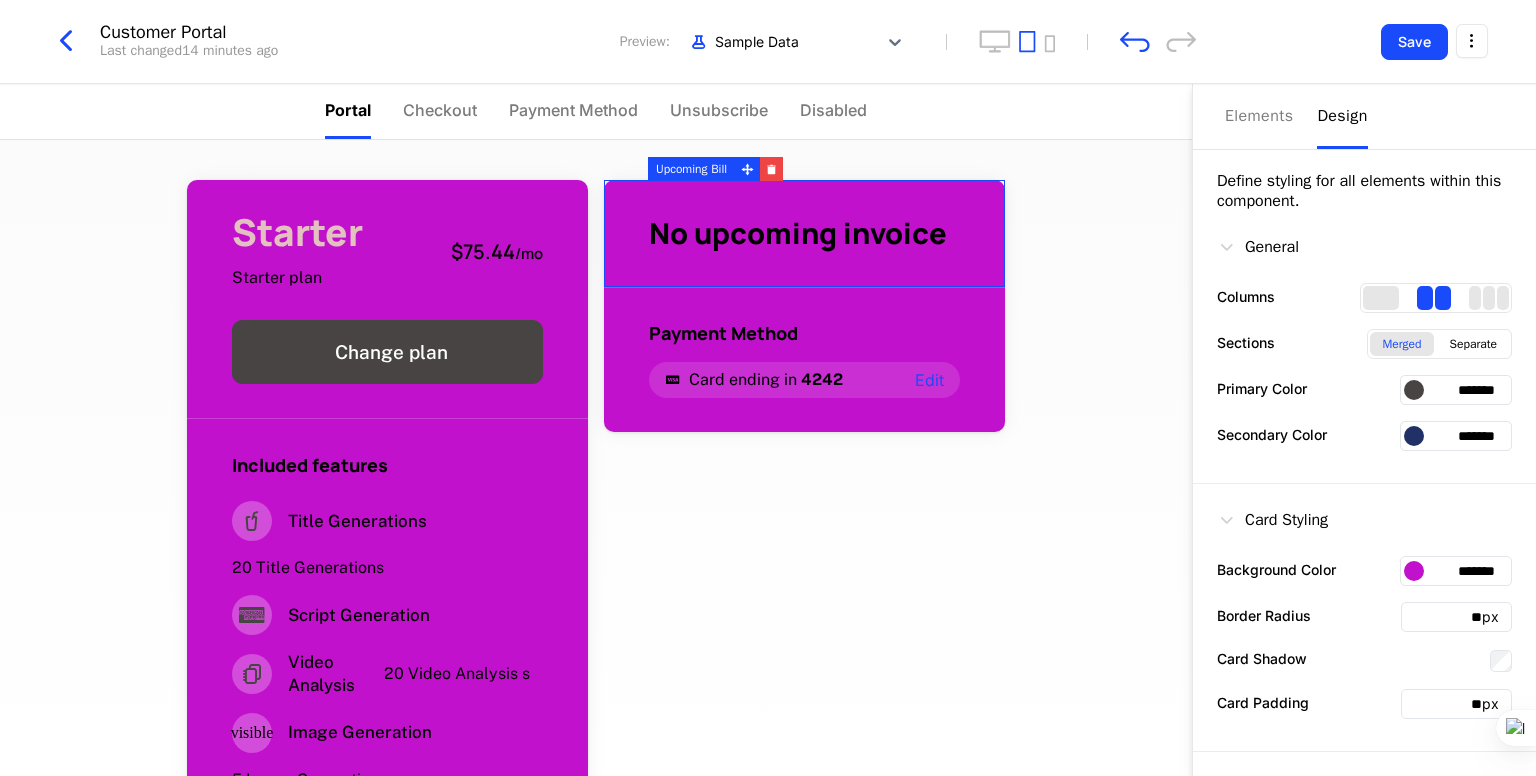 scroll, scrollTop: 0, scrollLeft: 0, axis: both 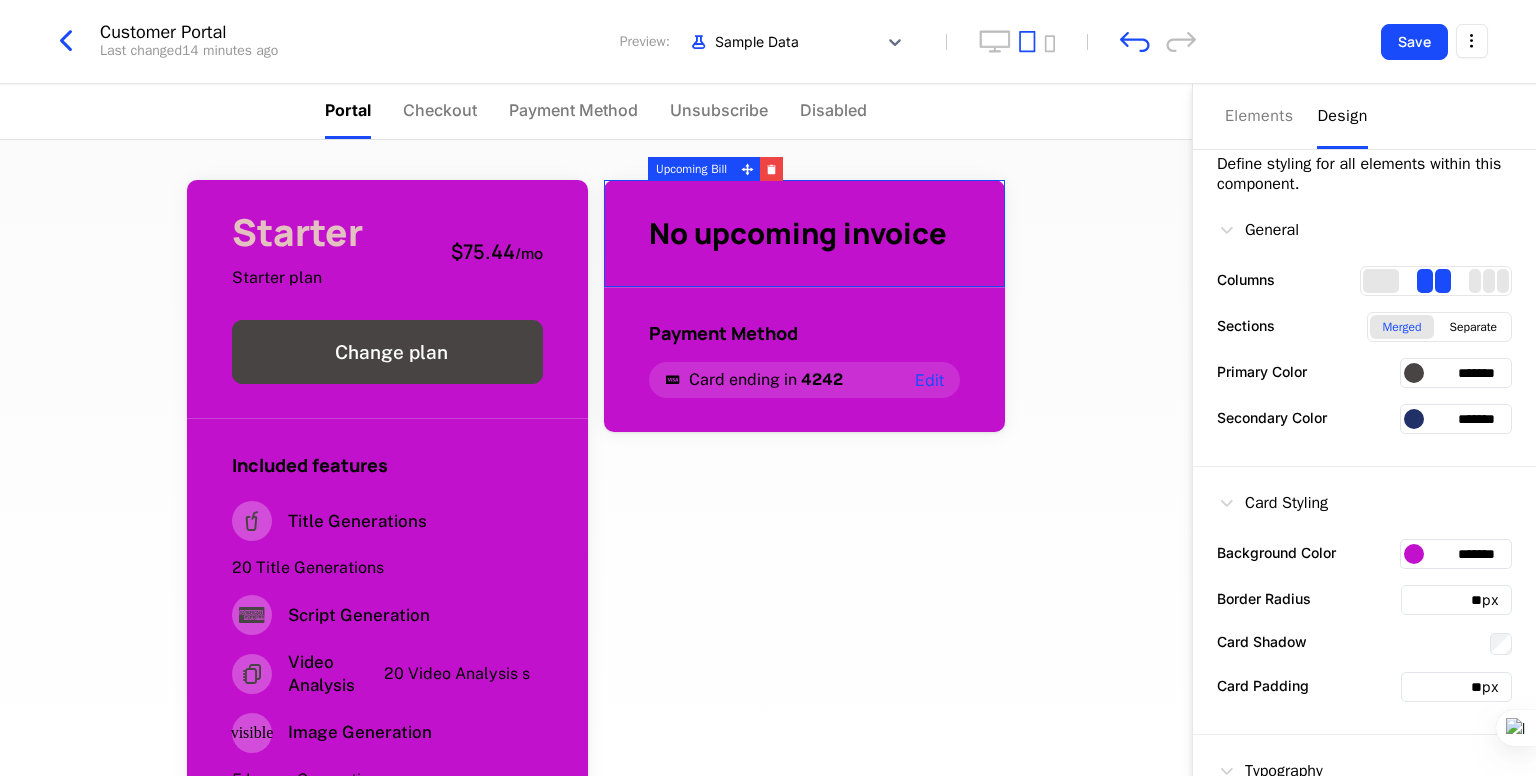click at bounding box center (1414, 373) 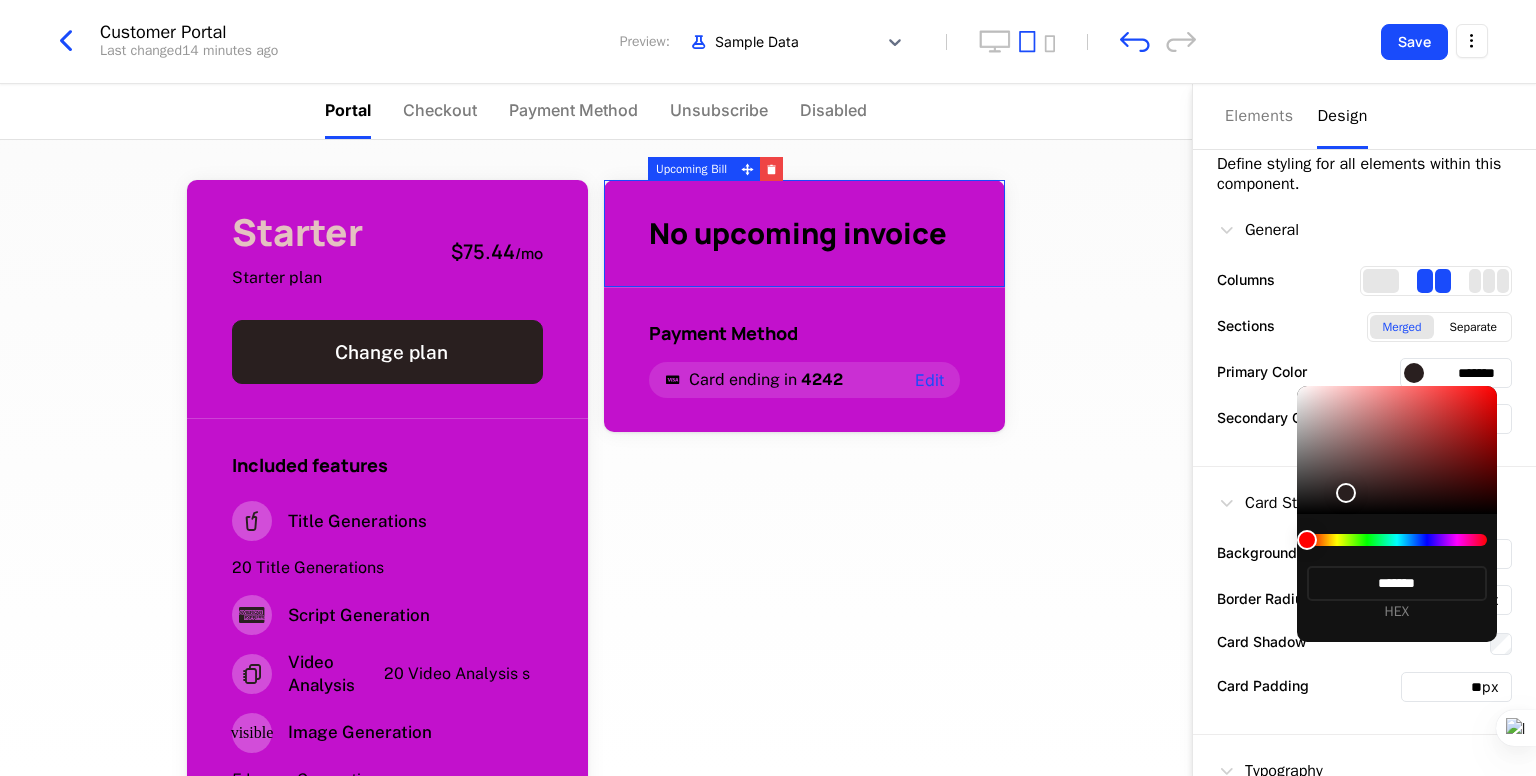 drag, startPoint x: 1312, startPoint y: 475, endPoint x: 1338, endPoint y: 501, distance: 36.769554 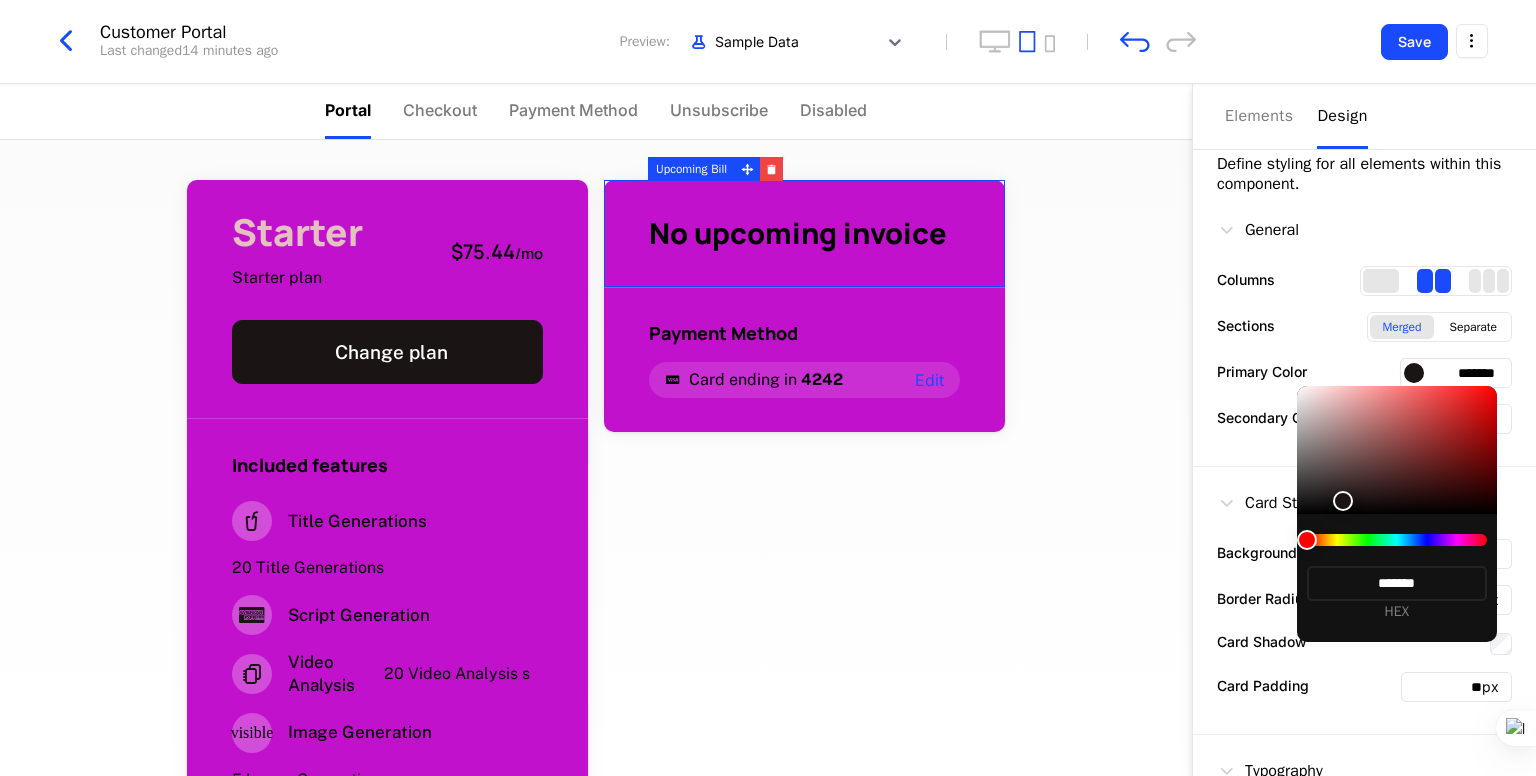 click at bounding box center (768, 388) 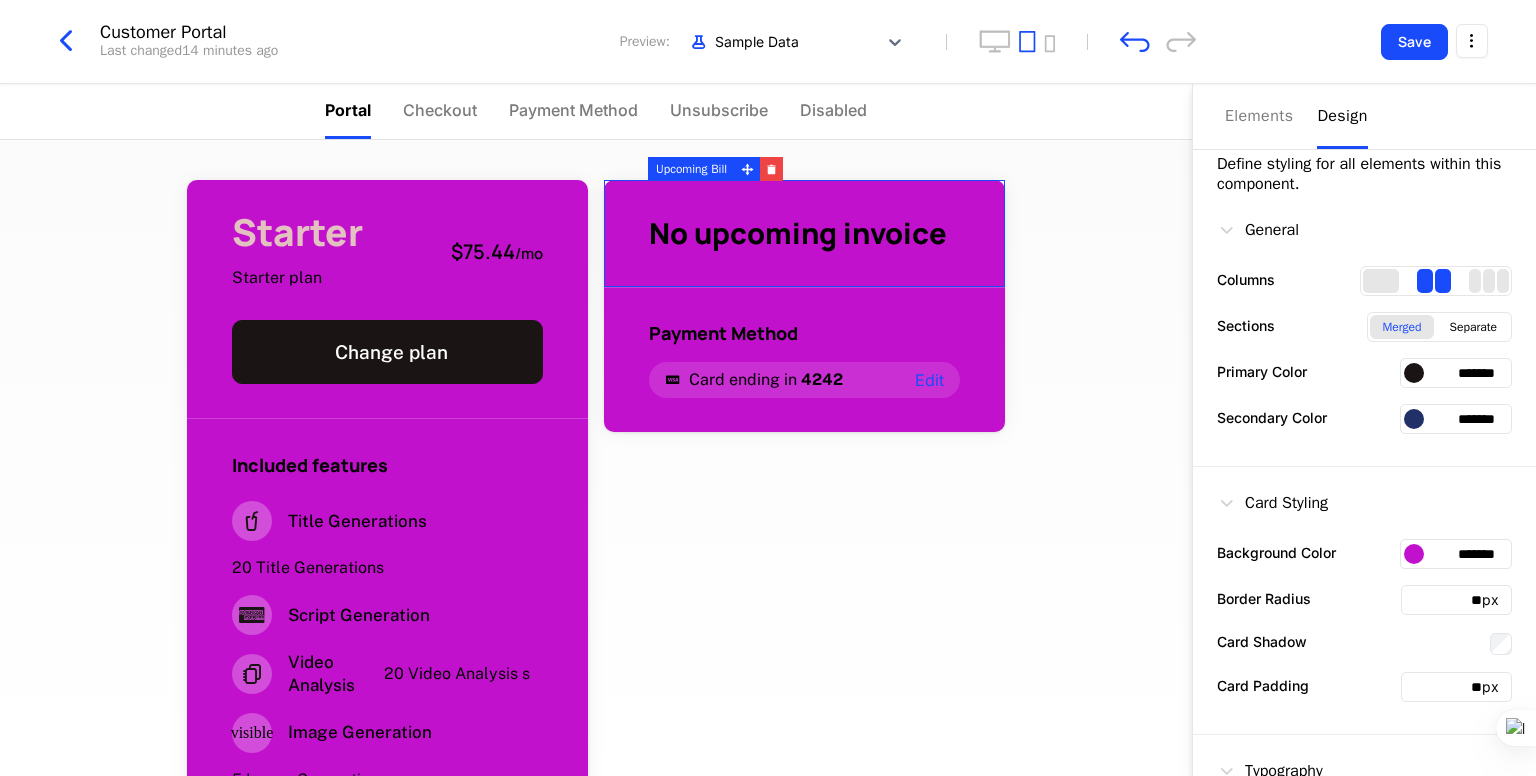click at bounding box center (1414, 419) 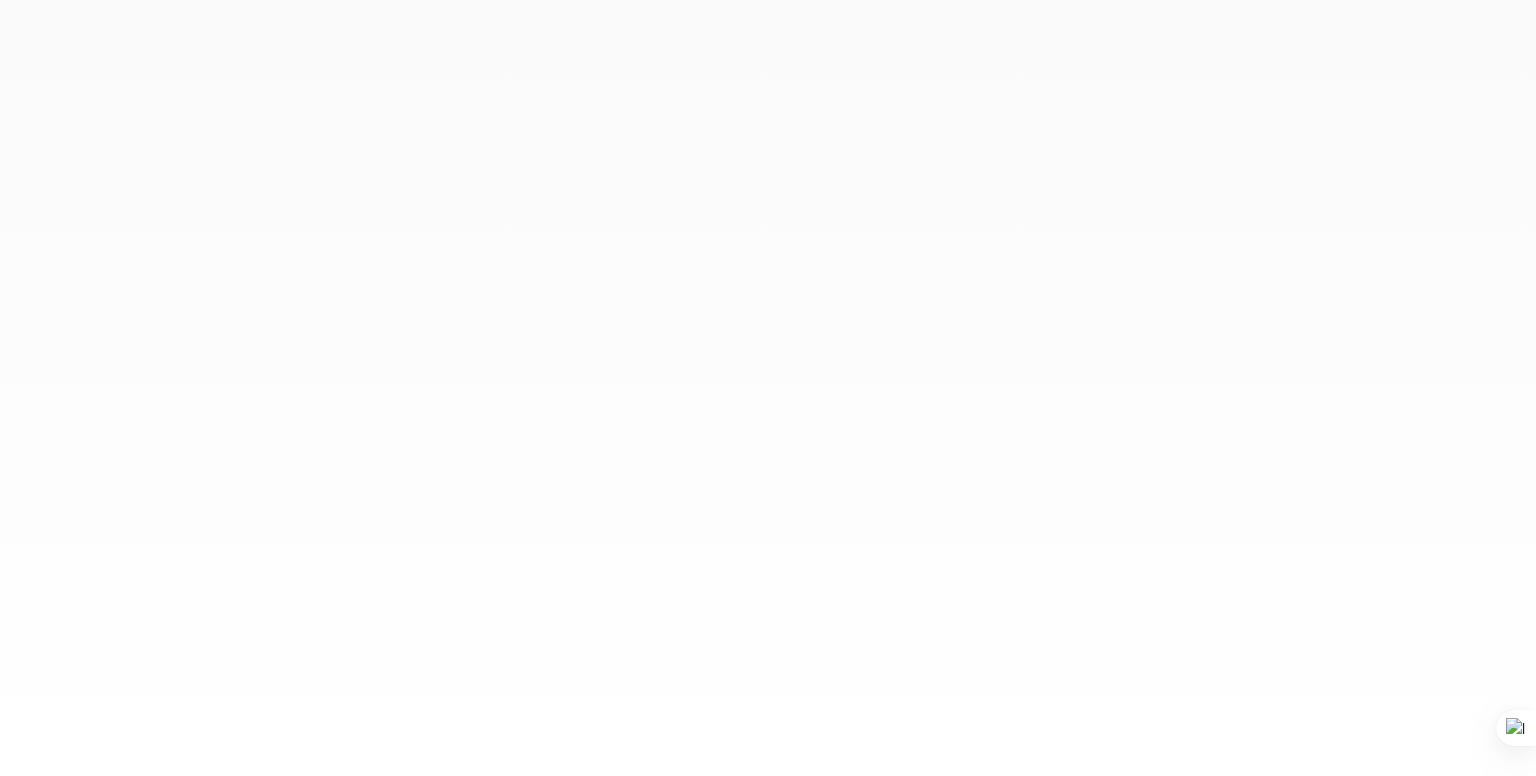 scroll, scrollTop: 0, scrollLeft: 0, axis: both 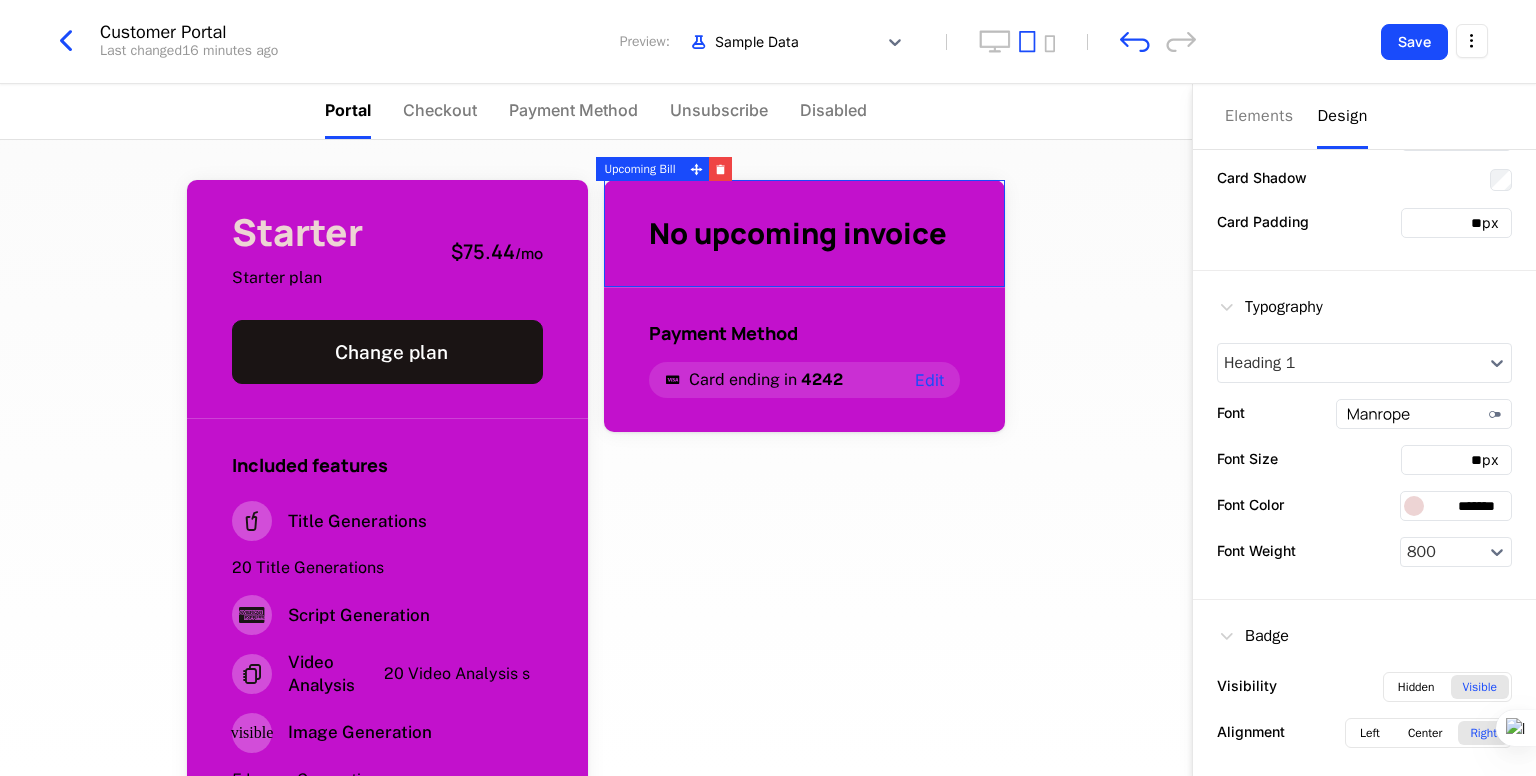 click on "Right" at bounding box center [1483, 733] 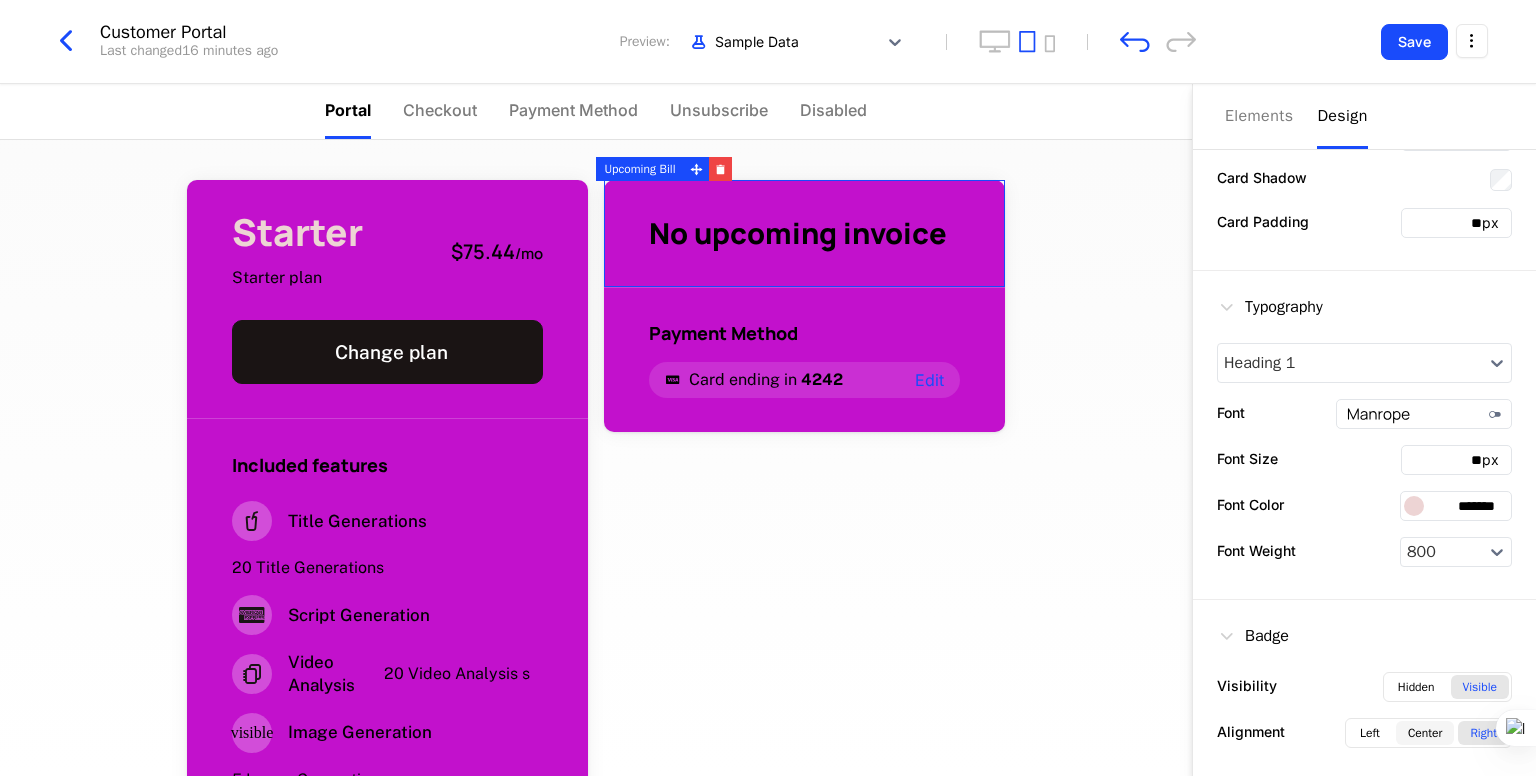 click on "Center" at bounding box center (1425, 733) 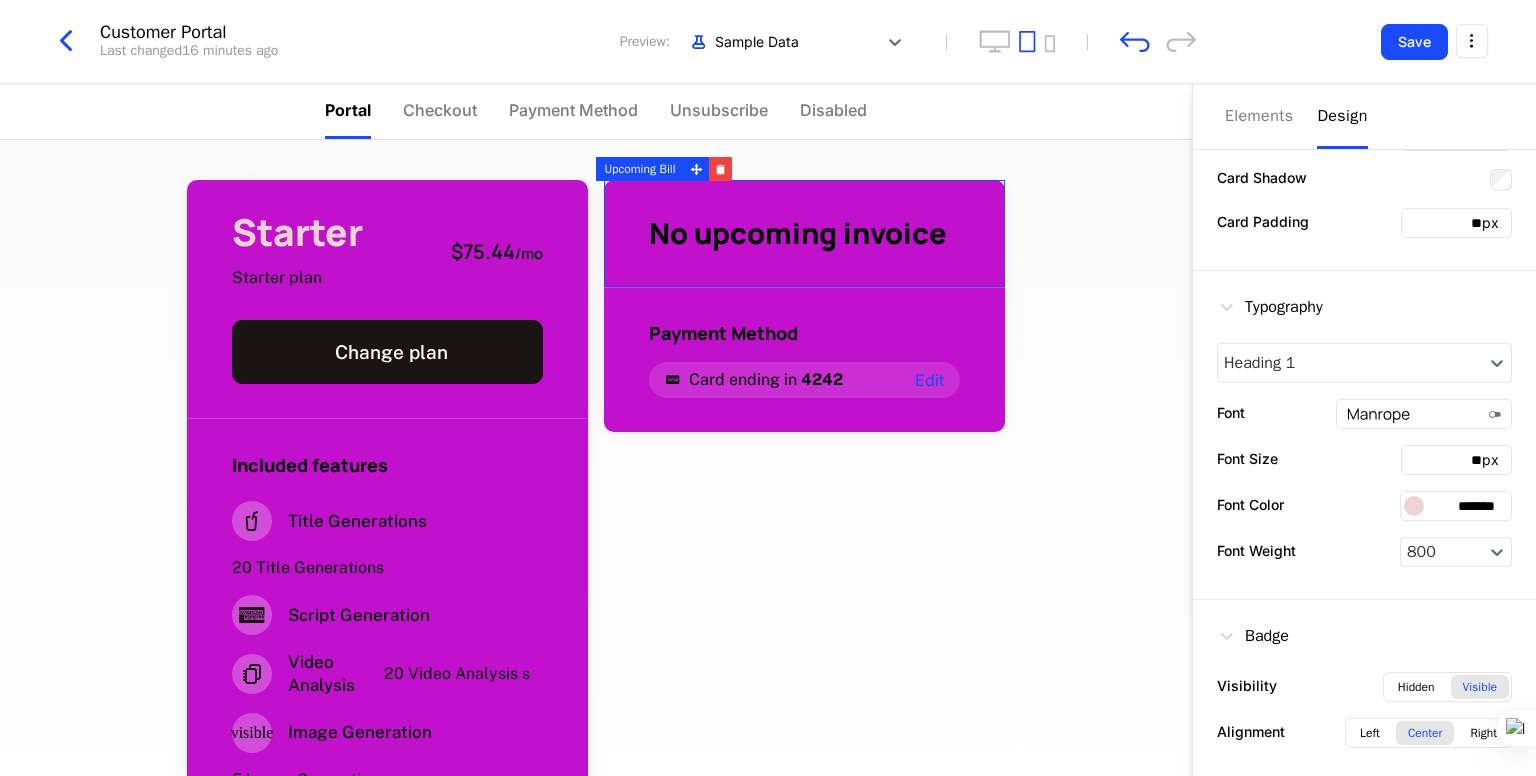 click on "Center" at bounding box center (1425, 733) 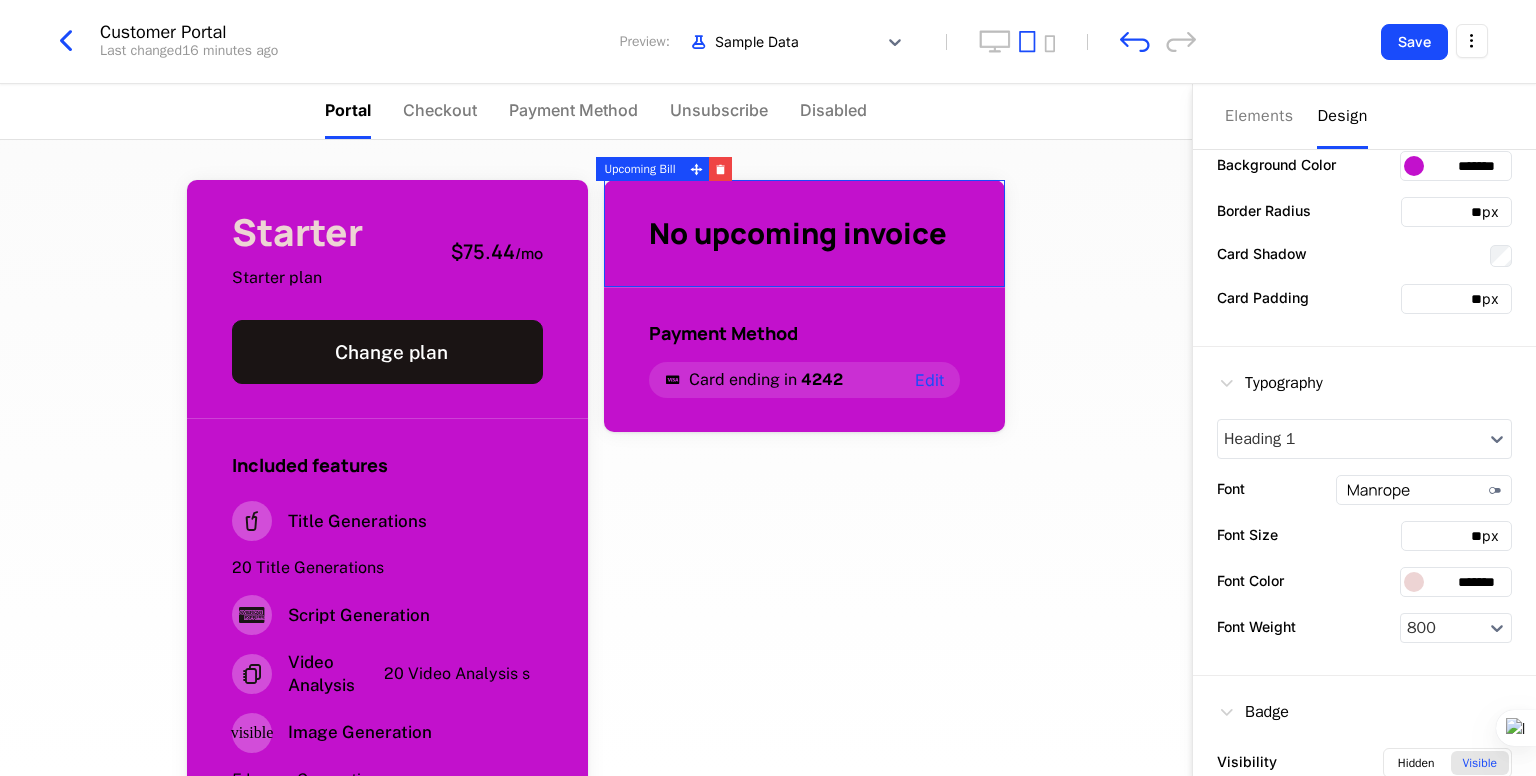 scroll, scrollTop: 409, scrollLeft: 0, axis: vertical 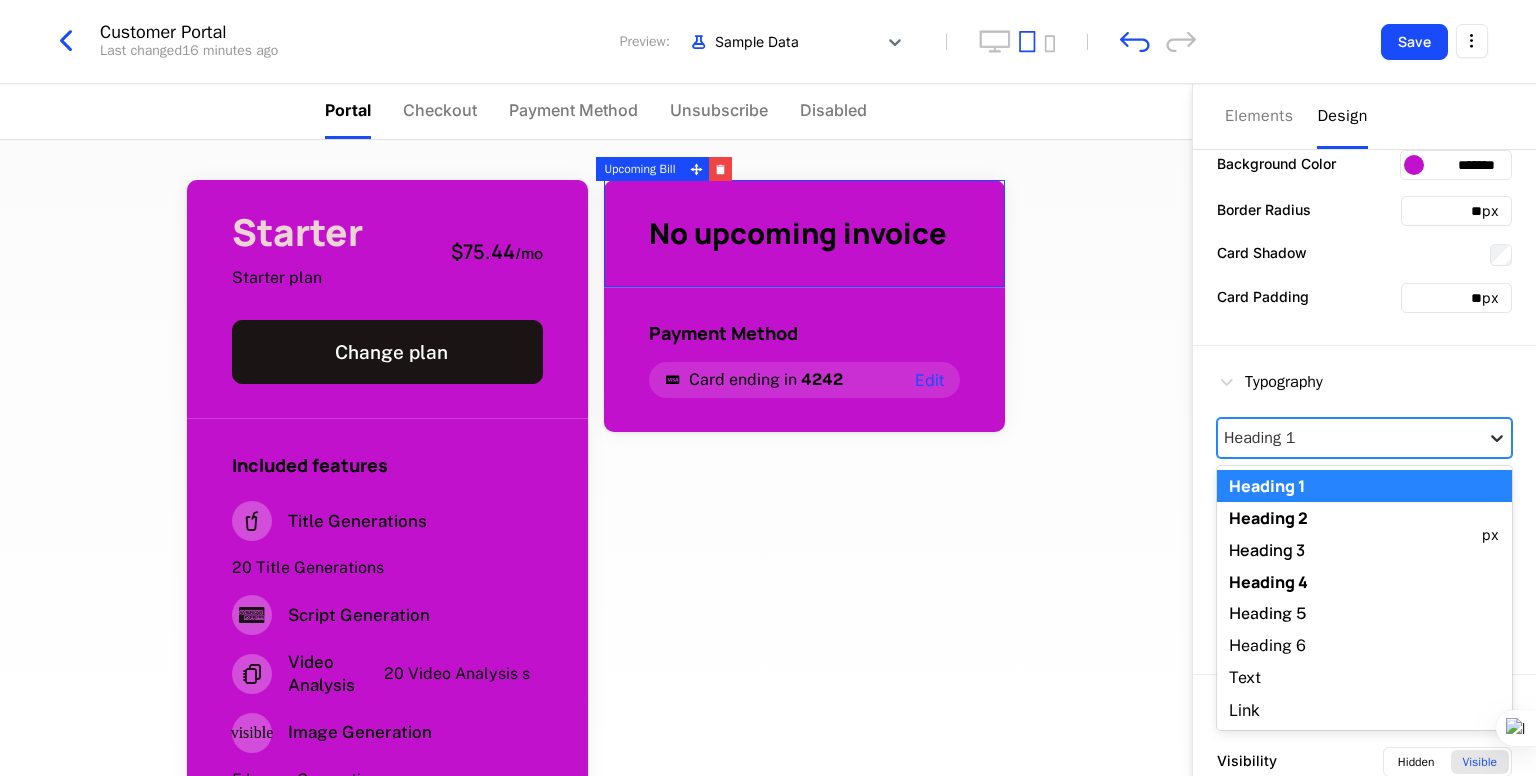 click 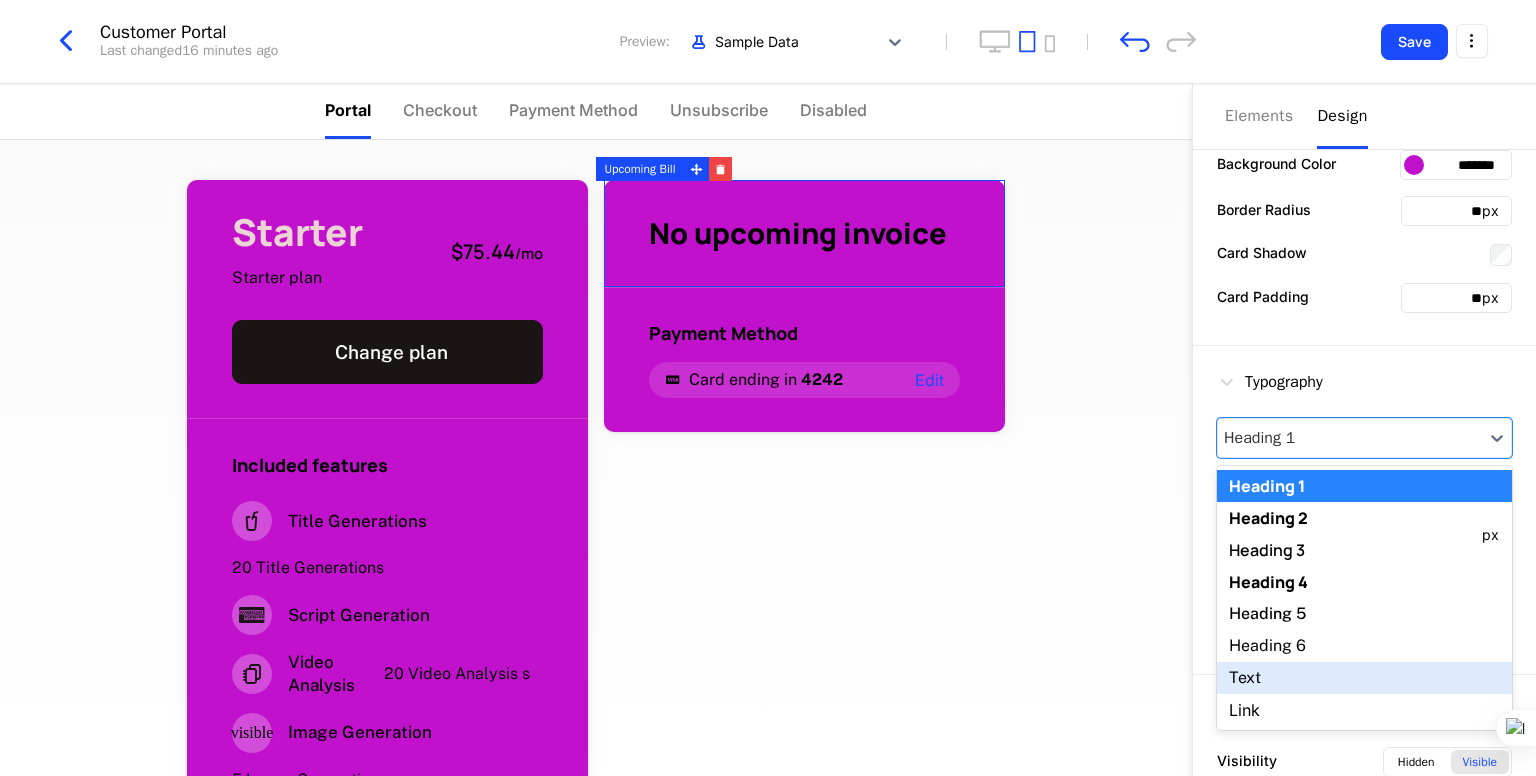 click on "Text" at bounding box center [1364, 678] 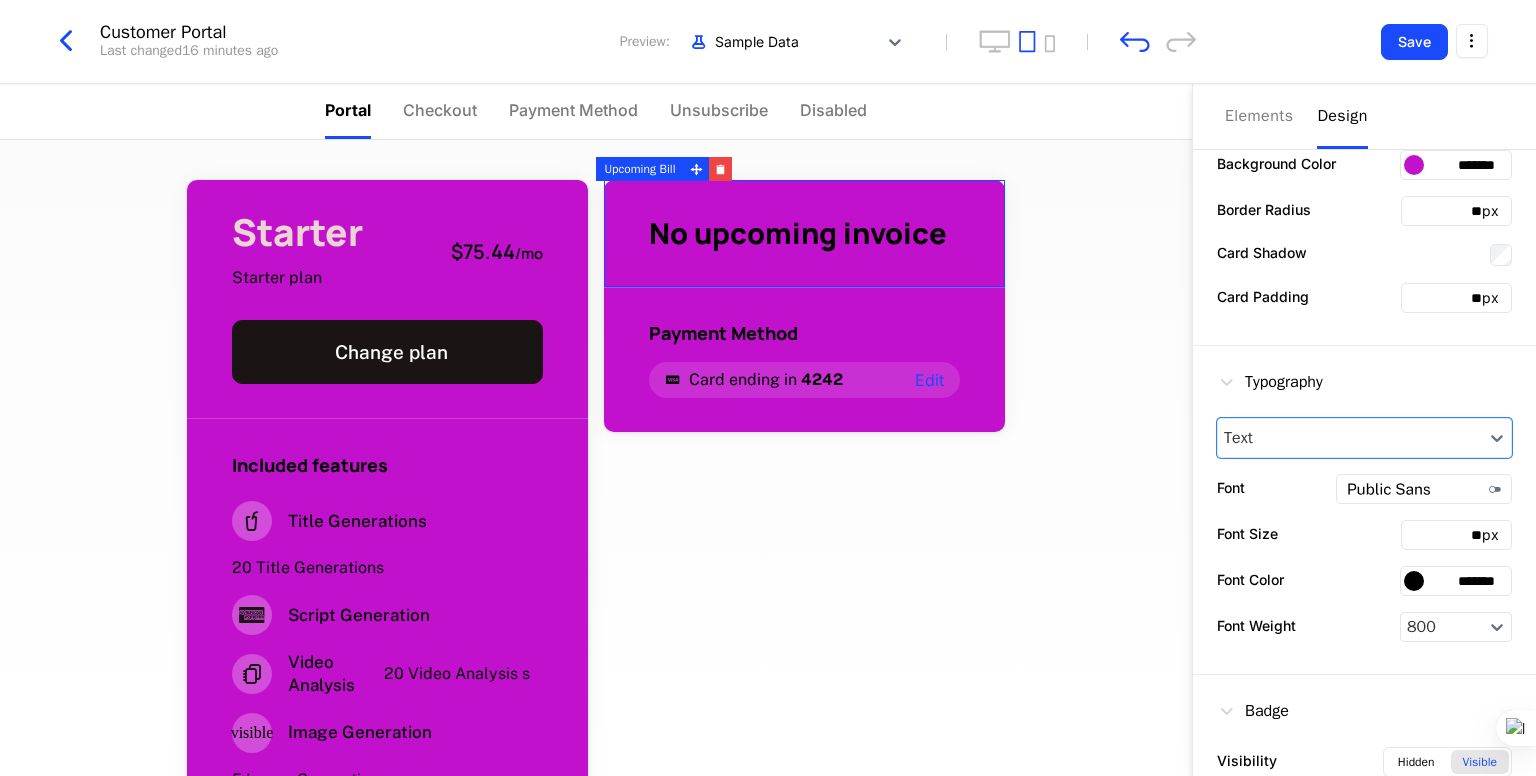 click at bounding box center [1414, 581] 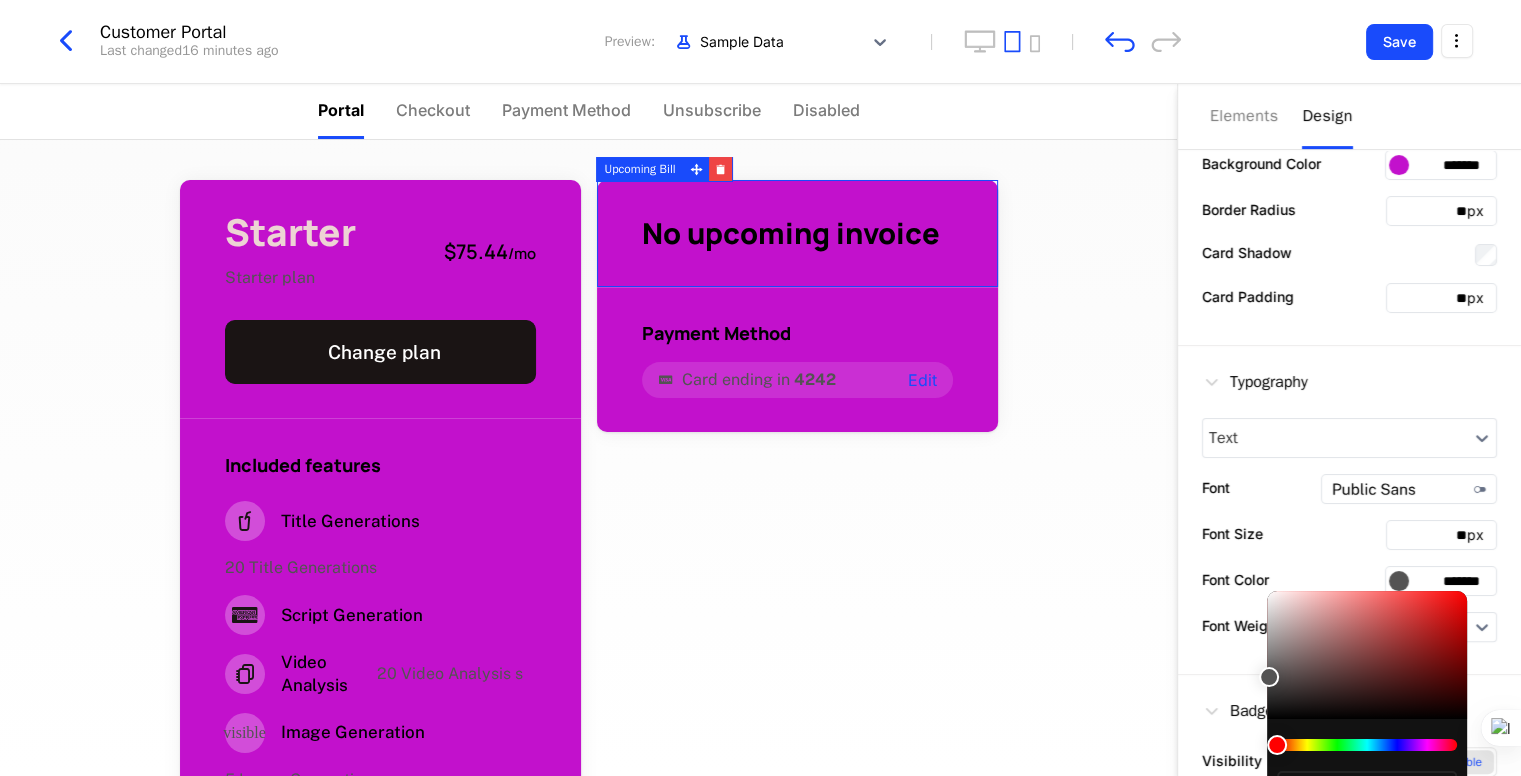 type on "*******" 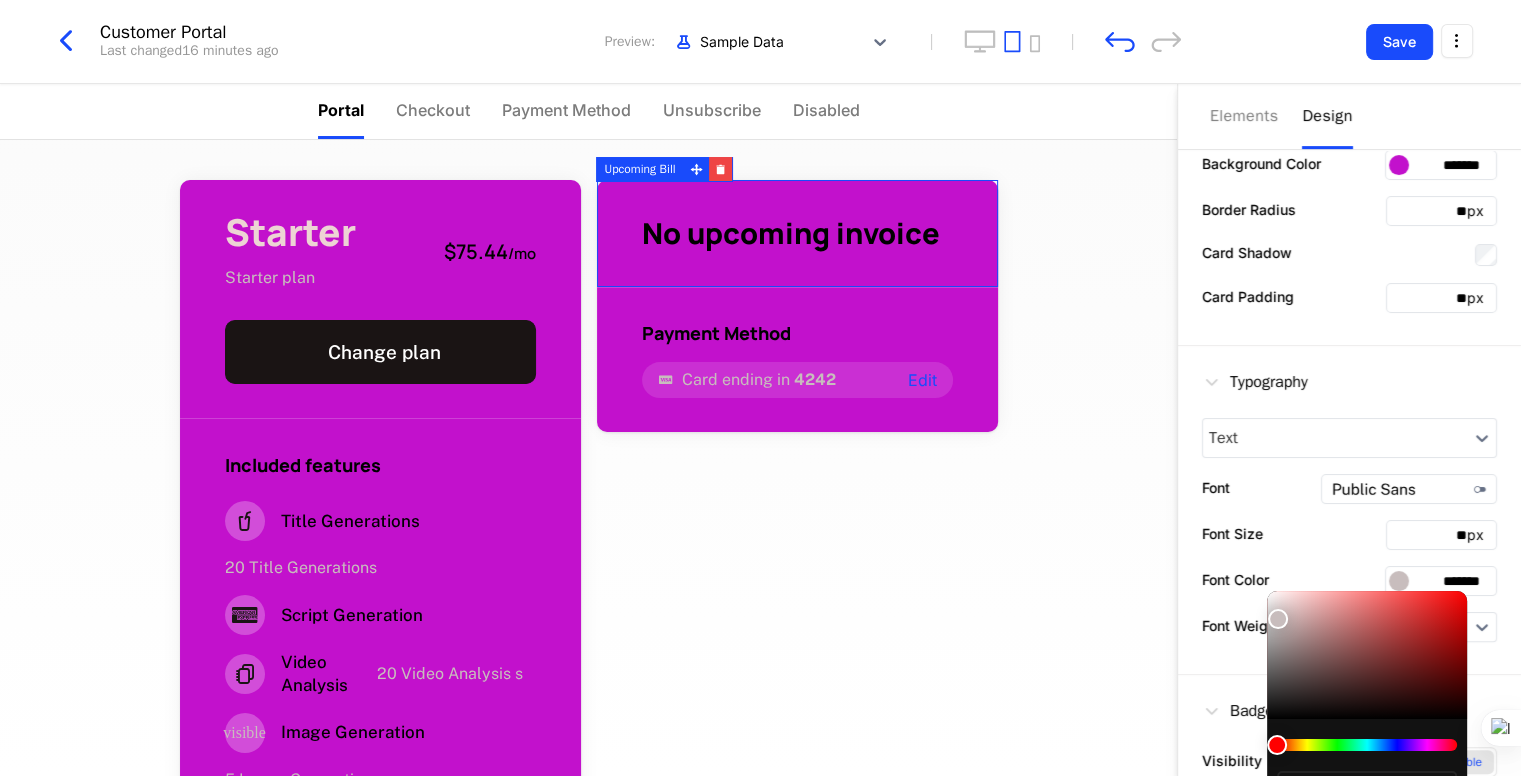 type on "*******" 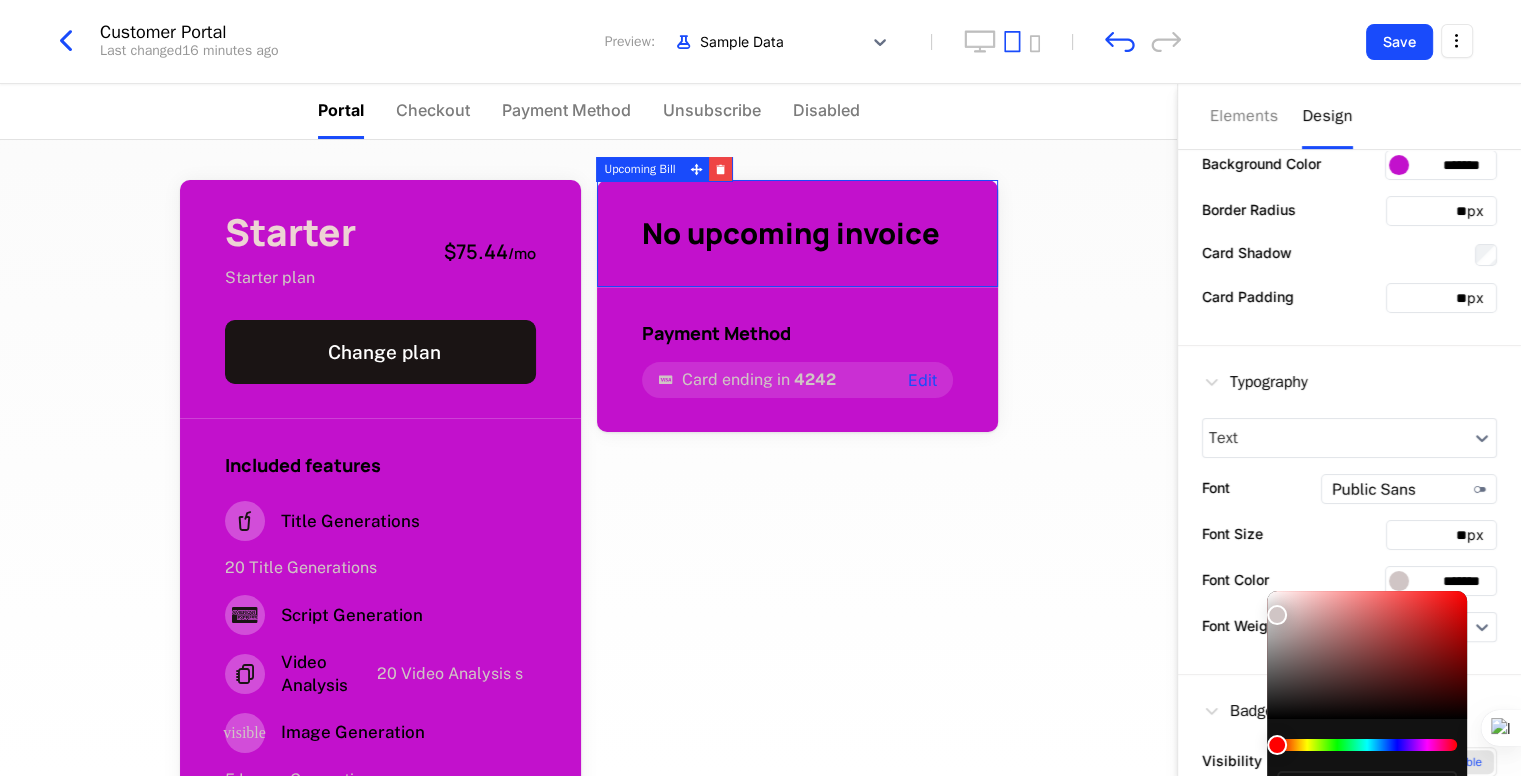 type on "*******" 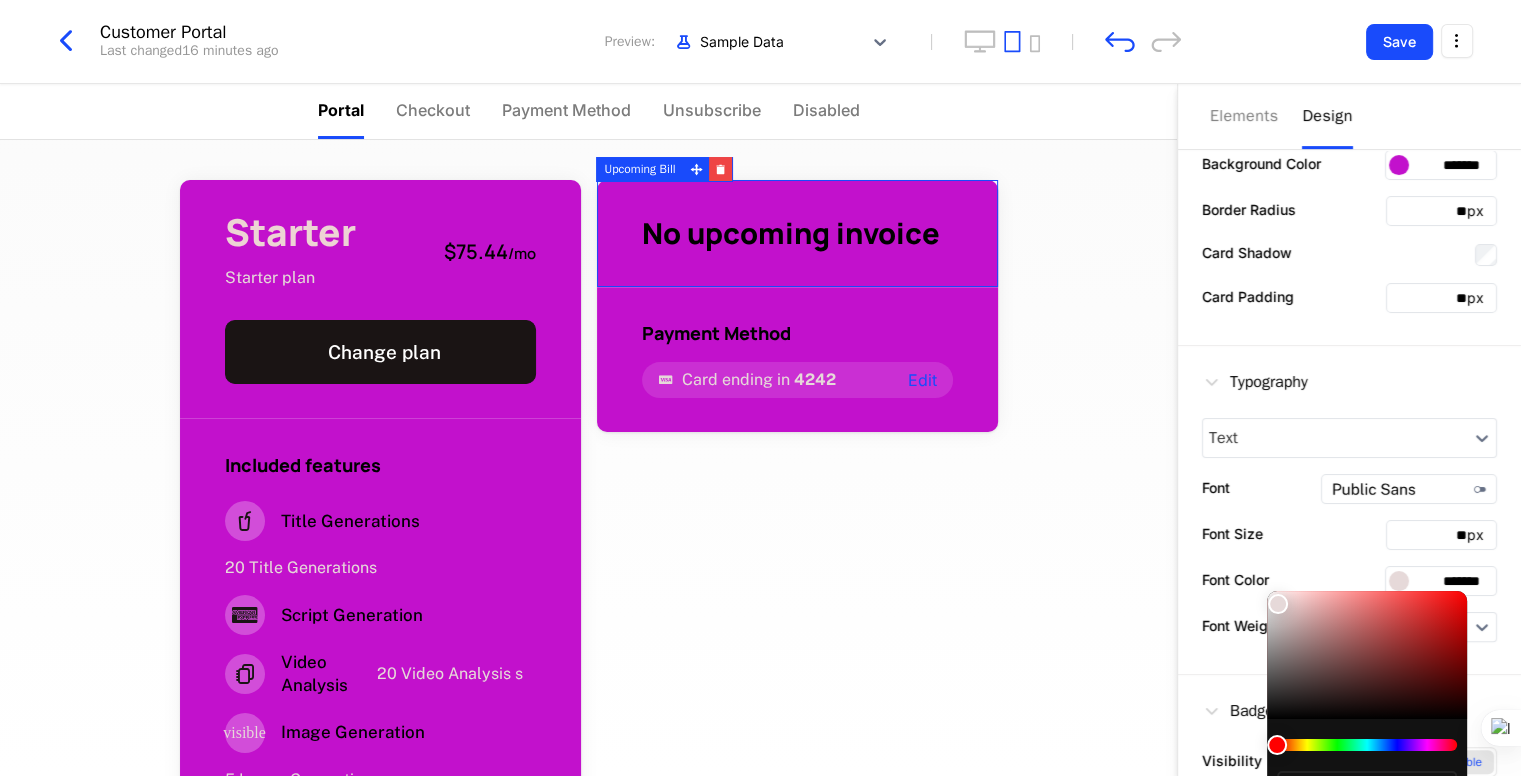 type on "*******" 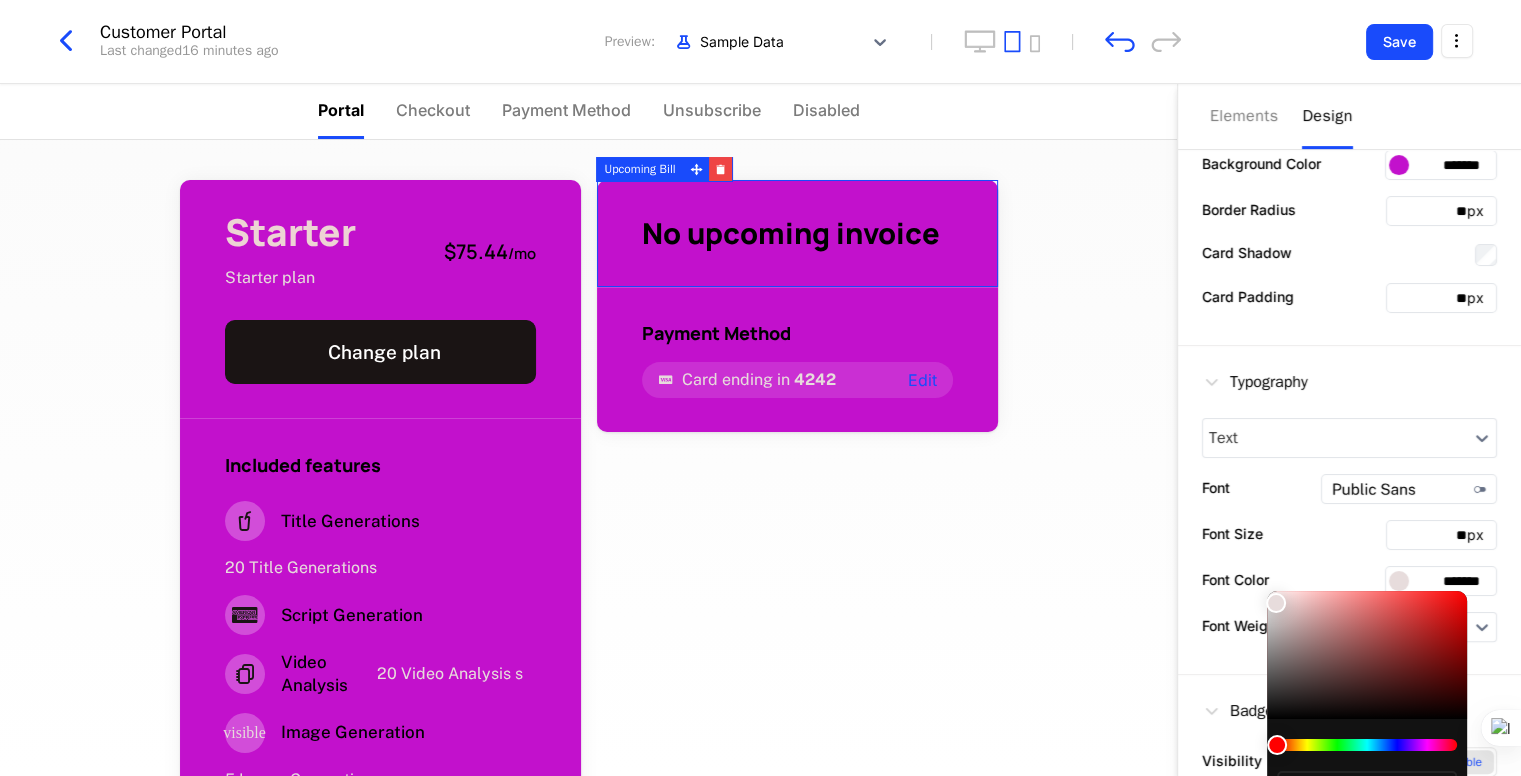 type on "*******" 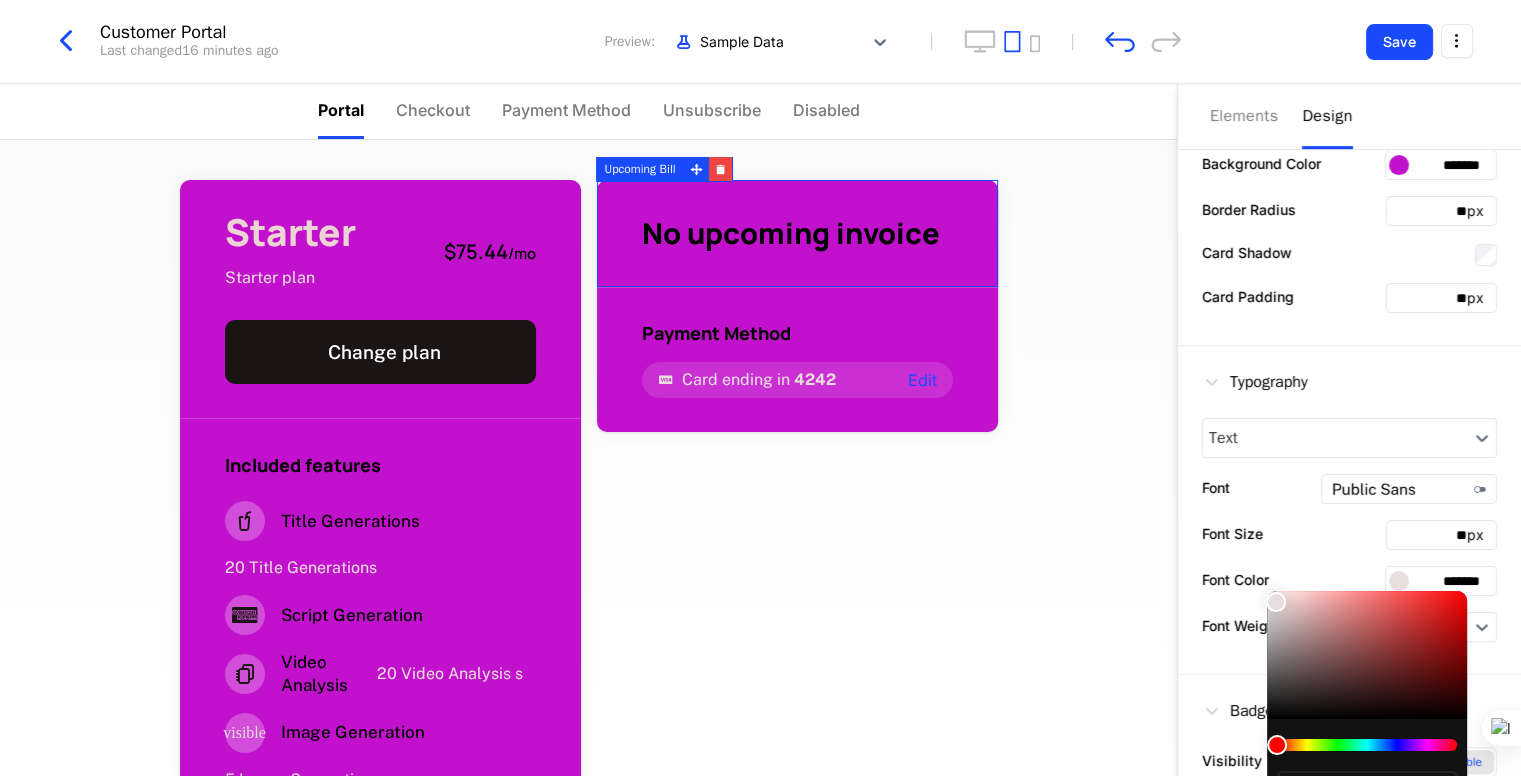 type on "*******" 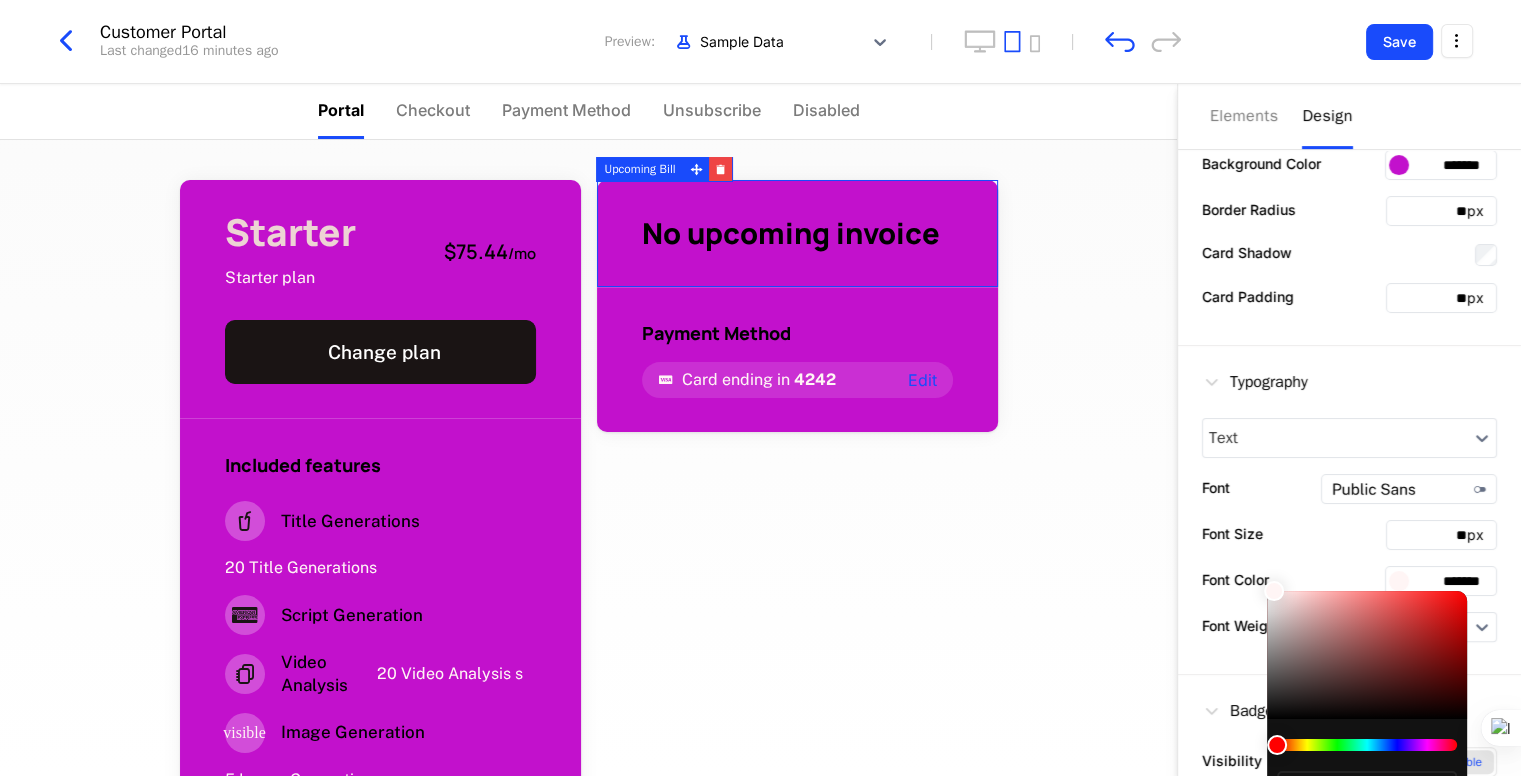 type on "*******" 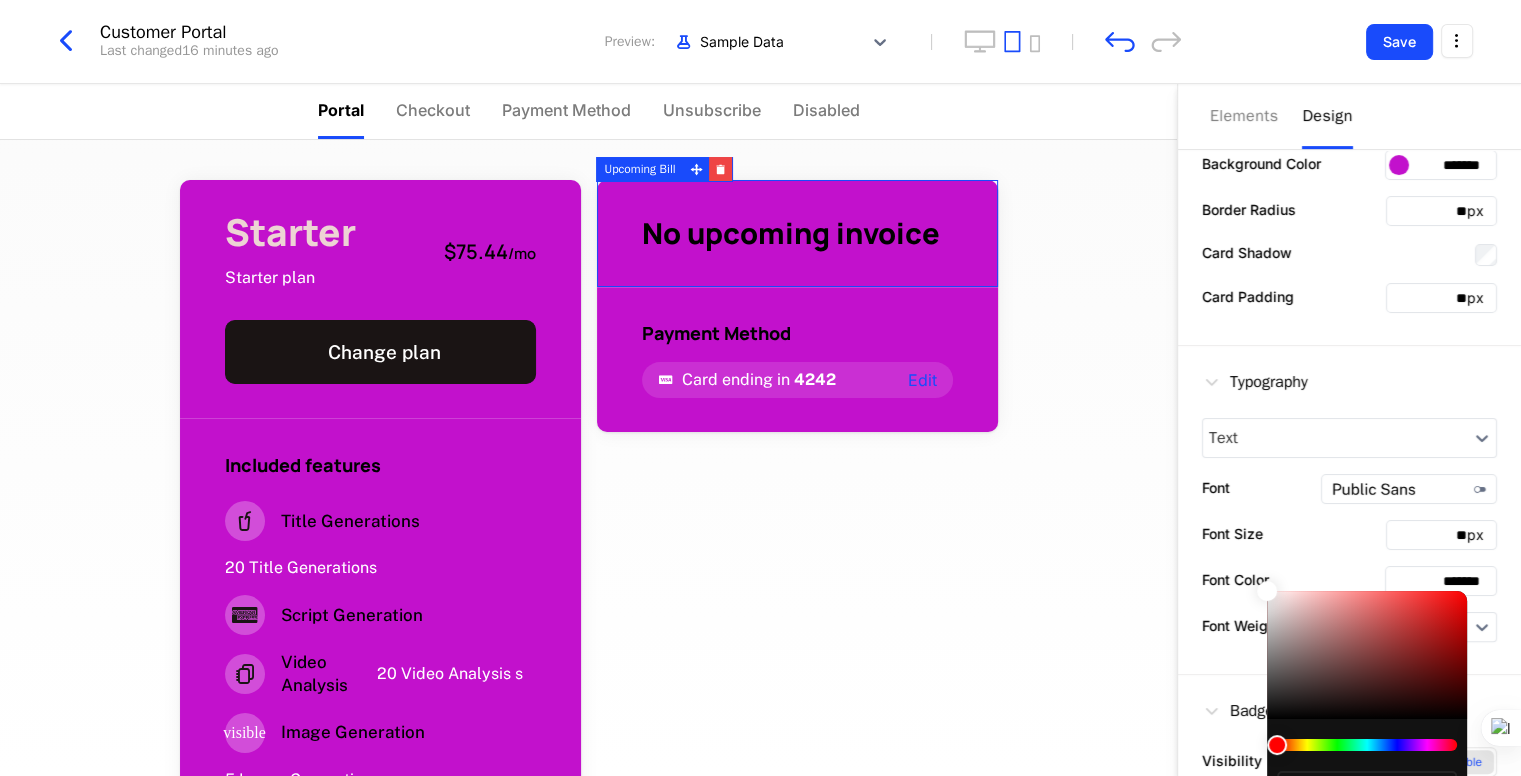 type on "*******" 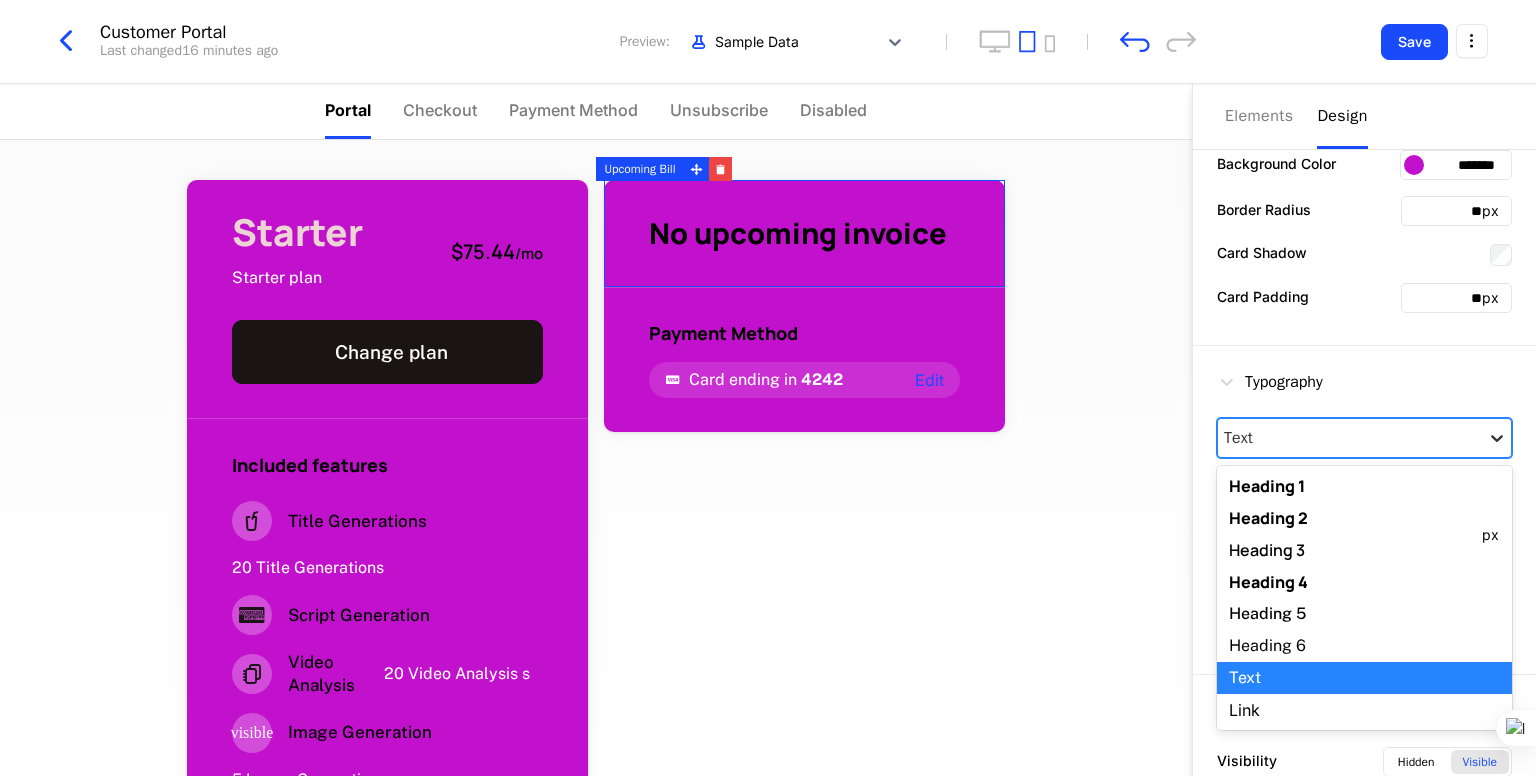 click at bounding box center [1497, 438] 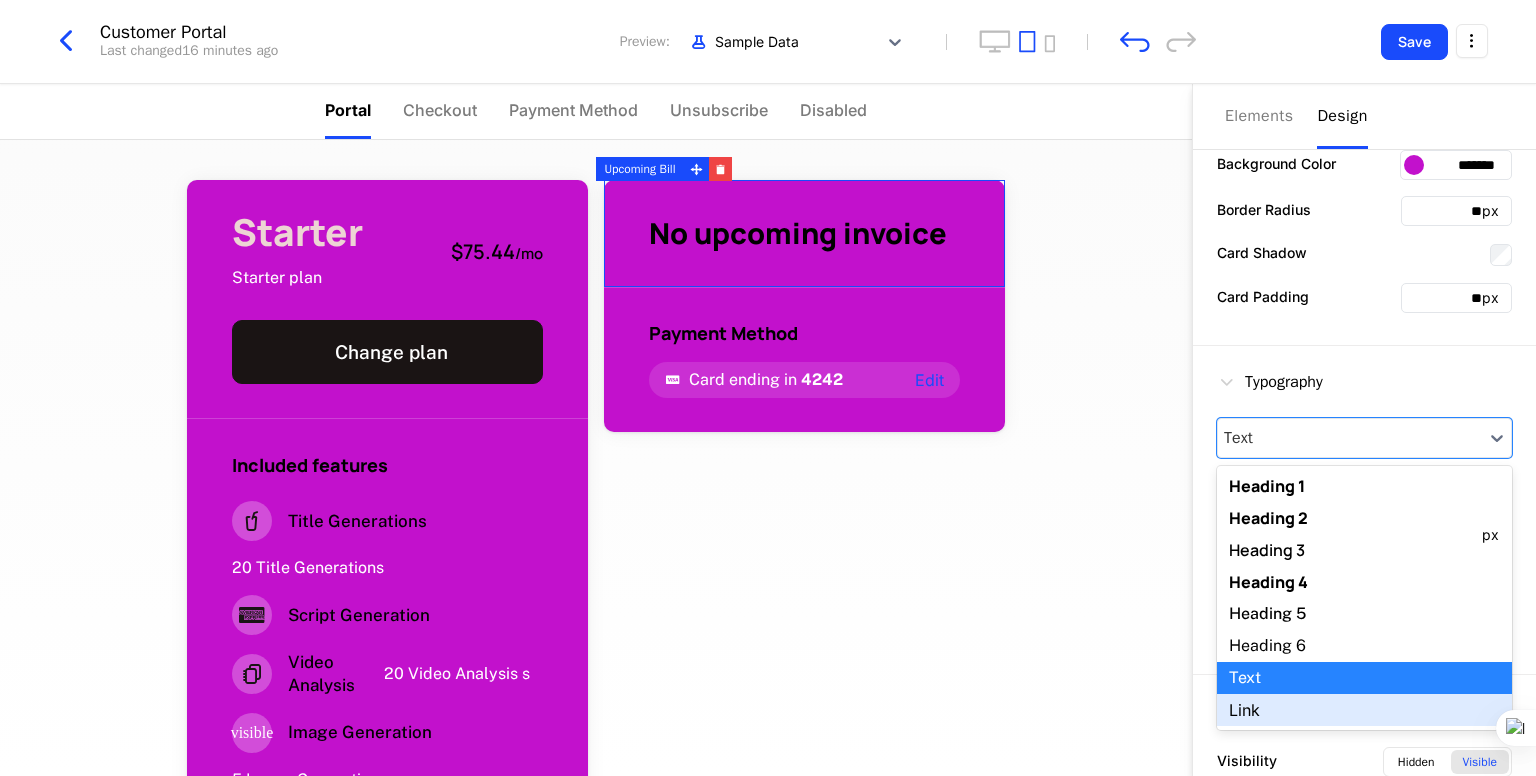click on "Link" at bounding box center [1364, 710] 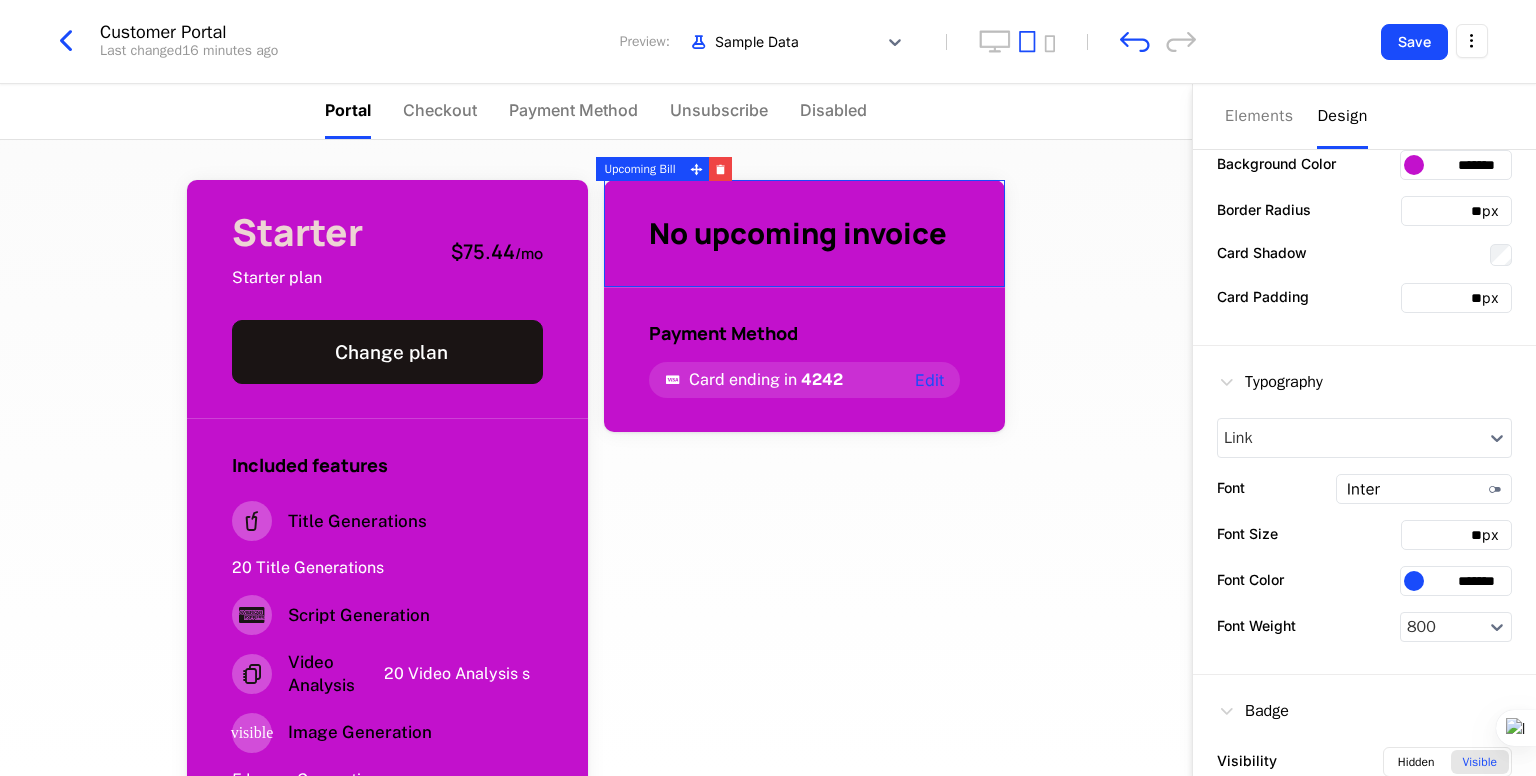 drag, startPoint x: 1535, startPoint y: 513, endPoint x: 1531, endPoint y: 543, distance: 30.265491 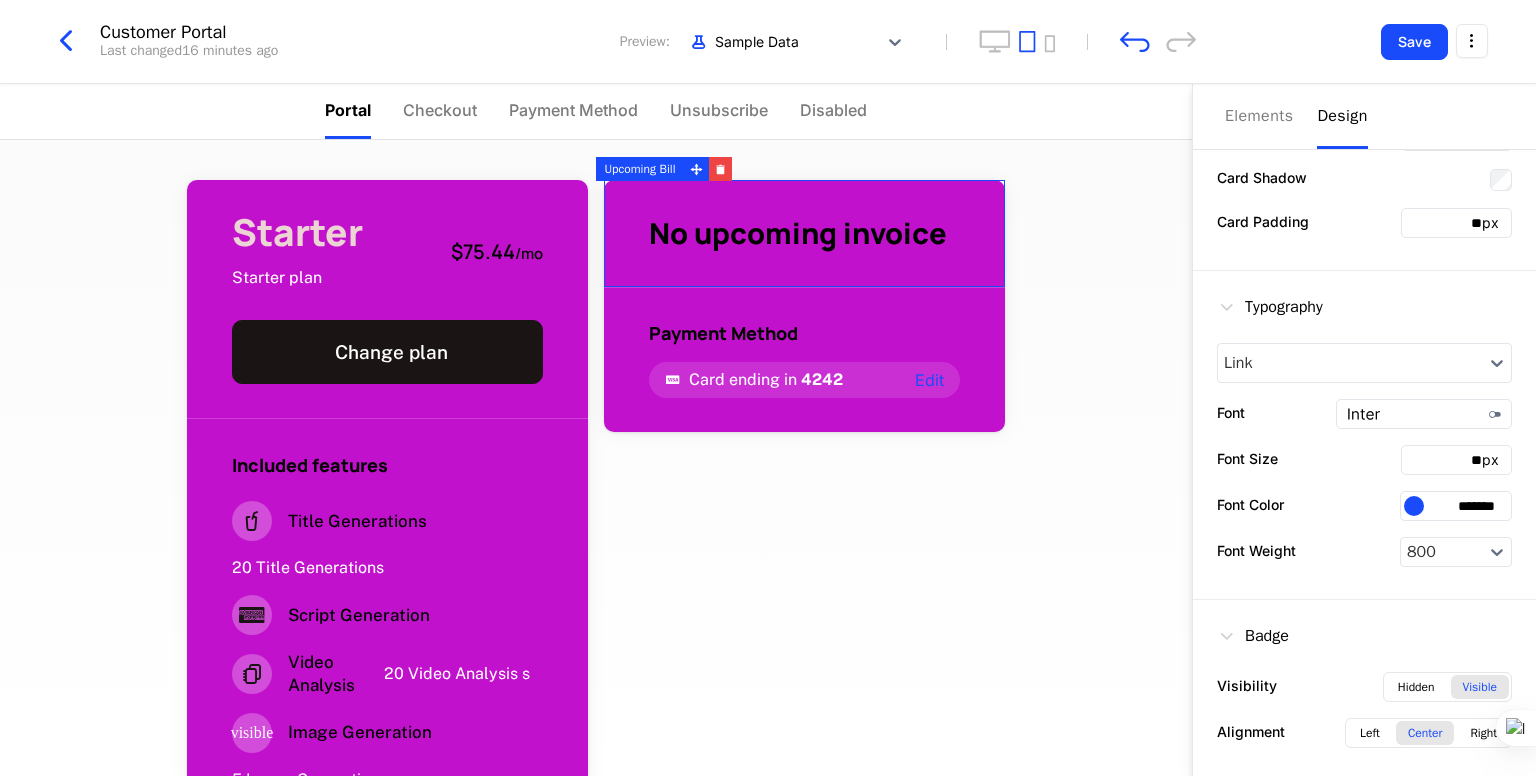 click at bounding box center [1414, 506] 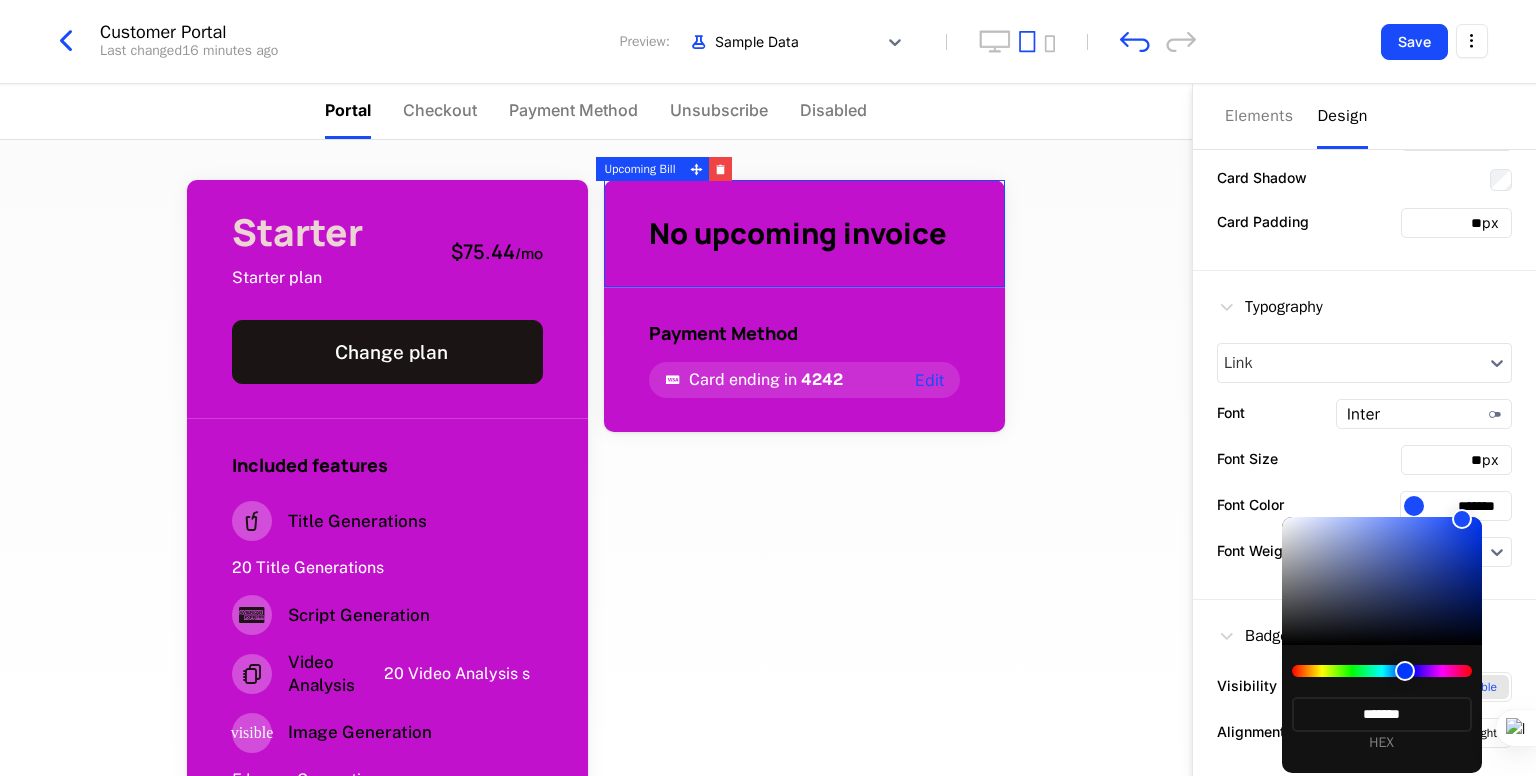 type on "*******" 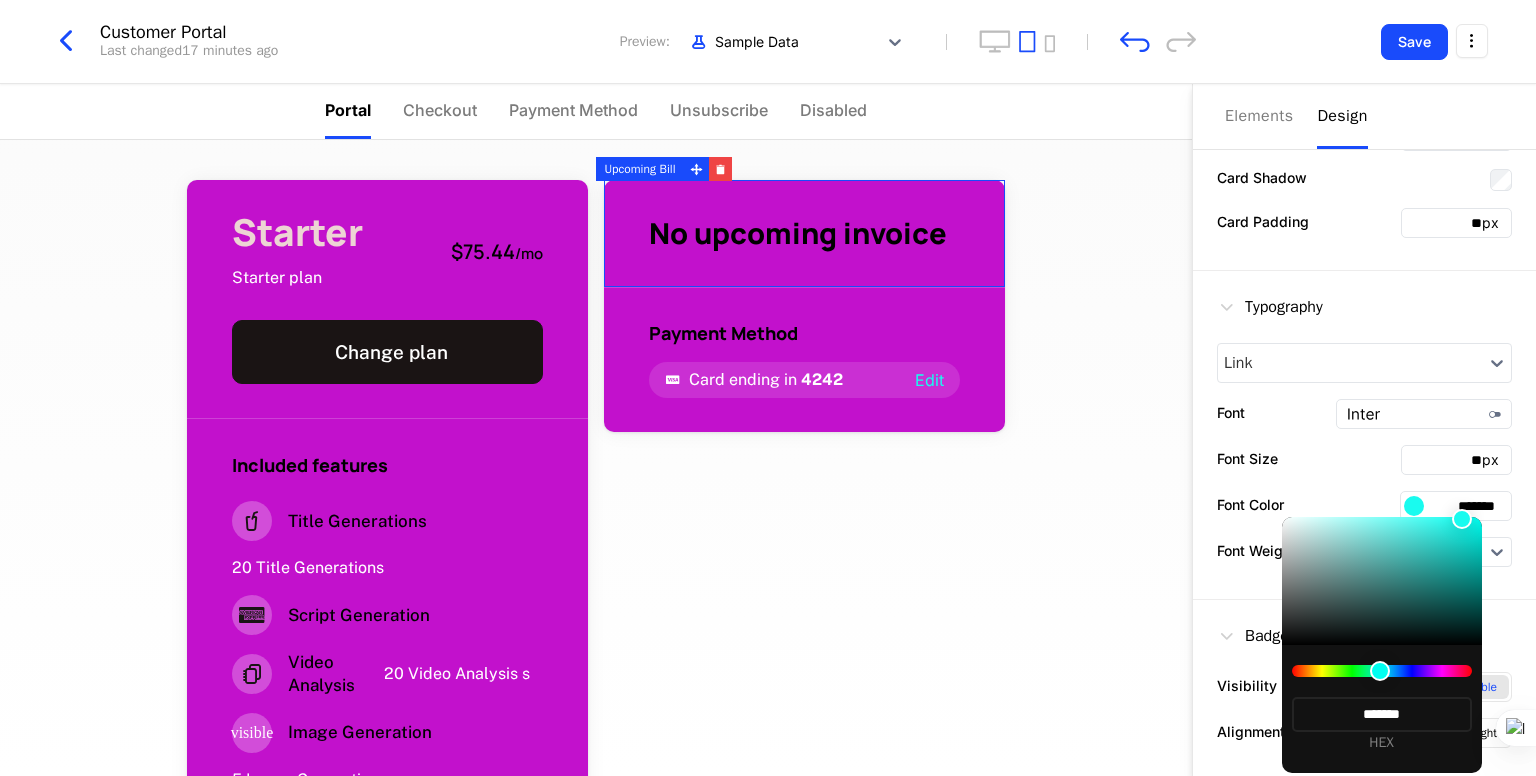 type on "*******" 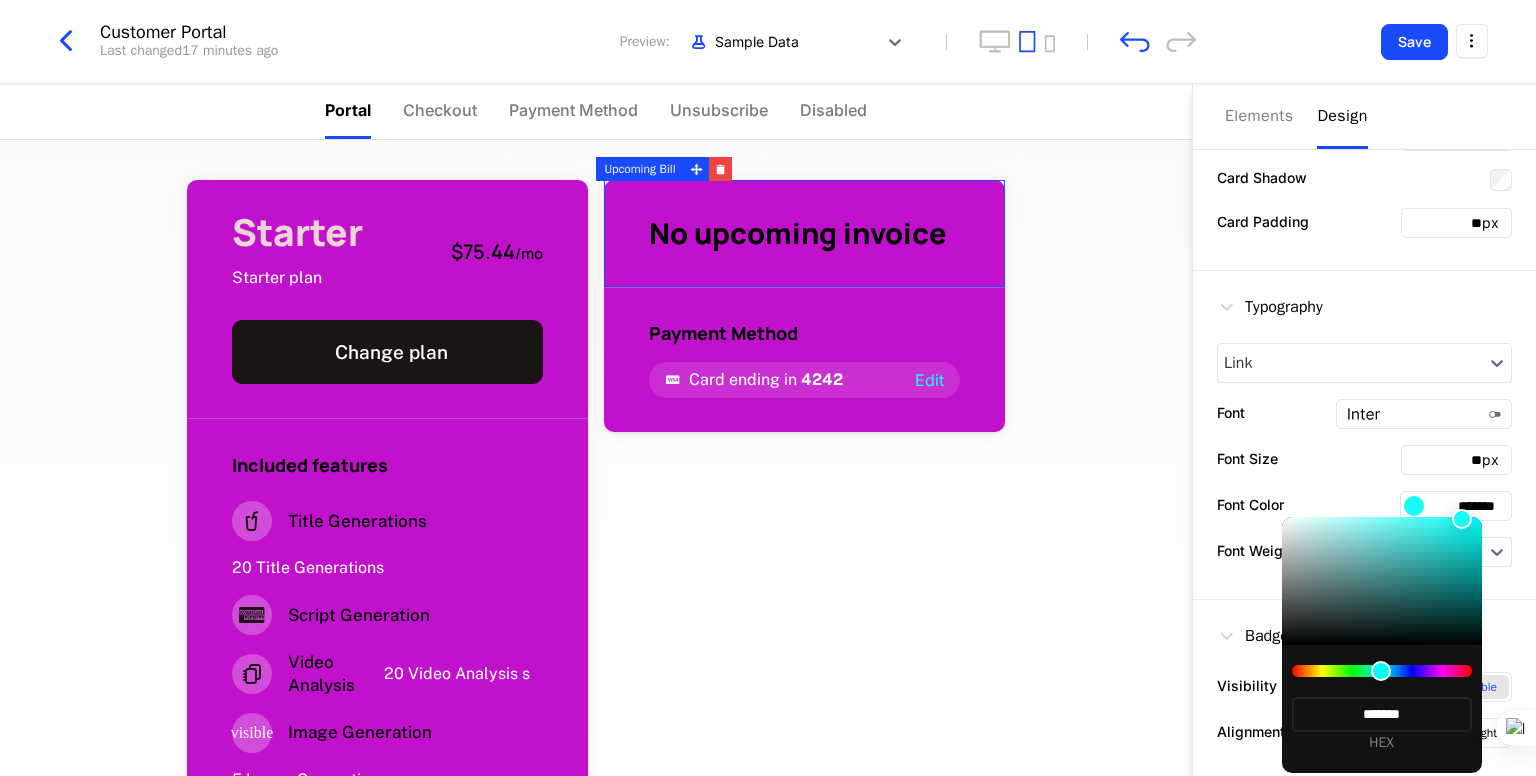 type on "*******" 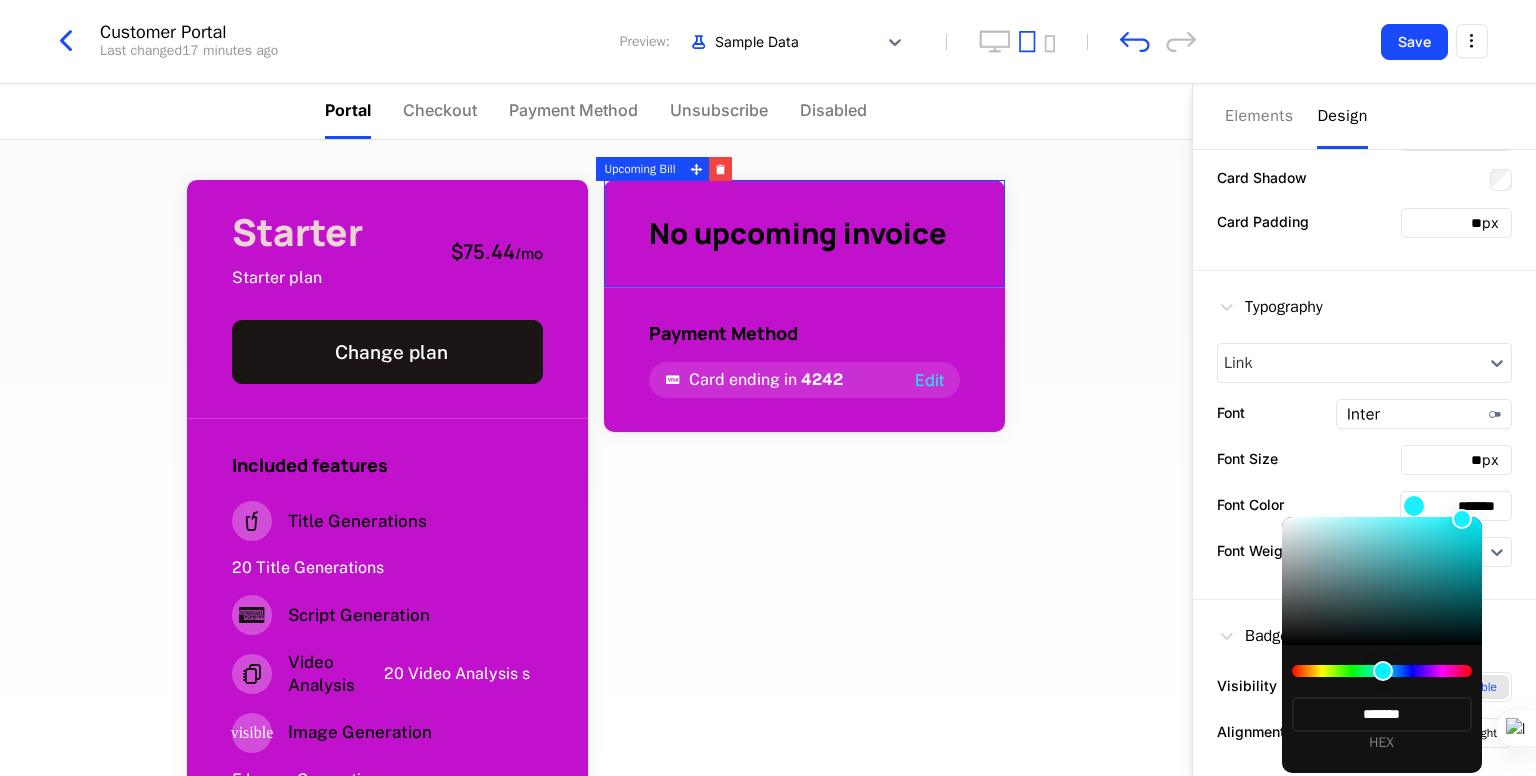 type on "*******" 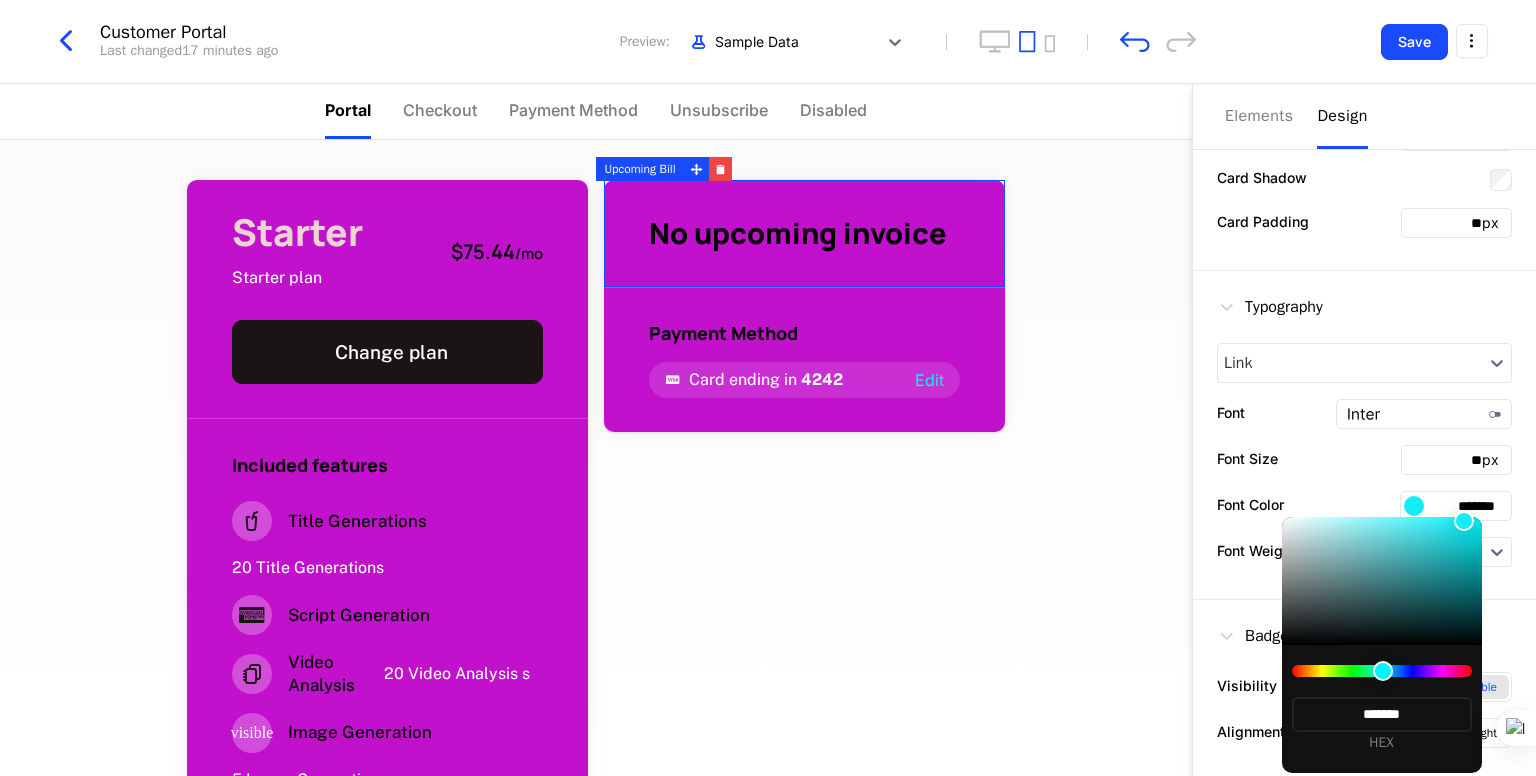 type on "*******" 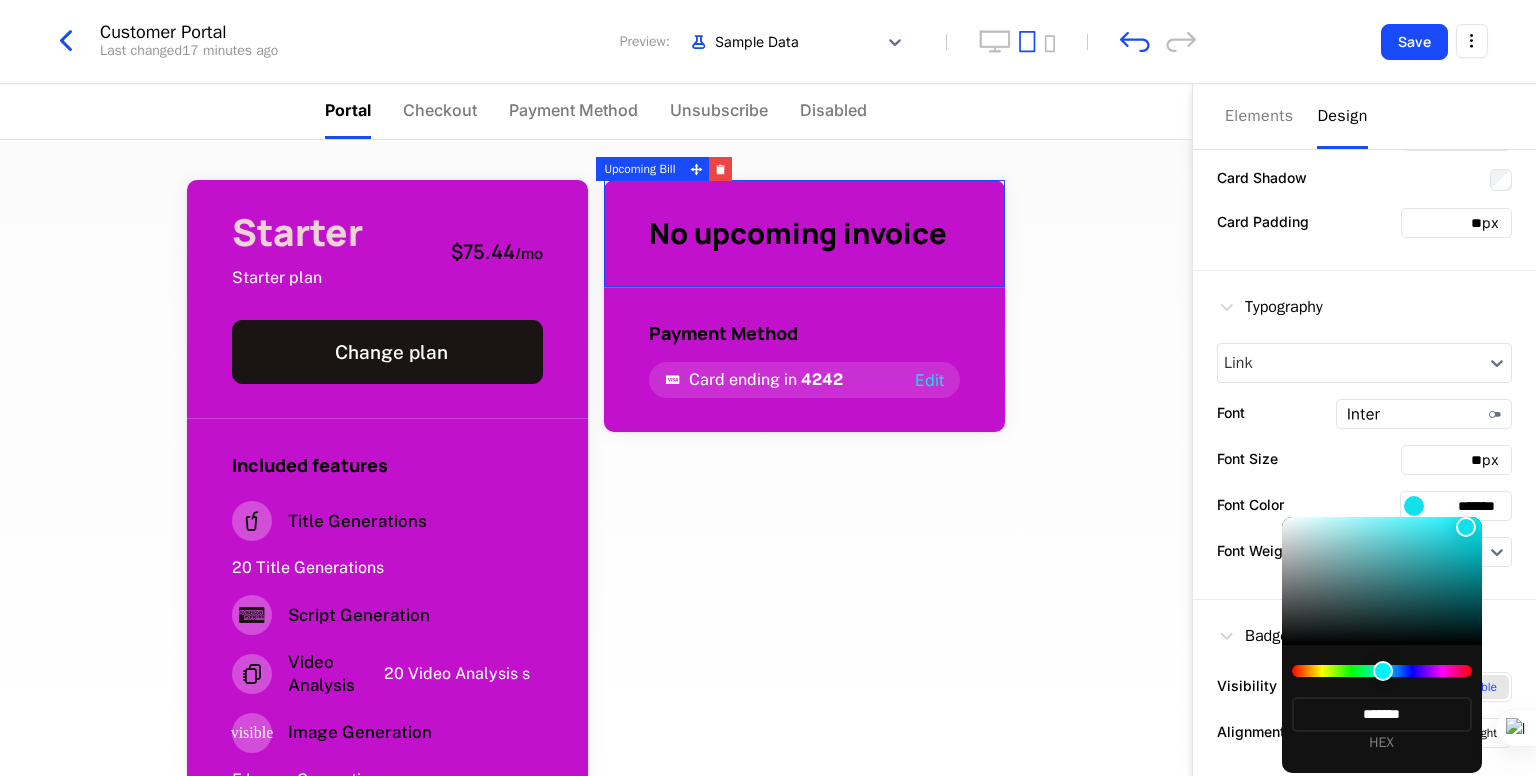 type on "*******" 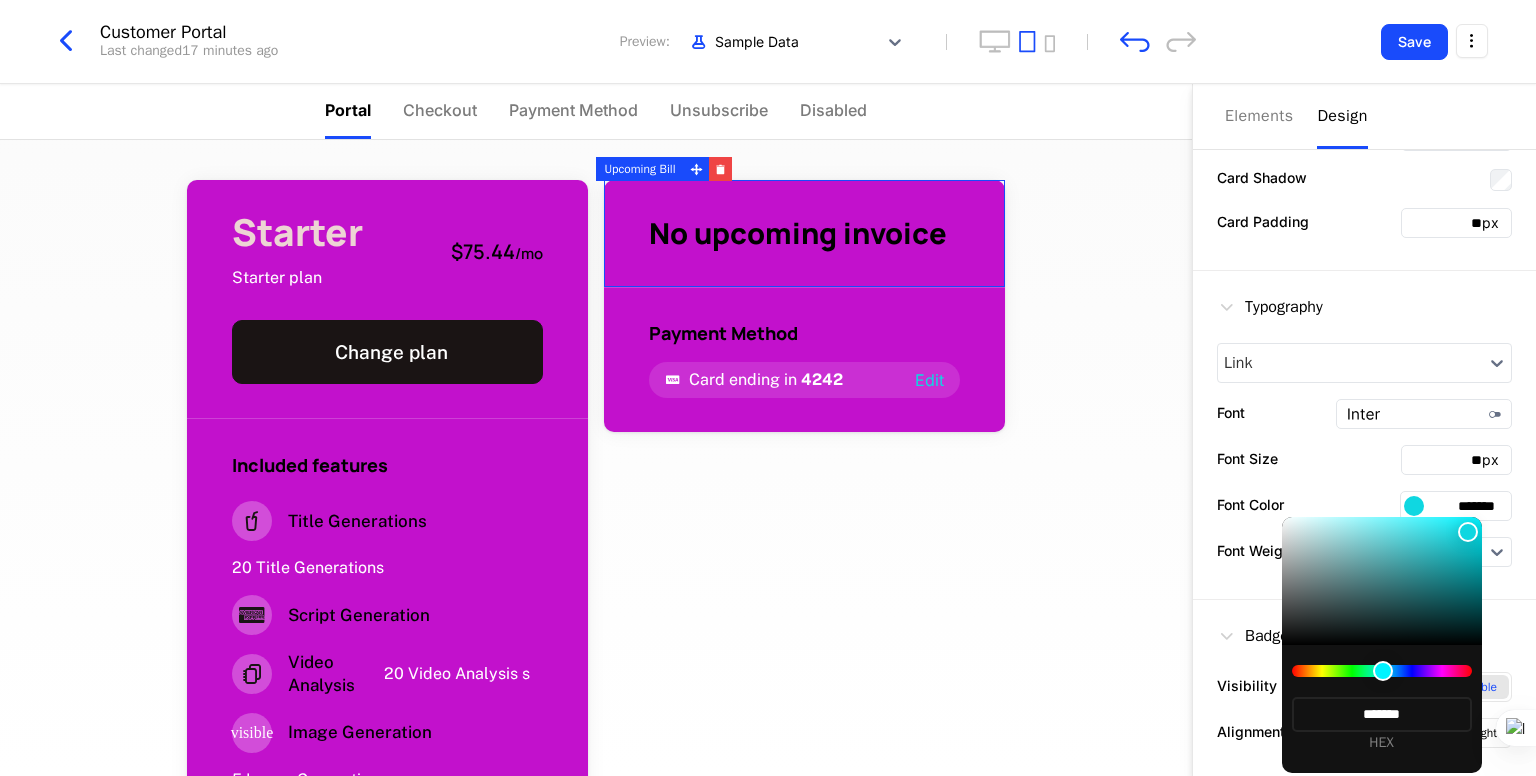 type on "*******" 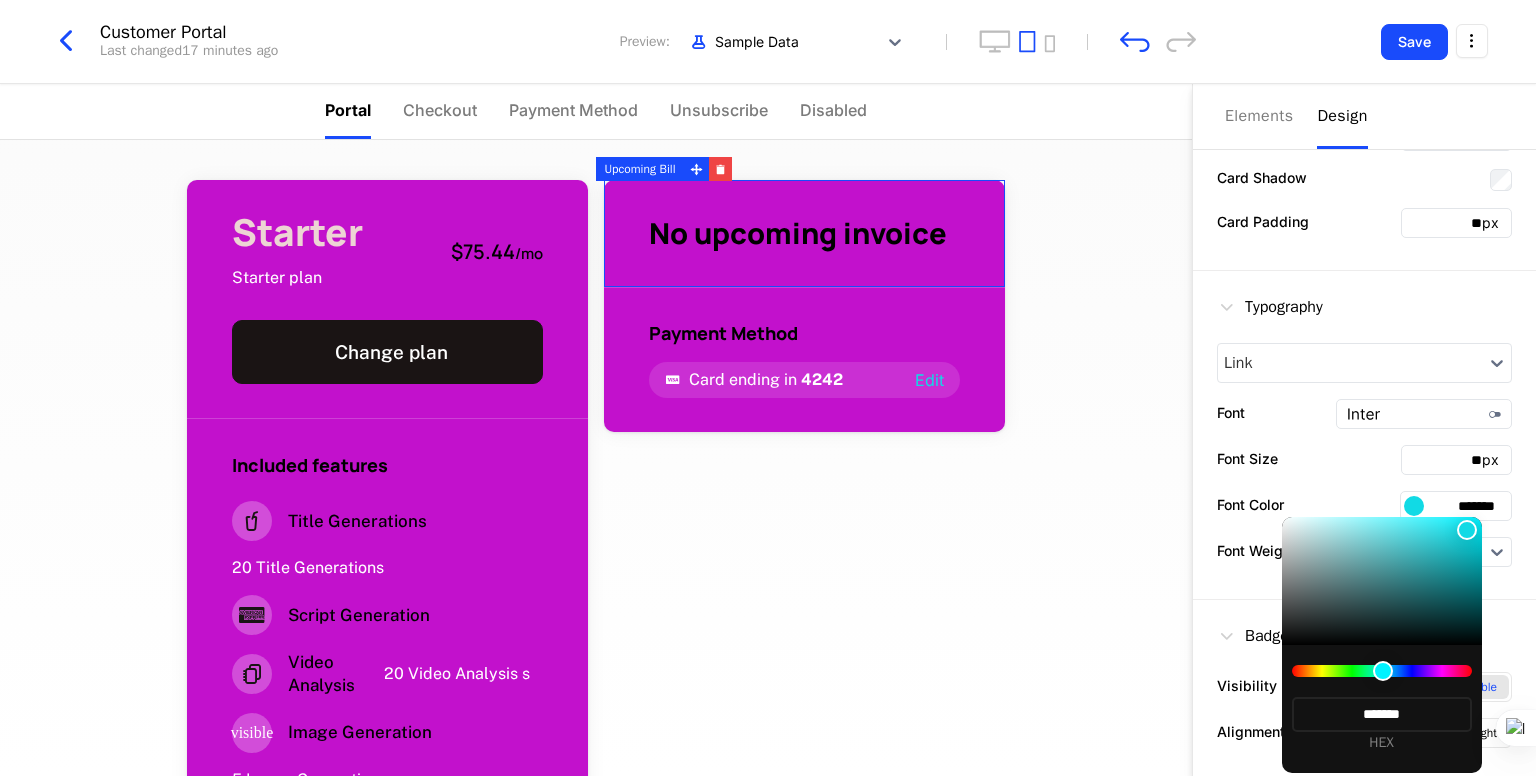 type on "*******" 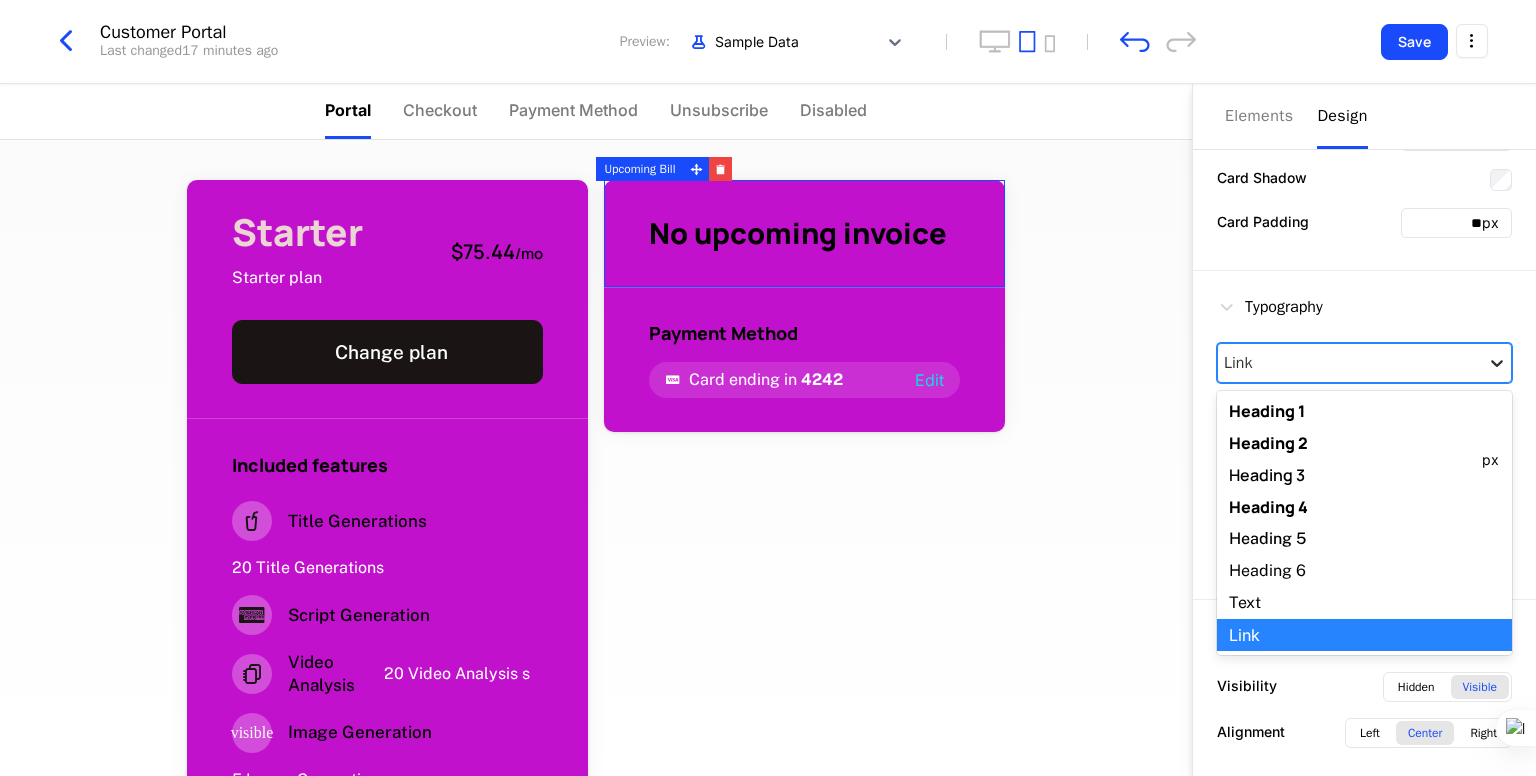 click 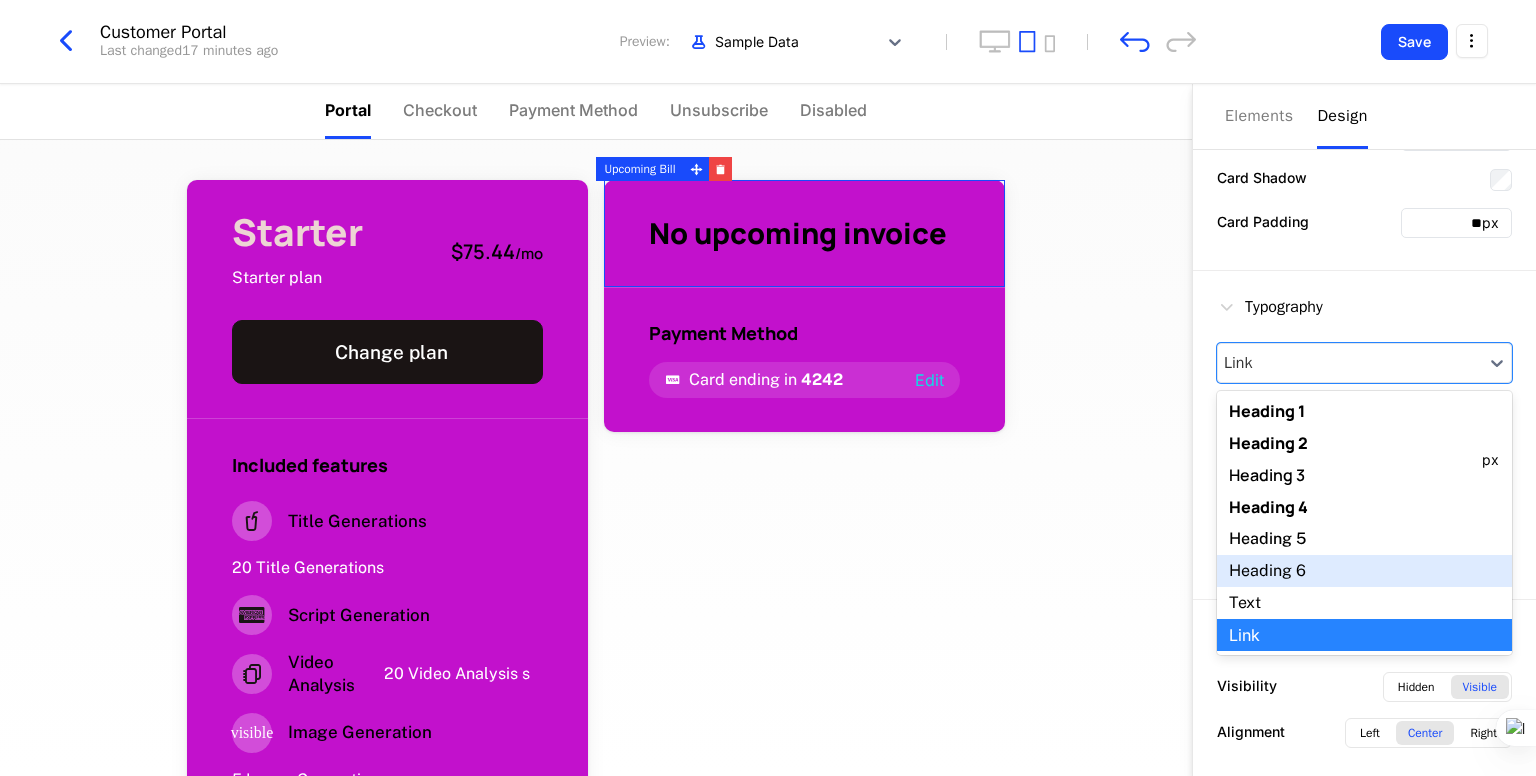 click on "Heading 6" at bounding box center (1364, 571) 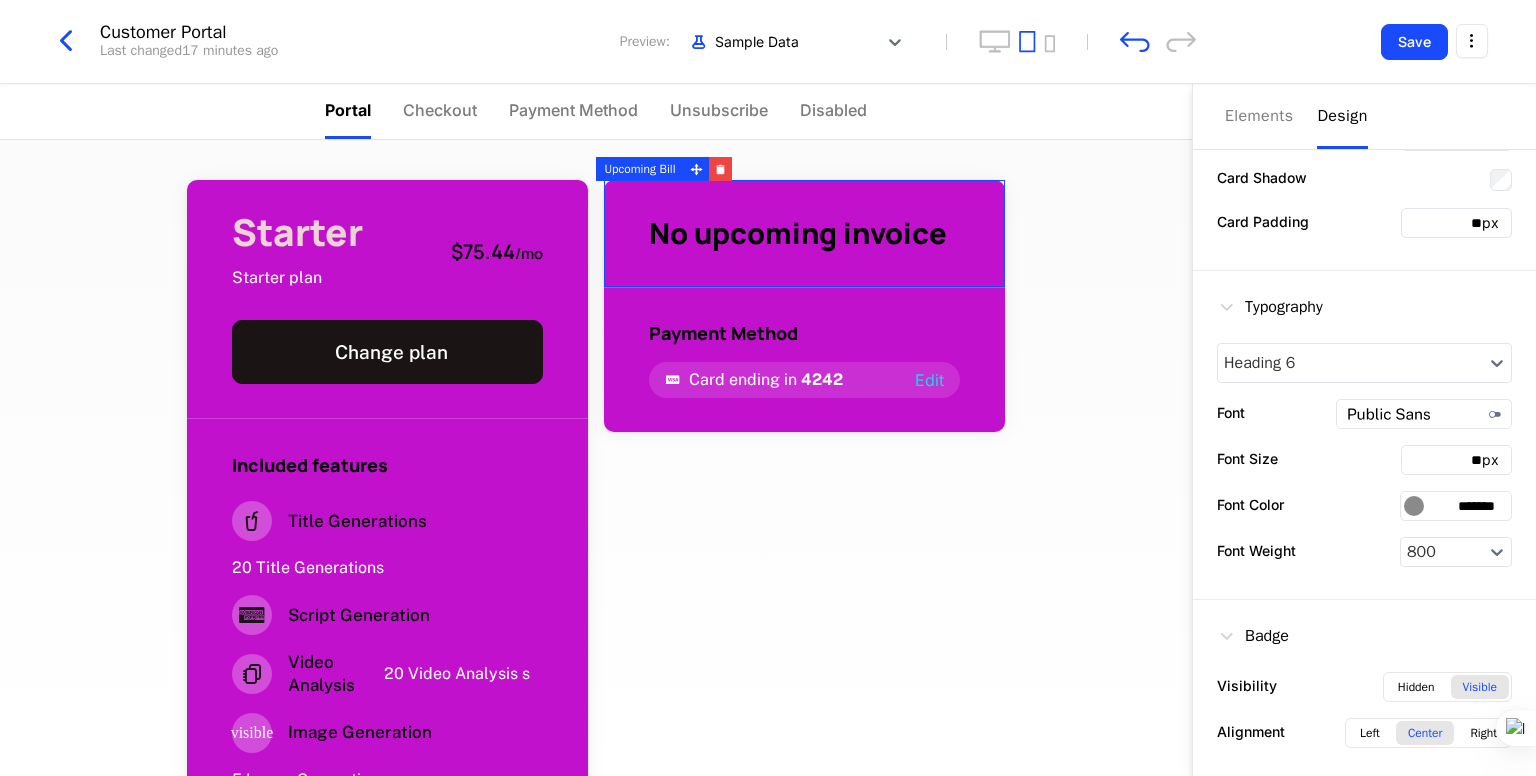 click at bounding box center (1414, 506) 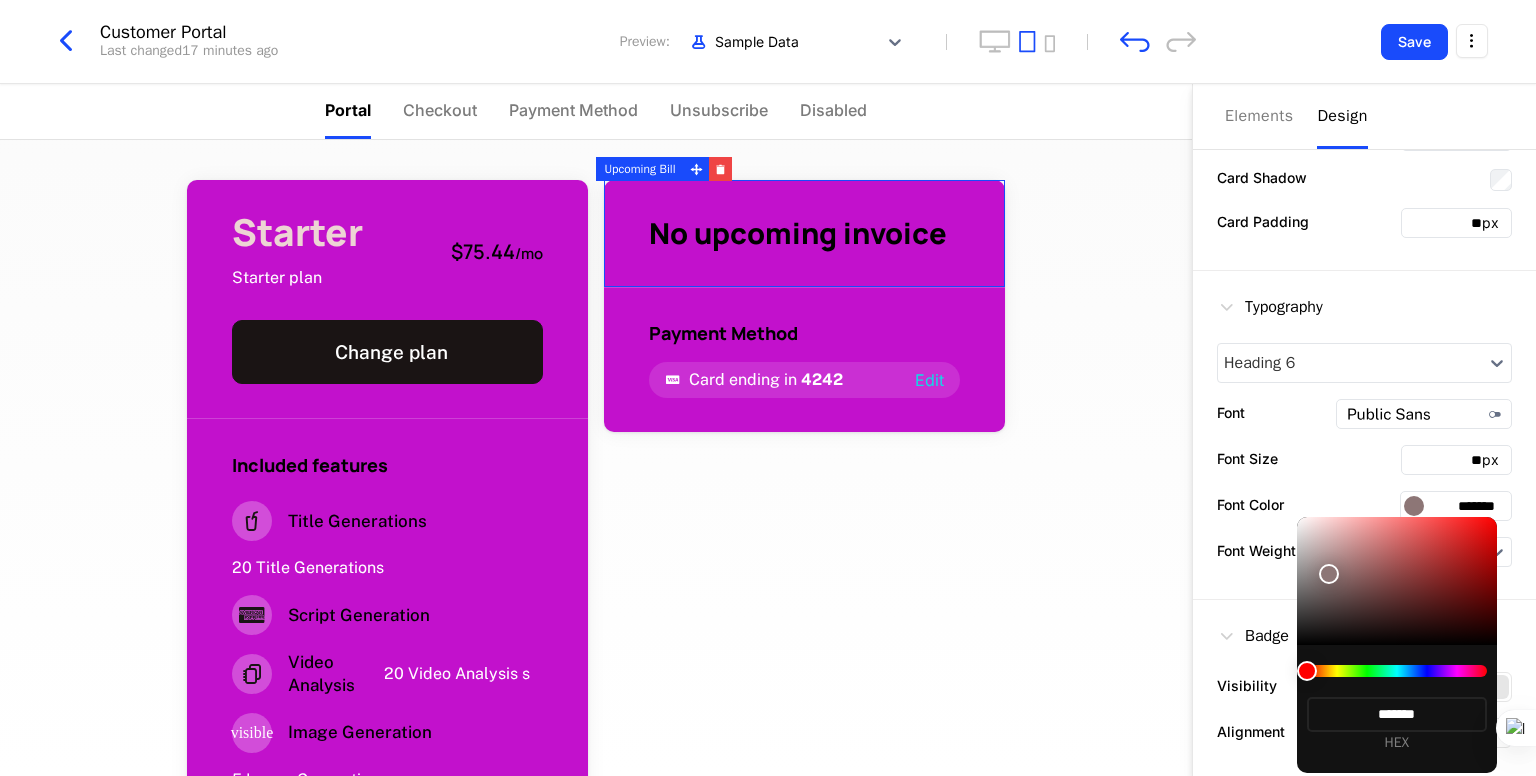 type on "*******" 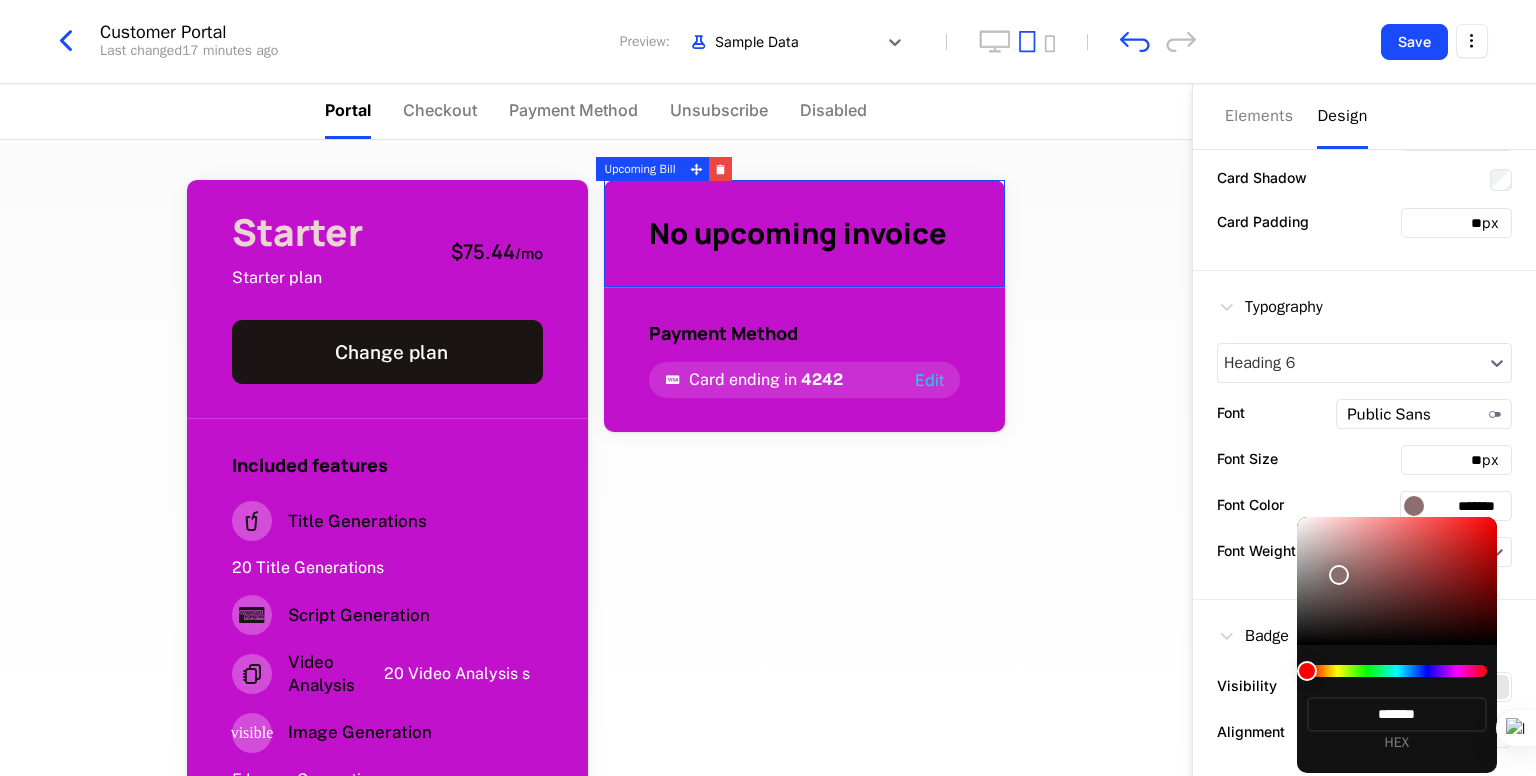 type on "*******" 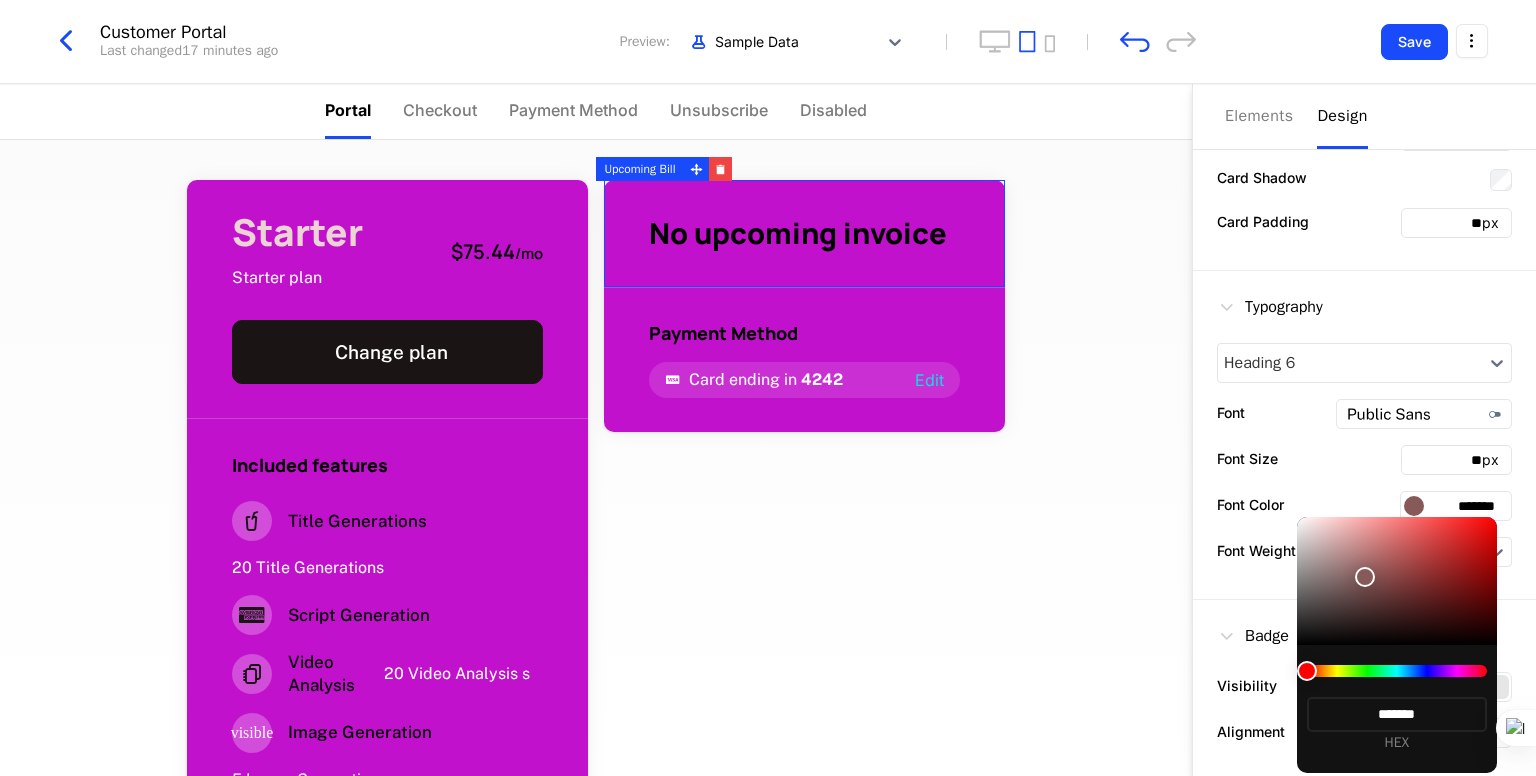 type on "*******" 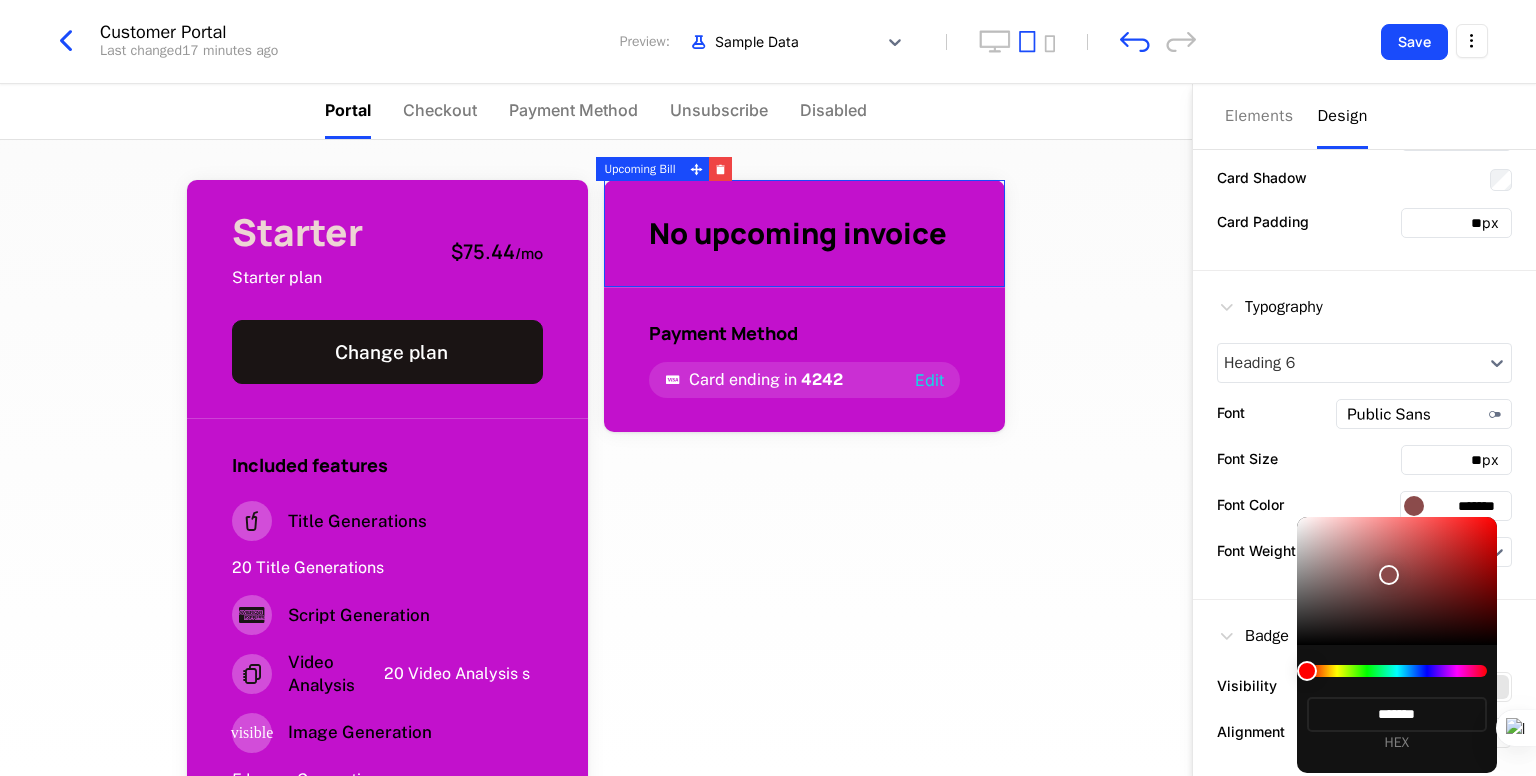 type on "*******" 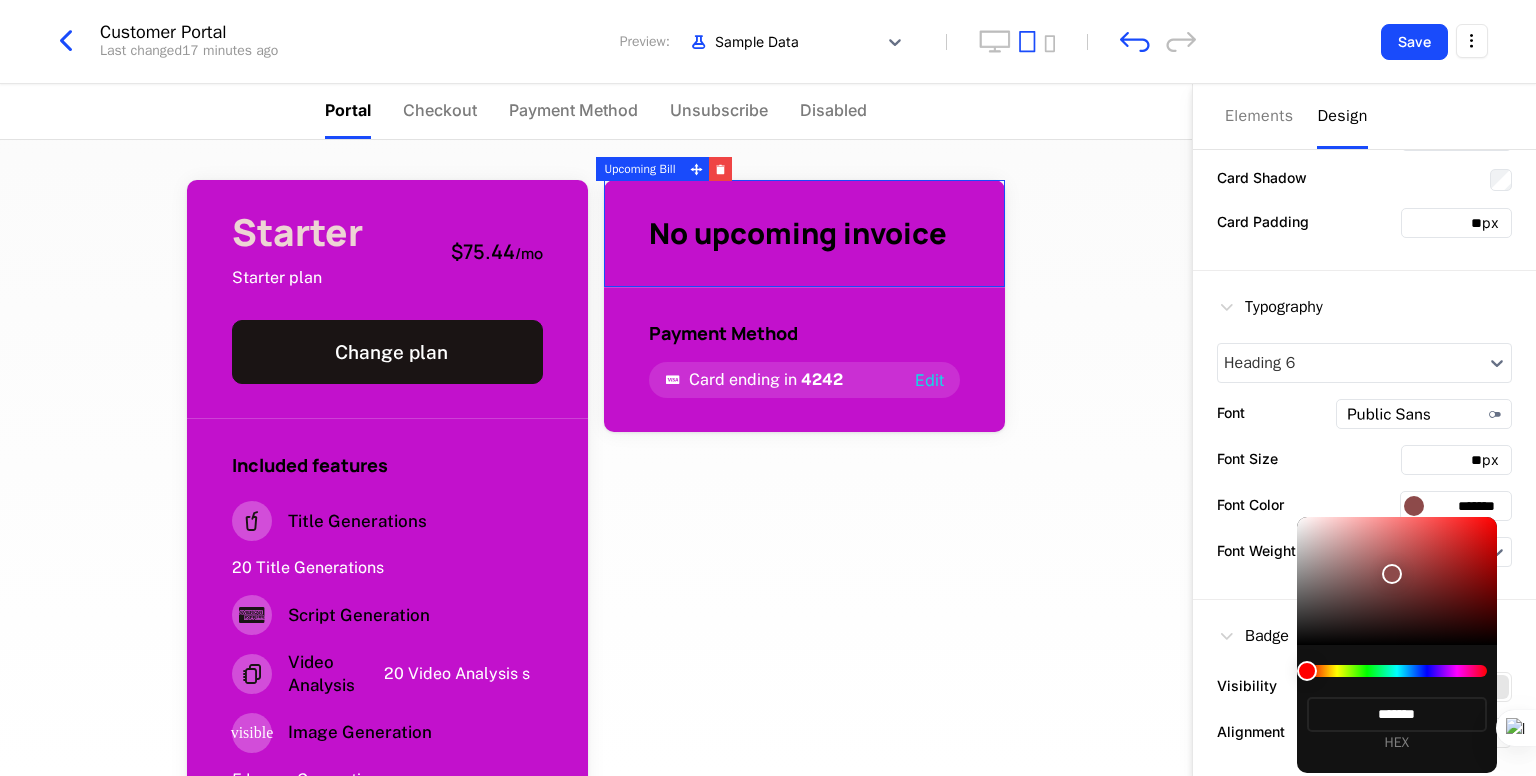 type on "*******" 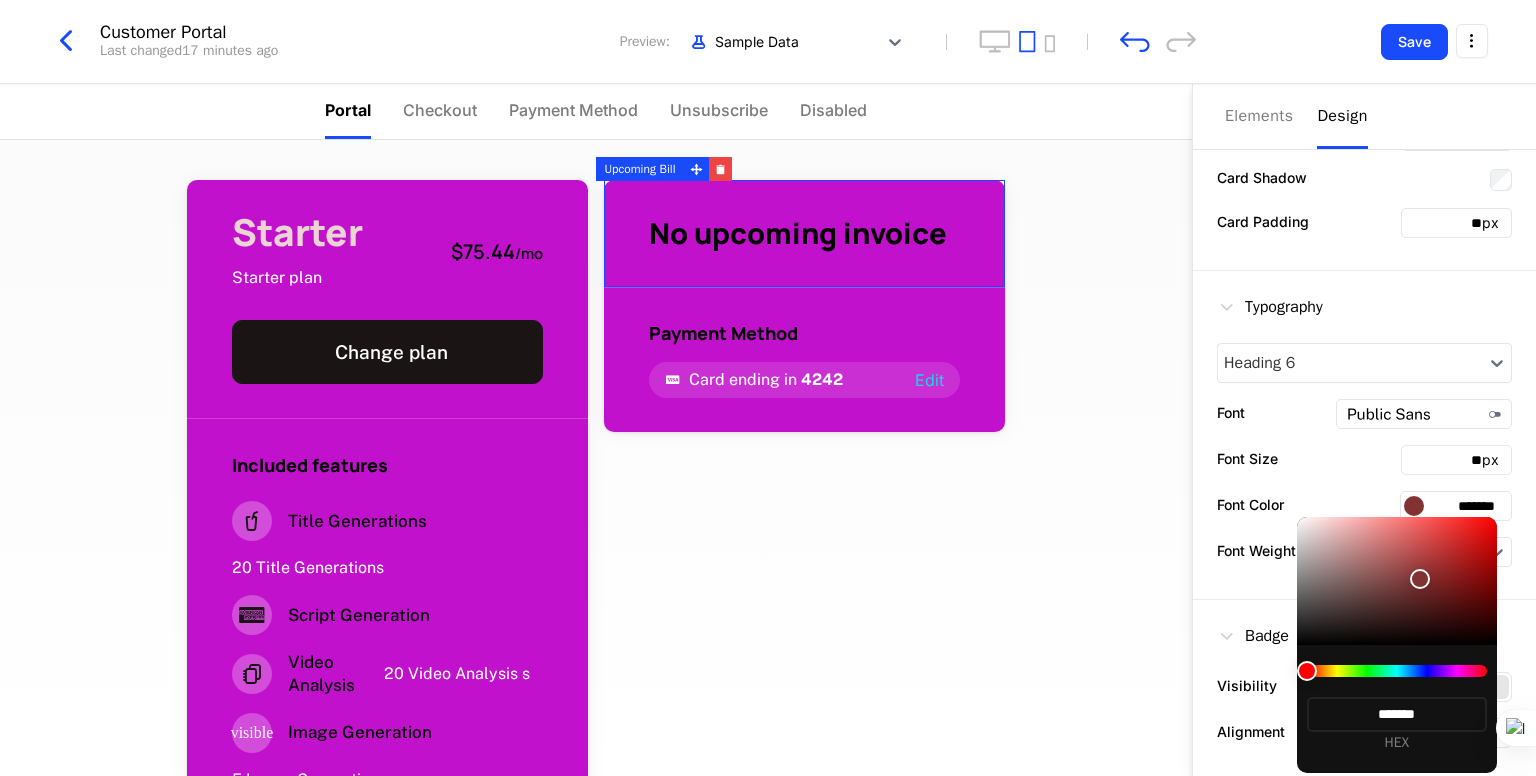 type on "*******" 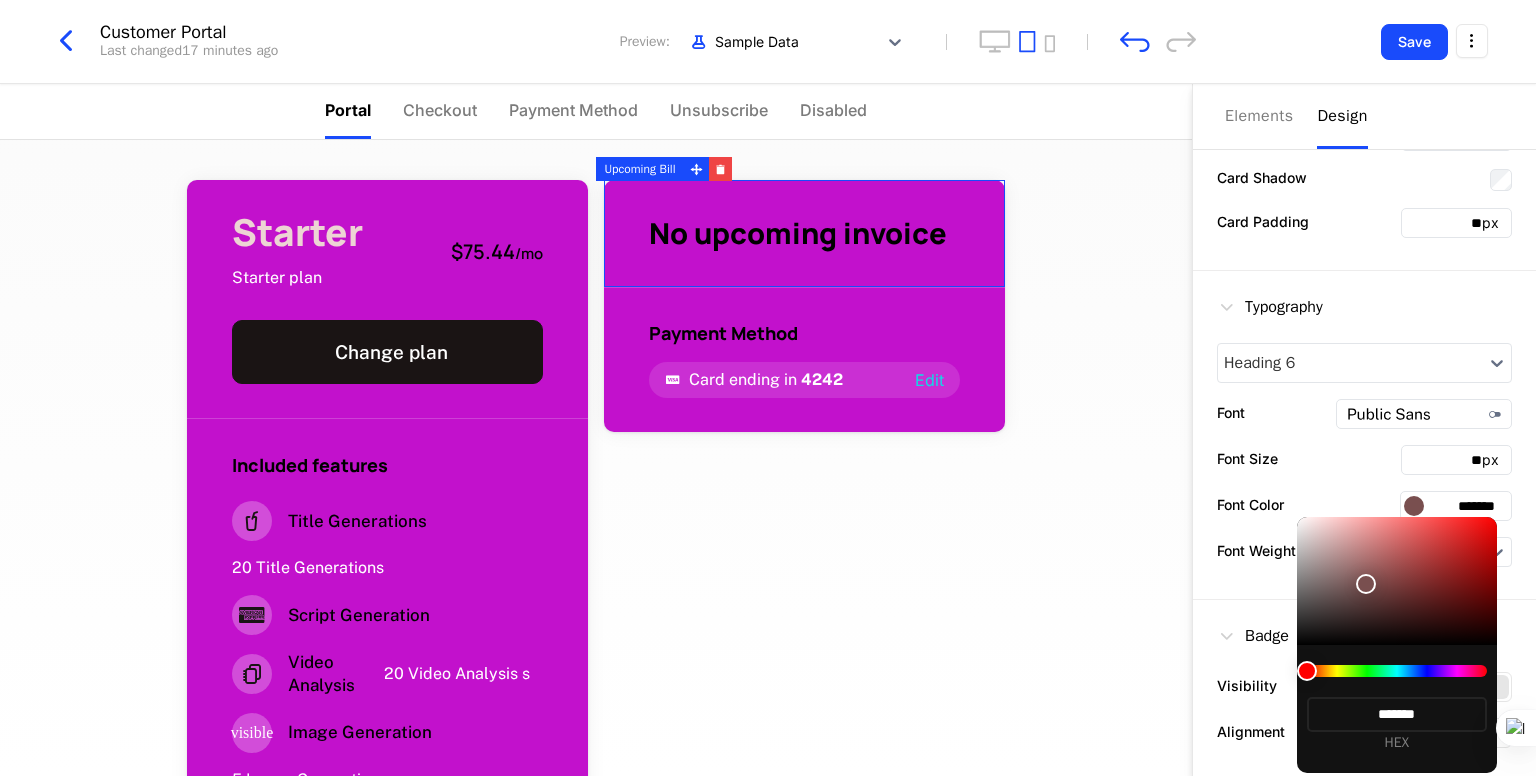 type on "*******" 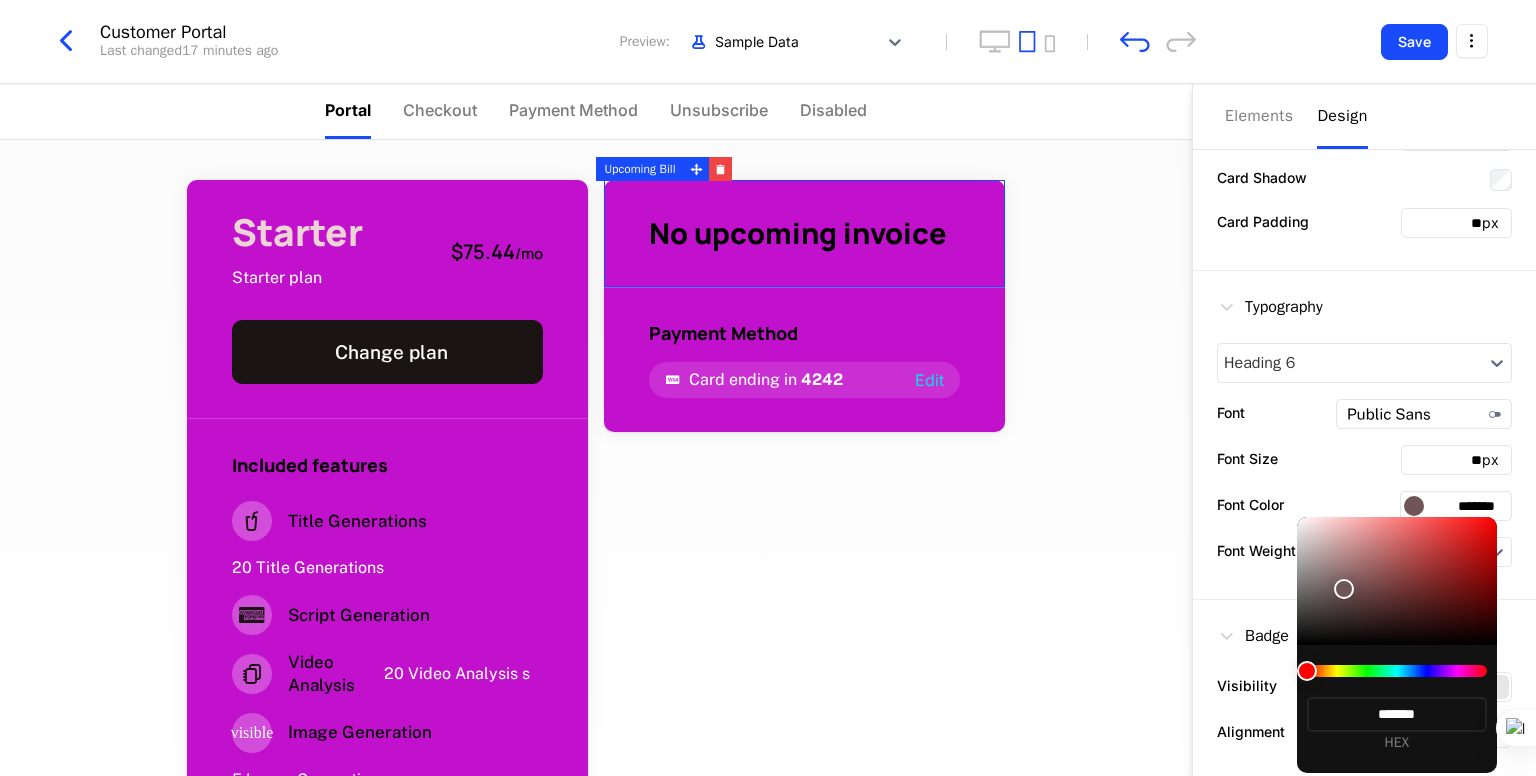type on "*******" 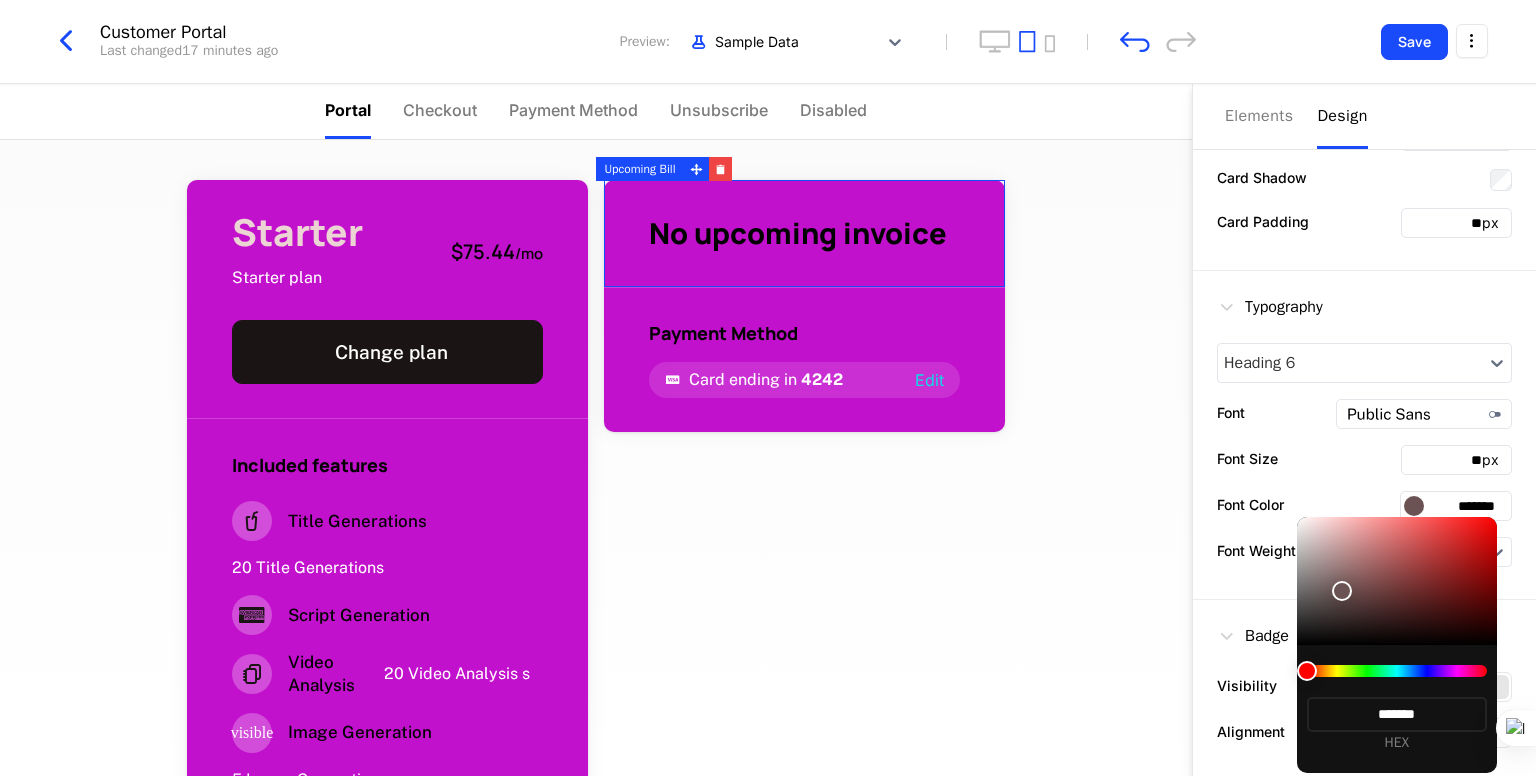 type on "*******" 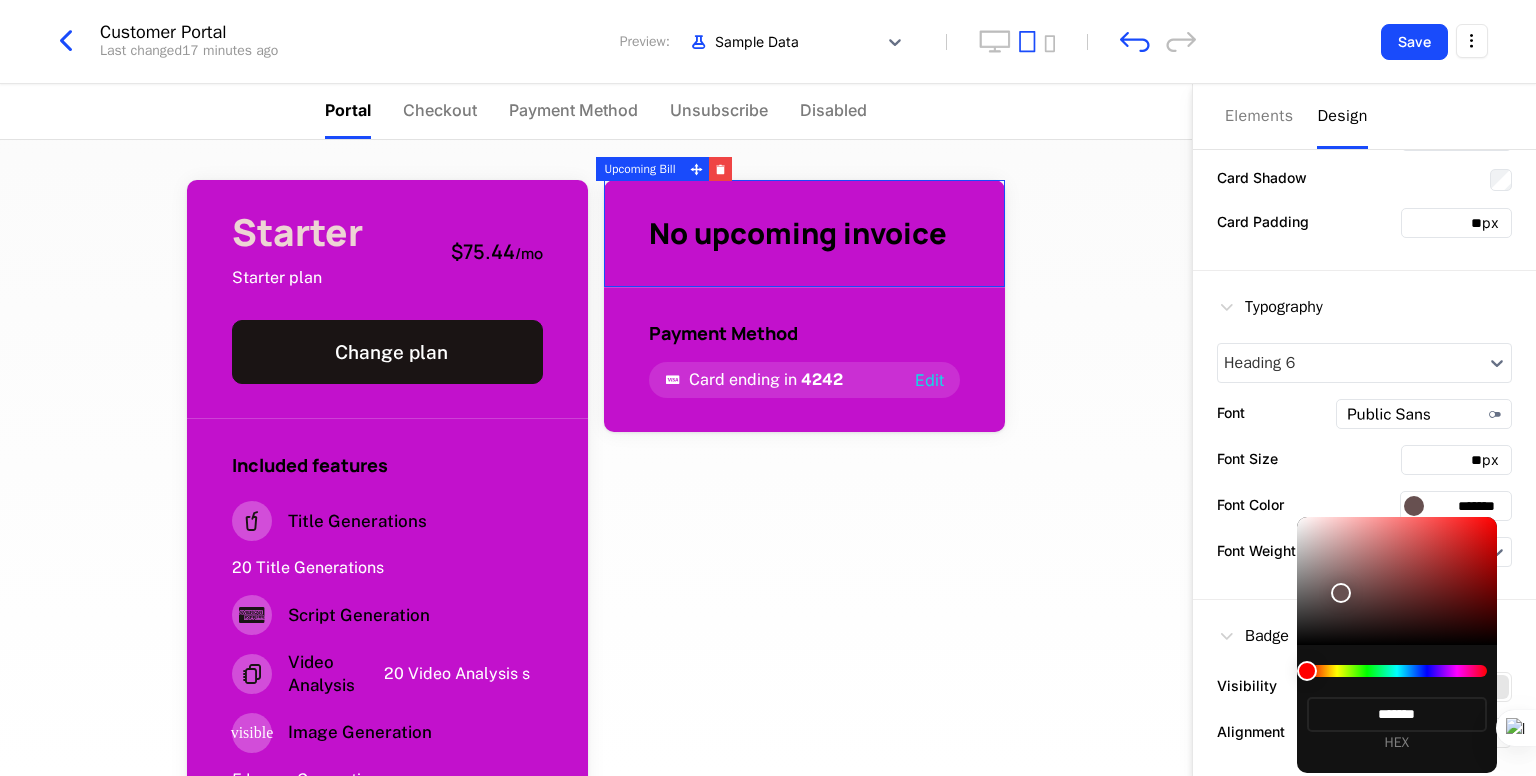 type on "*******" 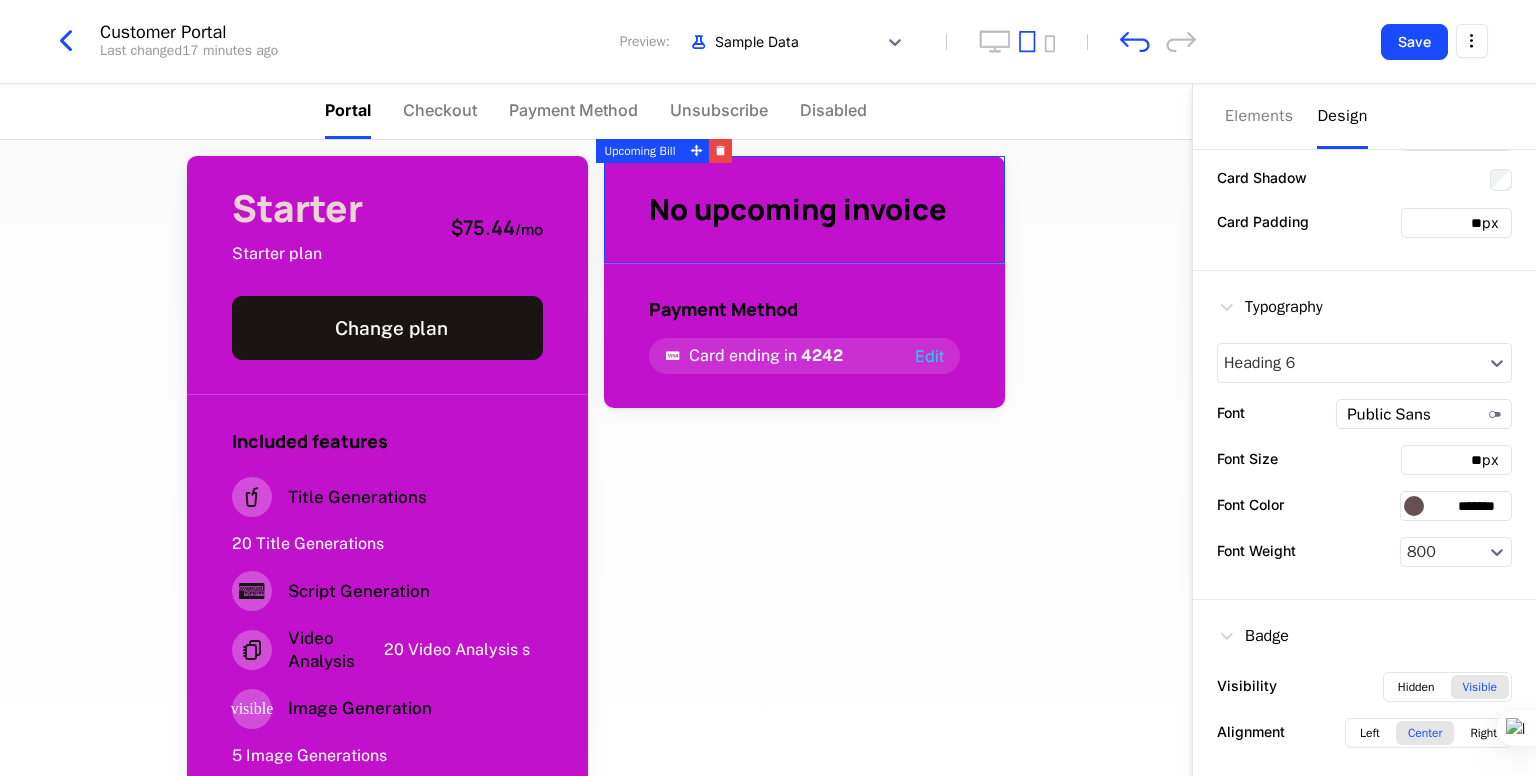 scroll, scrollTop: 0, scrollLeft: 0, axis: both 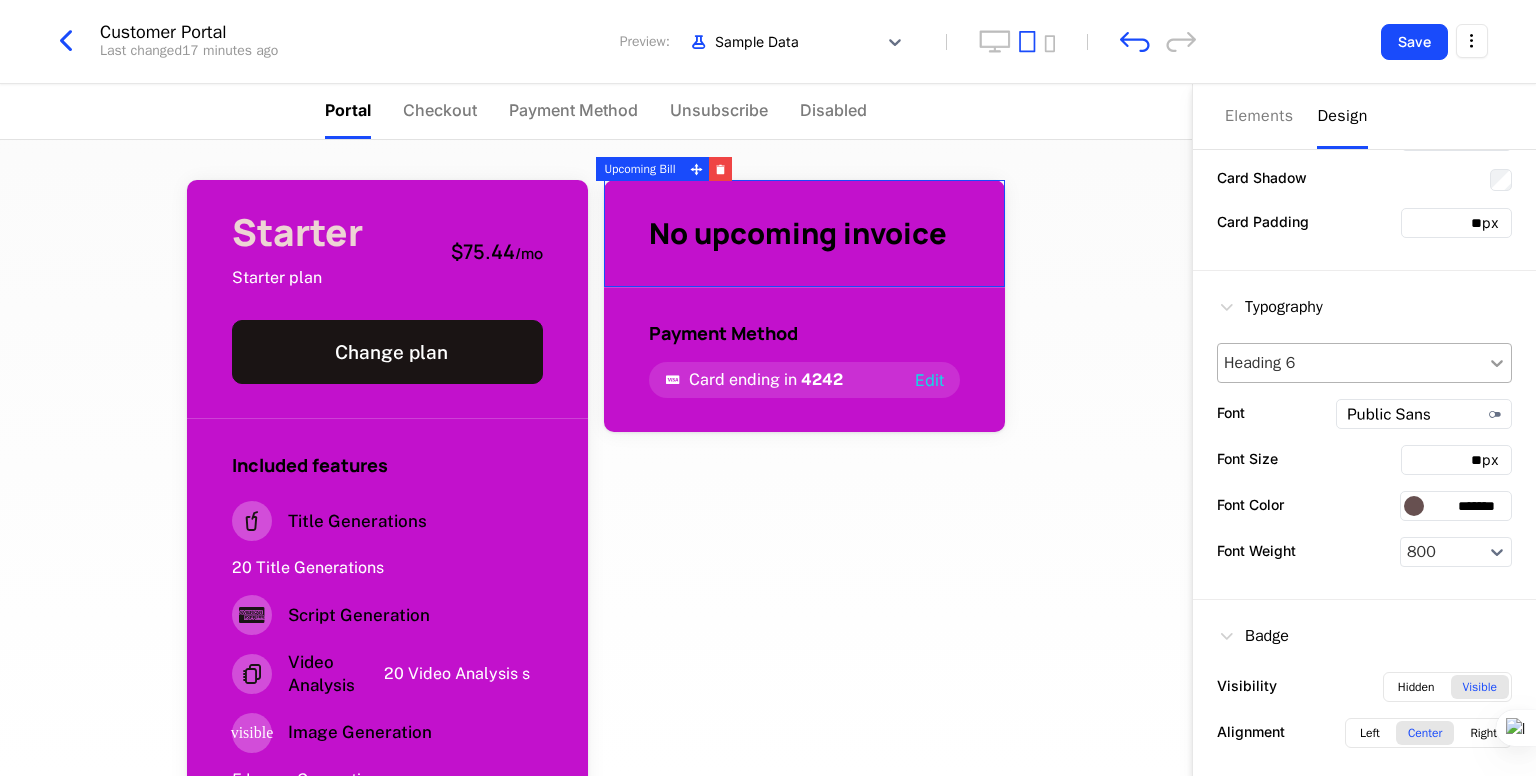 click 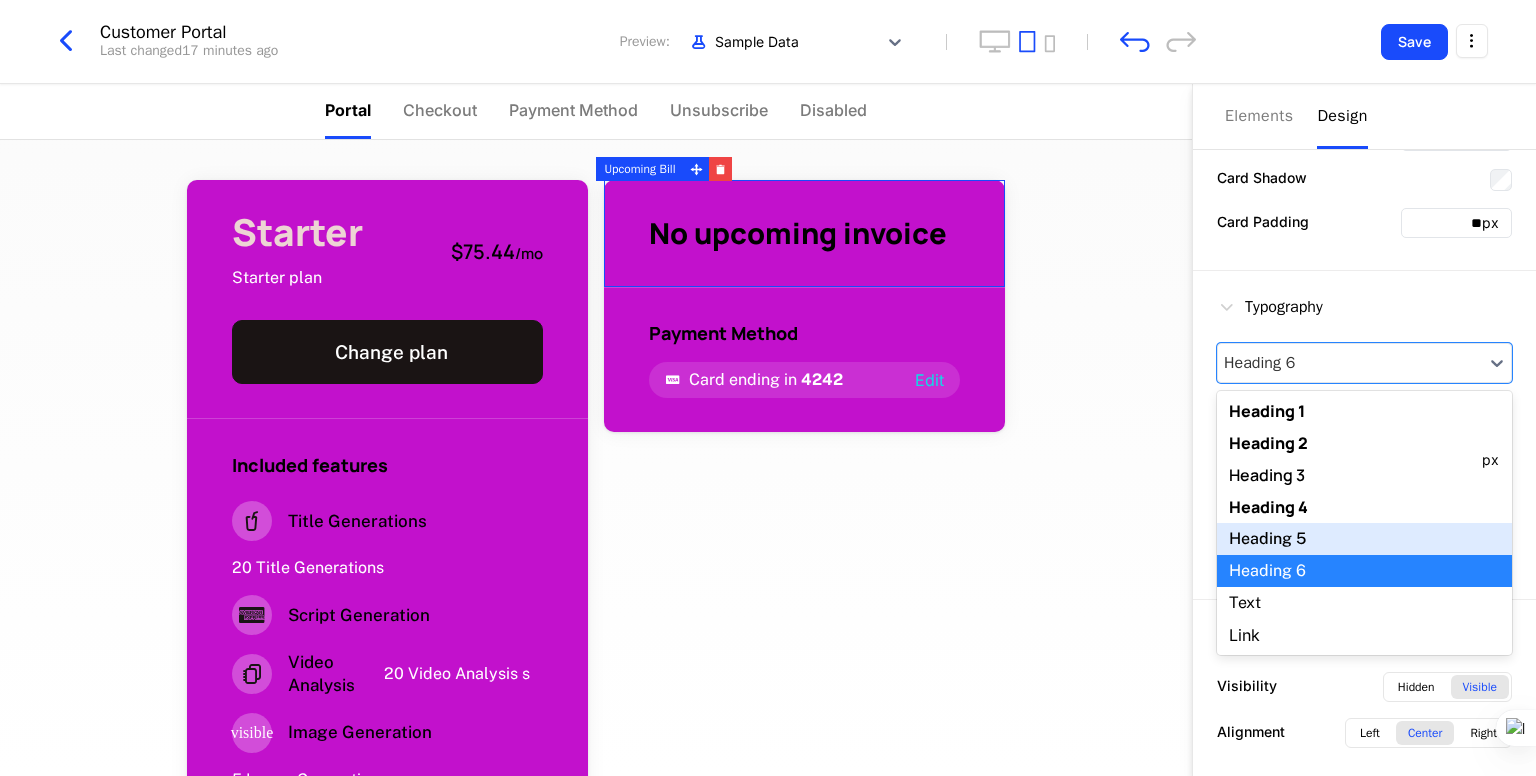 click on "Heading 5" at bounding box center (1364, 539) 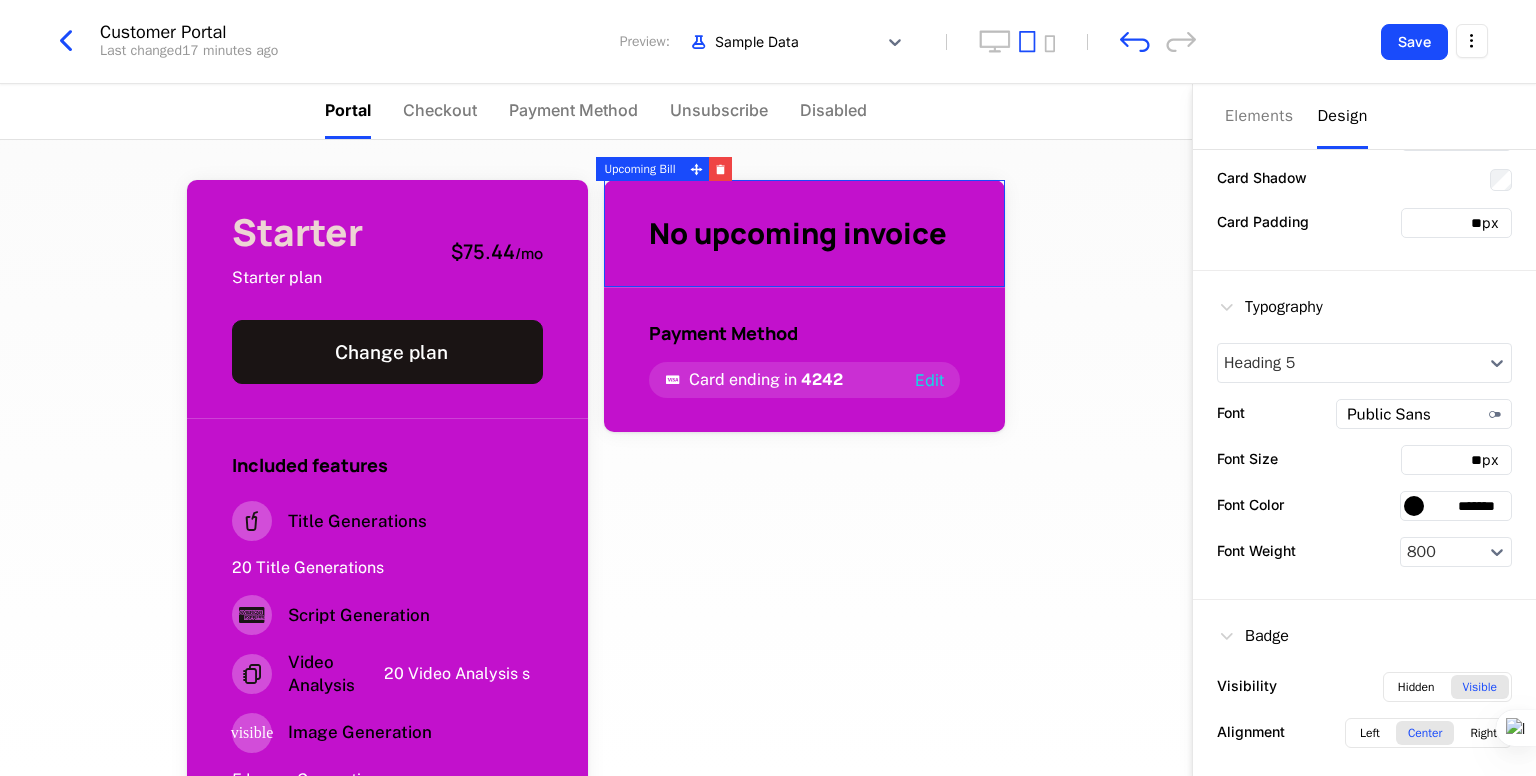 click at bounding box center [1414, 506] 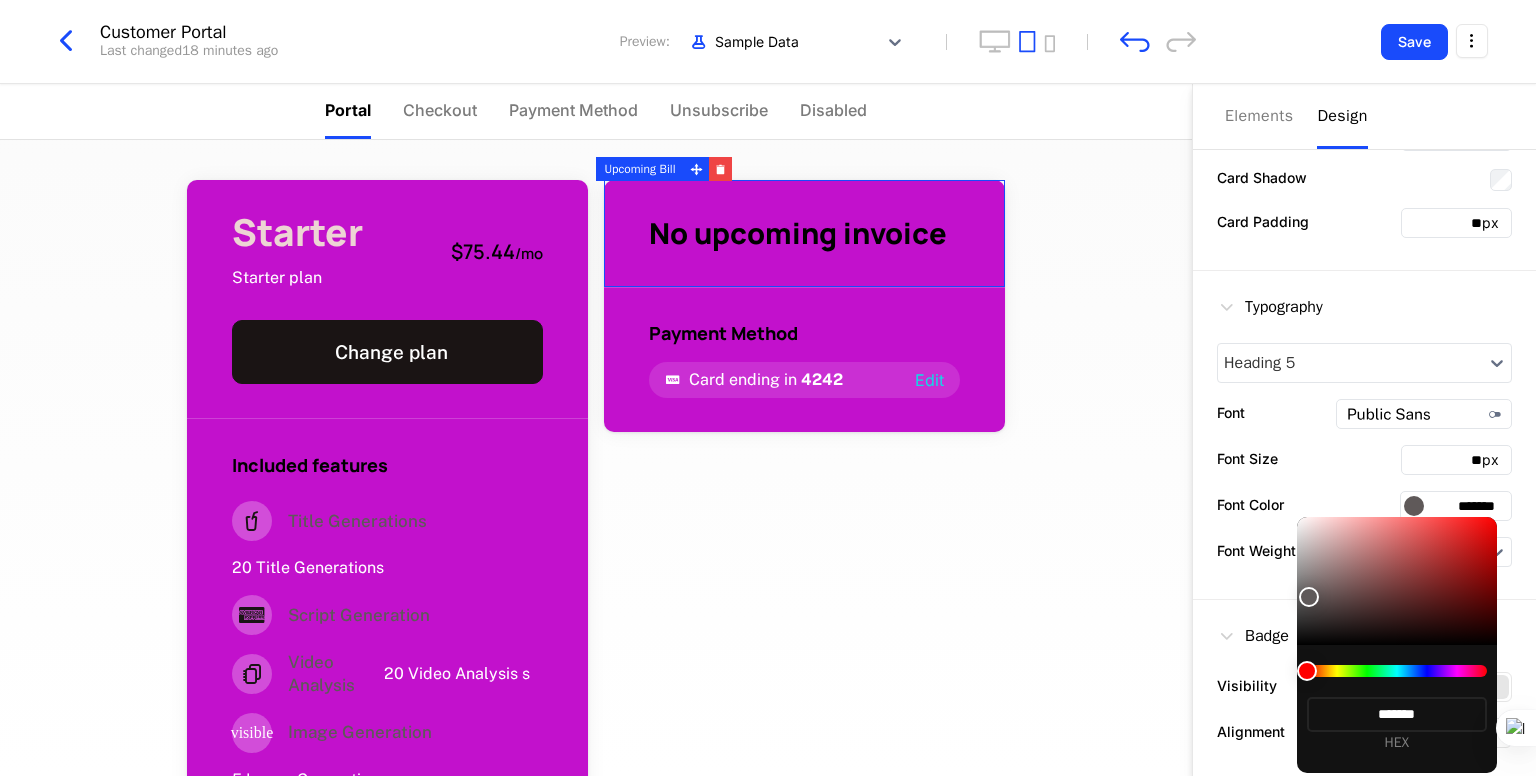 type on "*******" 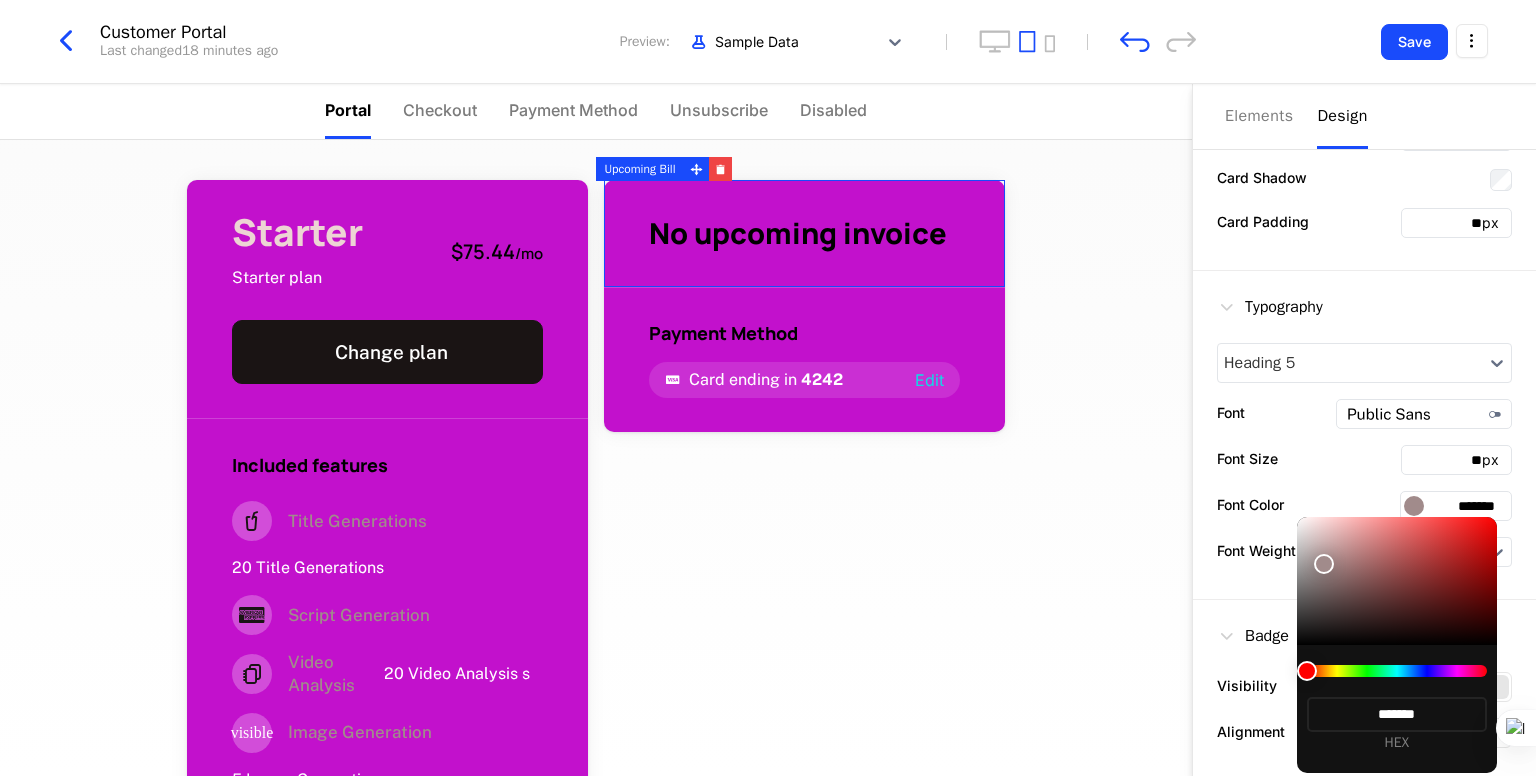 type on "*******" 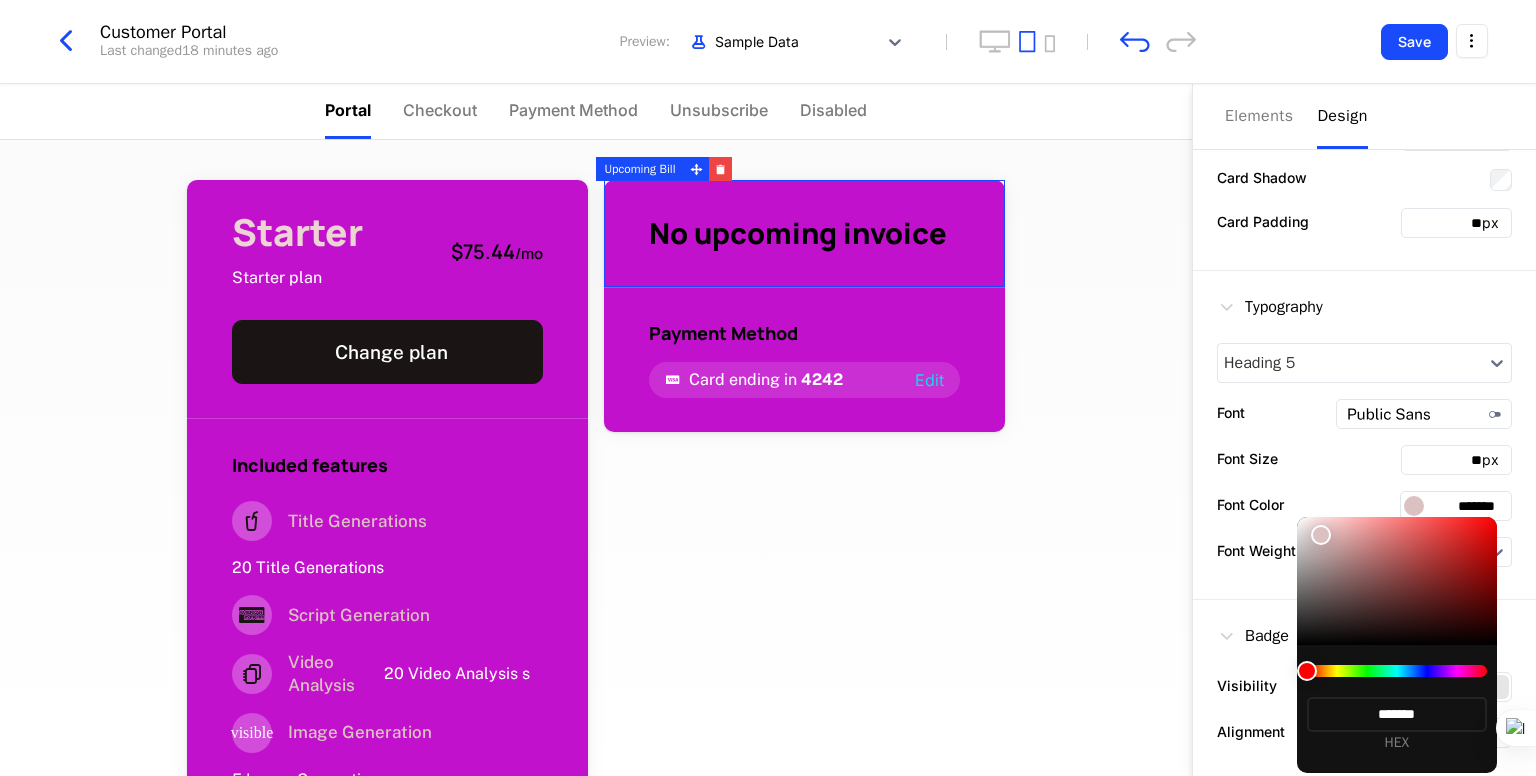type on "*******" 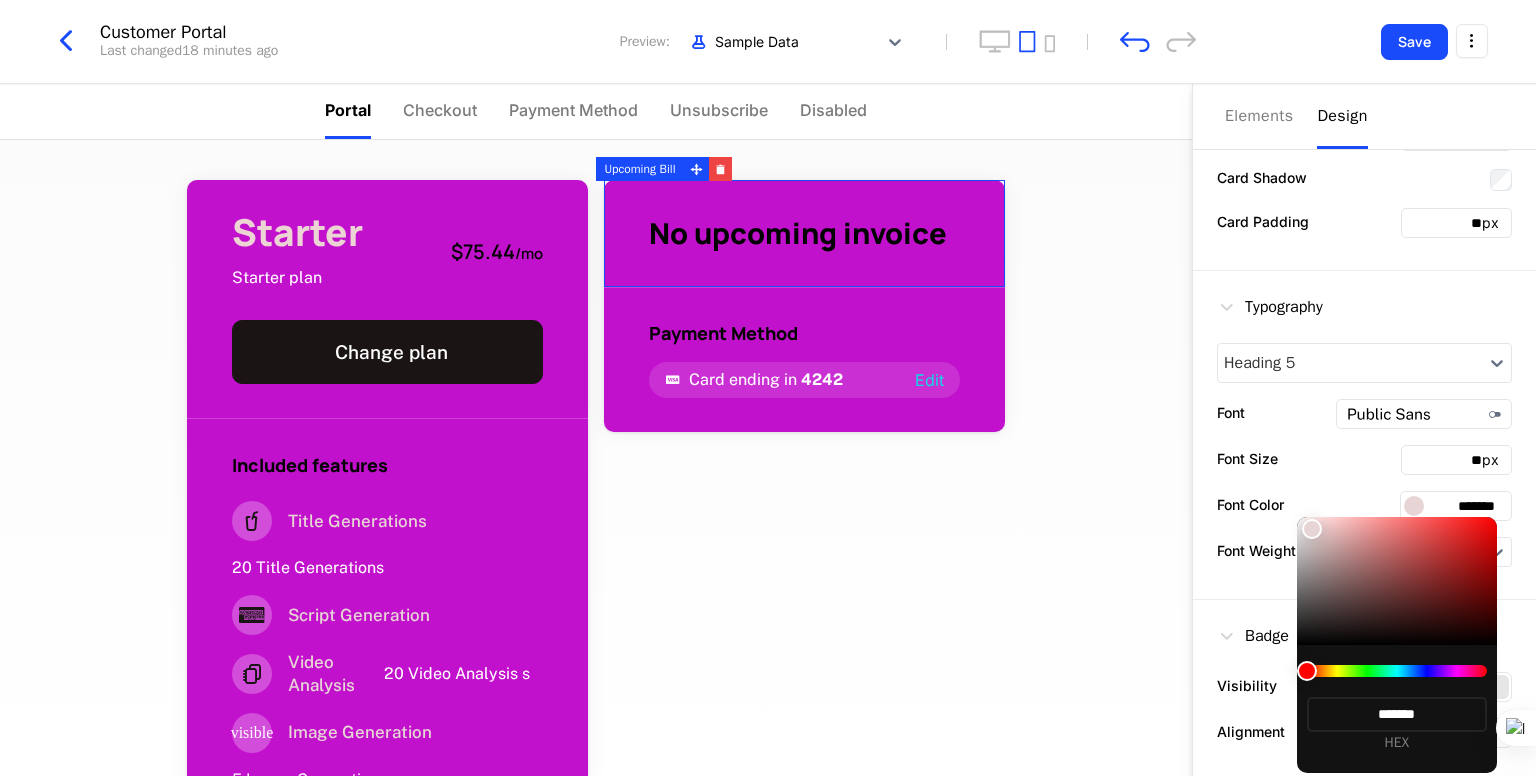 type on "*******" 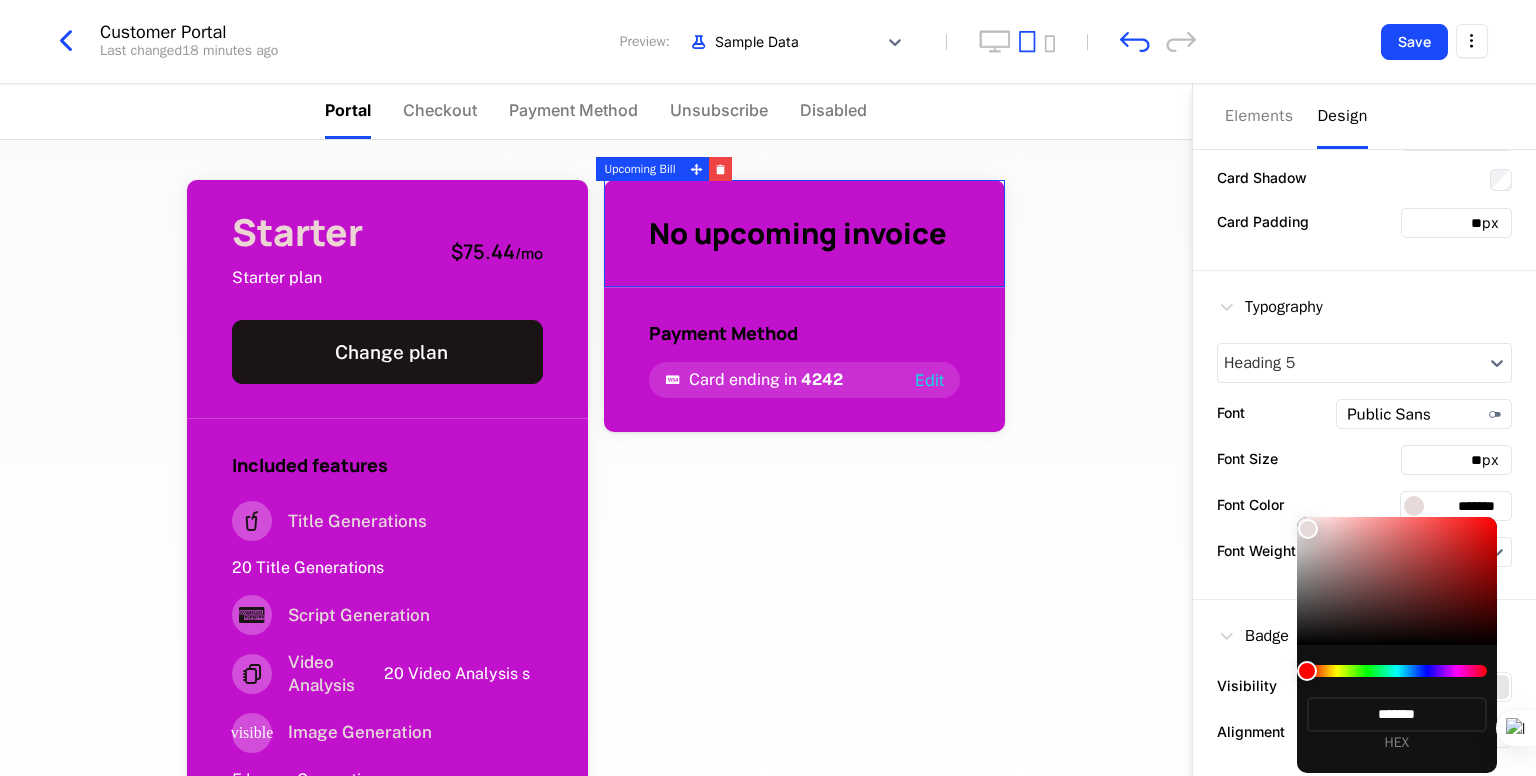 type on "*******" 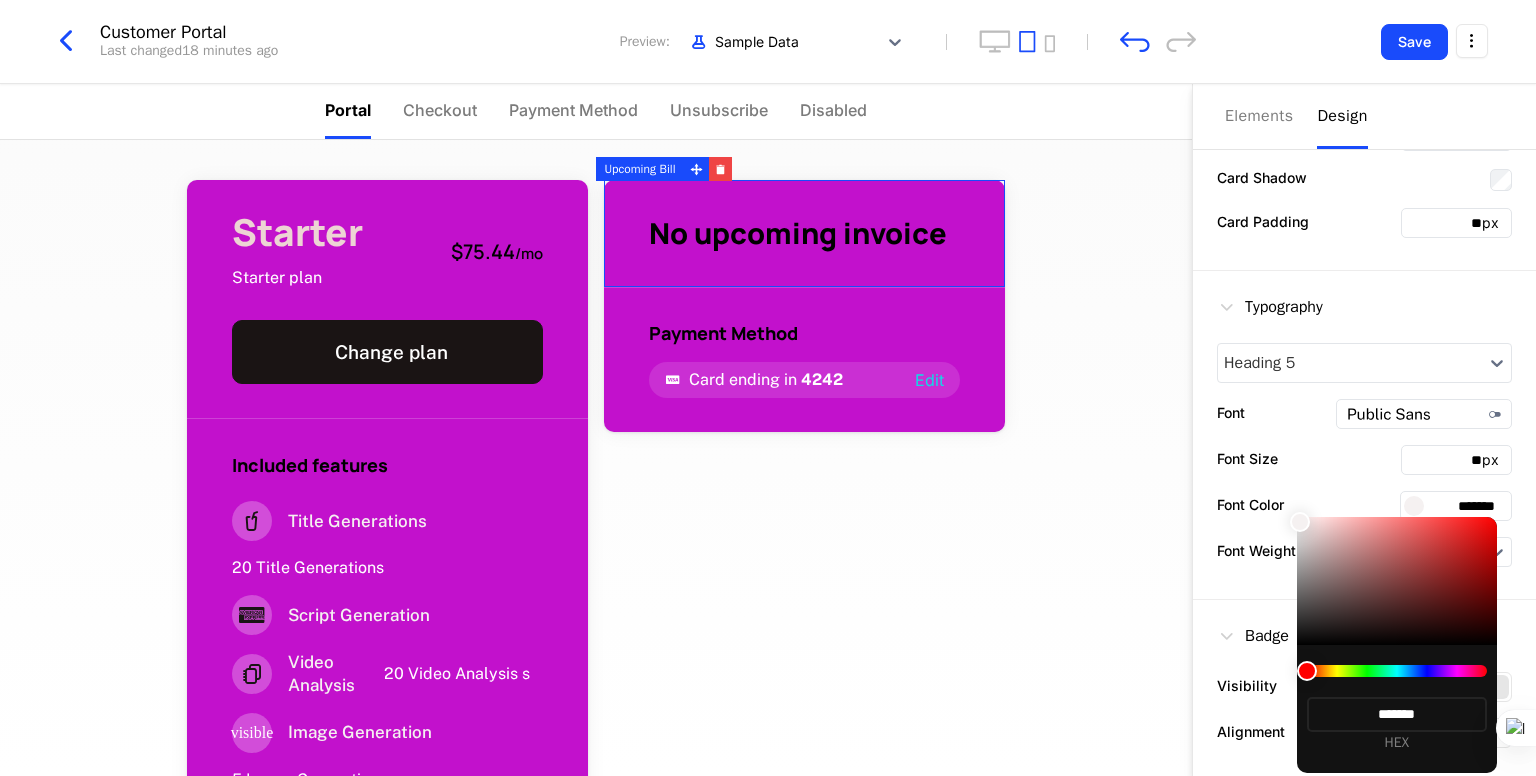 type on "*******" 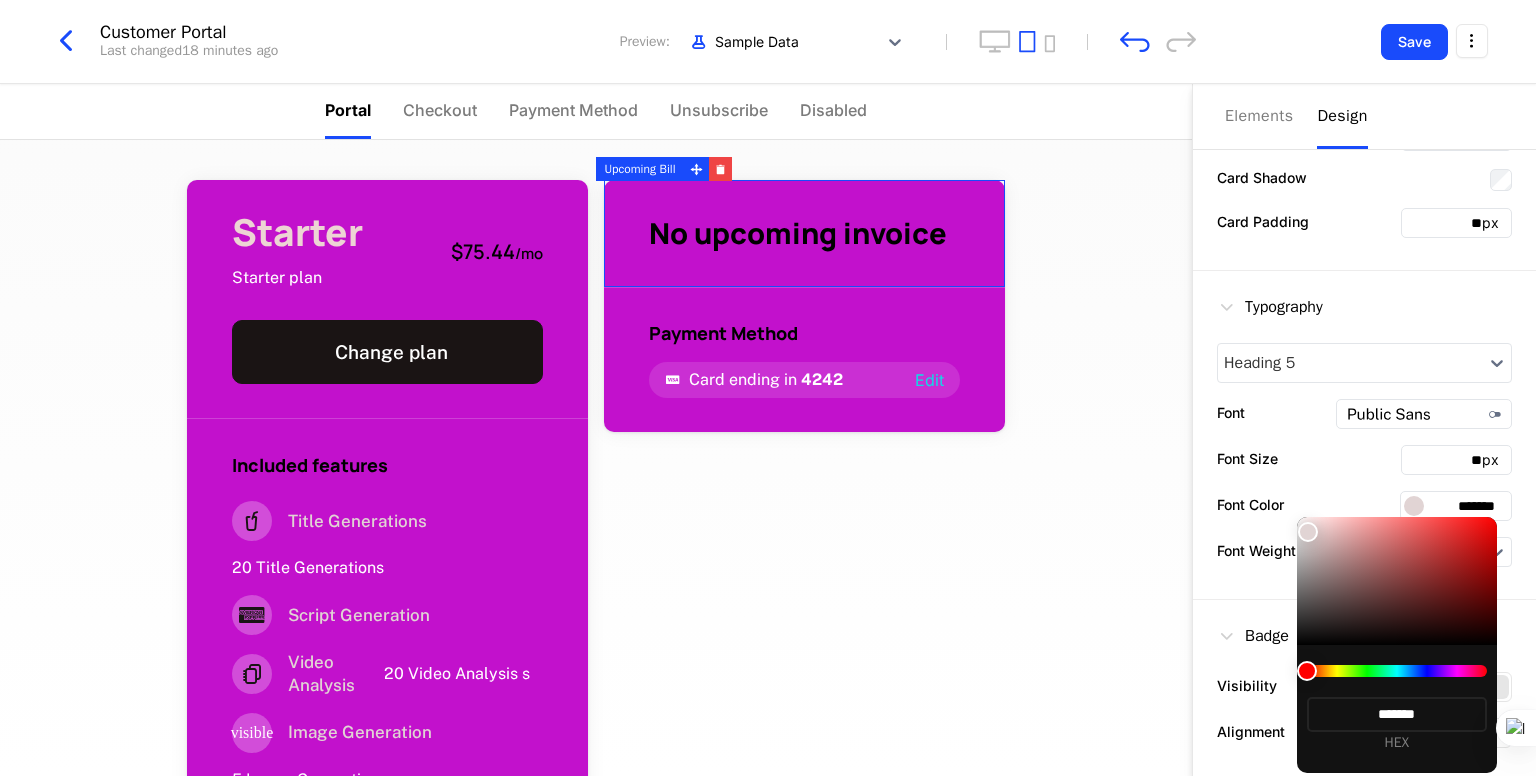 type on "*******" 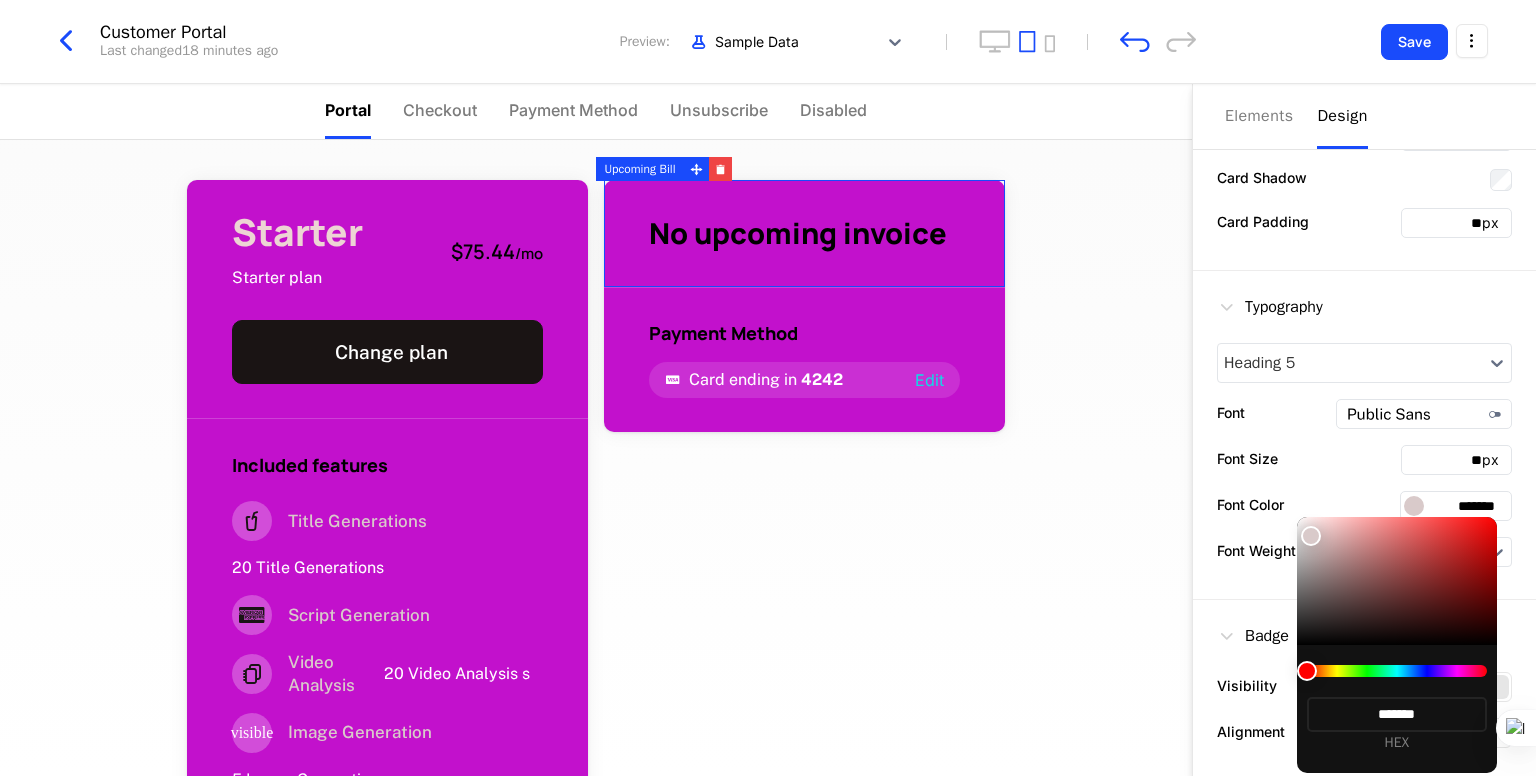 type on "*******" 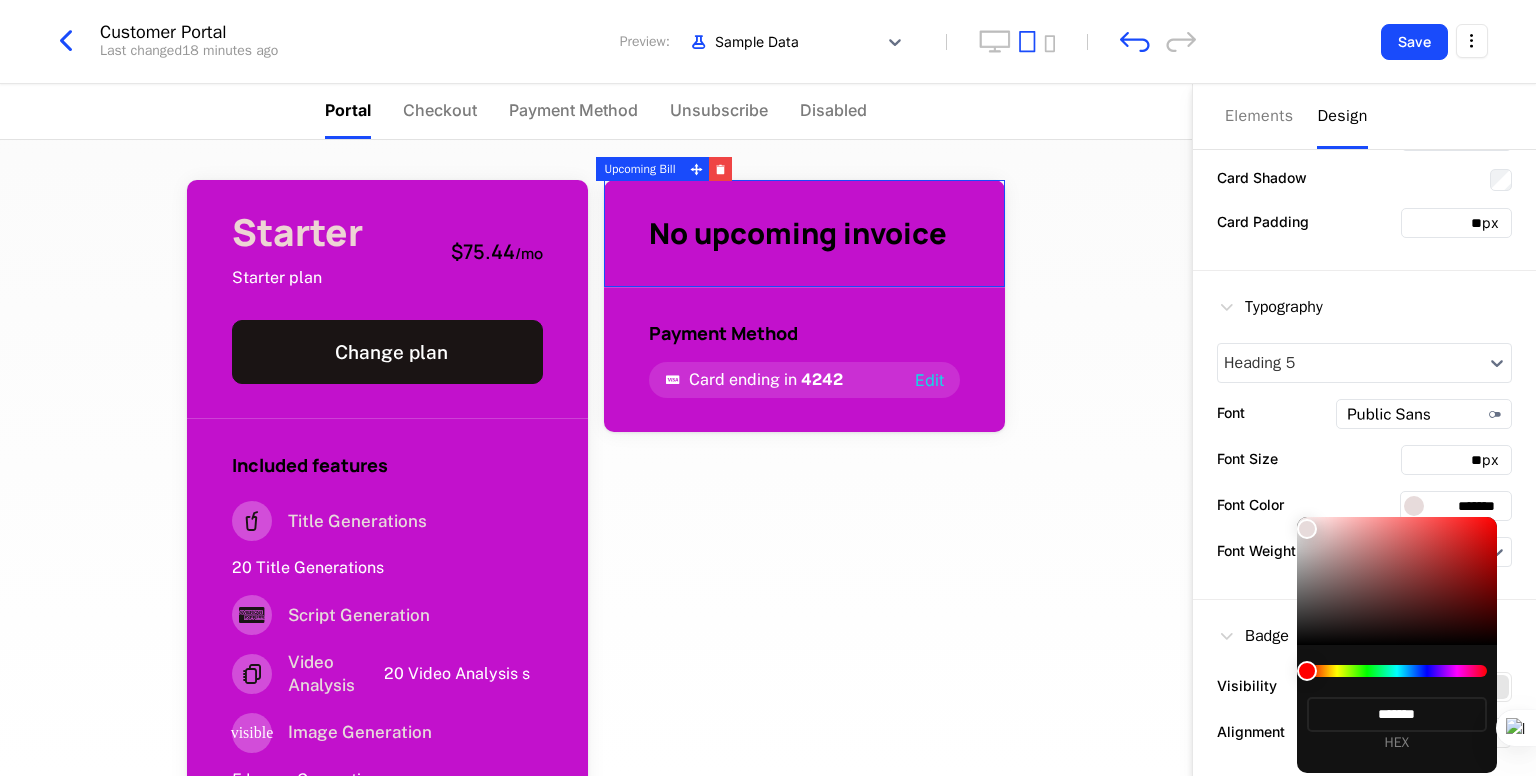 type on "*******" 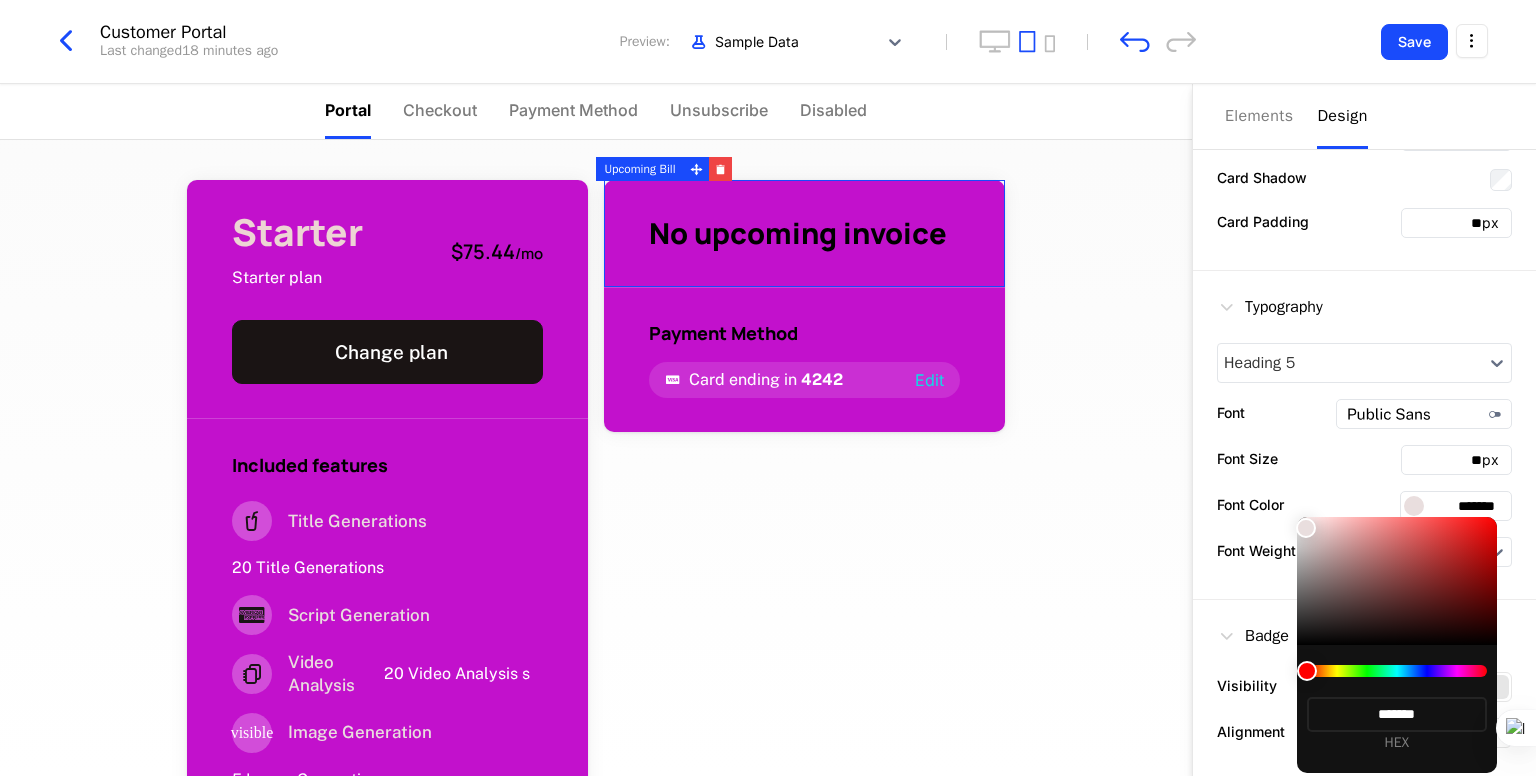 type on "*******" 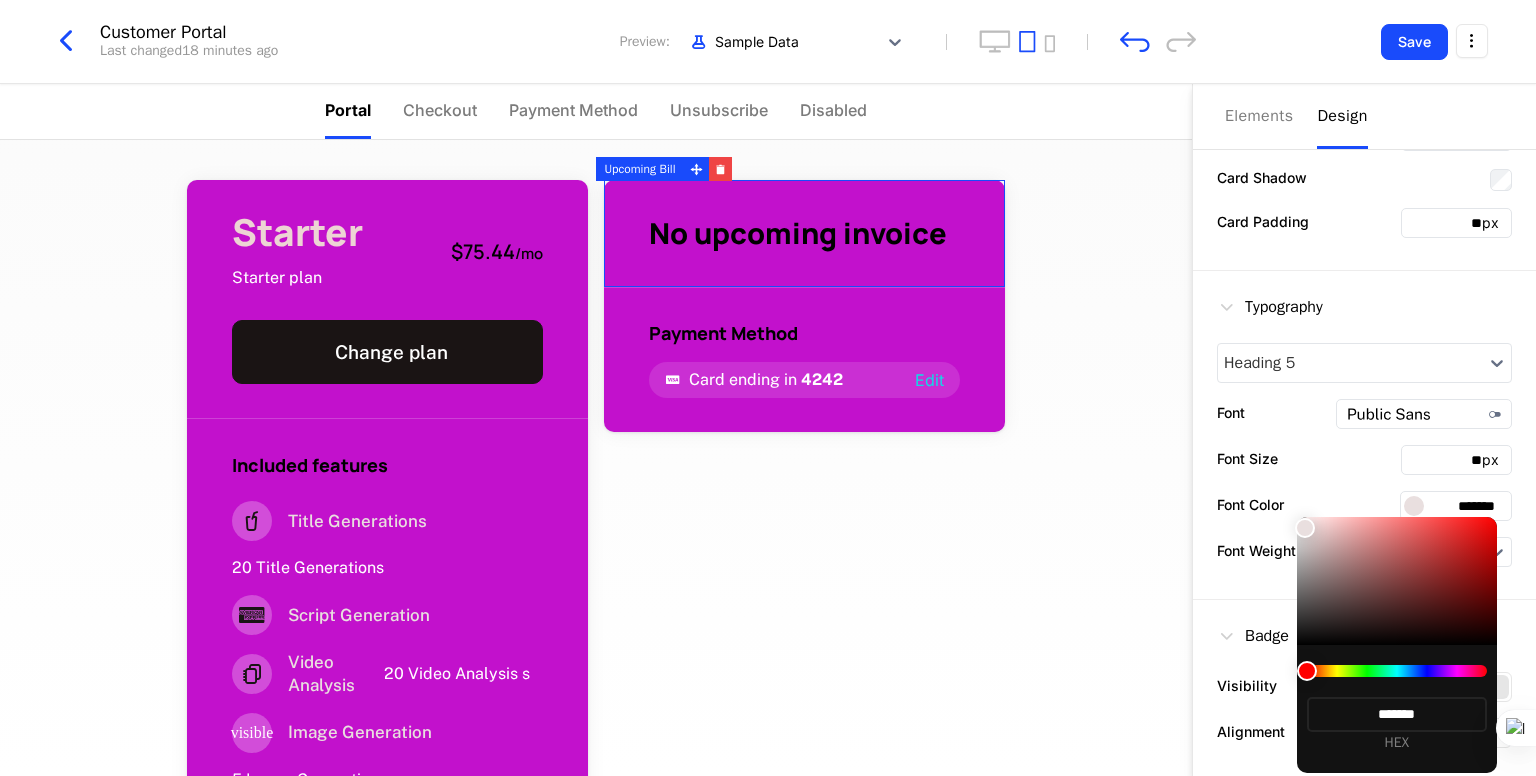 type on "*******" 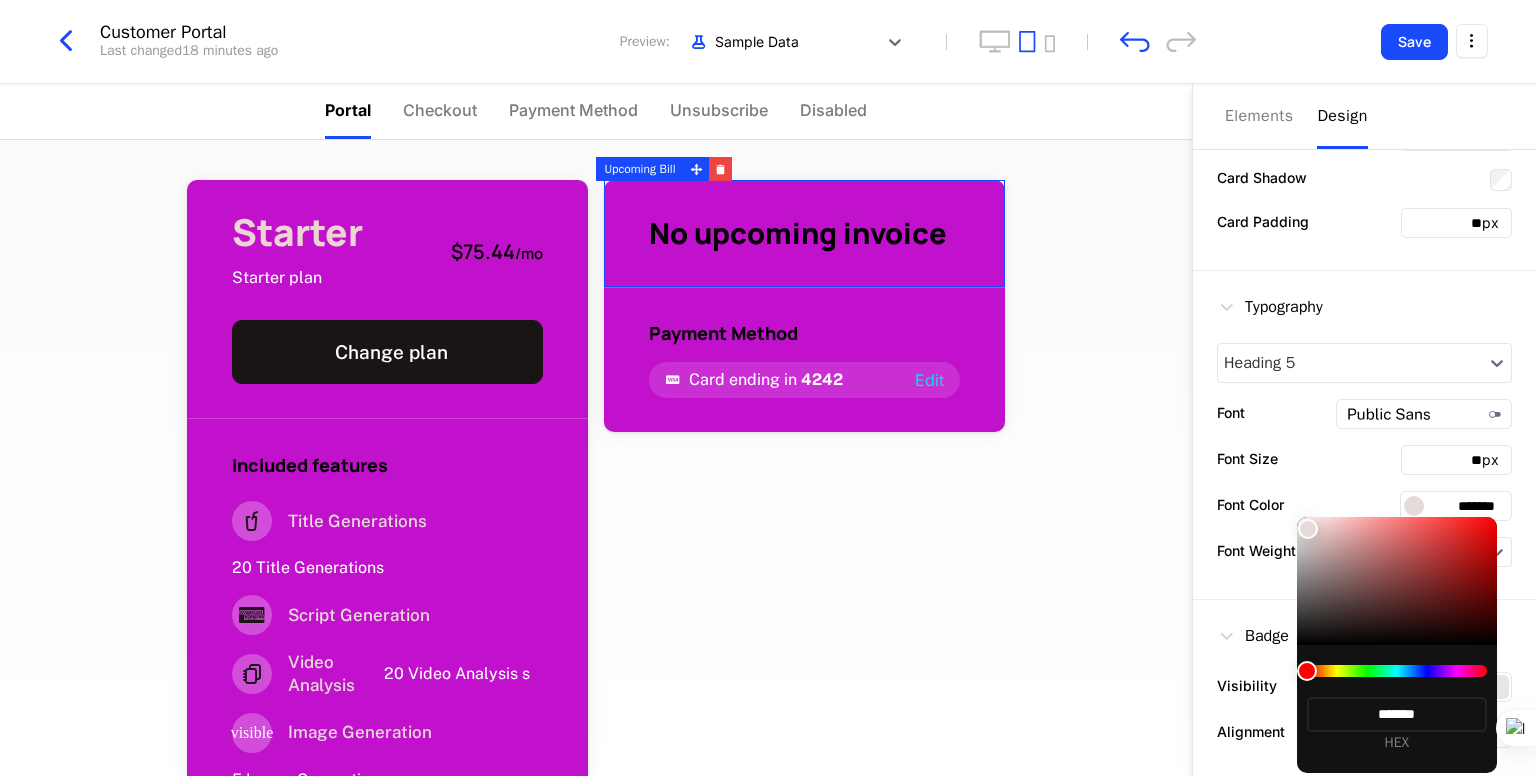 type on "*******" 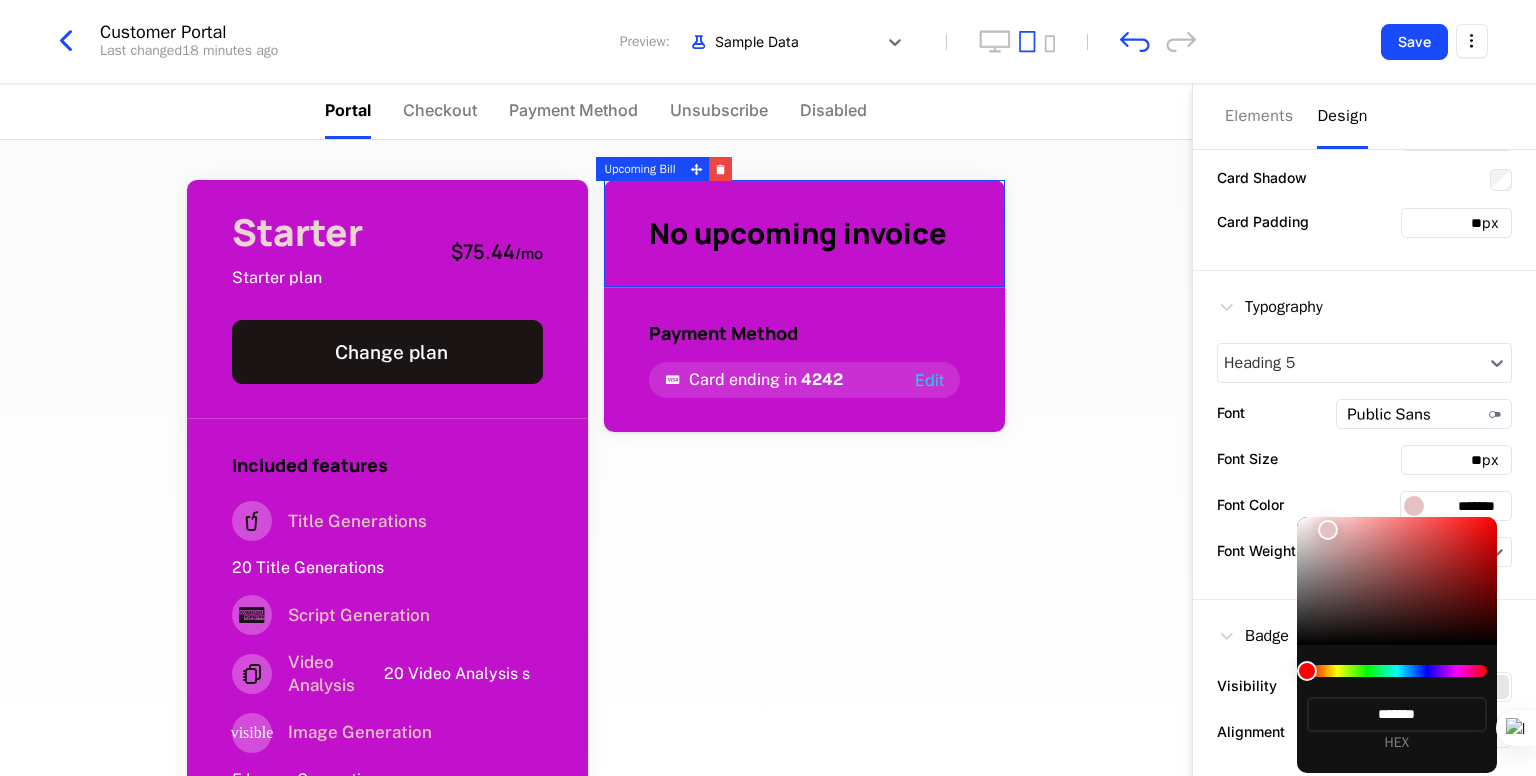 type on "*******" 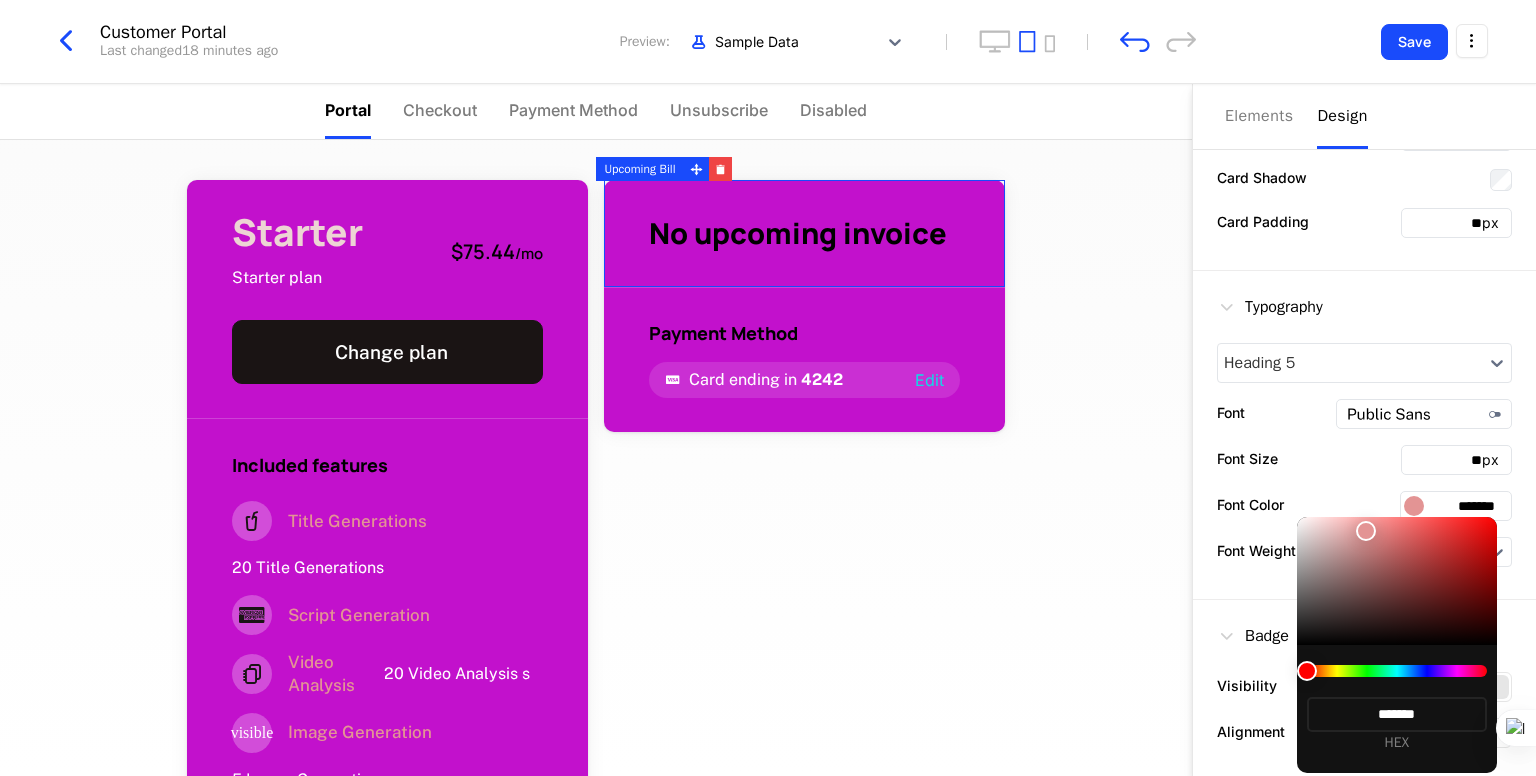 type on "*******" 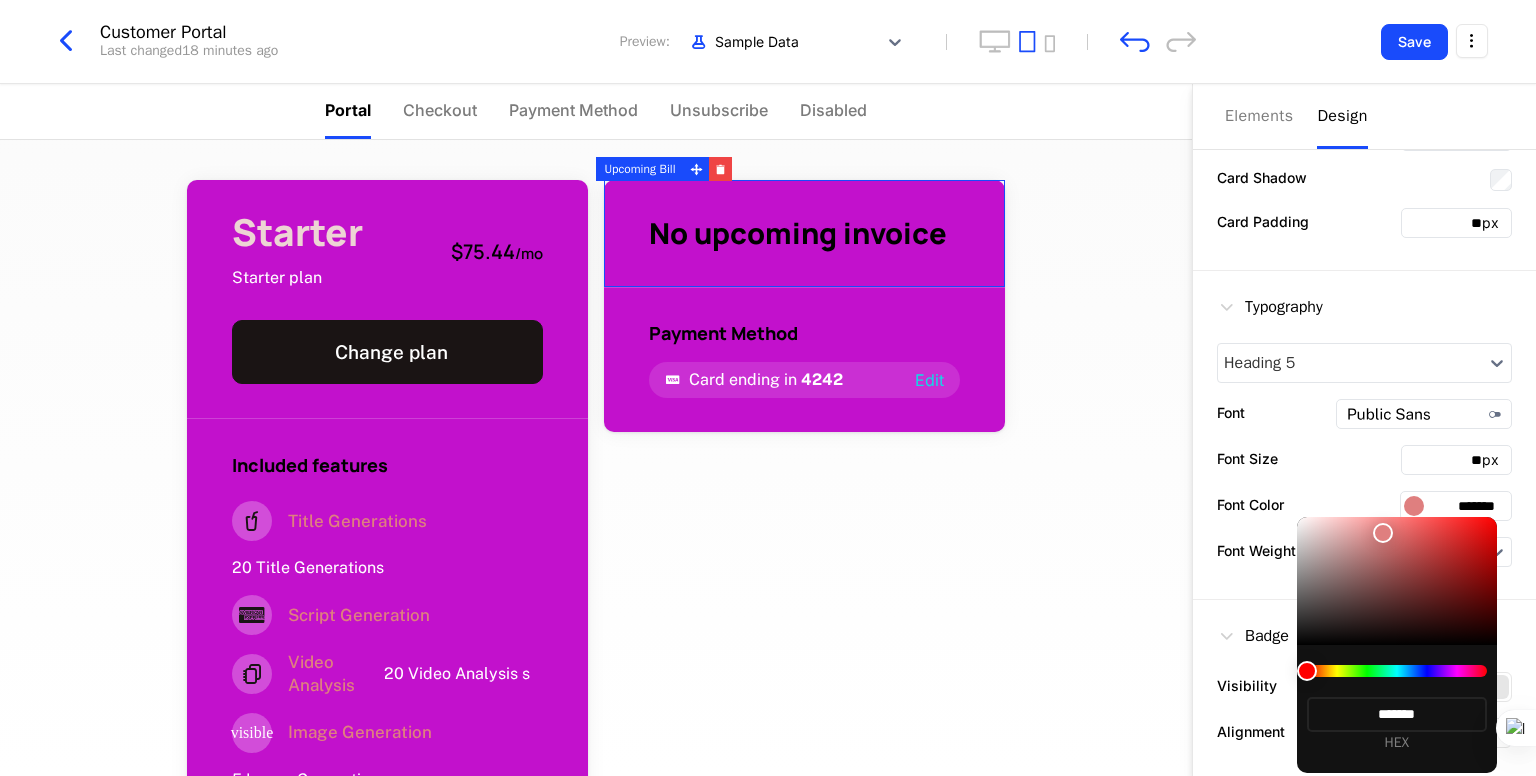 type on "*******" 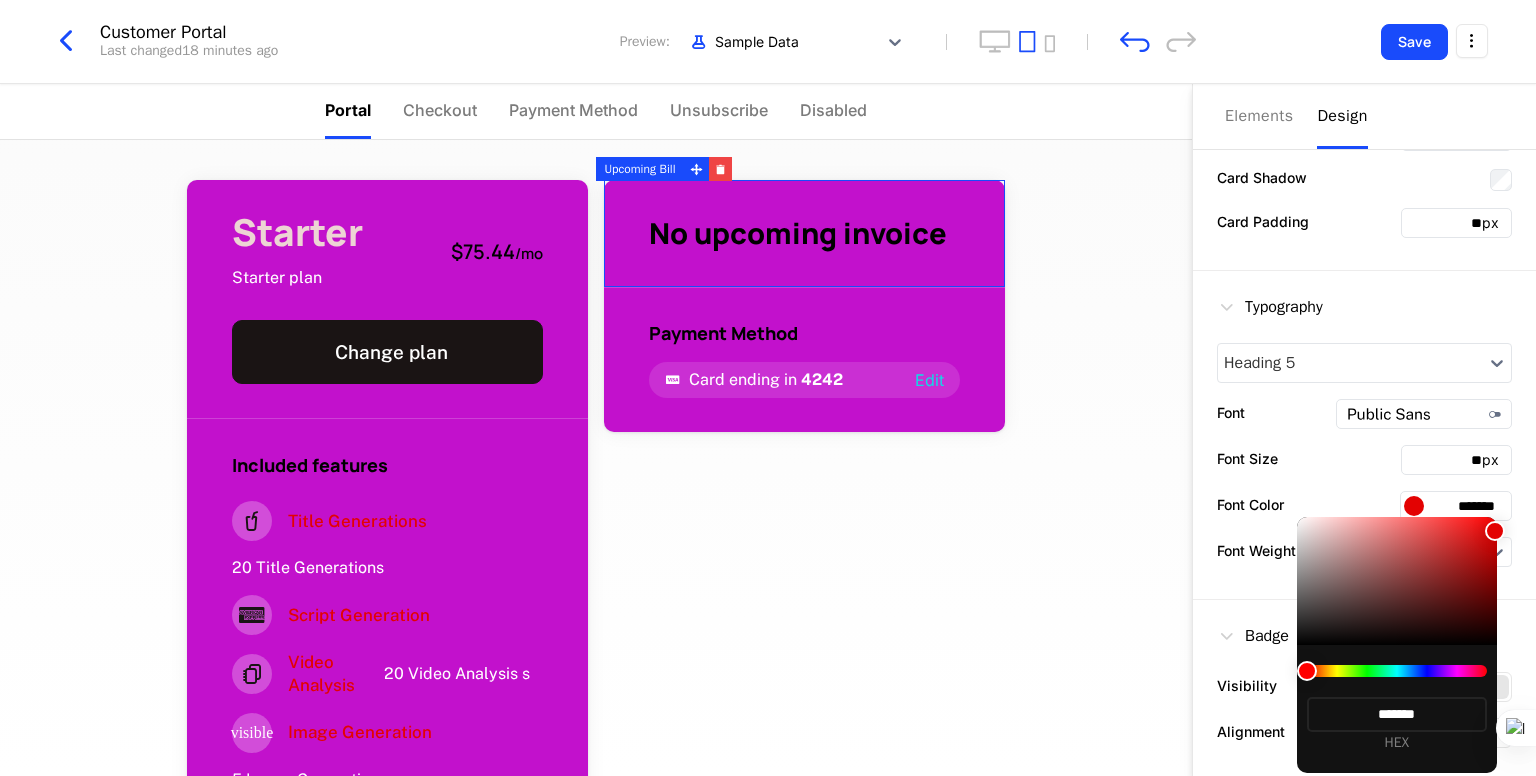 type on "*******" 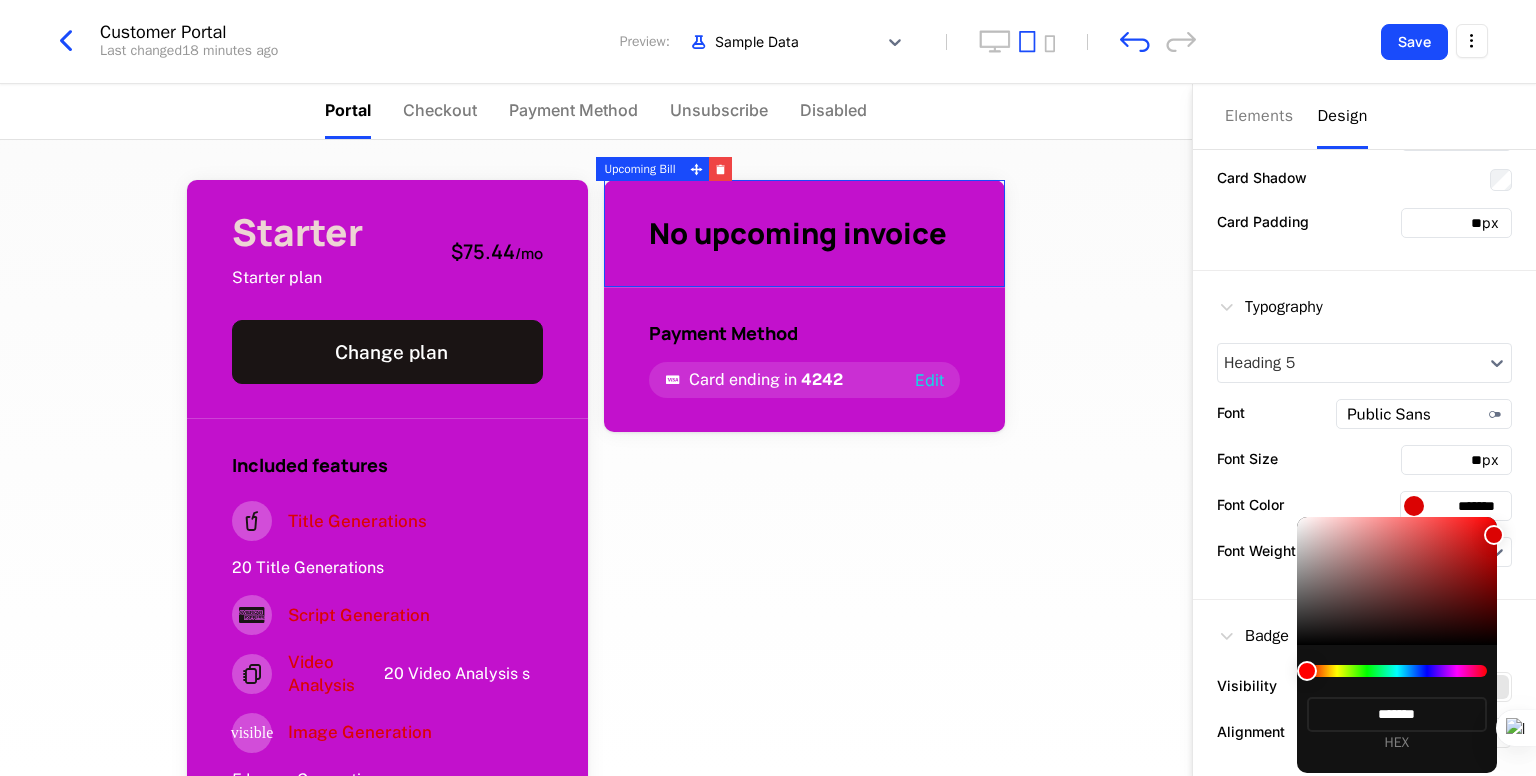 type on "*******" 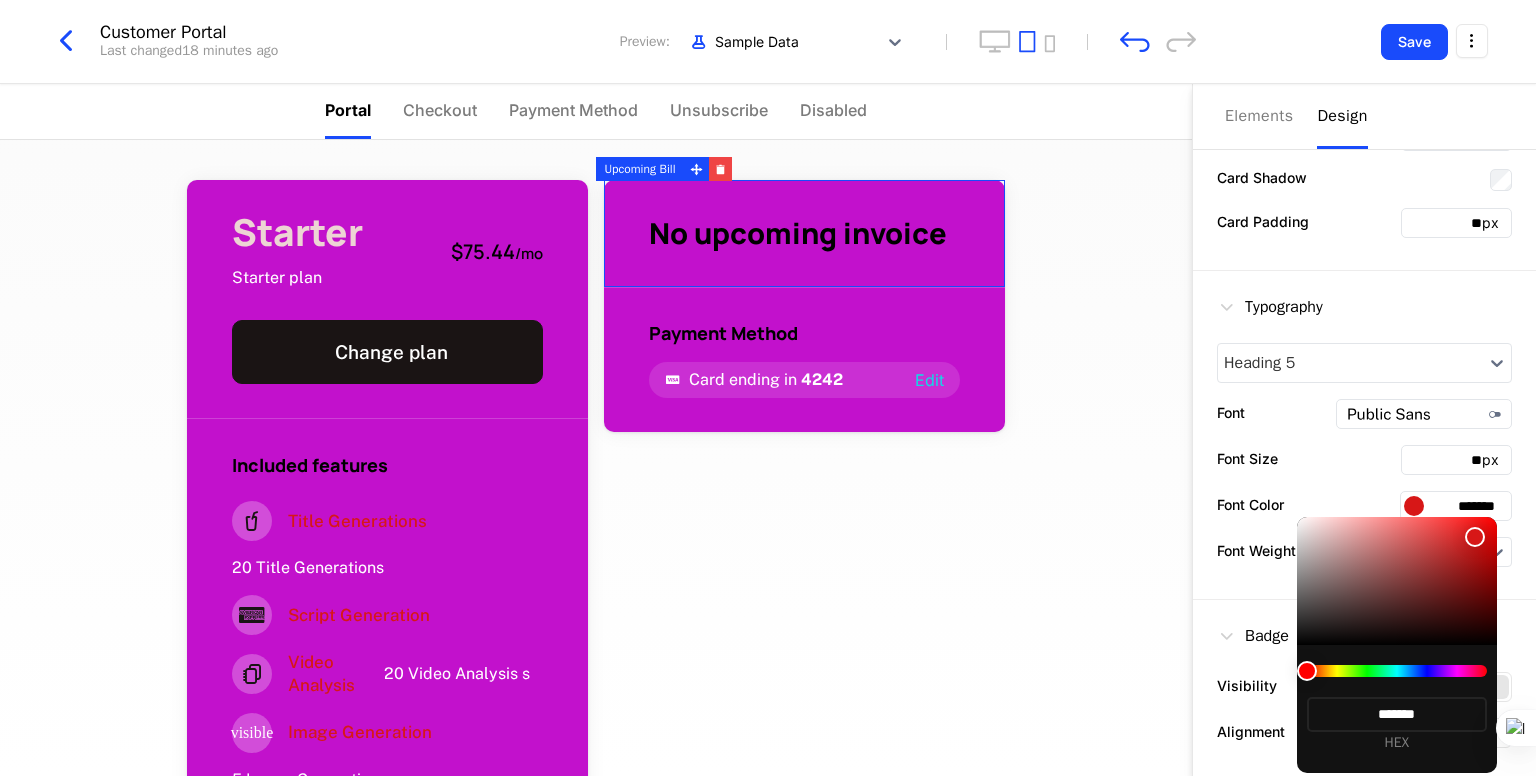type on "*******" 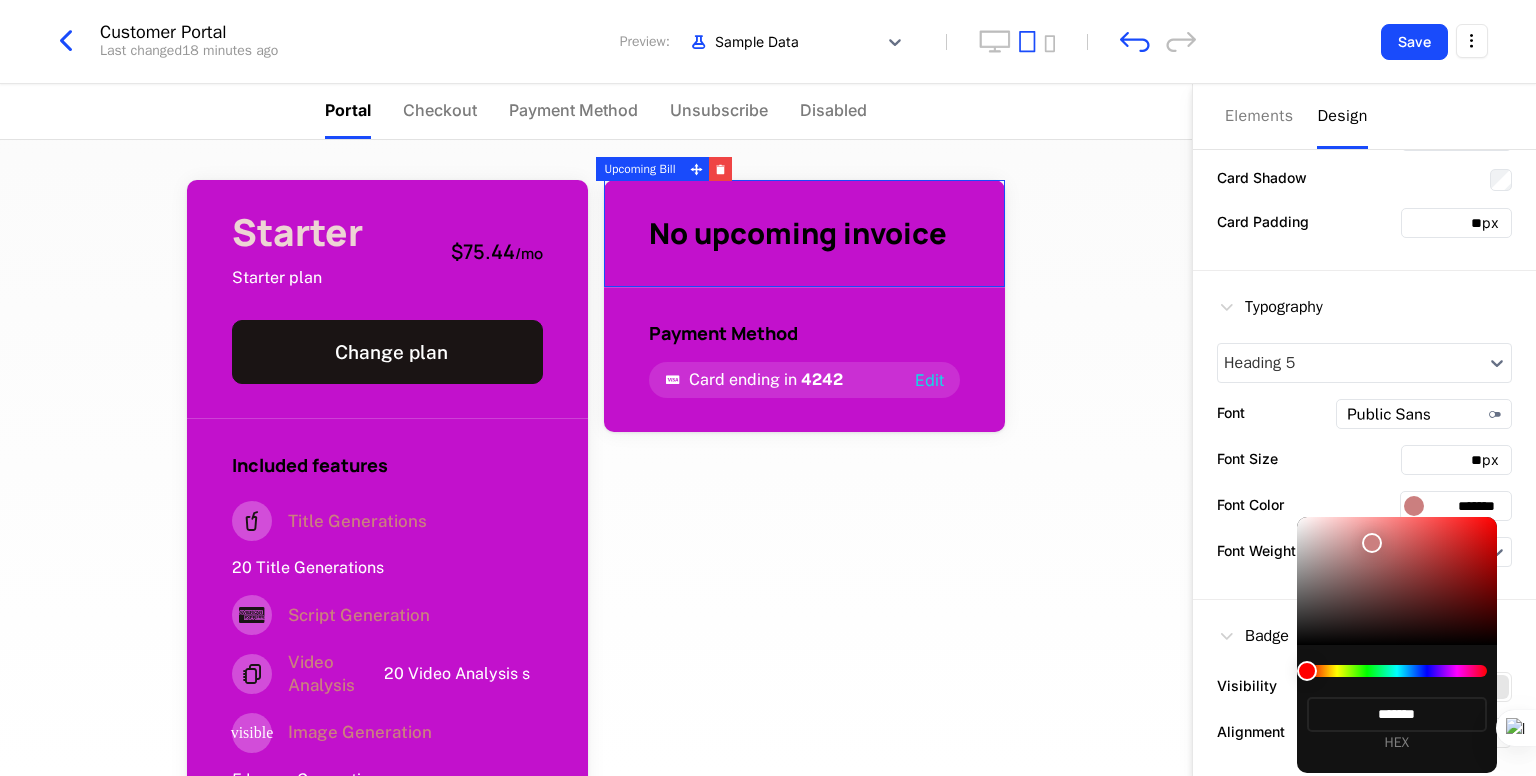 type on "*******" 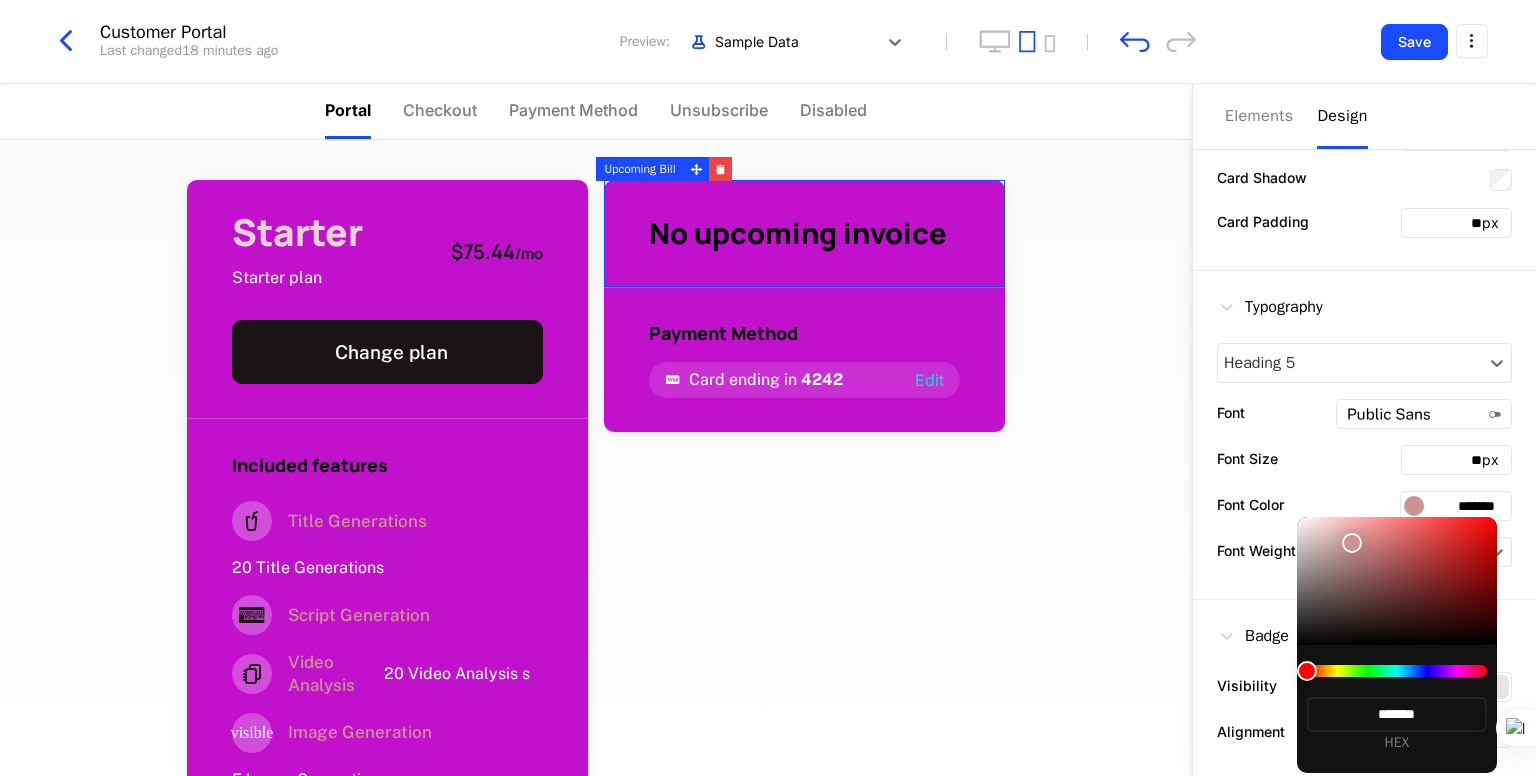 type on "*******" 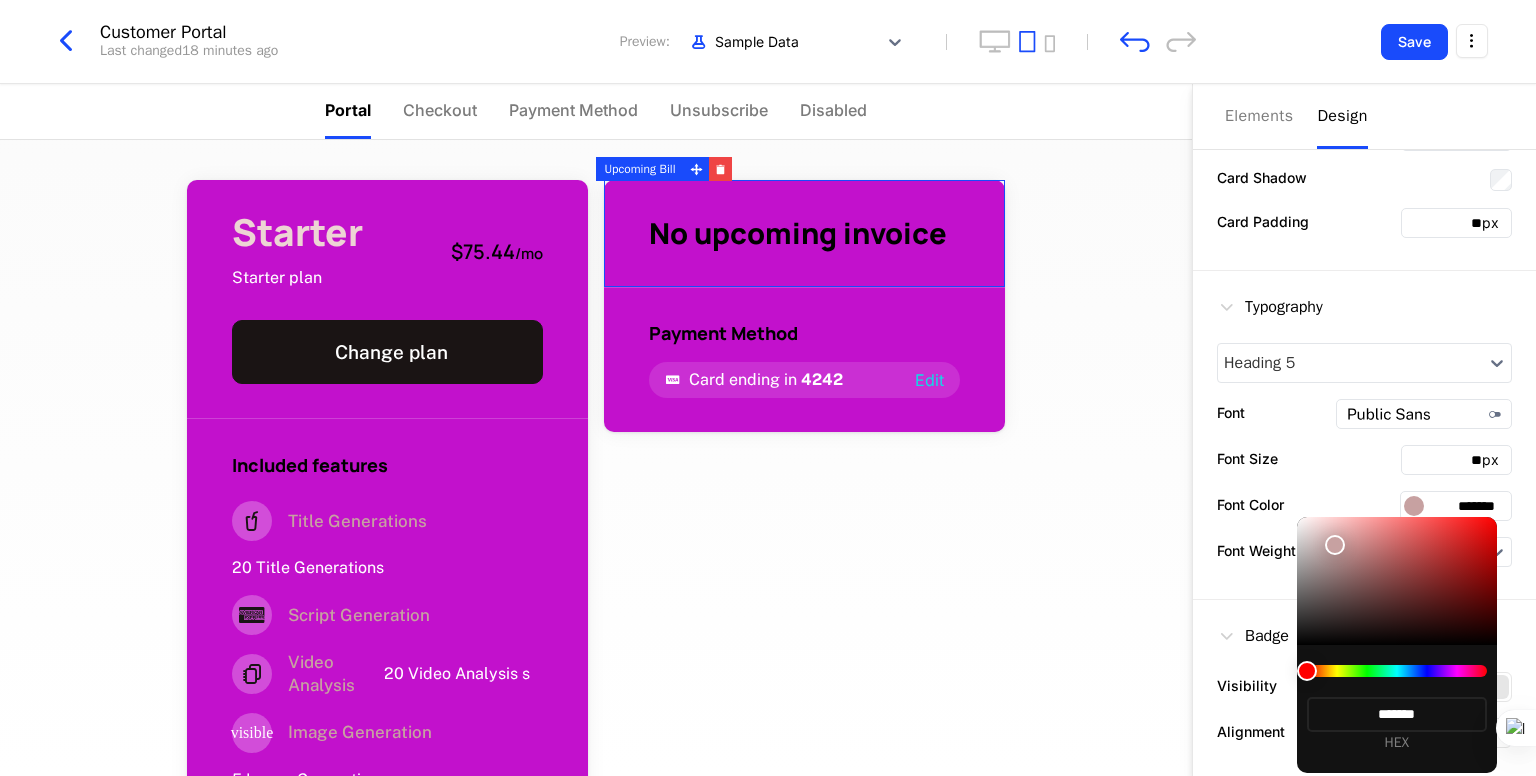 type on "*******" 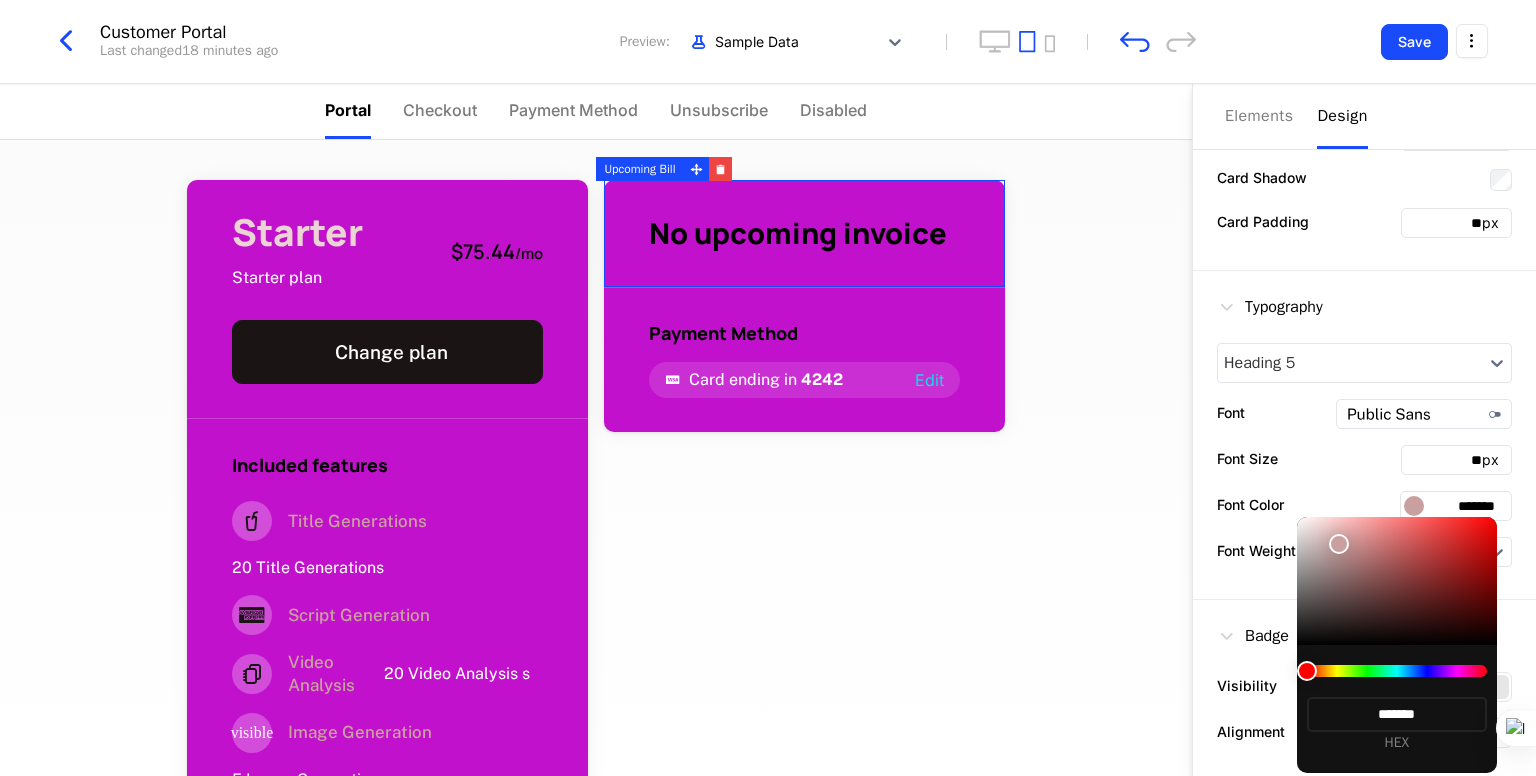type on "*******" 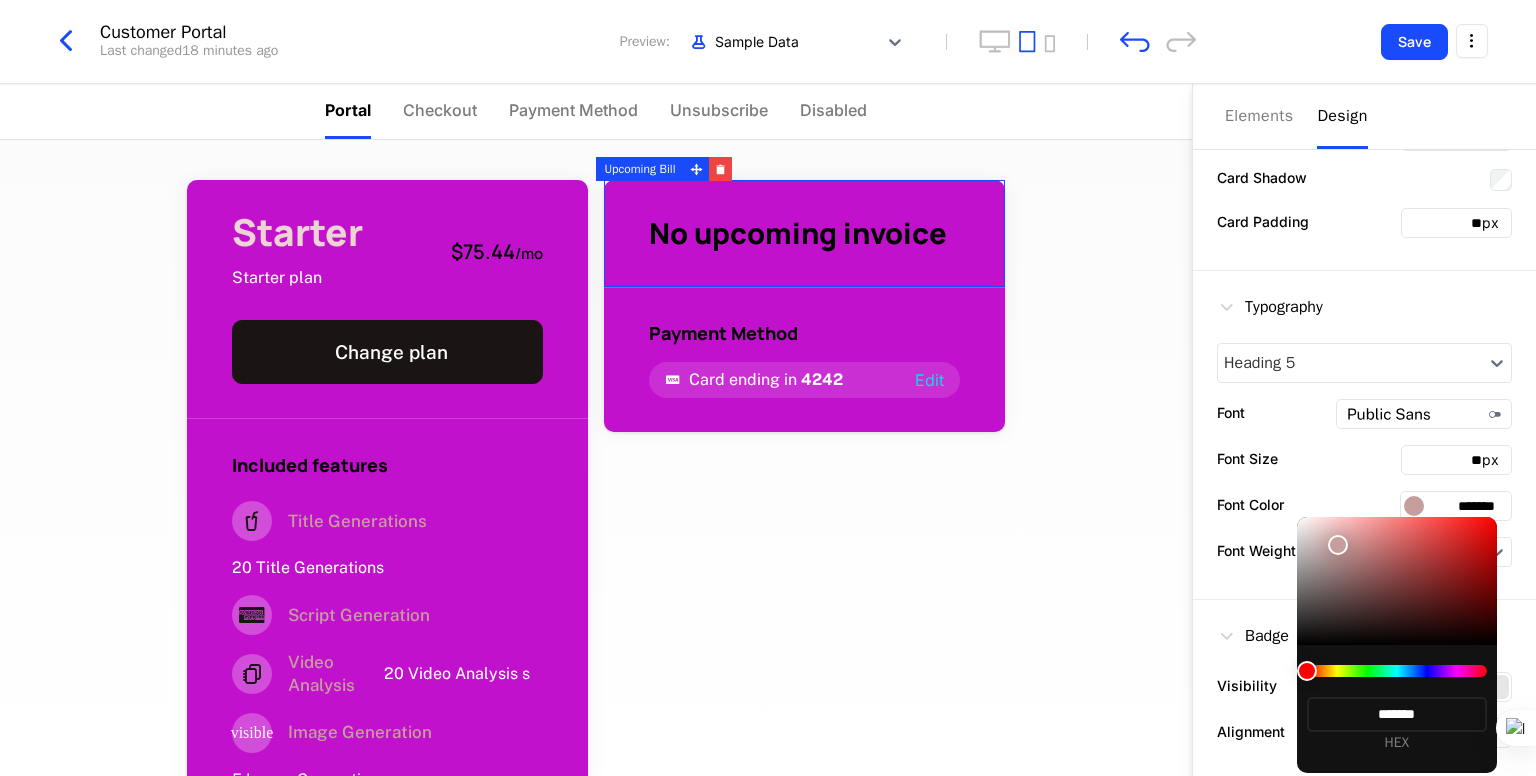 type on "*******" 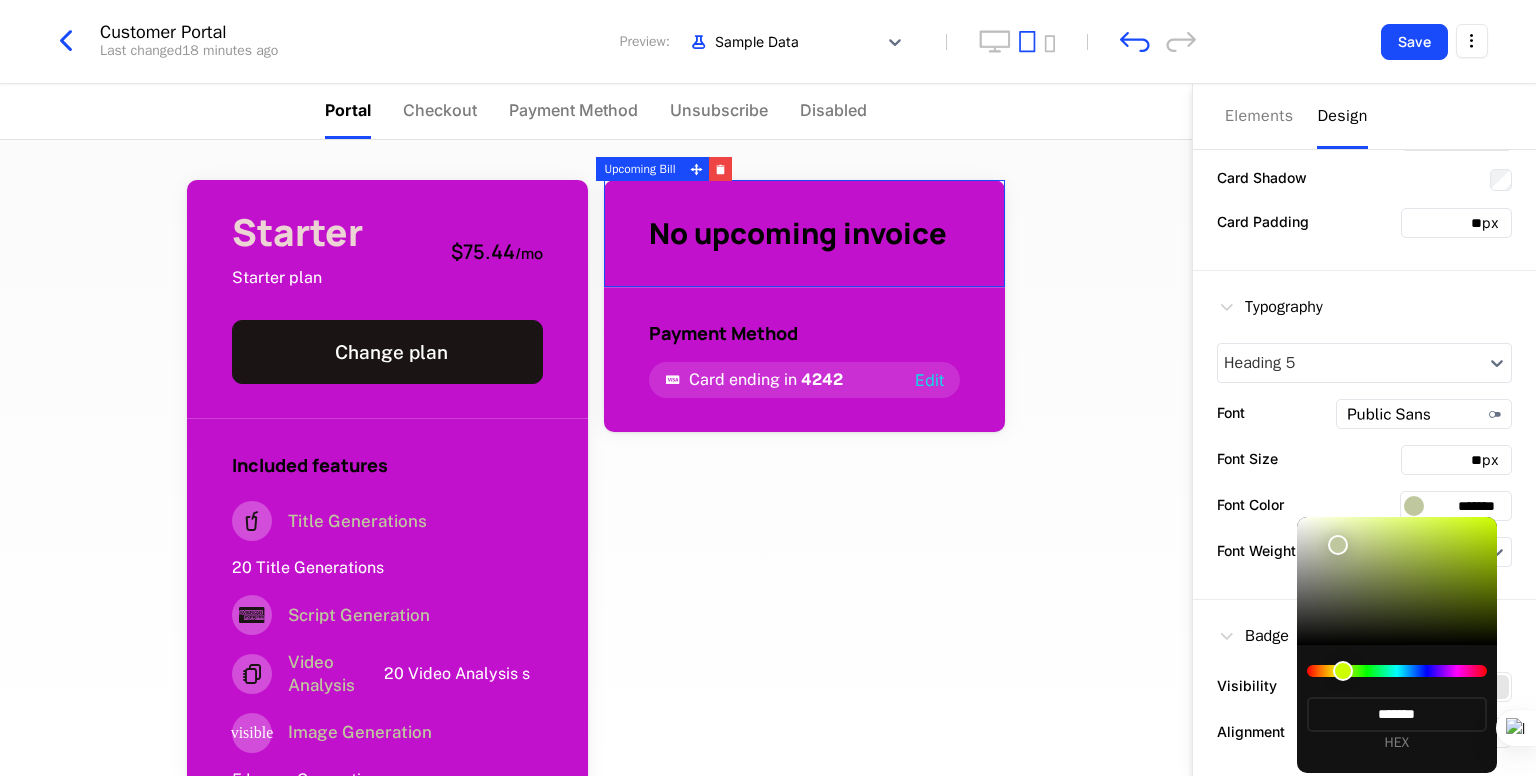 type on "*******" 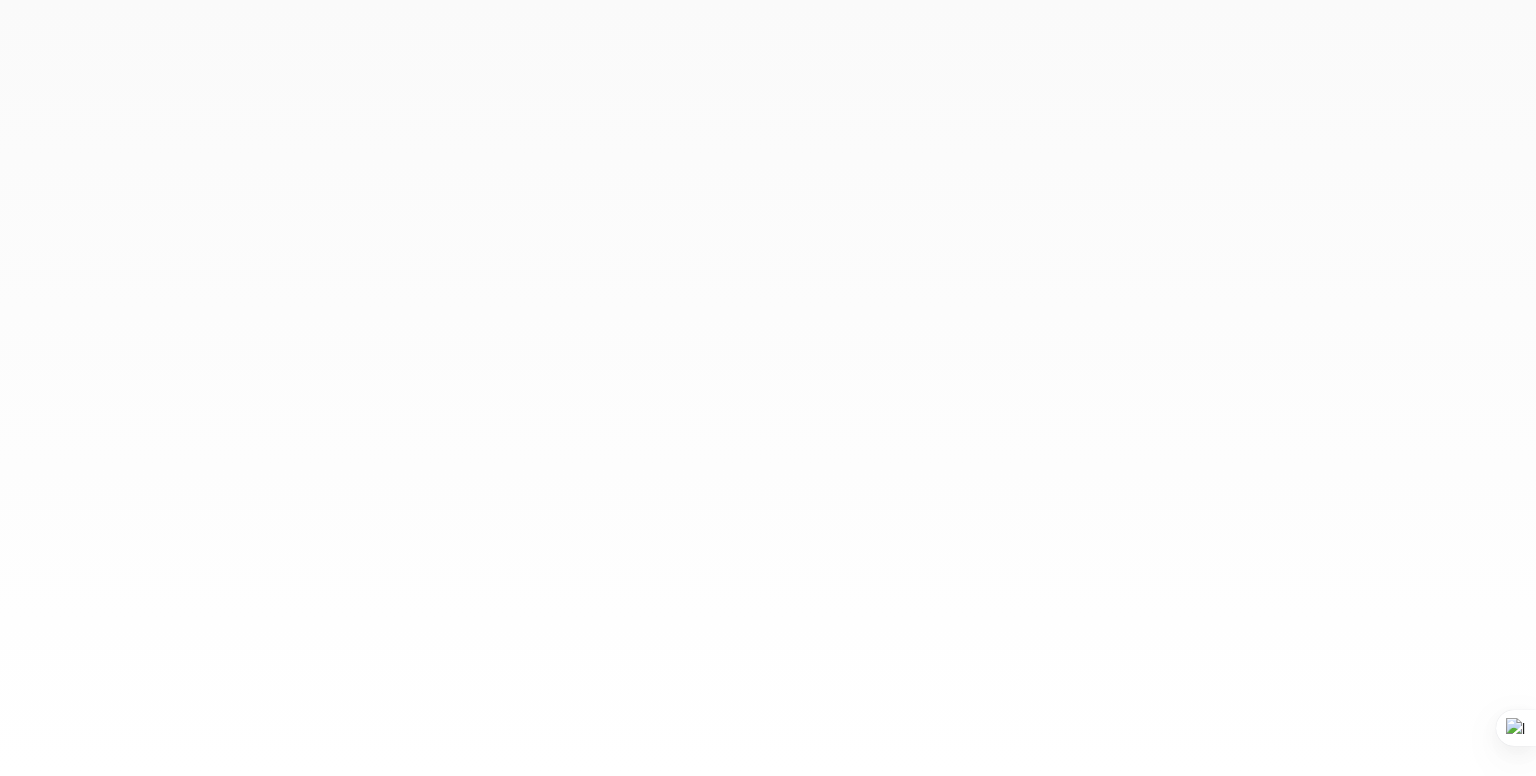 scroll, scrollTop: 0, scrollLeft: 0, axis: both 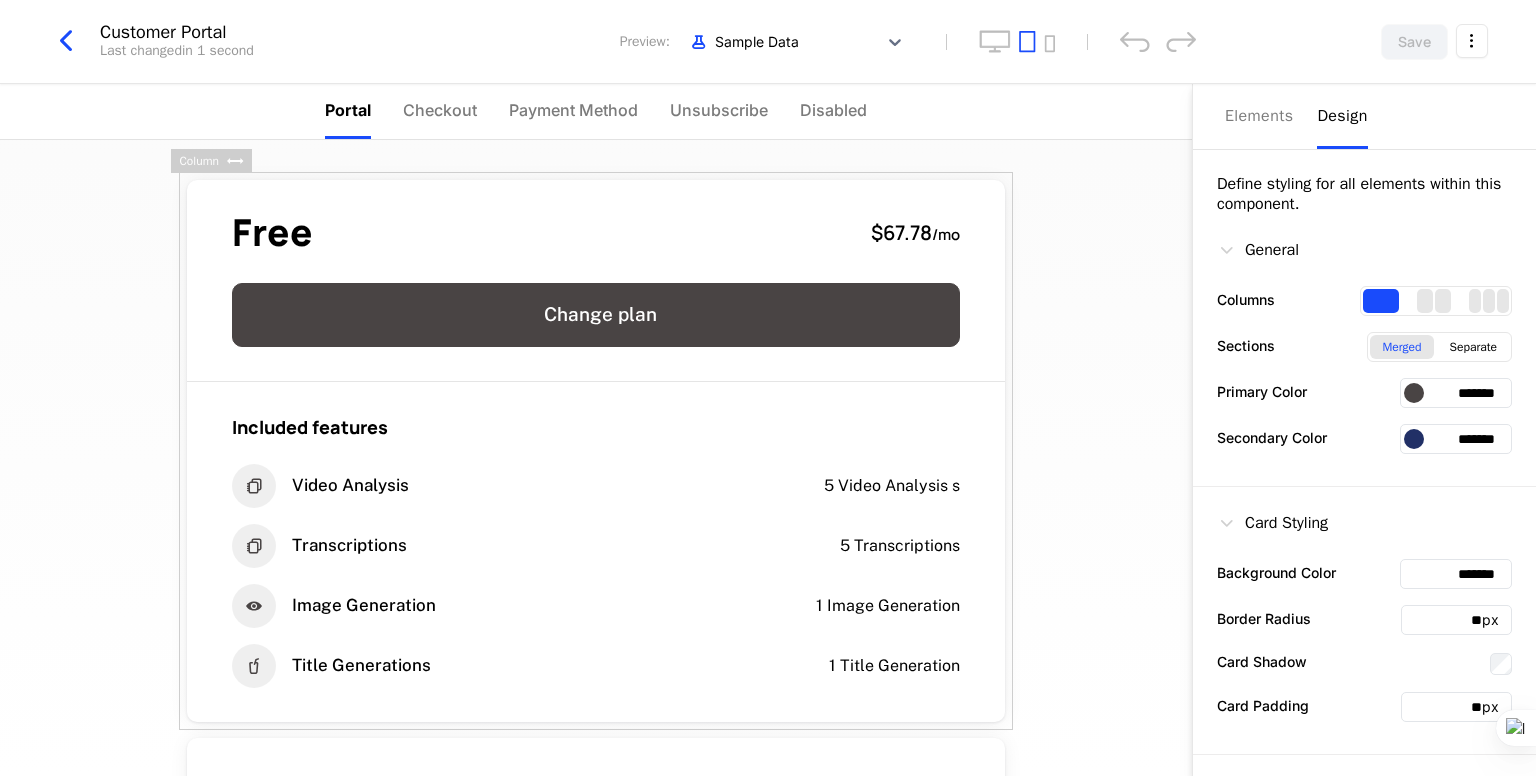 click on "Design" at bounding box center (1342, 116) 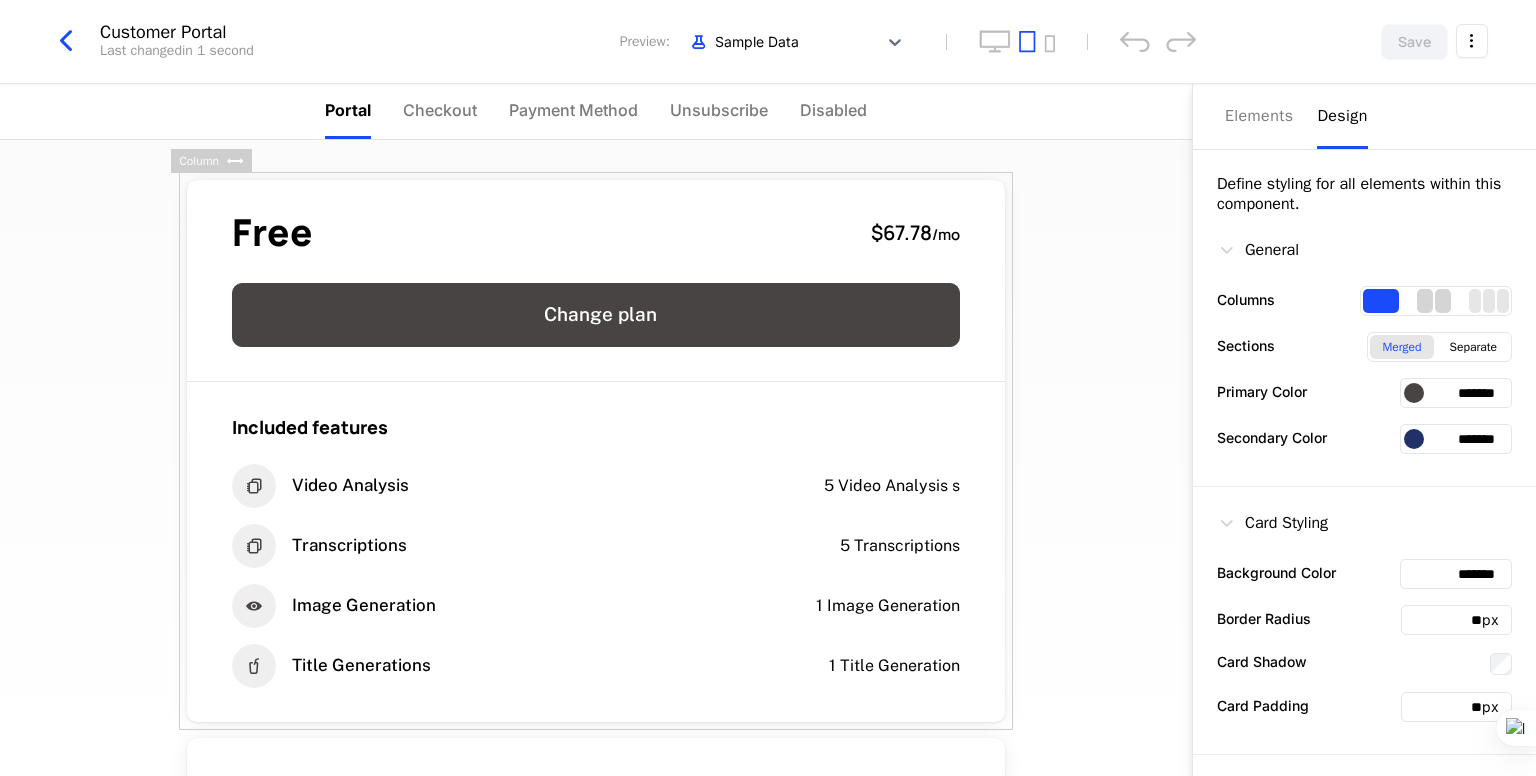 click at bounding box center (1425, 301) 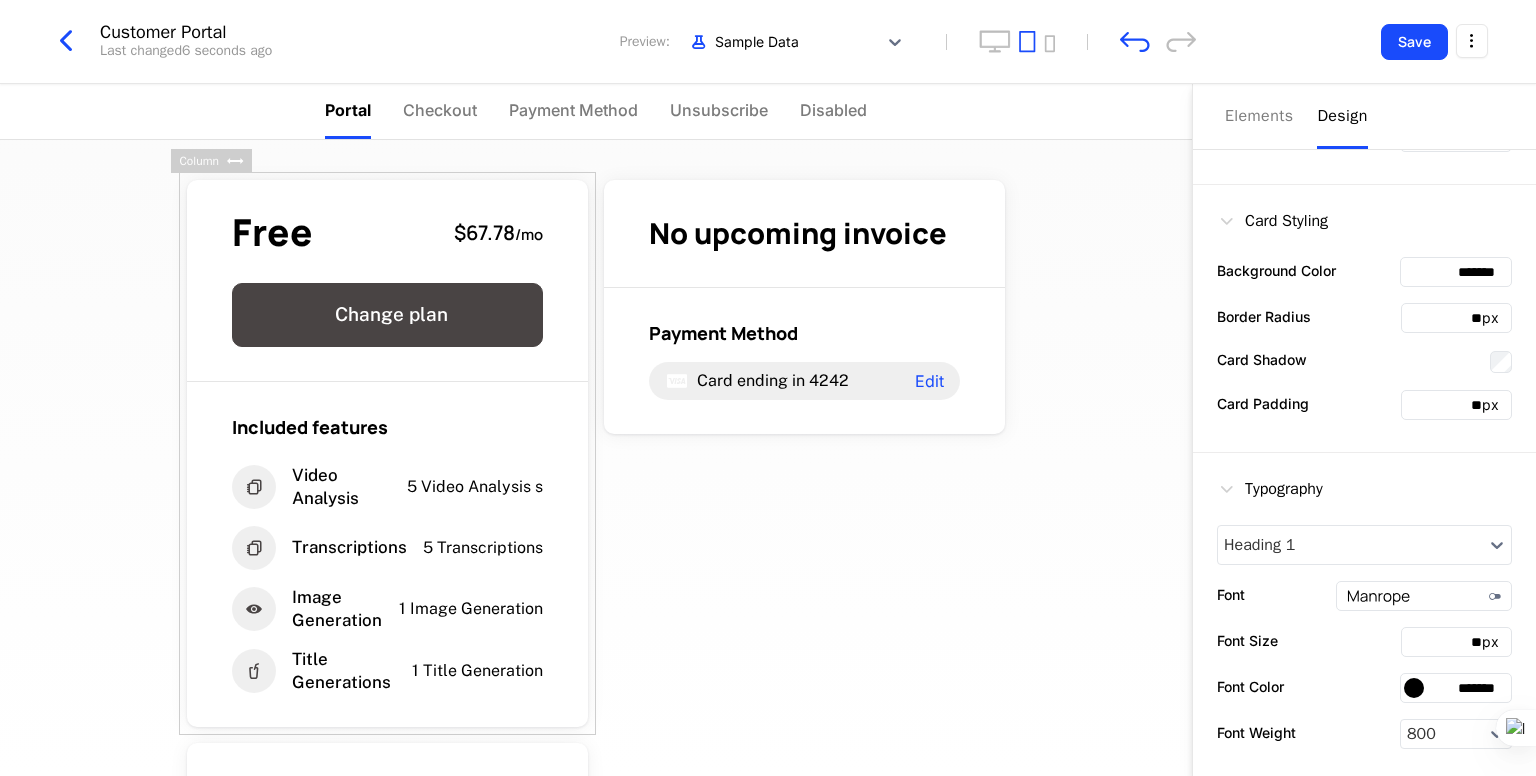 scroll, scrollTop: 296, scrollLeft: 0, axis: vertical 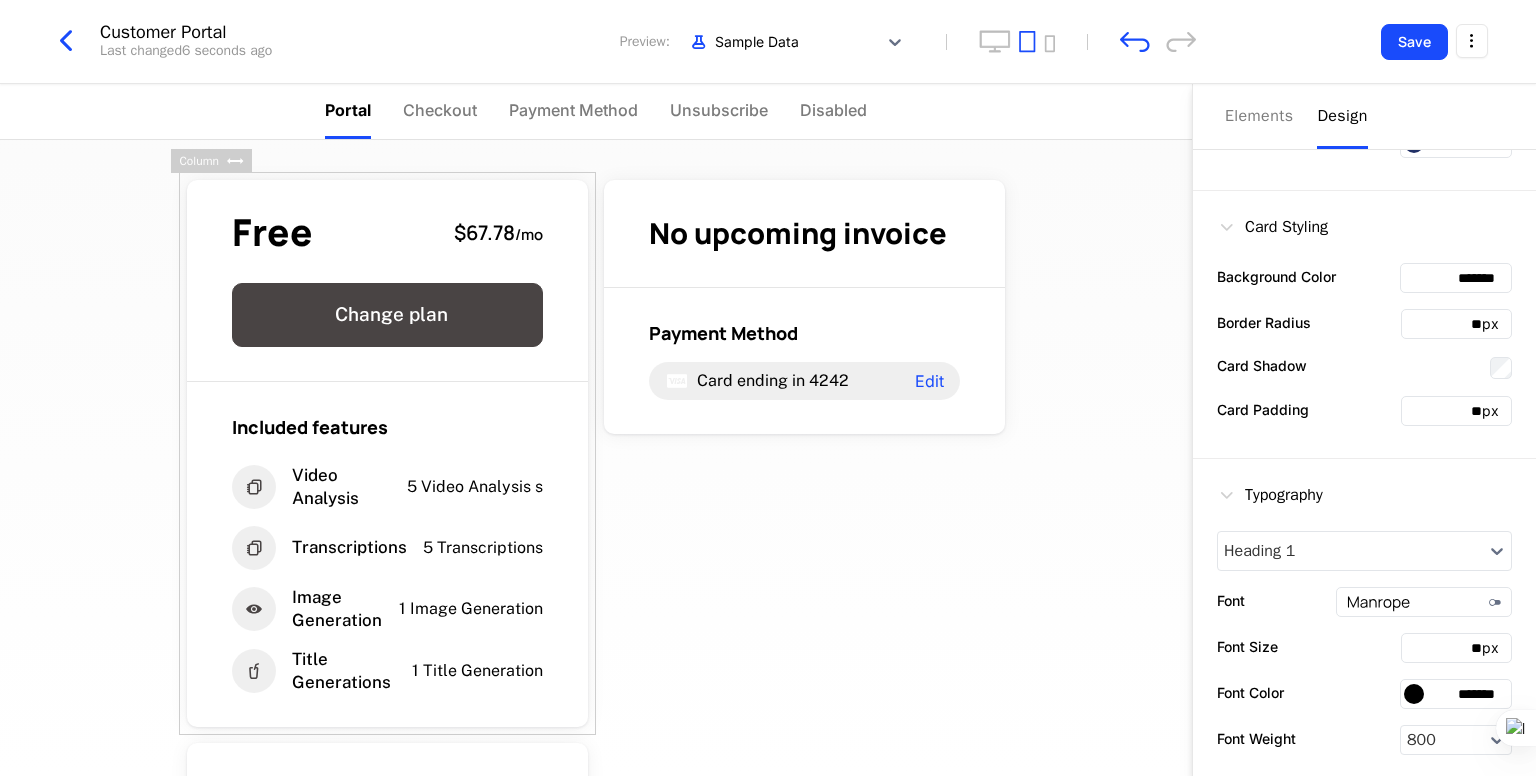 click on "*******" at bounding box center [1456, 278] 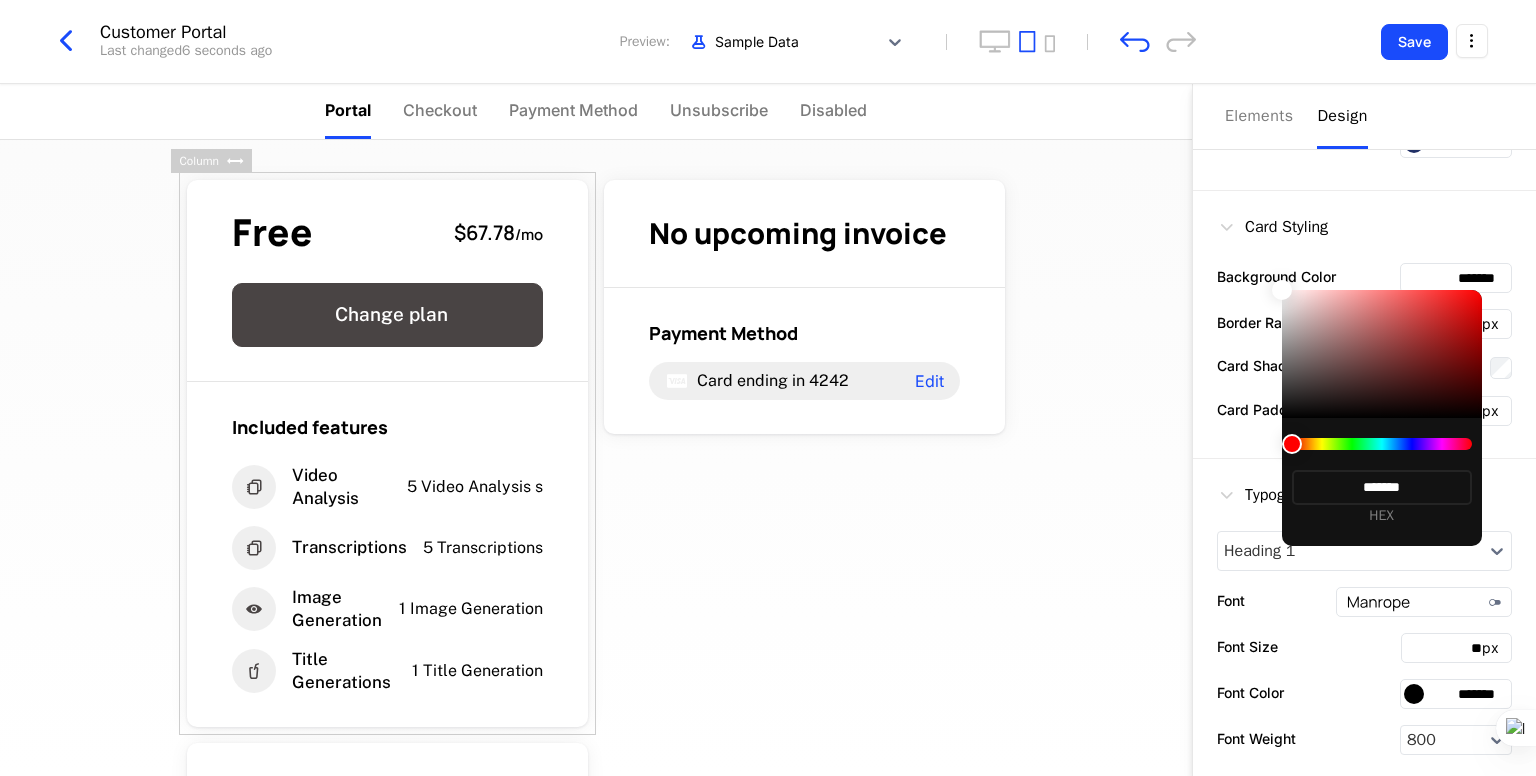 type on "*******" 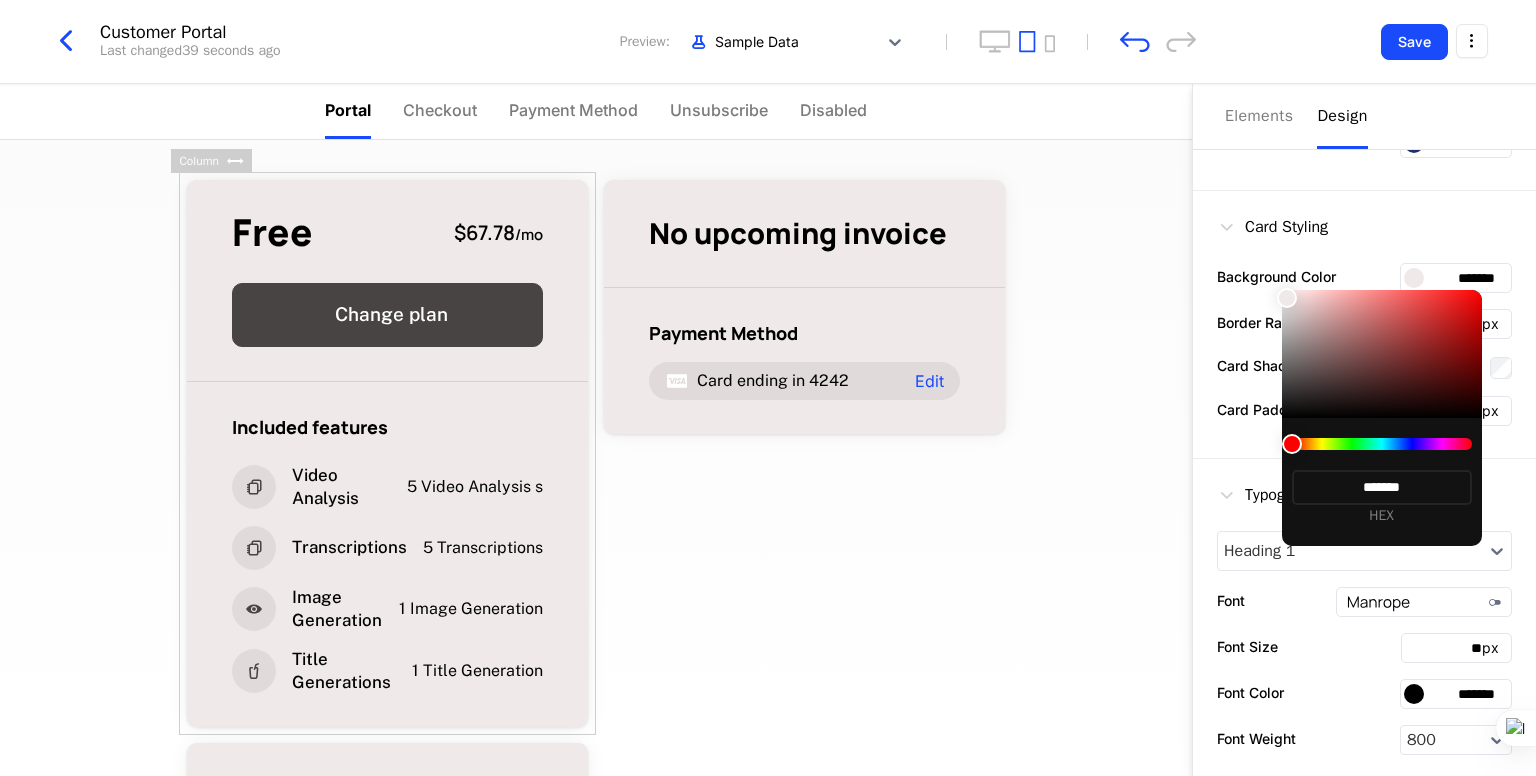 type on "*******" 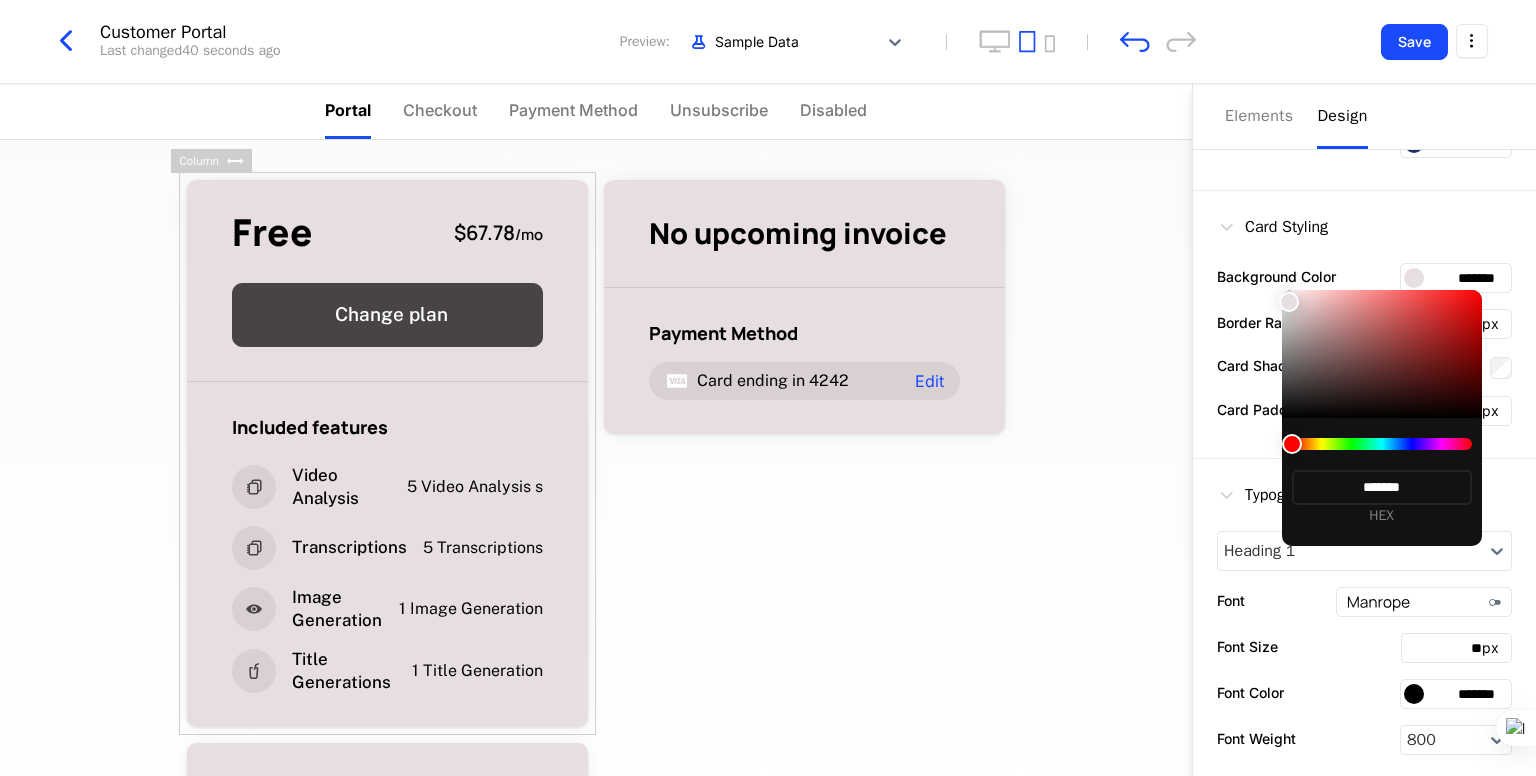 type on "*******" 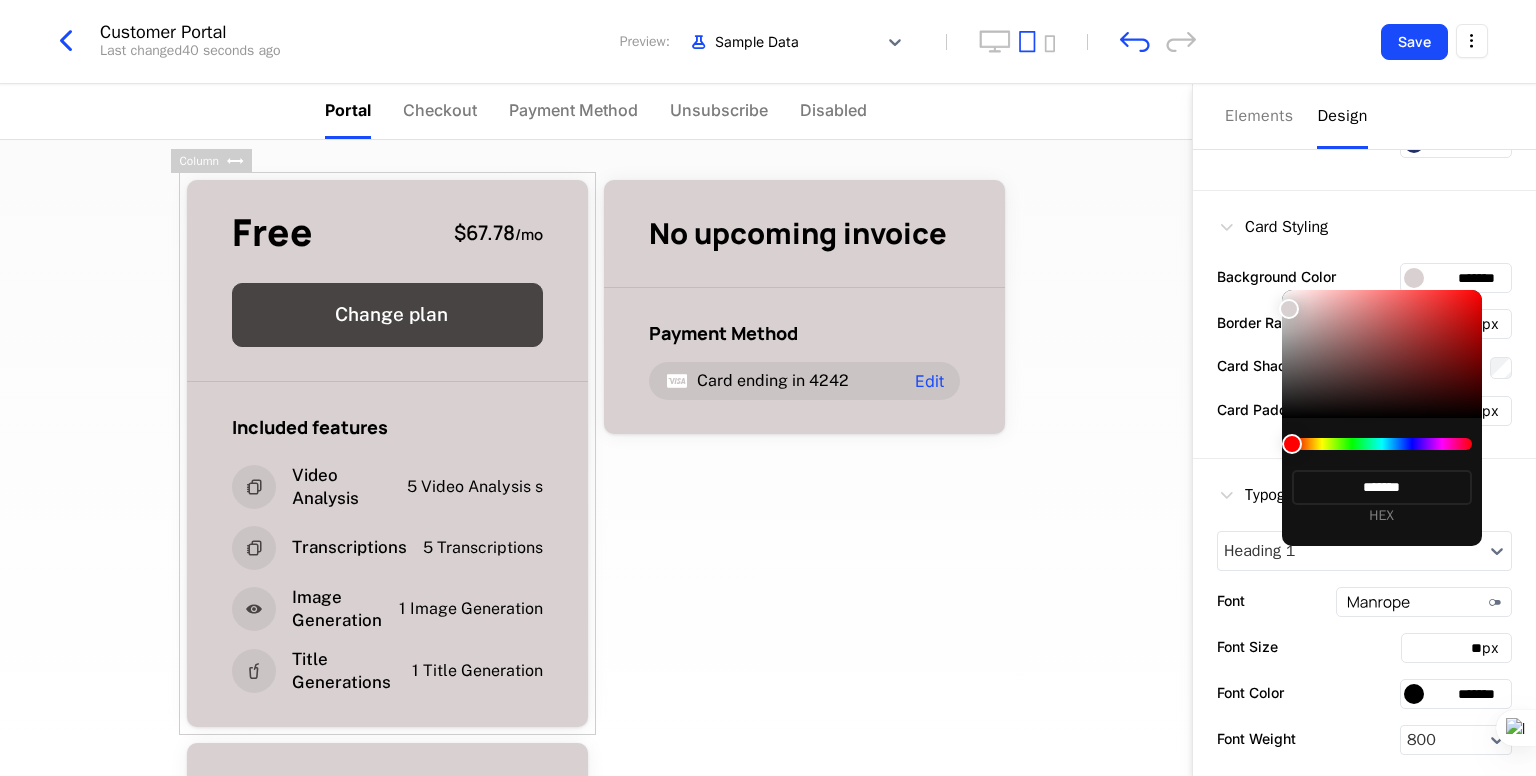 type on "*******" 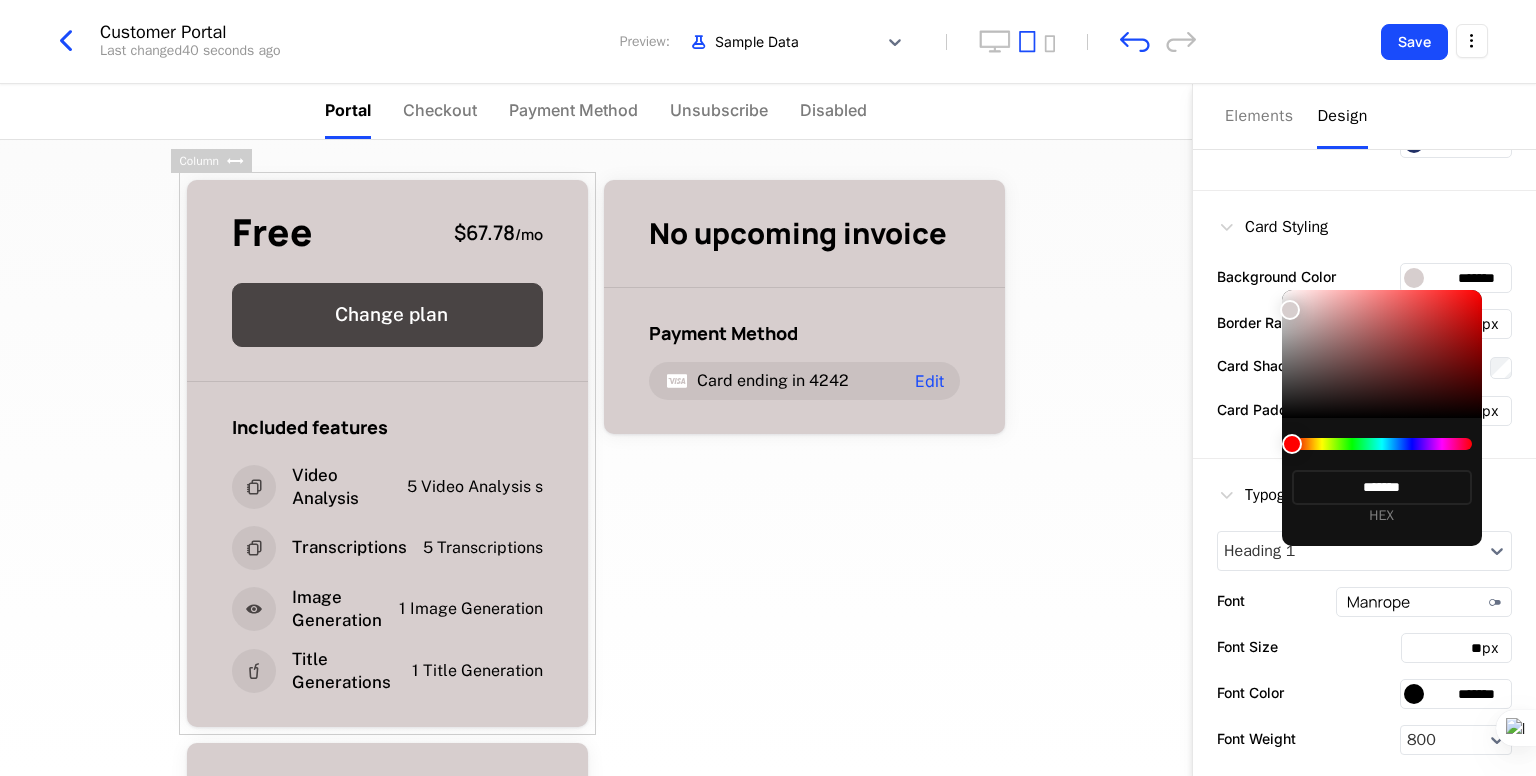 type on "*******" 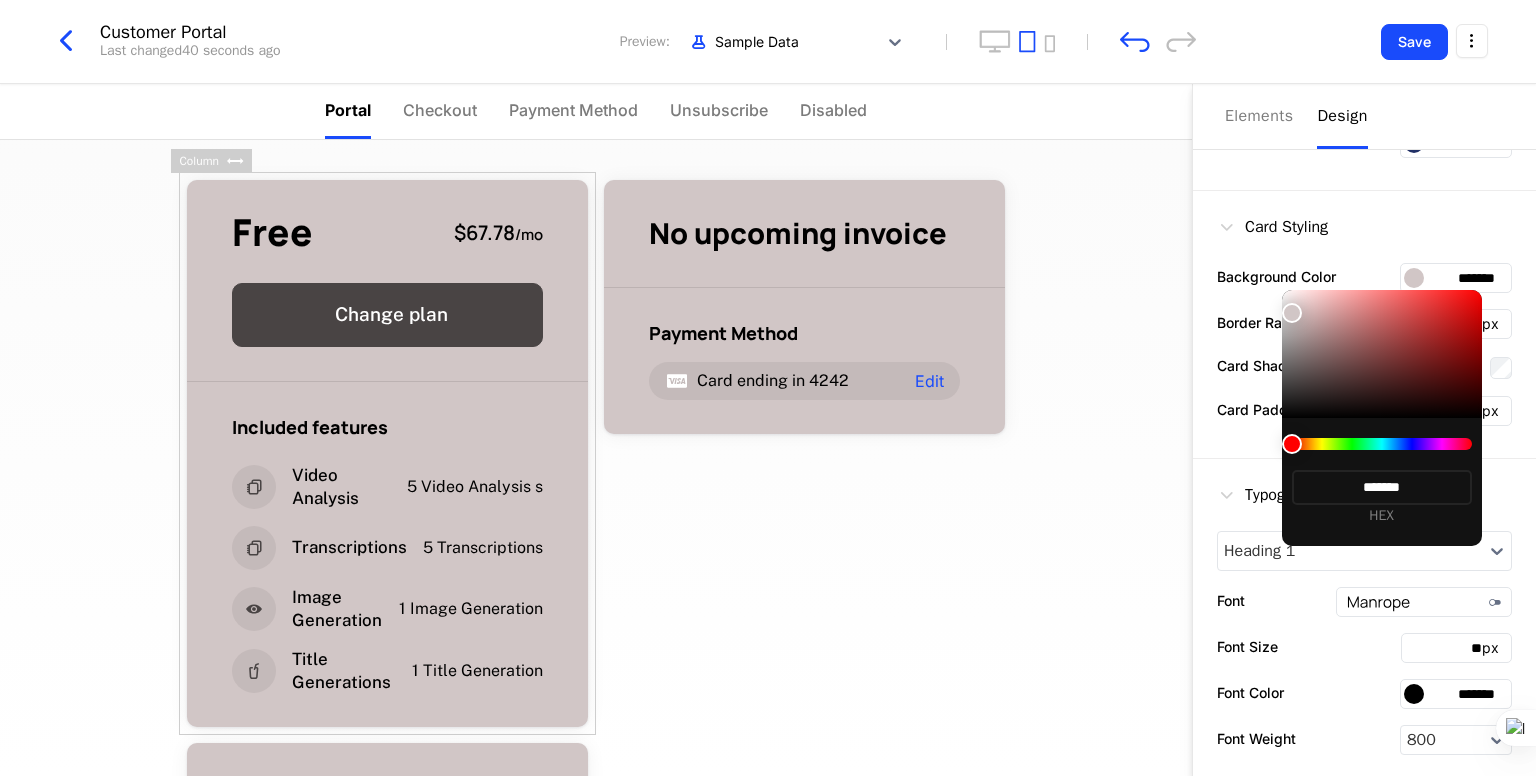 type on "*******" 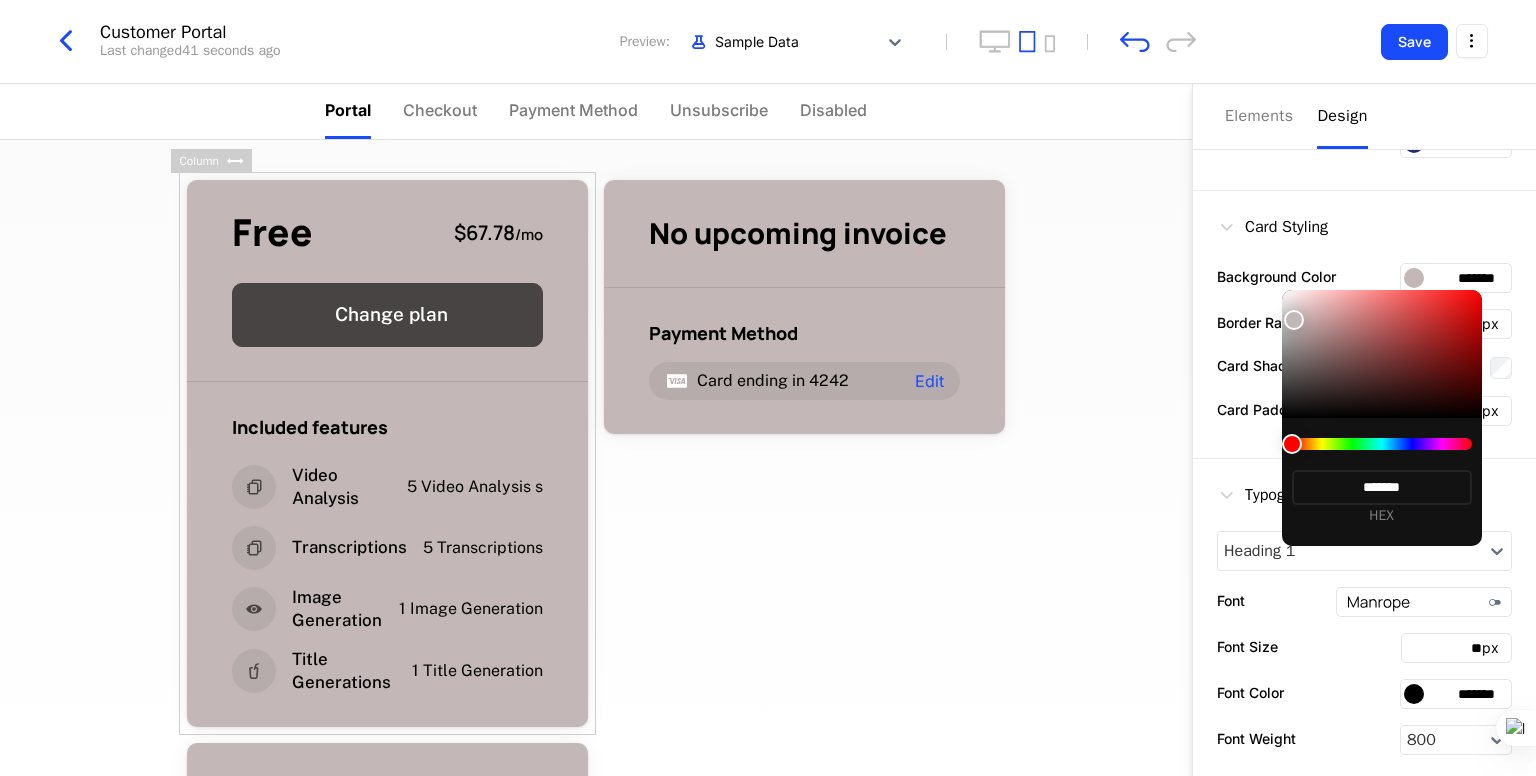 type on "*******" 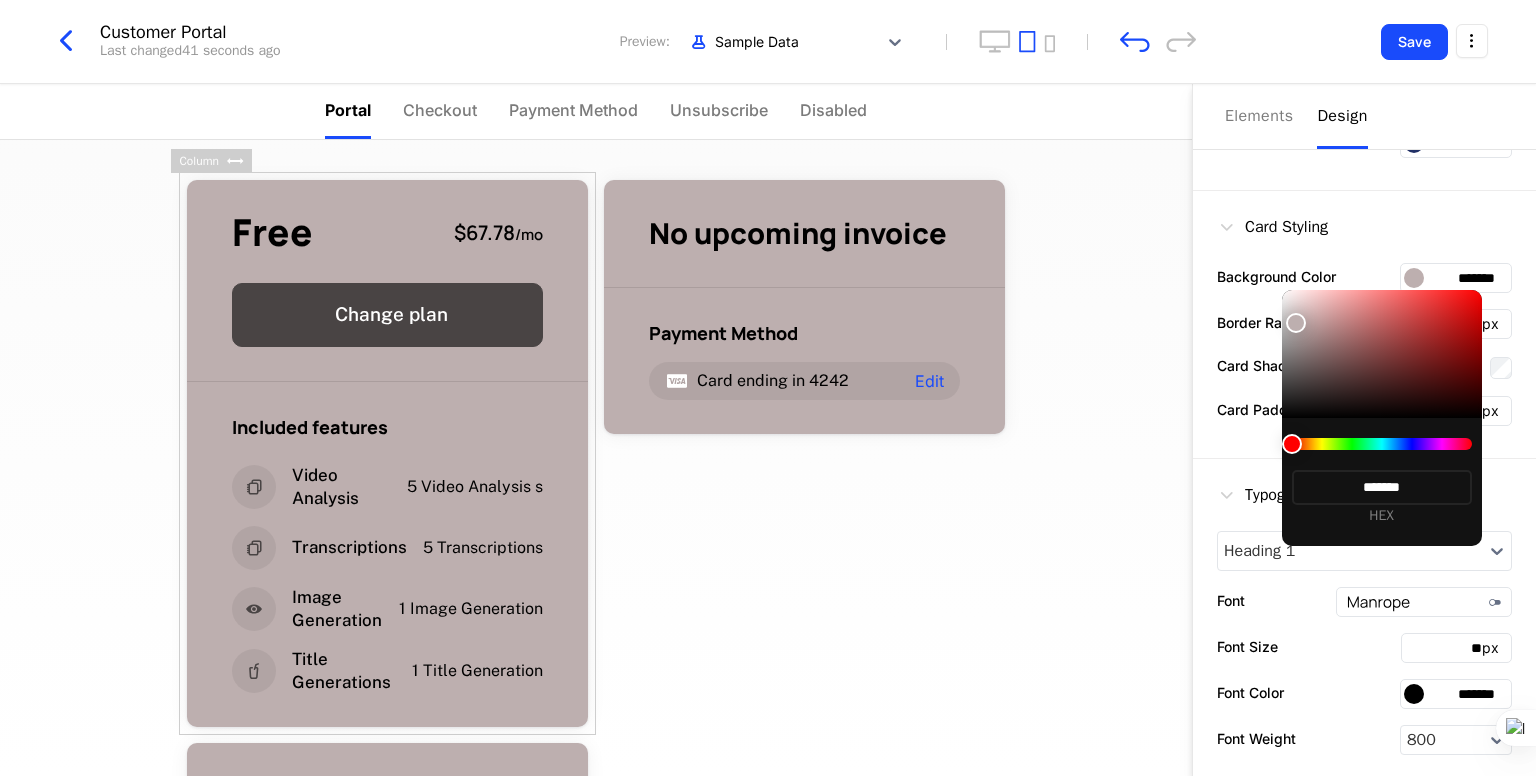 type on "*******" 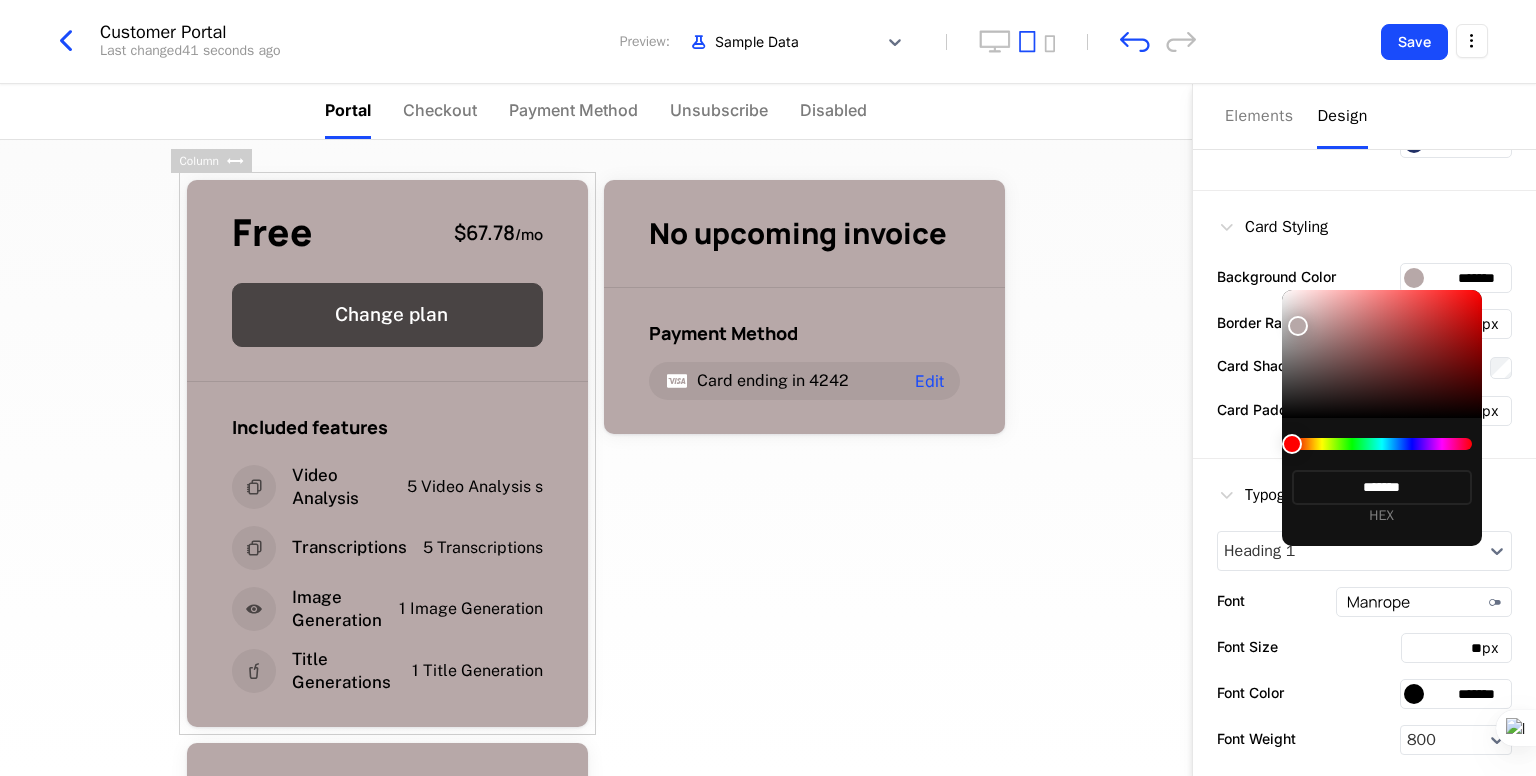 type on "*******" 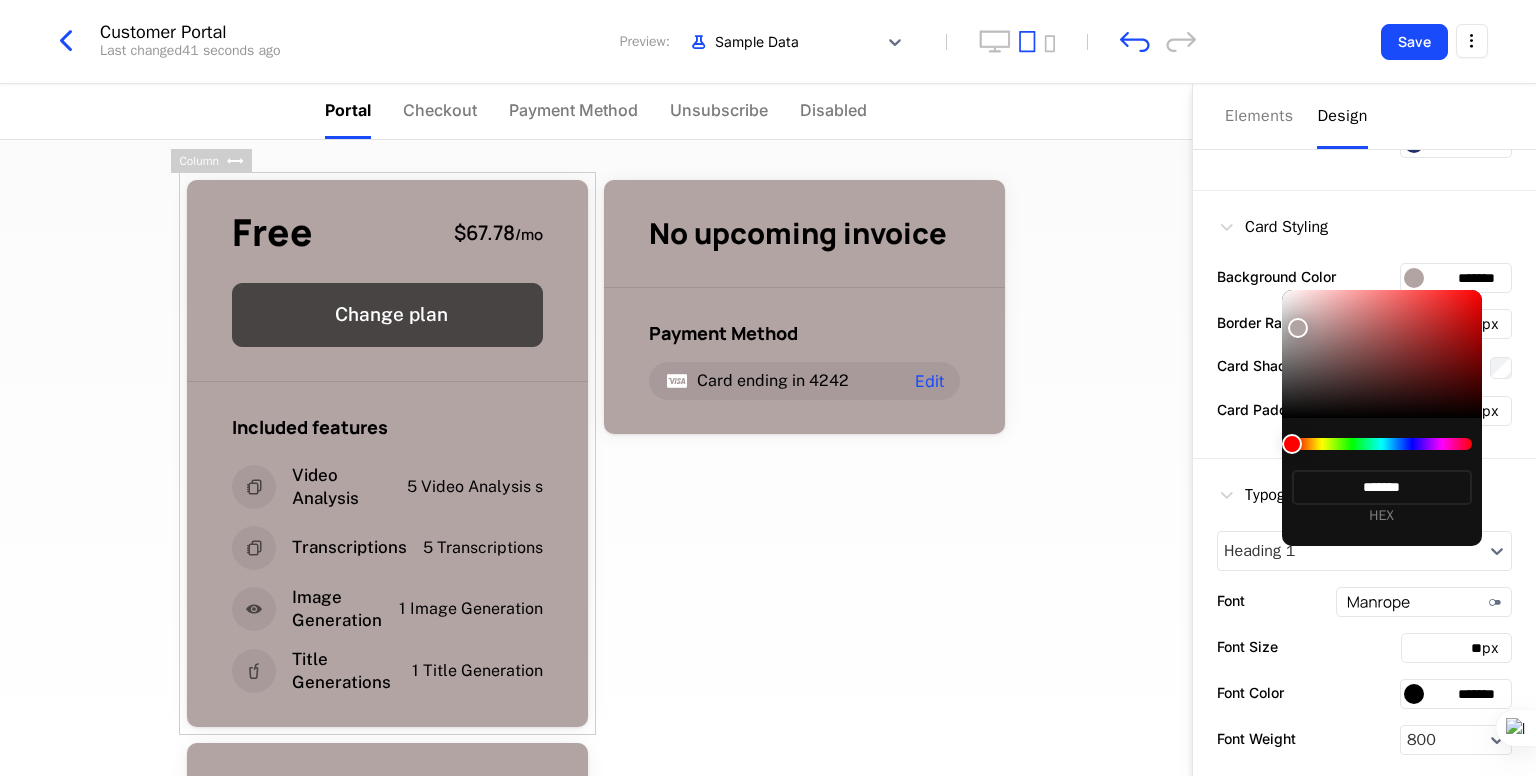 type on "*******" 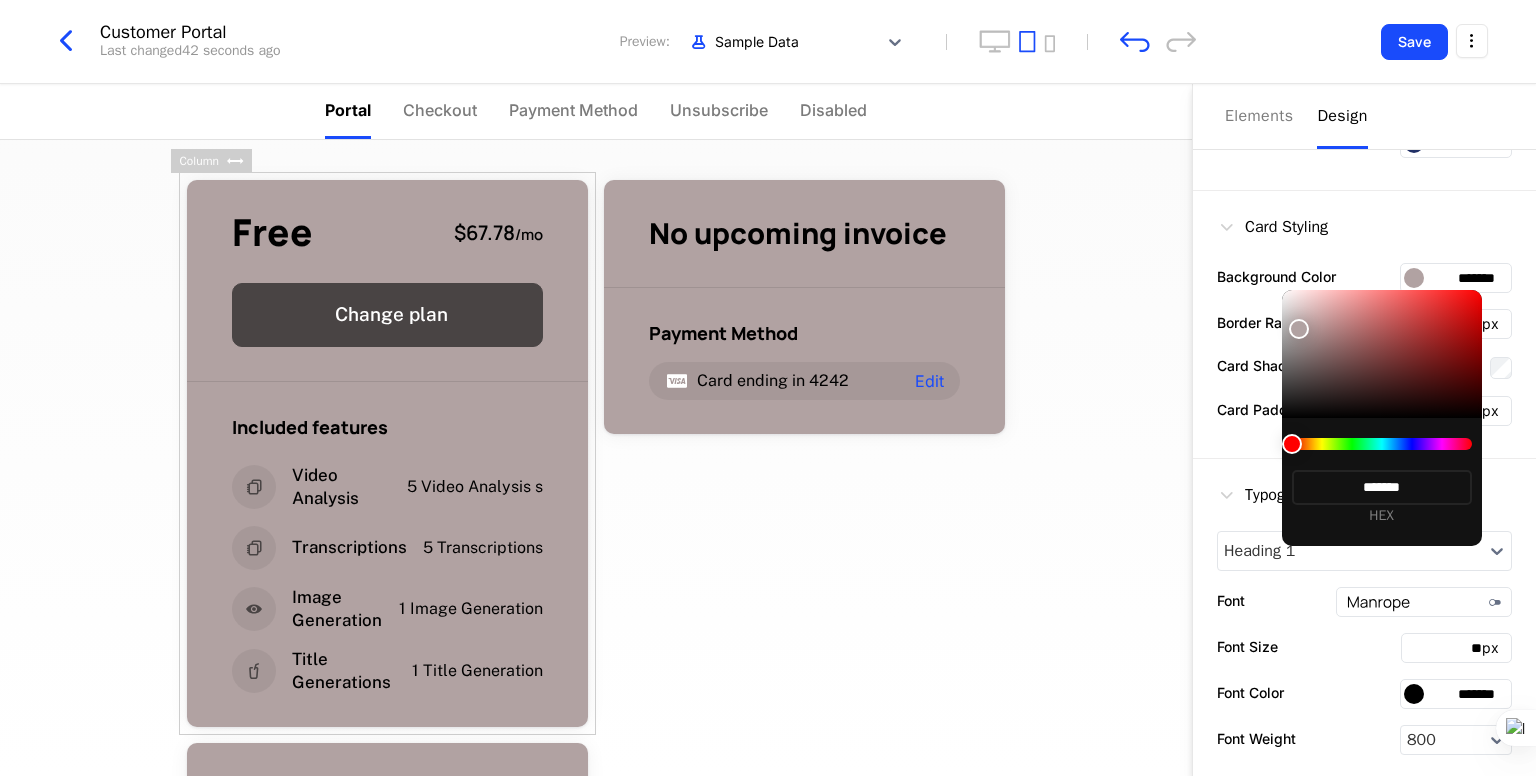 type on "*******" 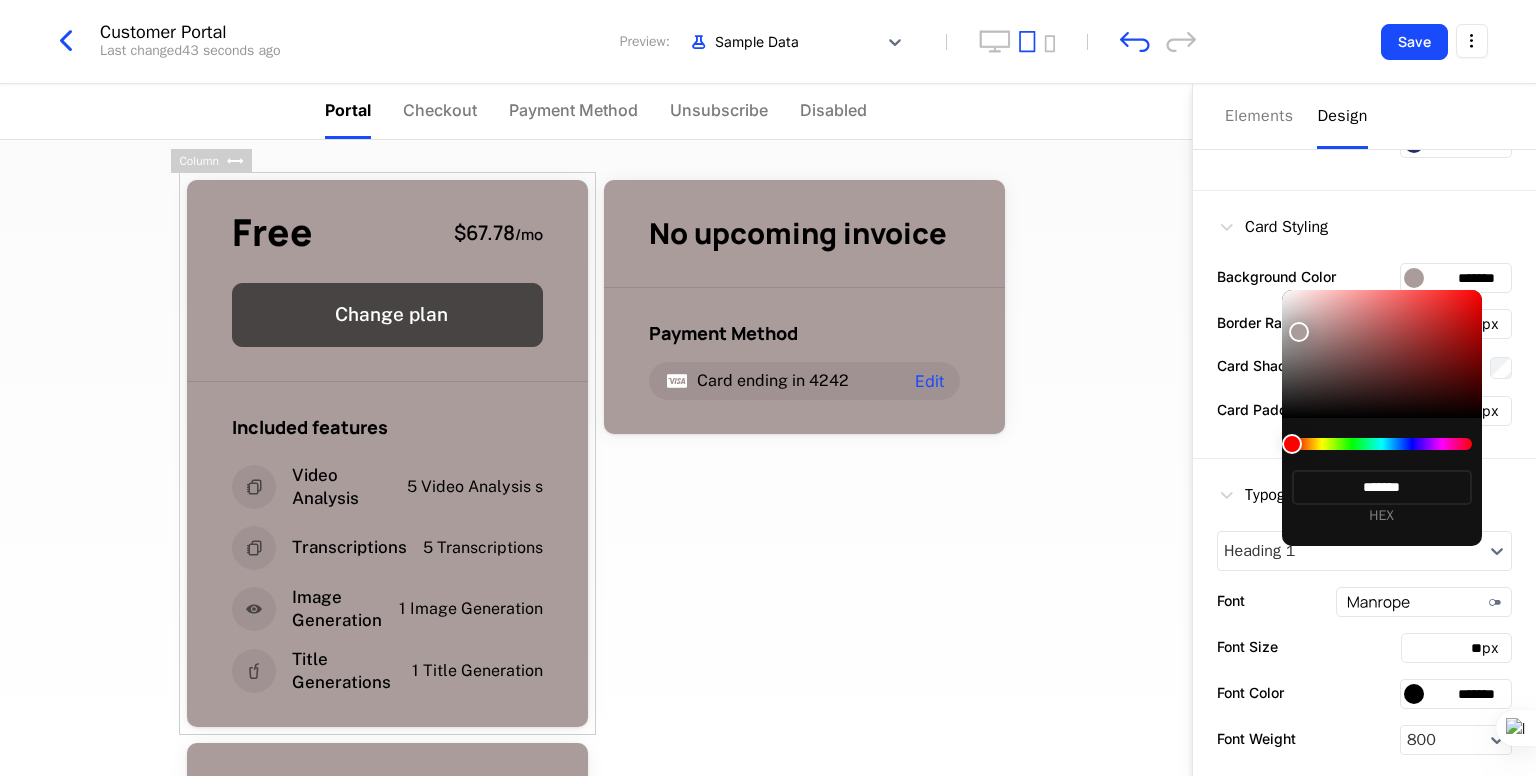 type on "*******" 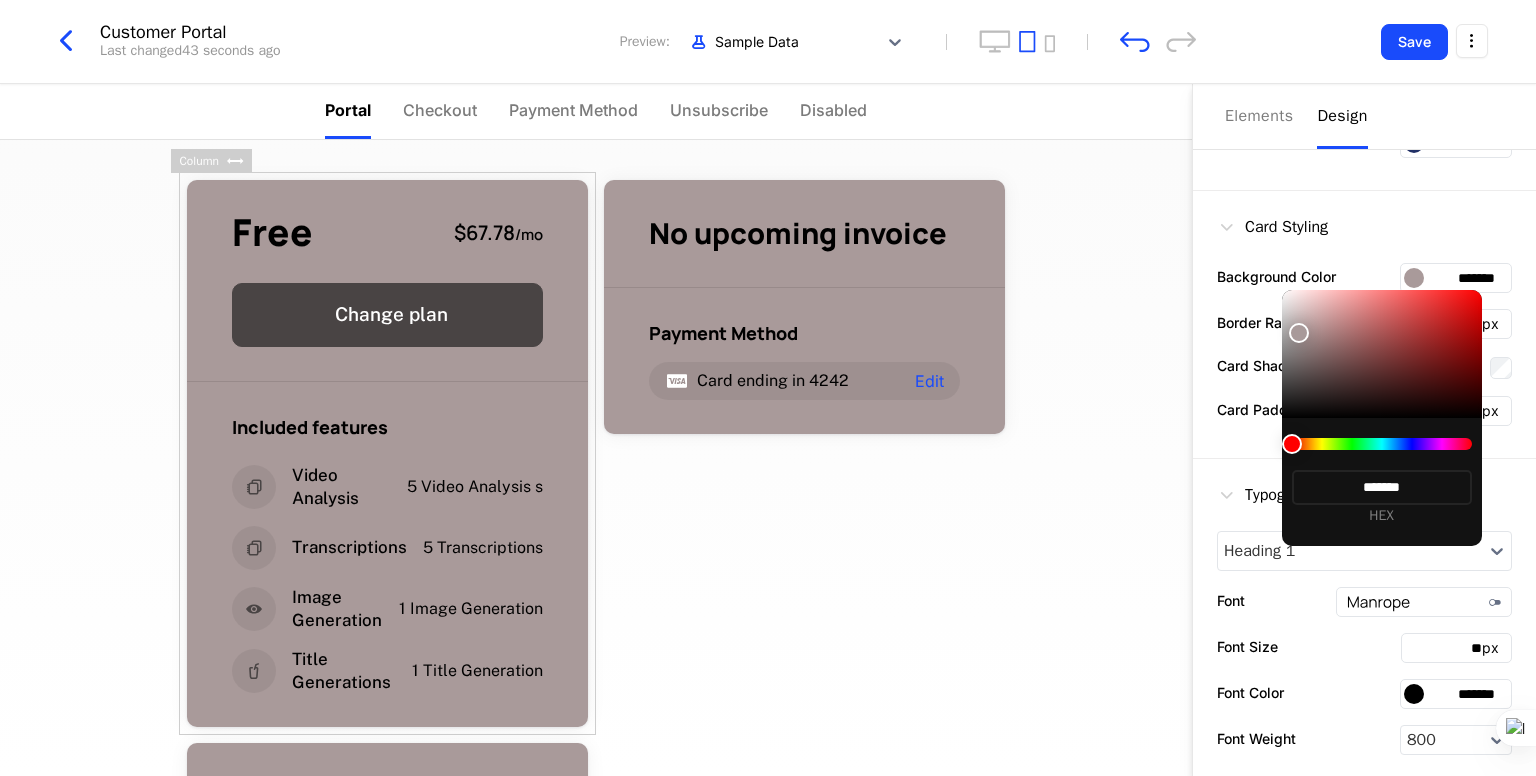 type on "*******" 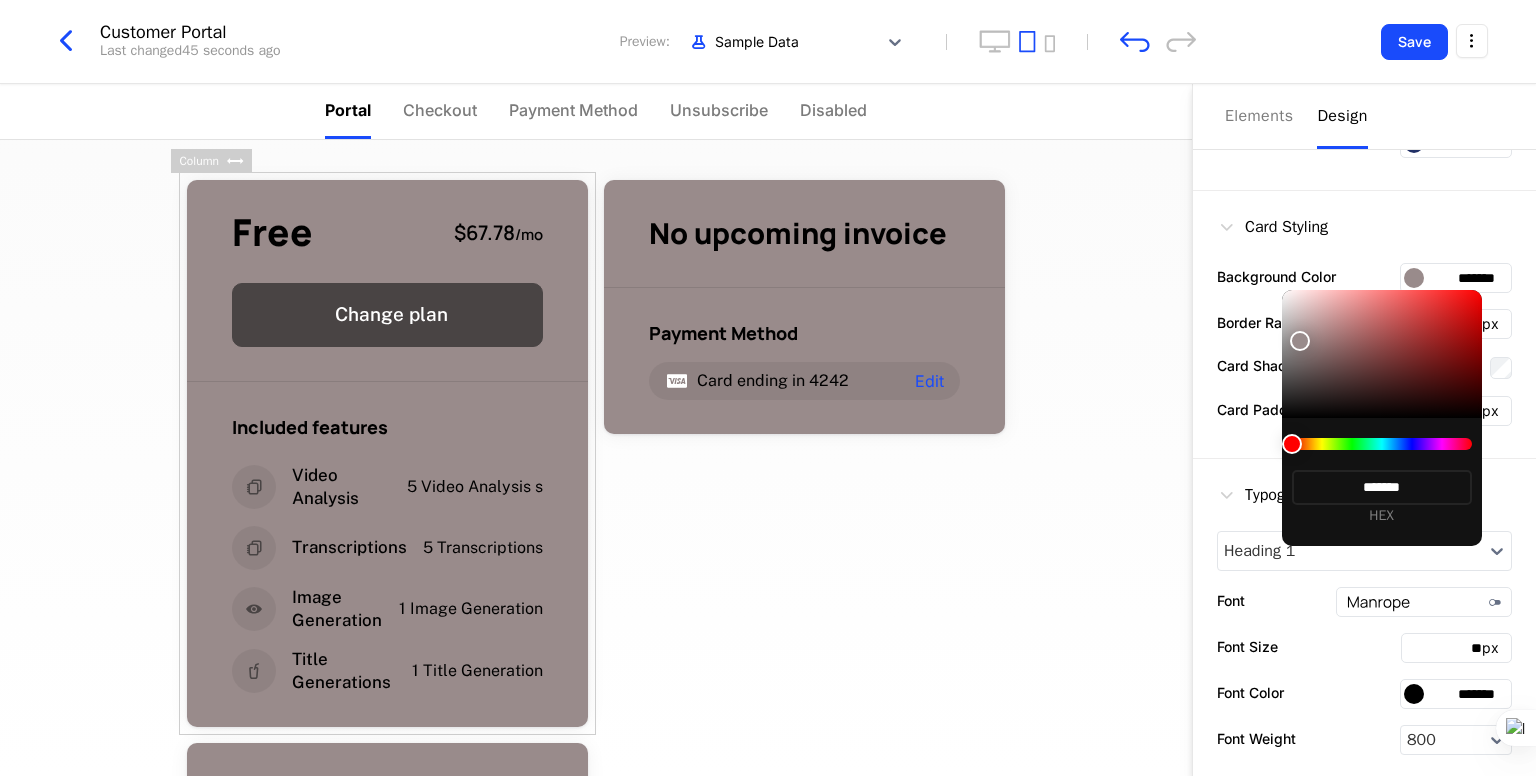 type on "*******" 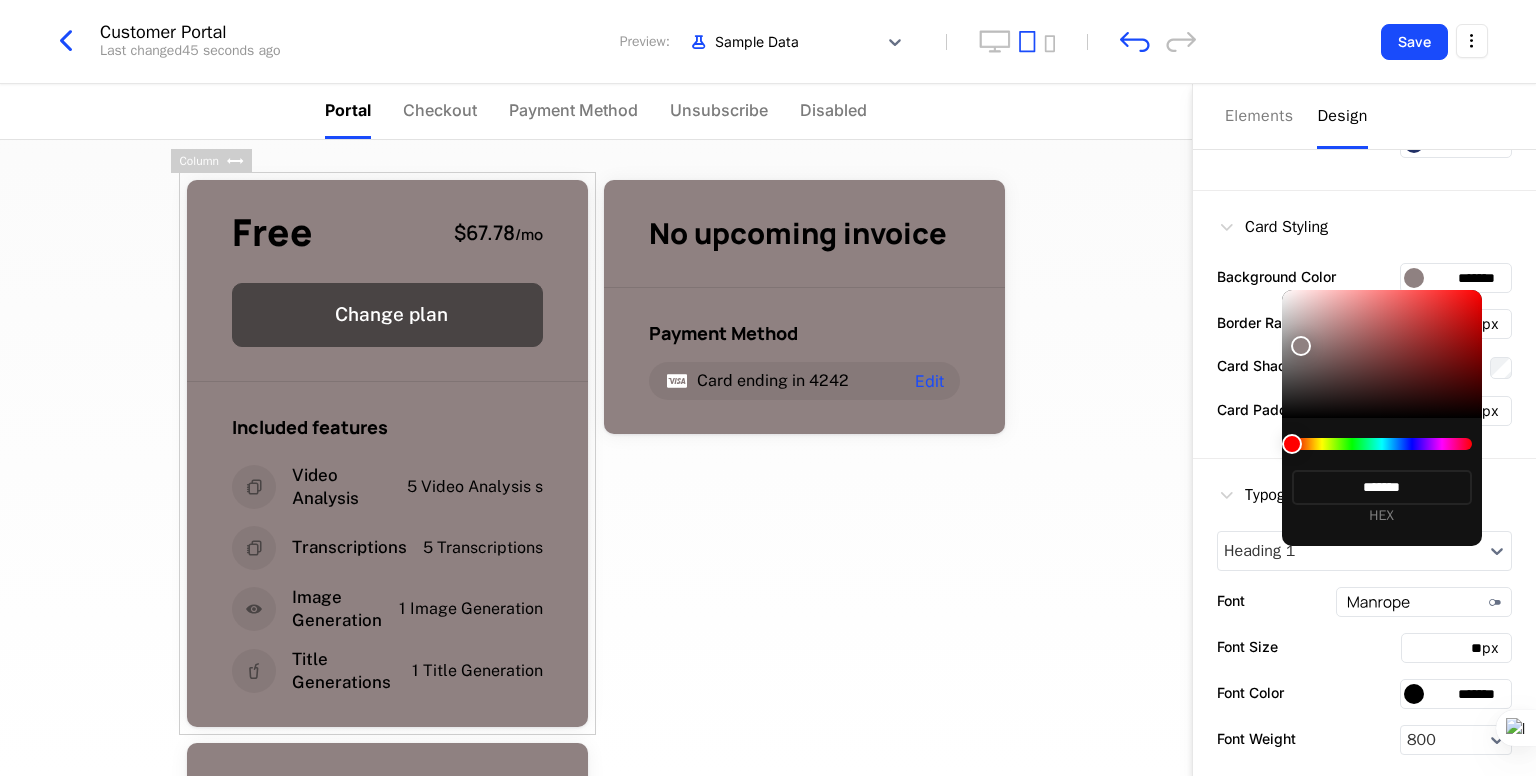type on "*******" 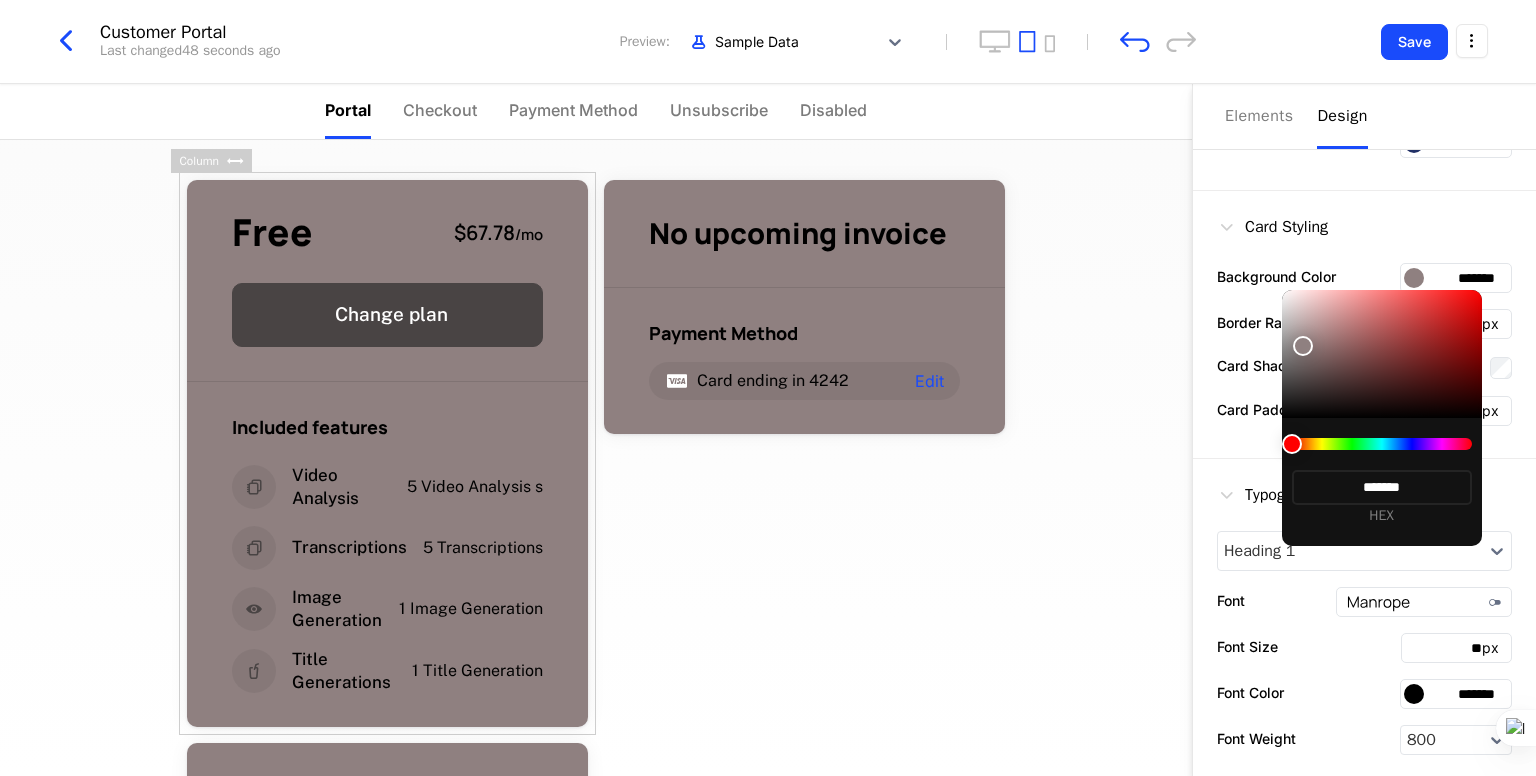 type on "*******" 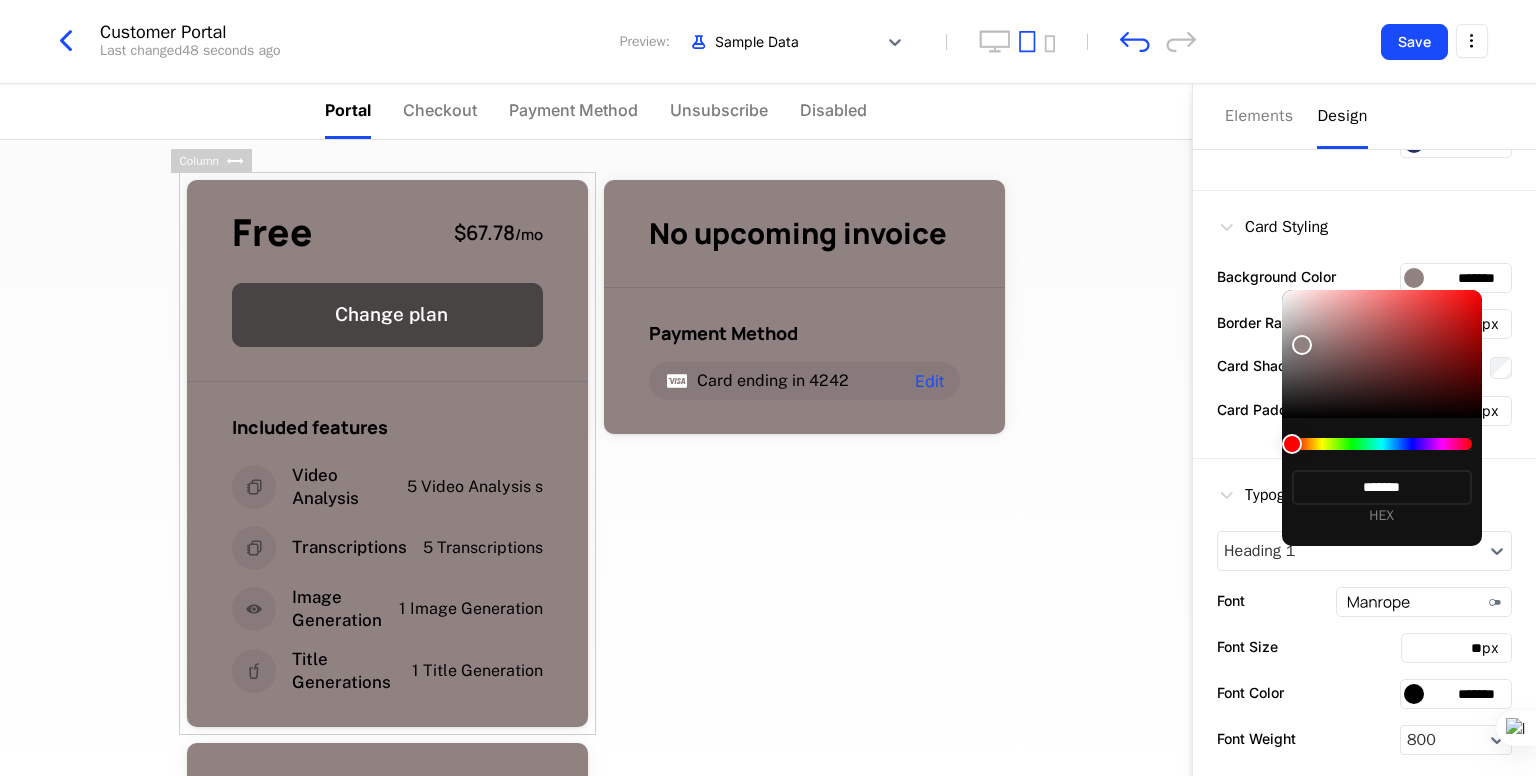 type on "*******" 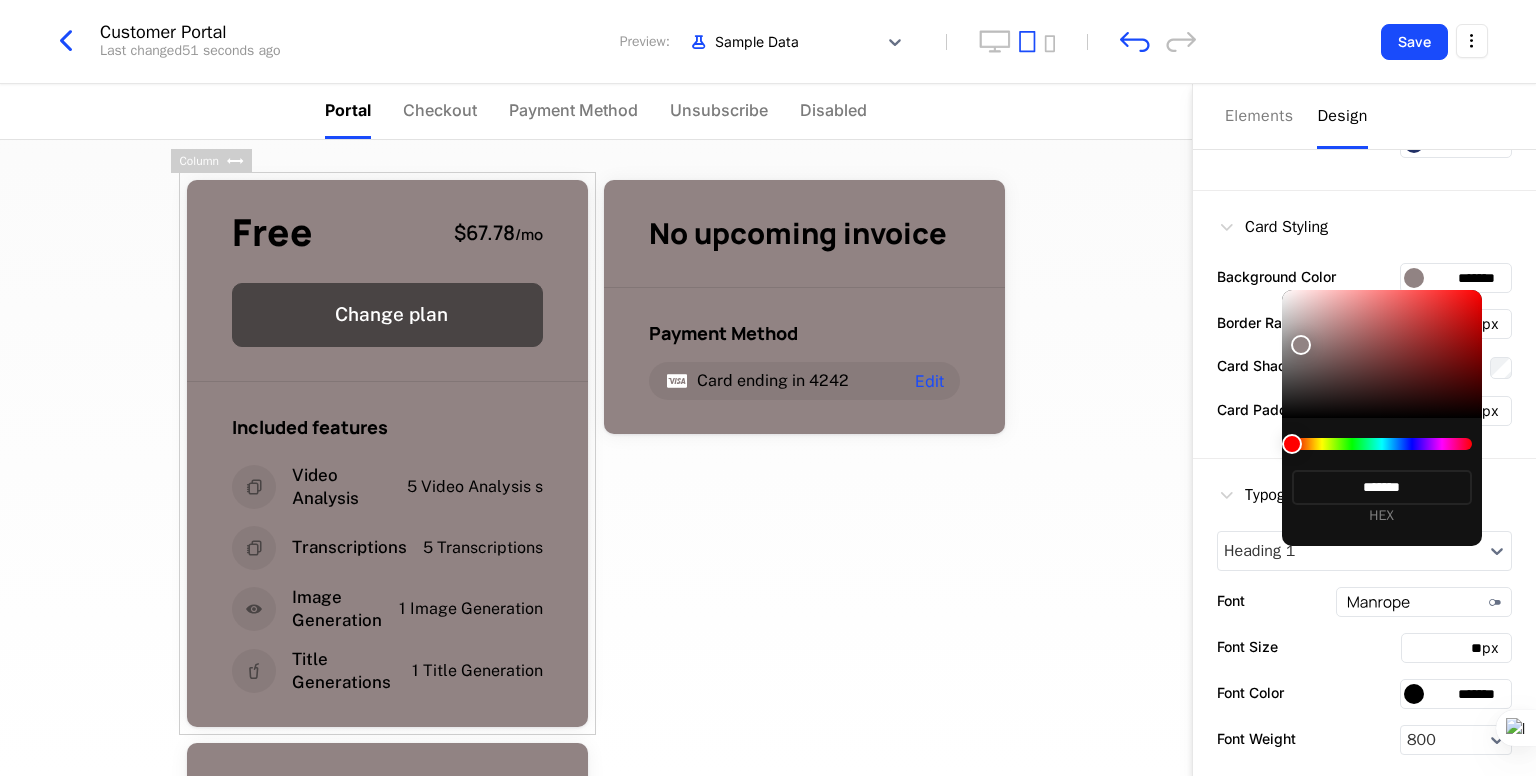type on "*******" 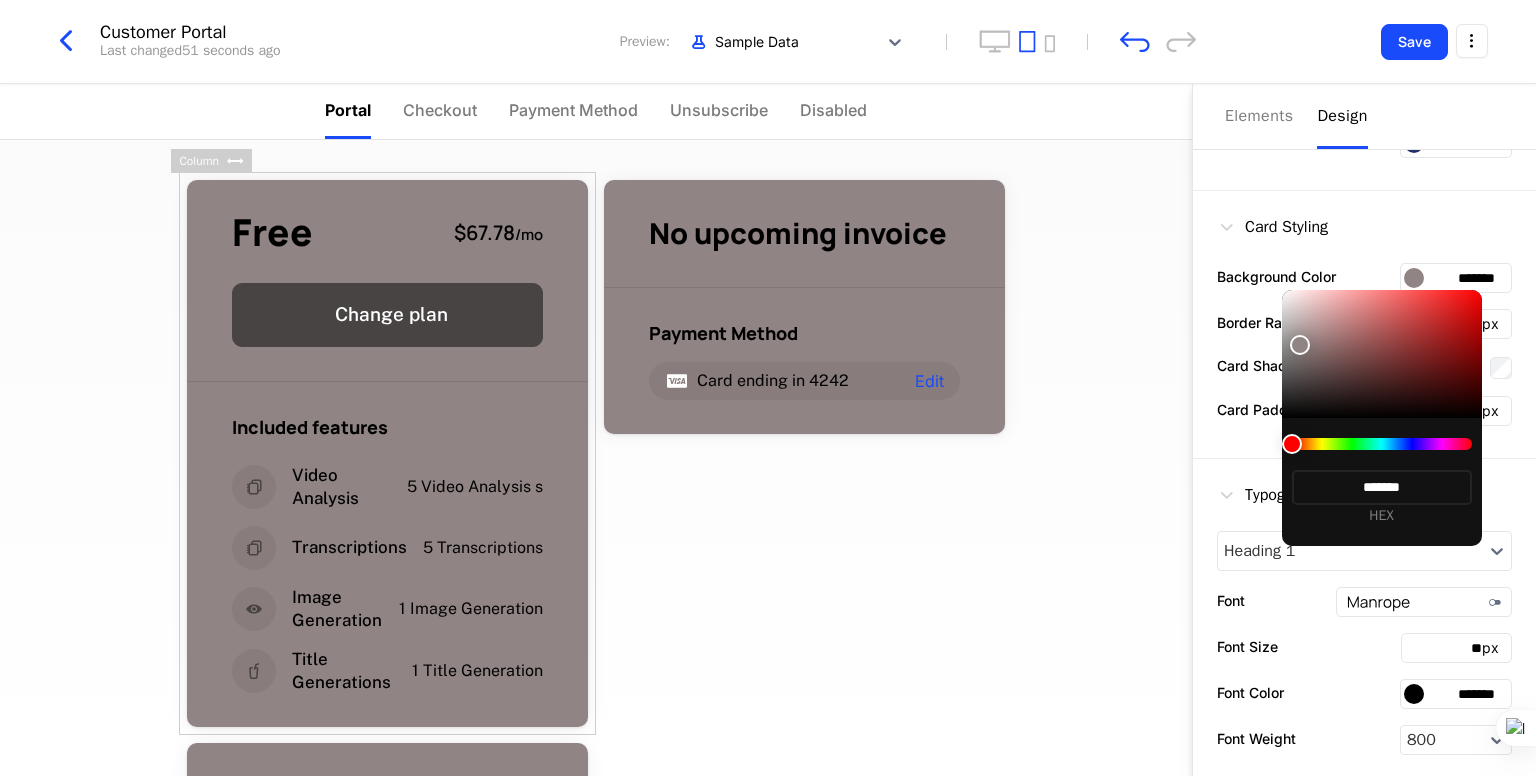 type on "*******" 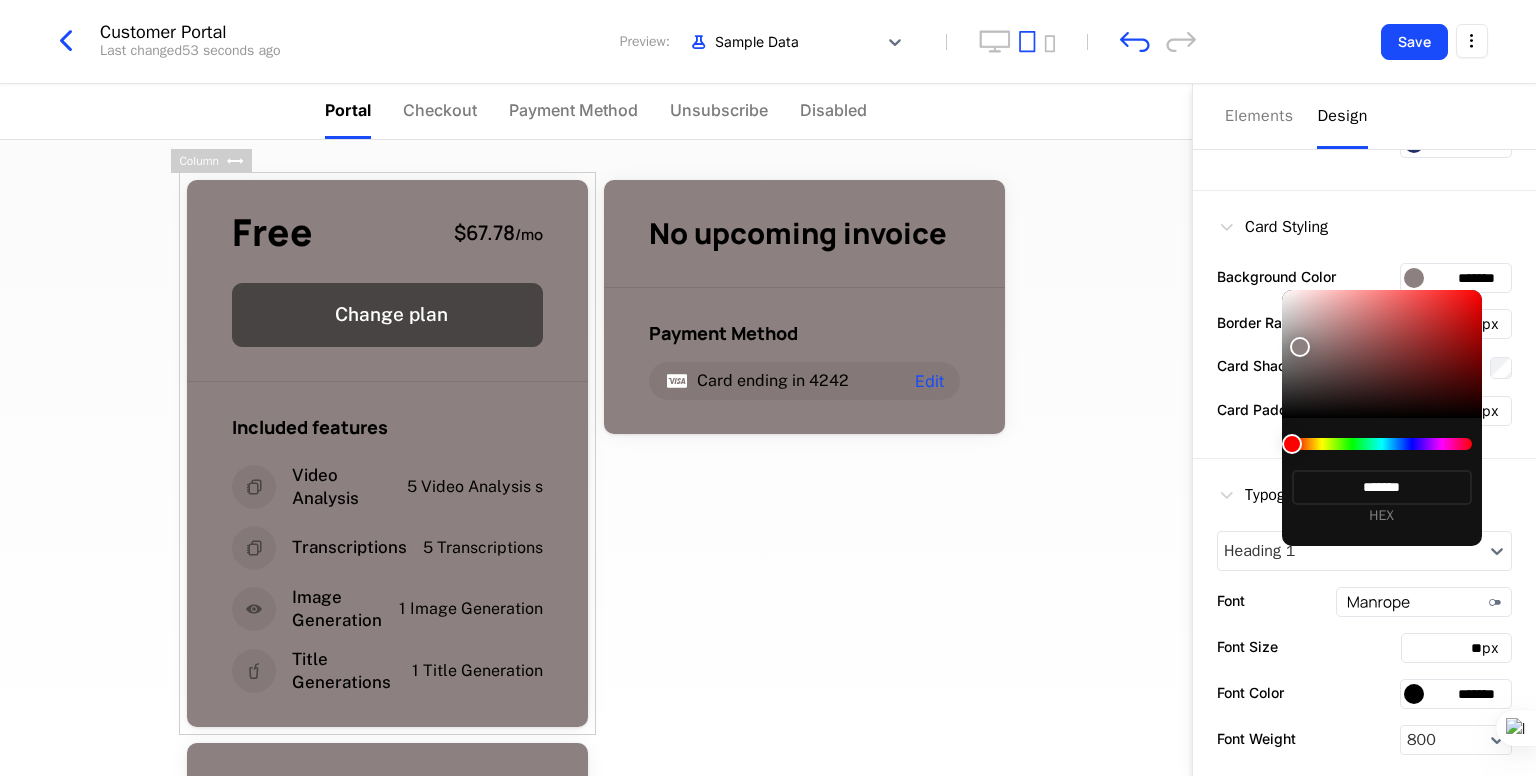 type on "*******" 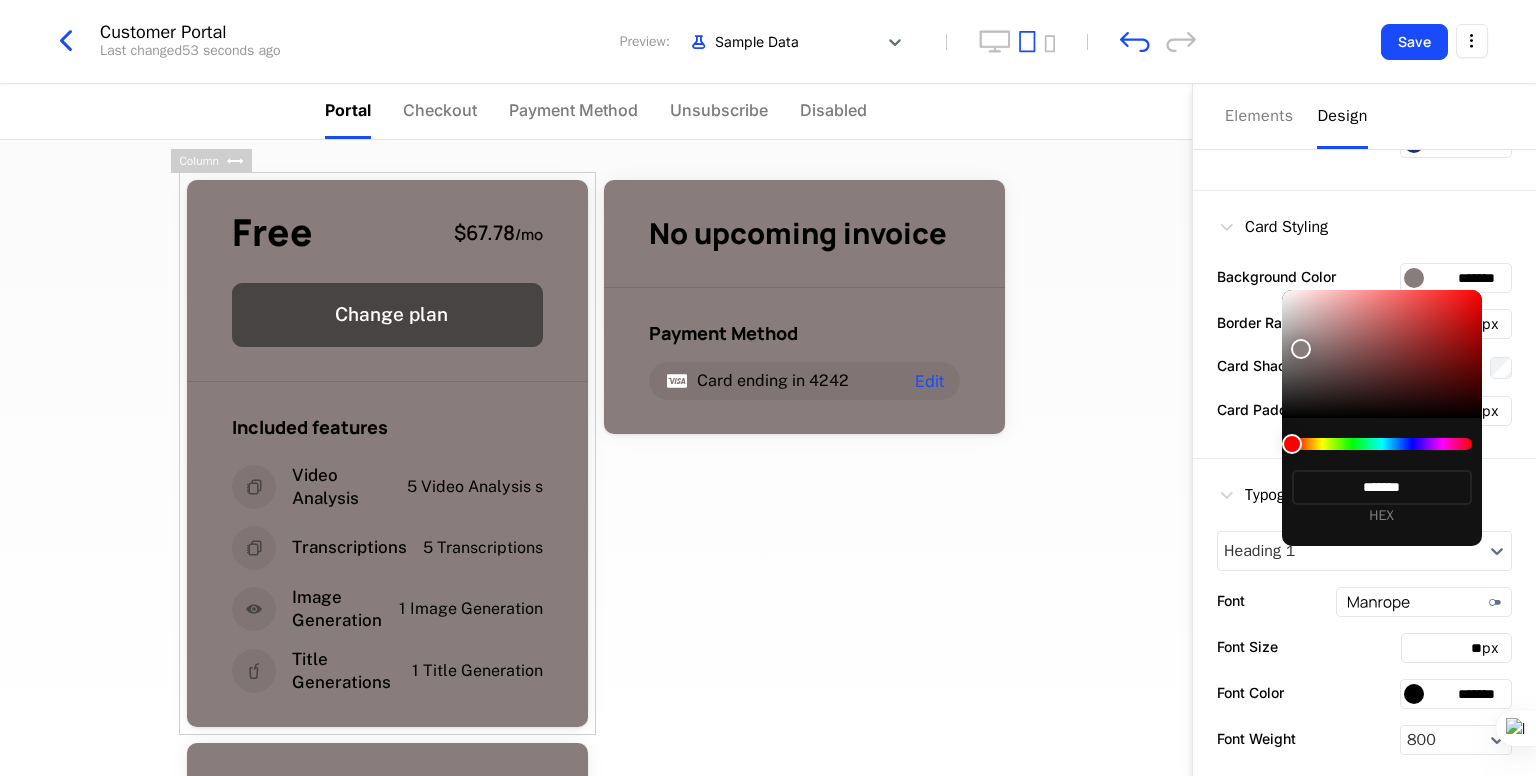 type on "*******" 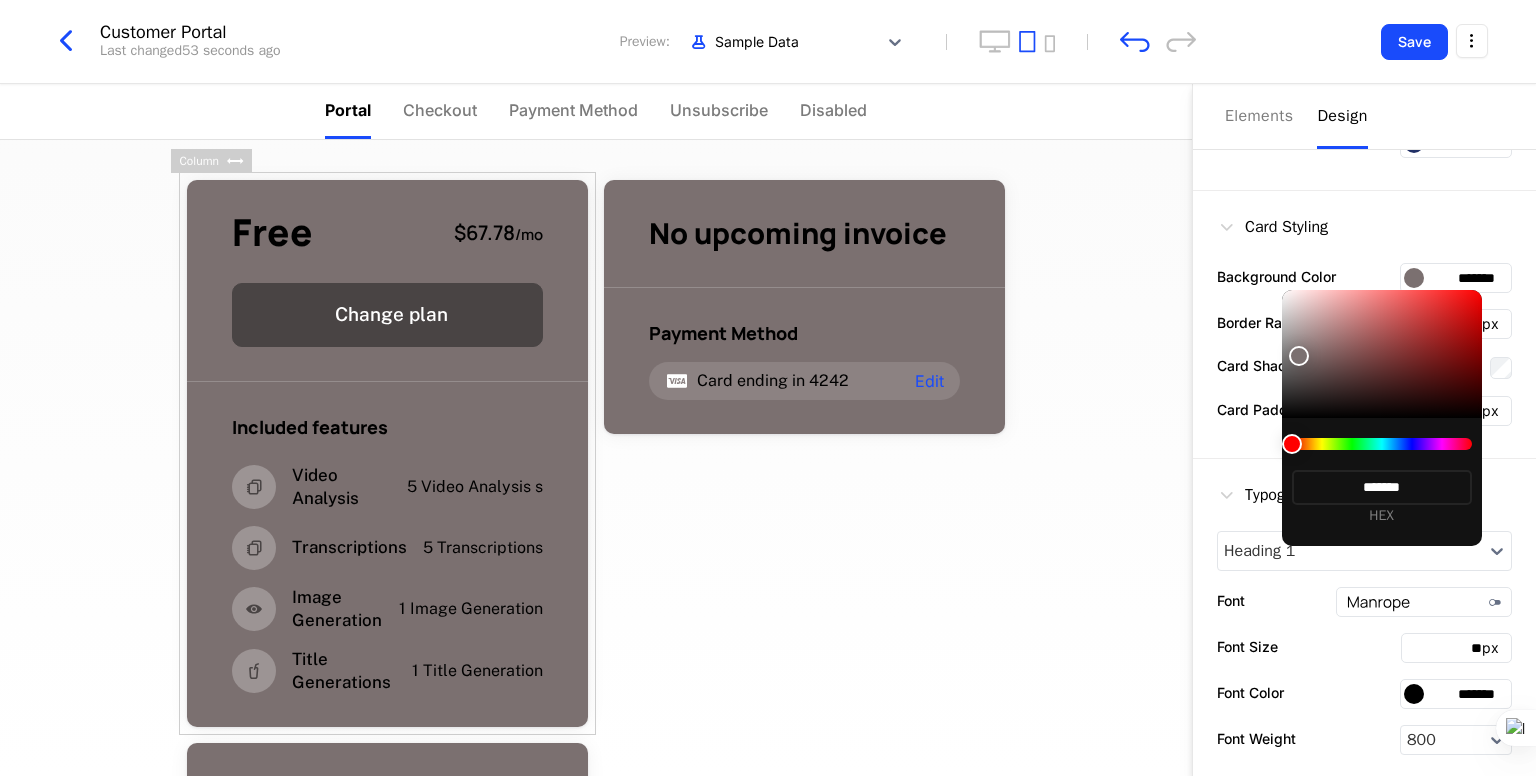 type on "*******" 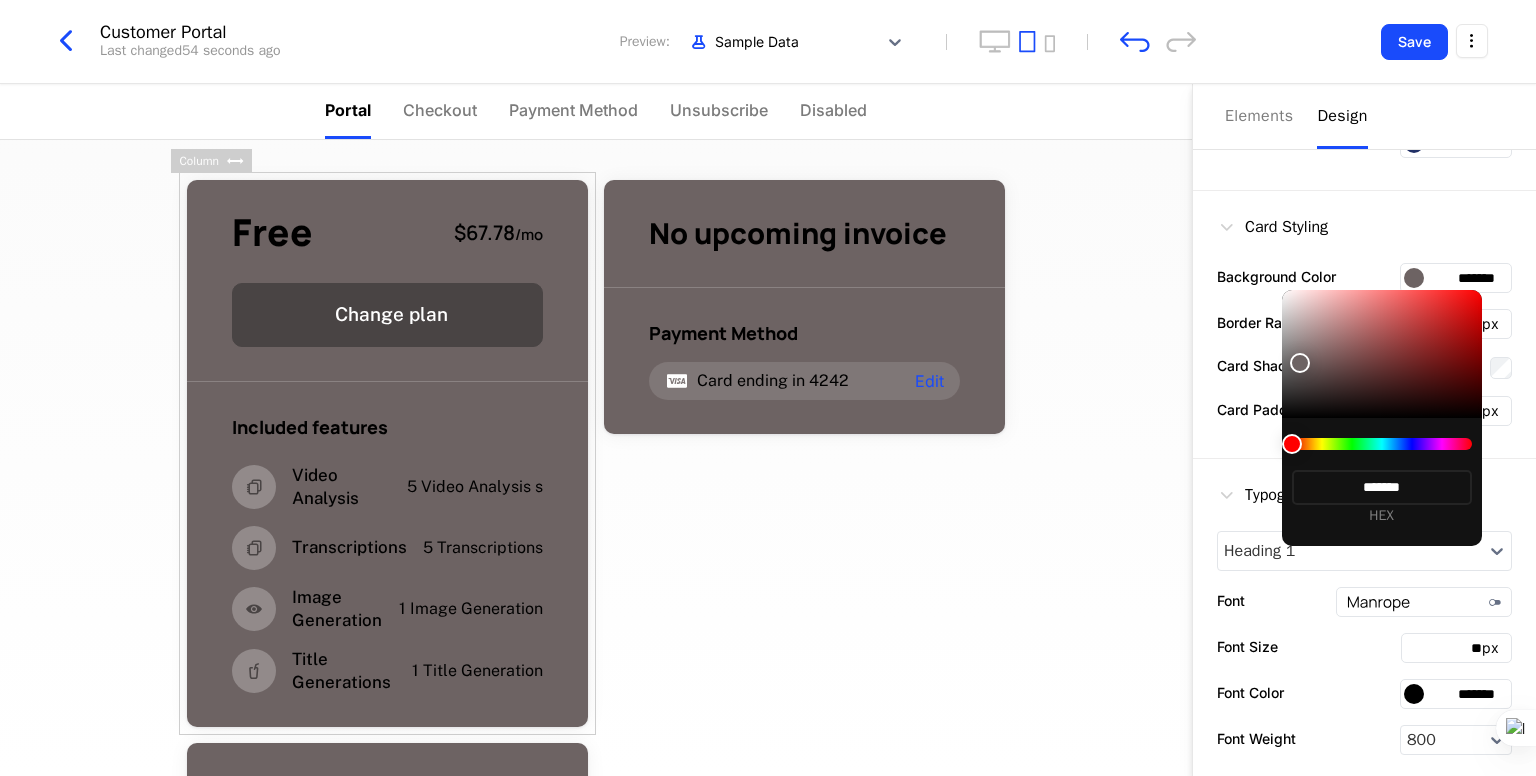 type on "*******" 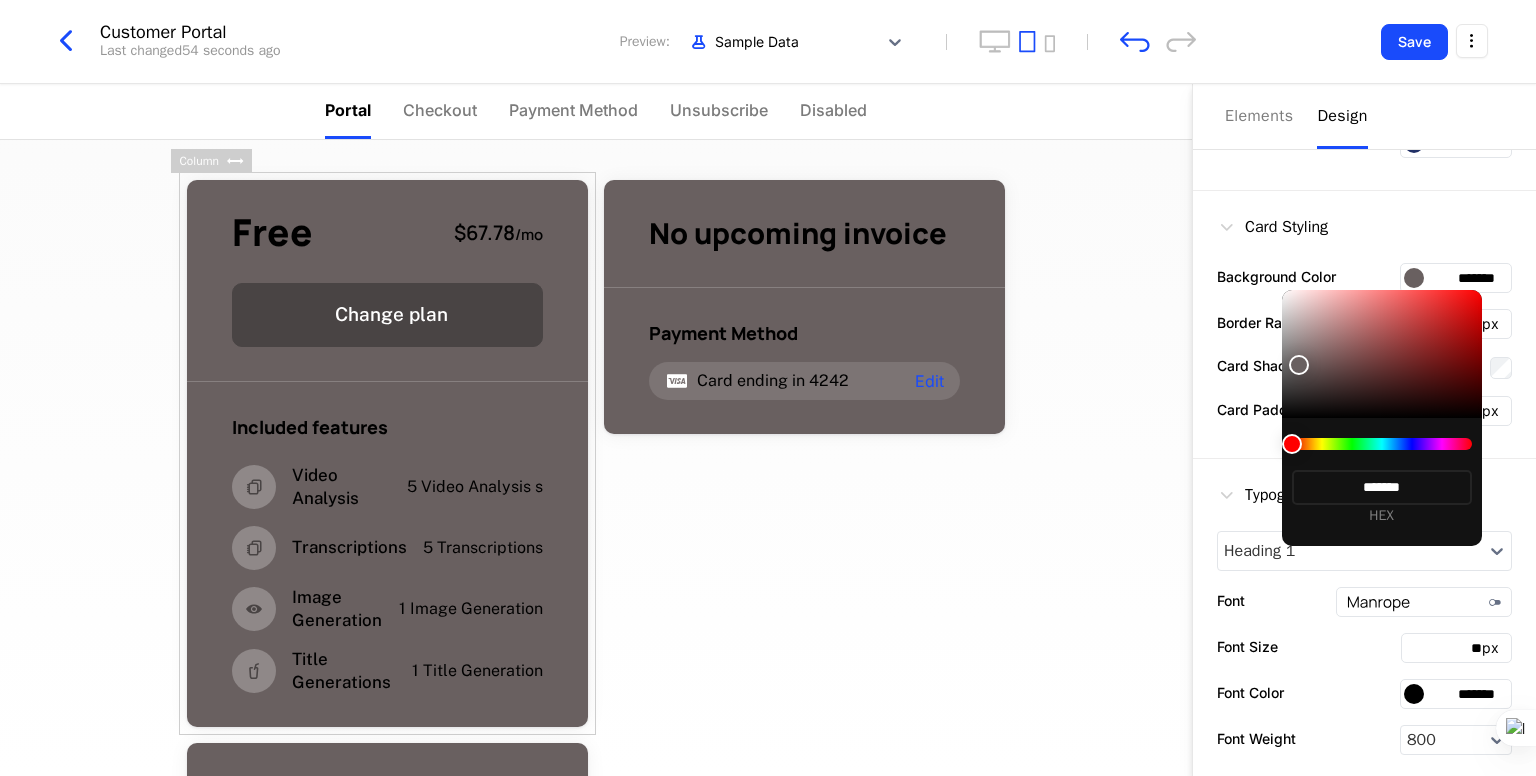 type on "*******" 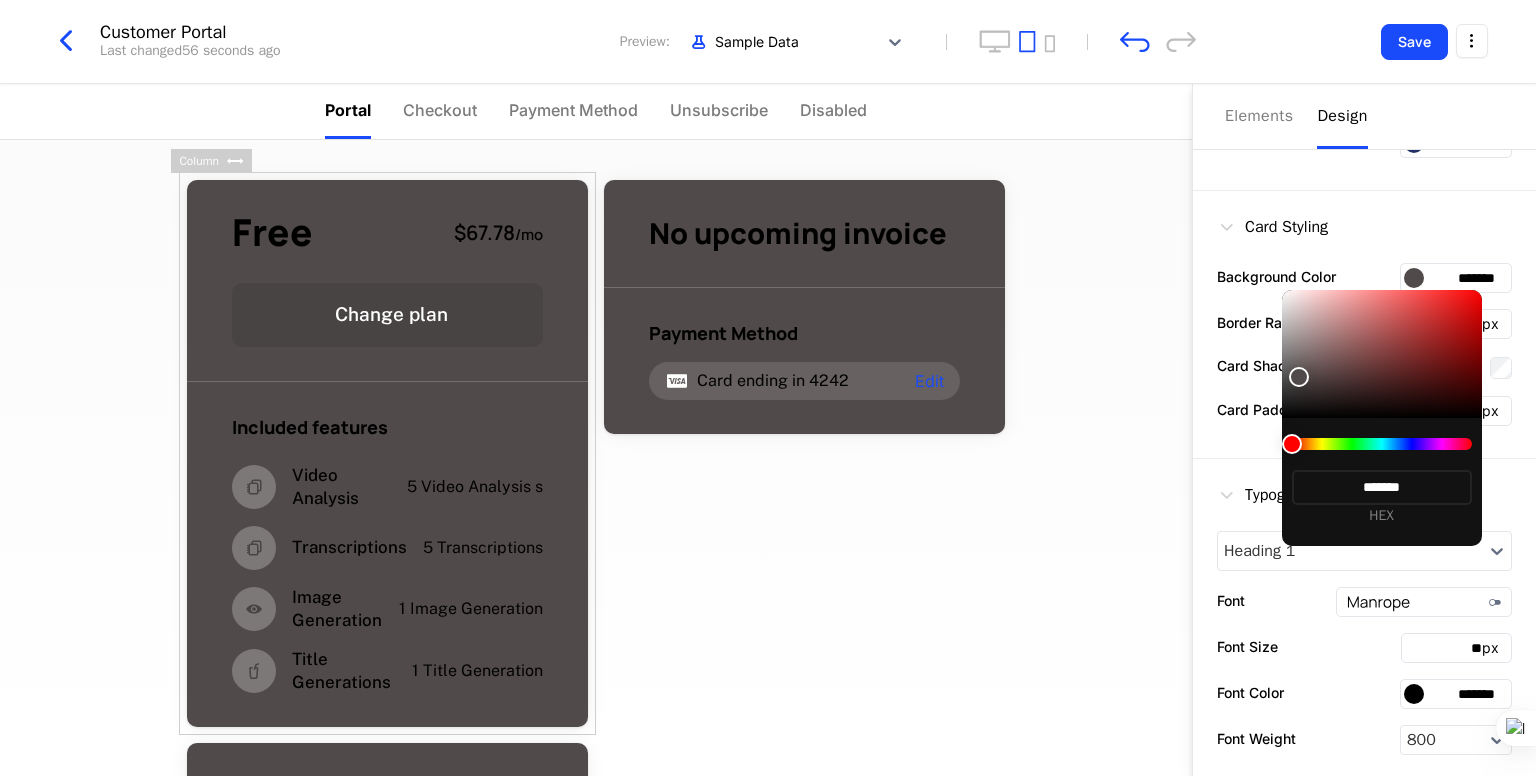 type on "*******" 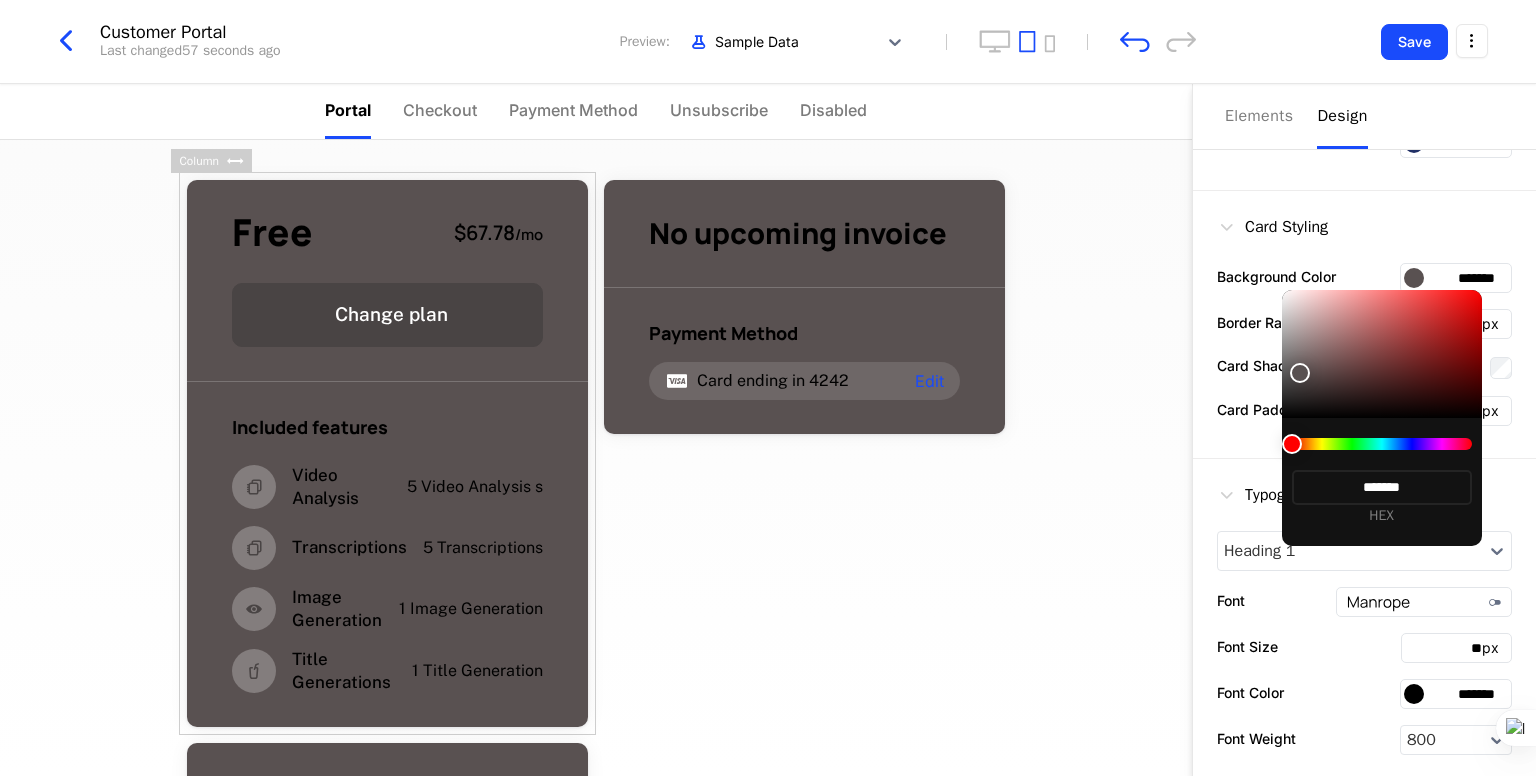 type on "*******" 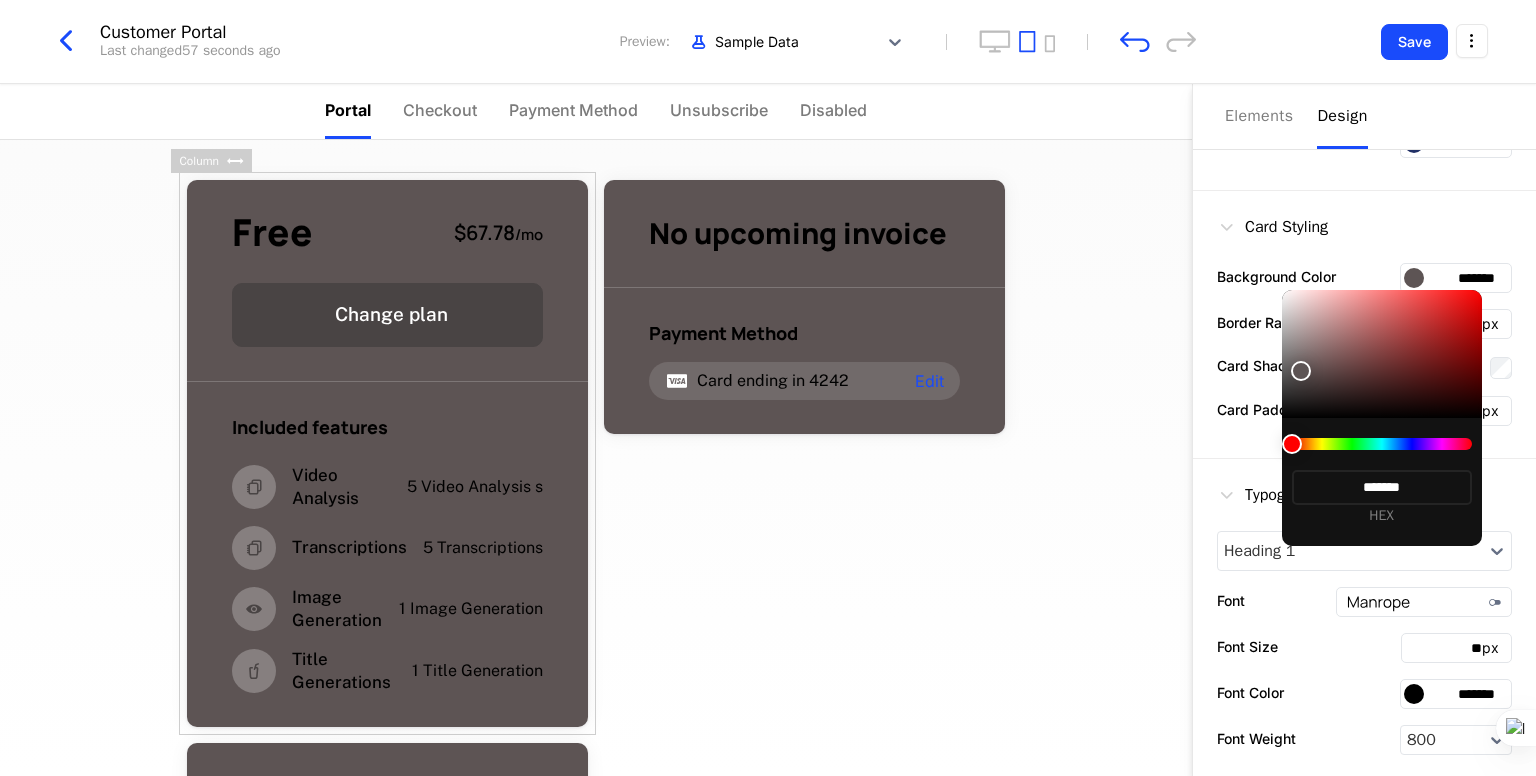 type on "*******" 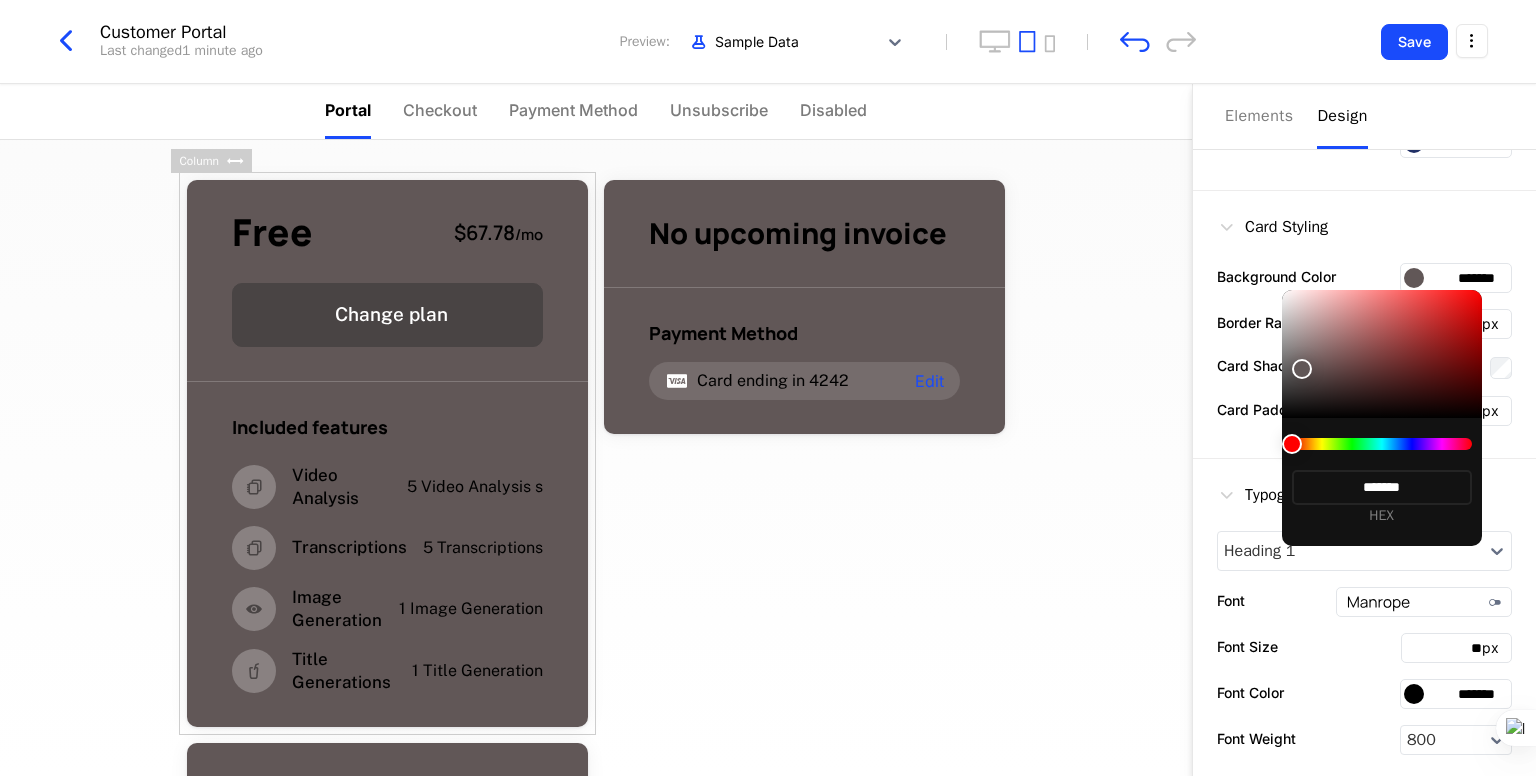type on "*******" 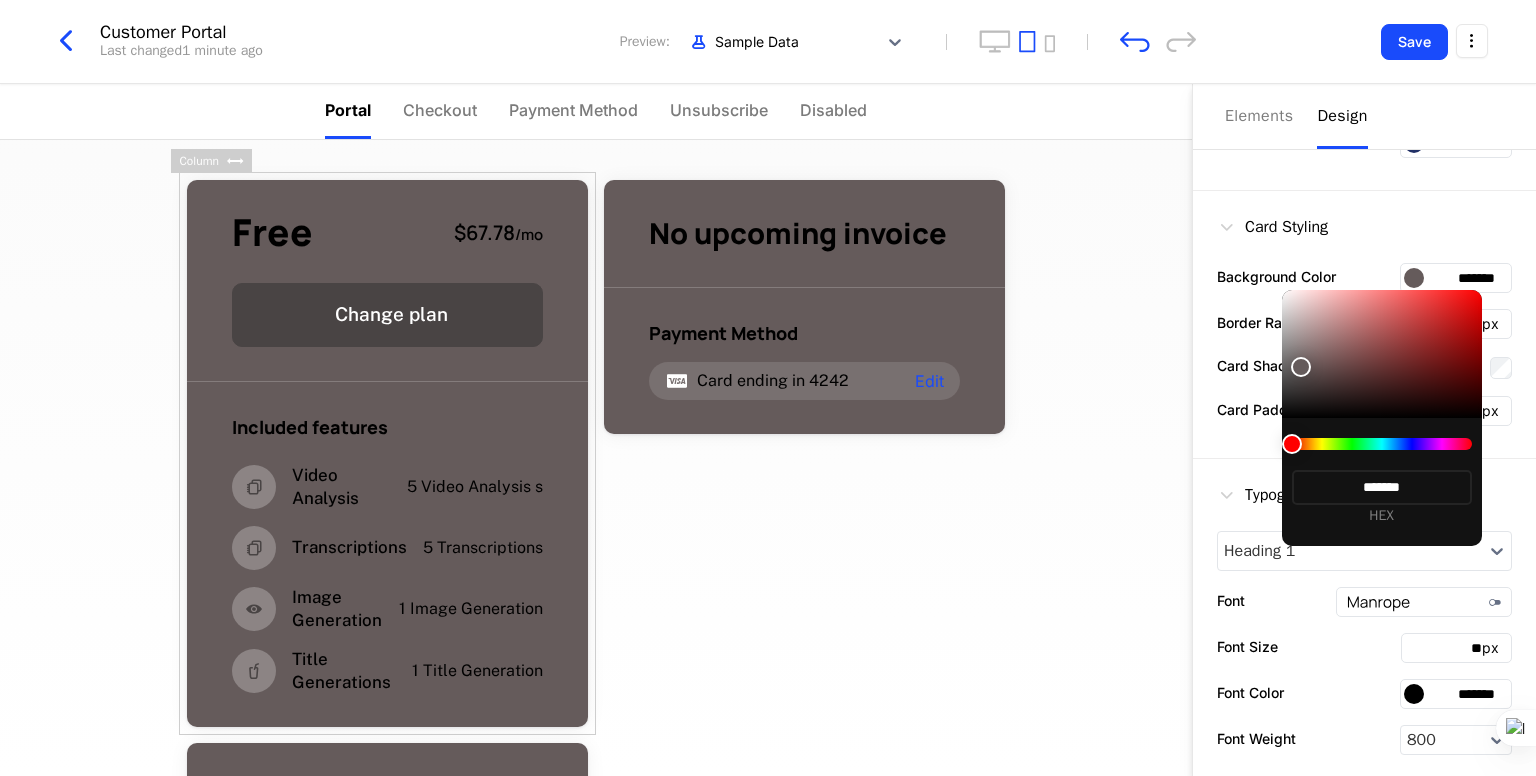 type on "*******" 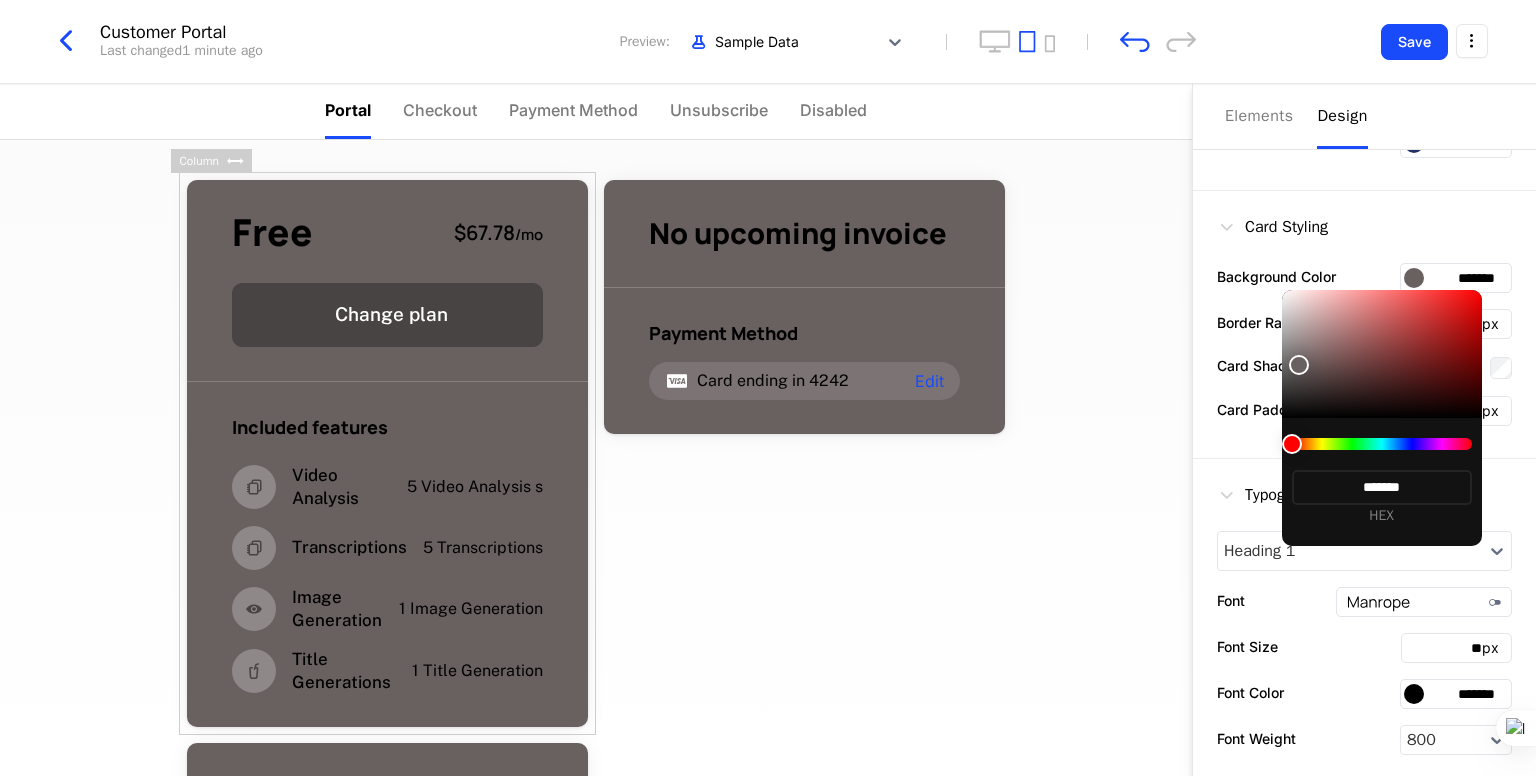 type on "*******" 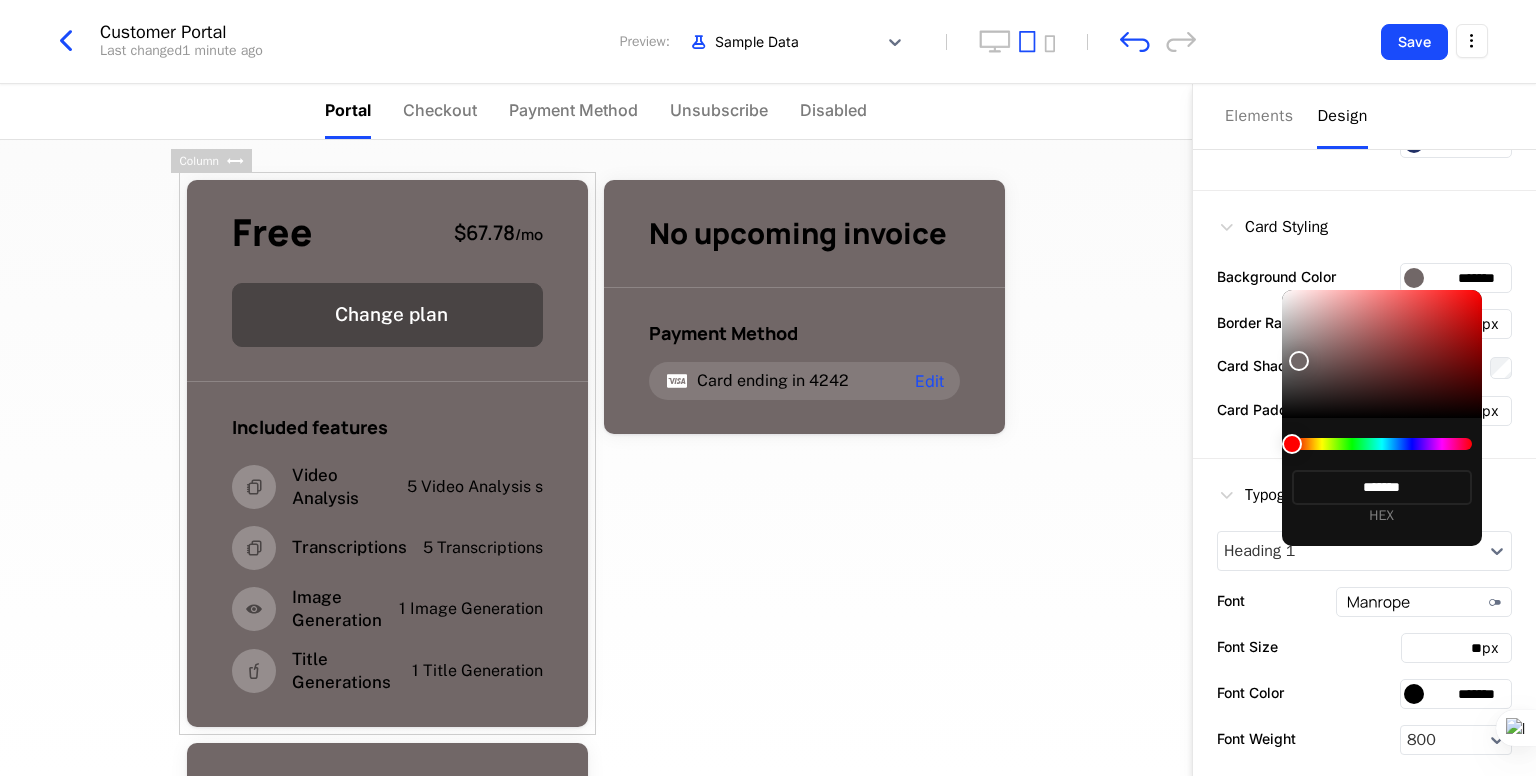 click at bounding box center [768, 388] 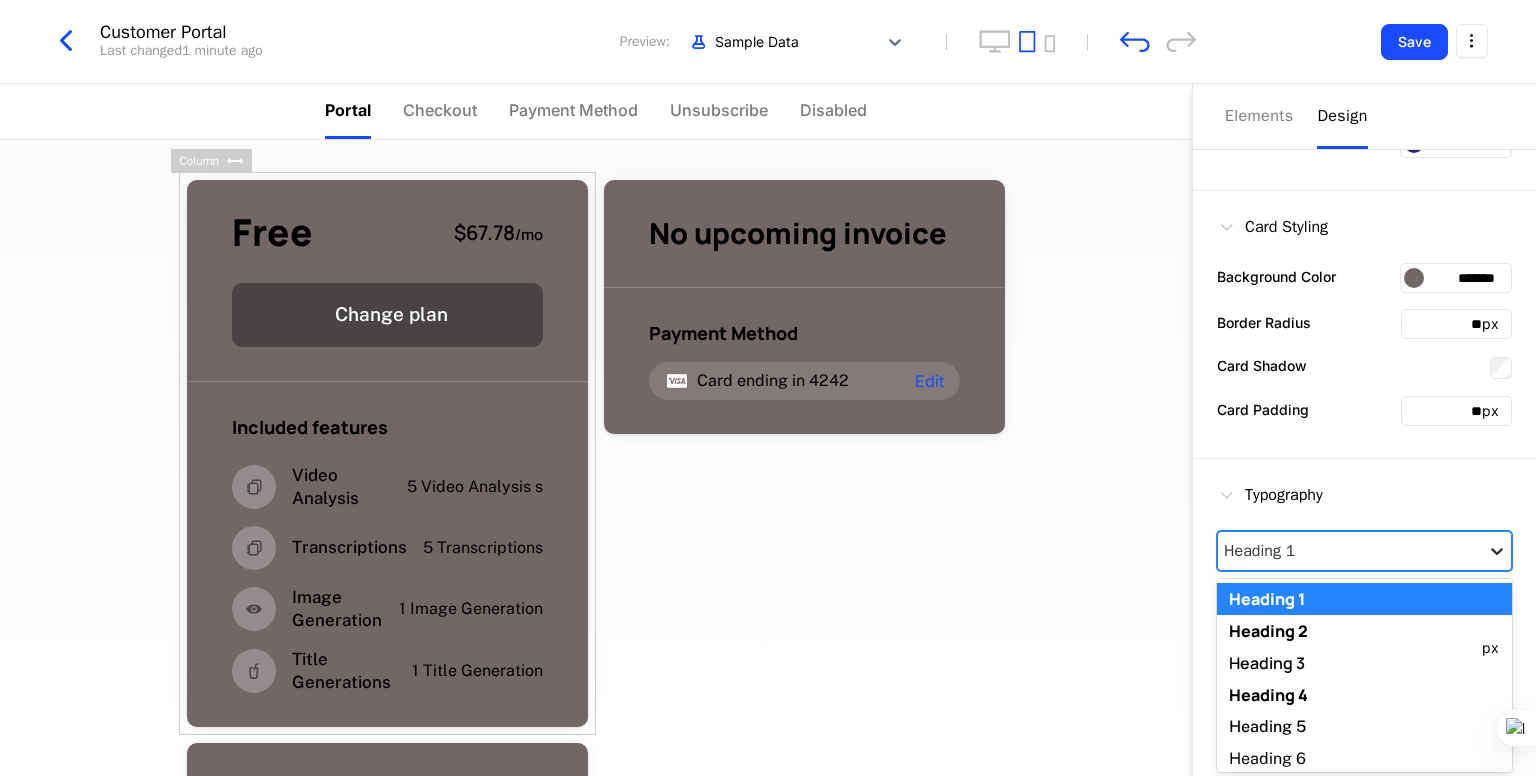 click 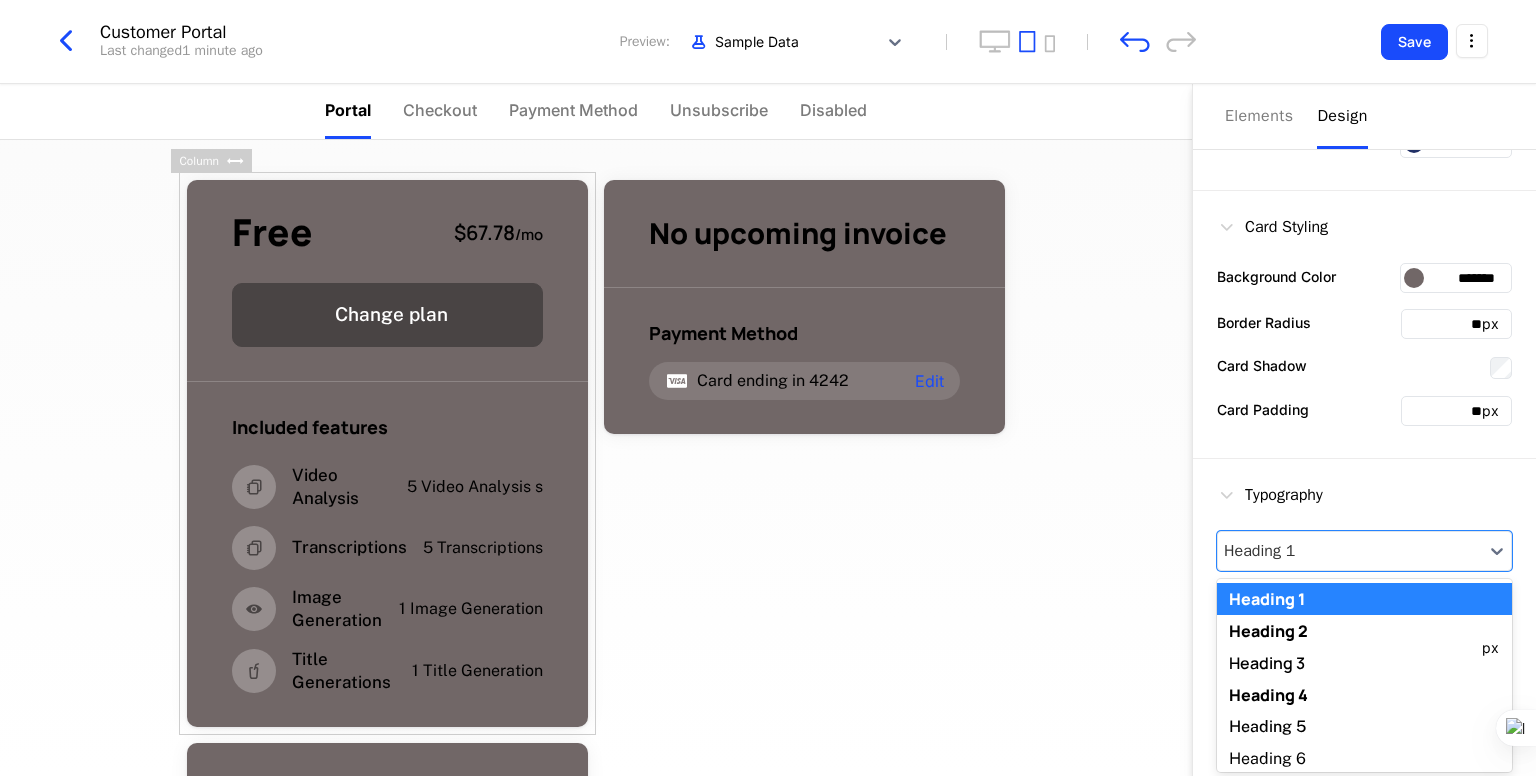 click on "Heading 1" at bounding box center (1364, 599) 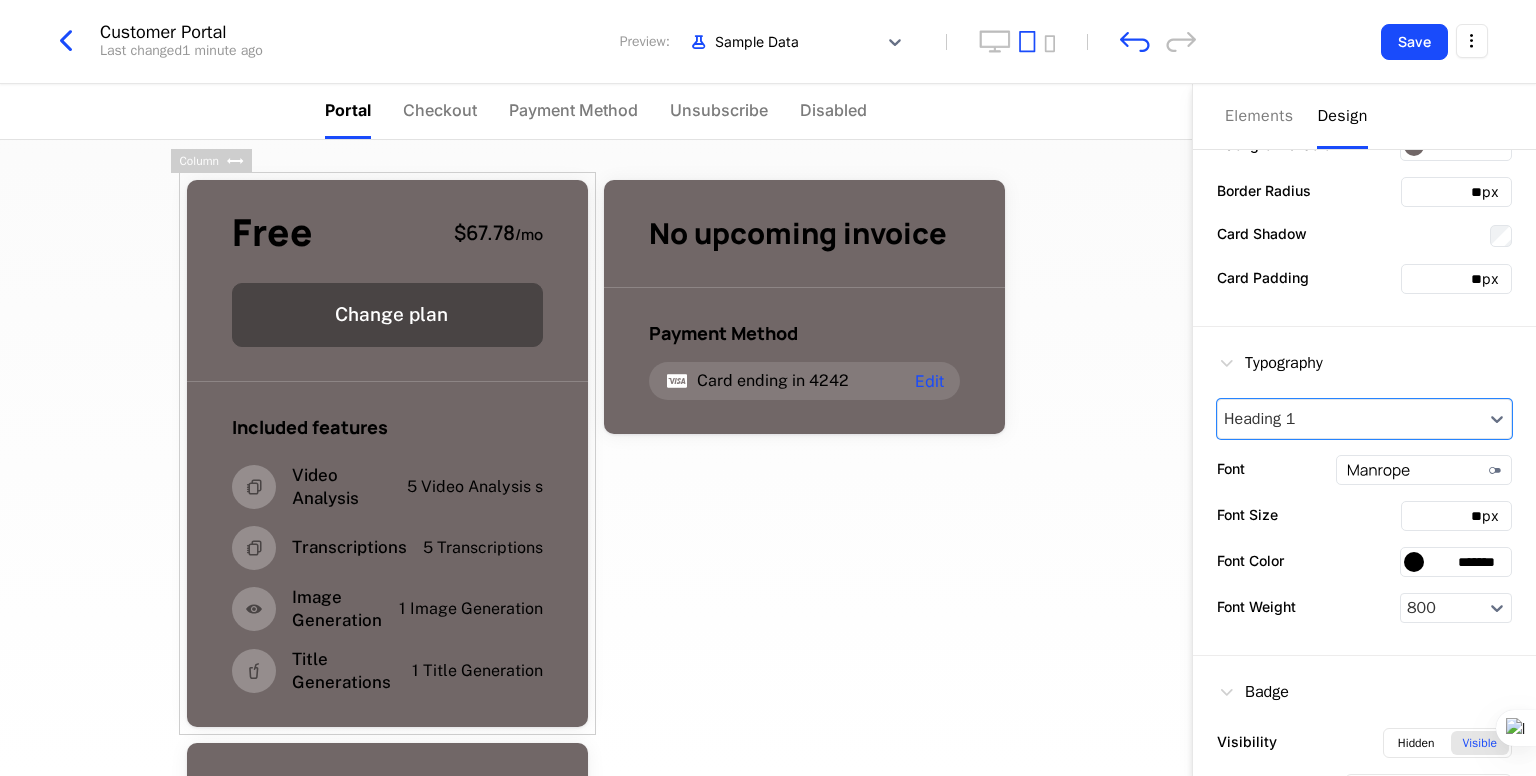 scroll, scrollTop: 431, scrollLeft: 0, axis: vertical 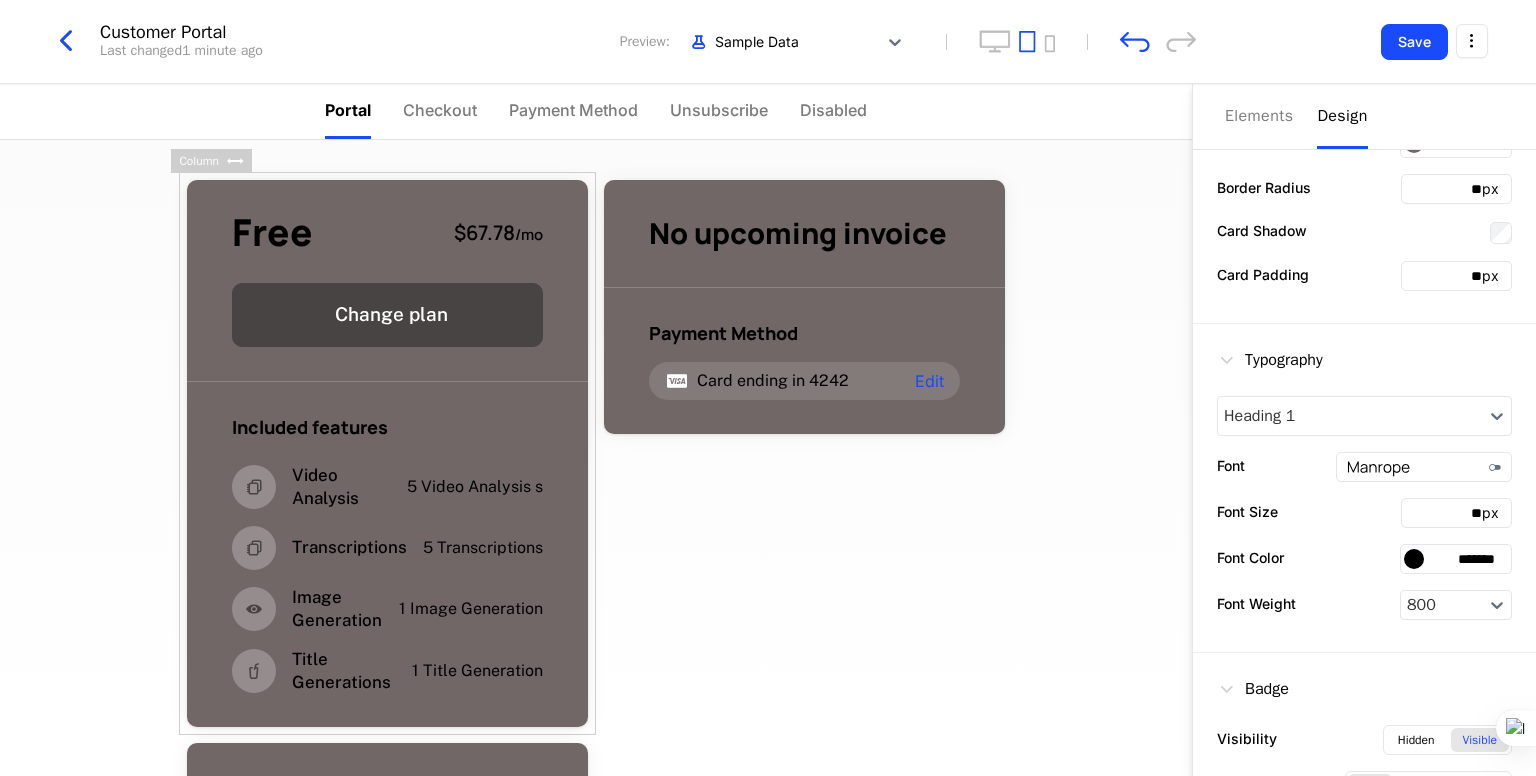 click at bounding box center [1414, 559] 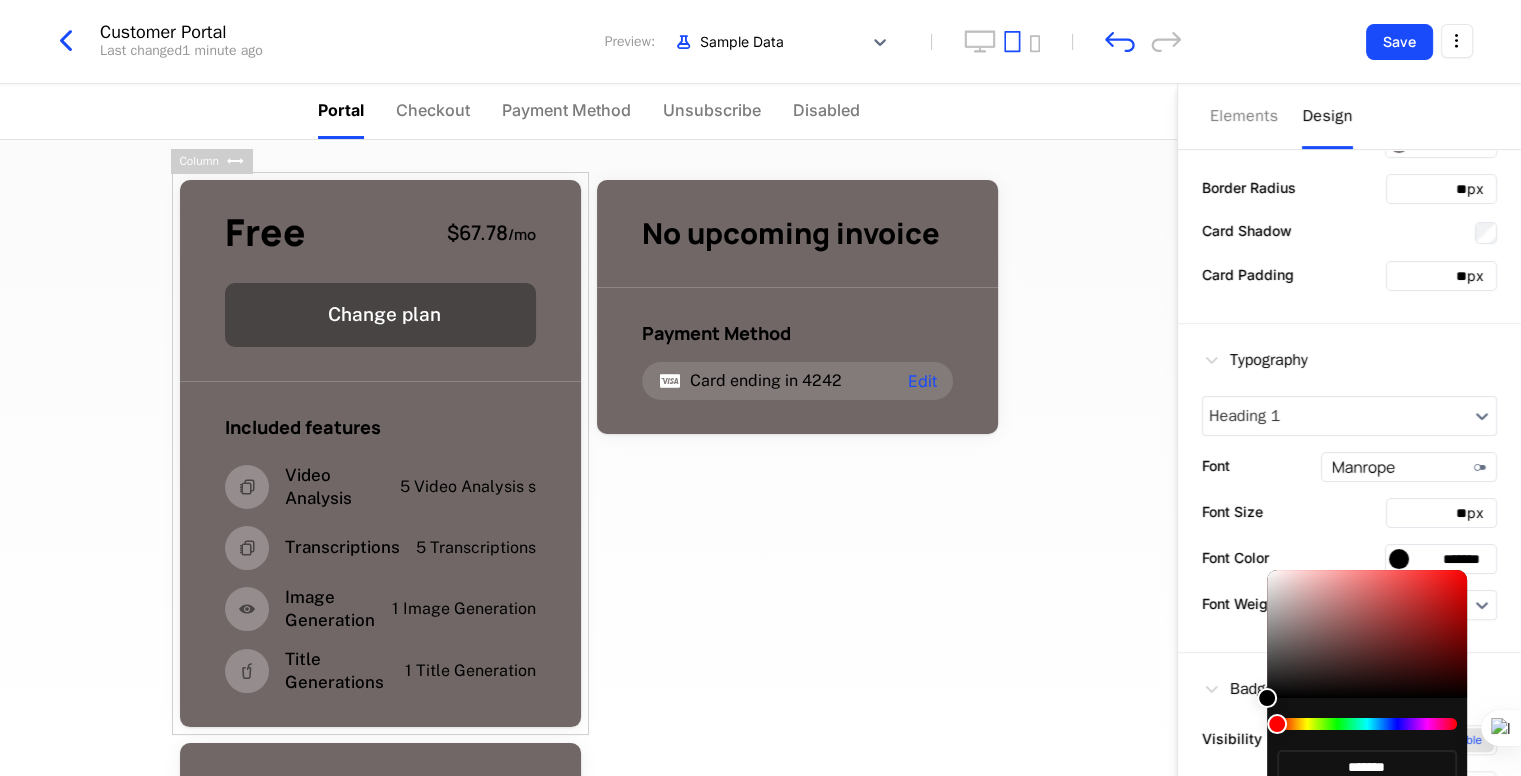 type on "*******" 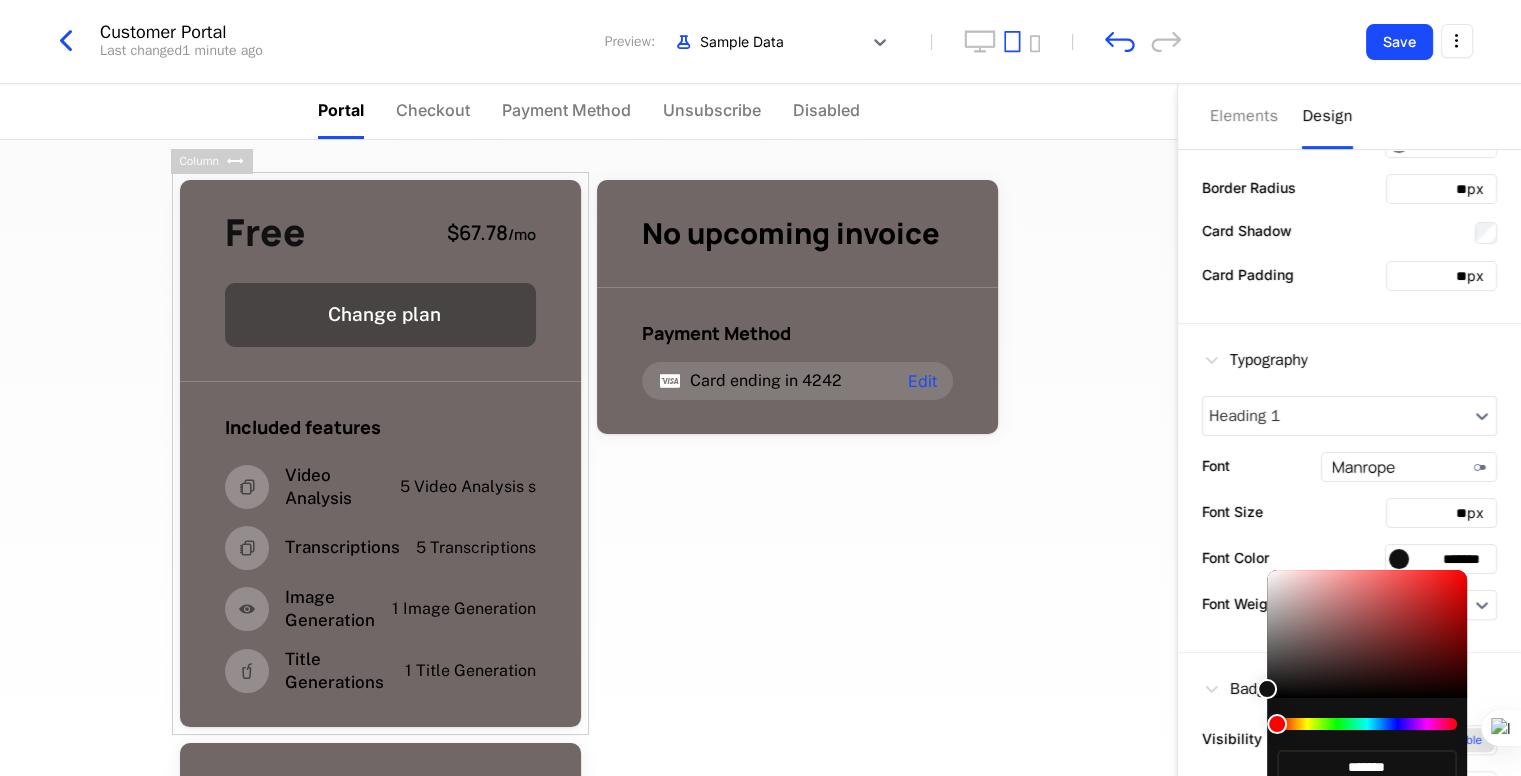 type on "*******" 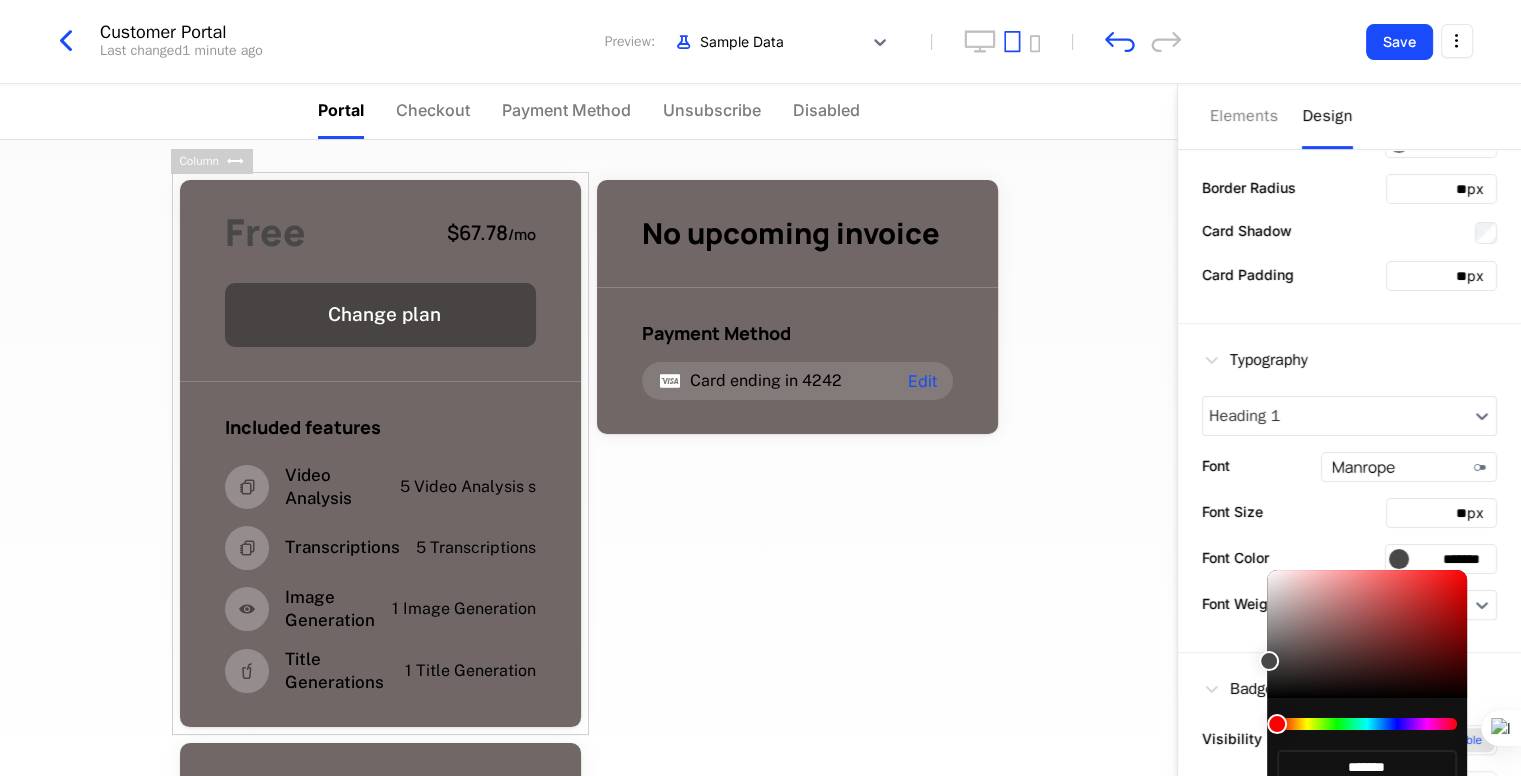 type on "*******" 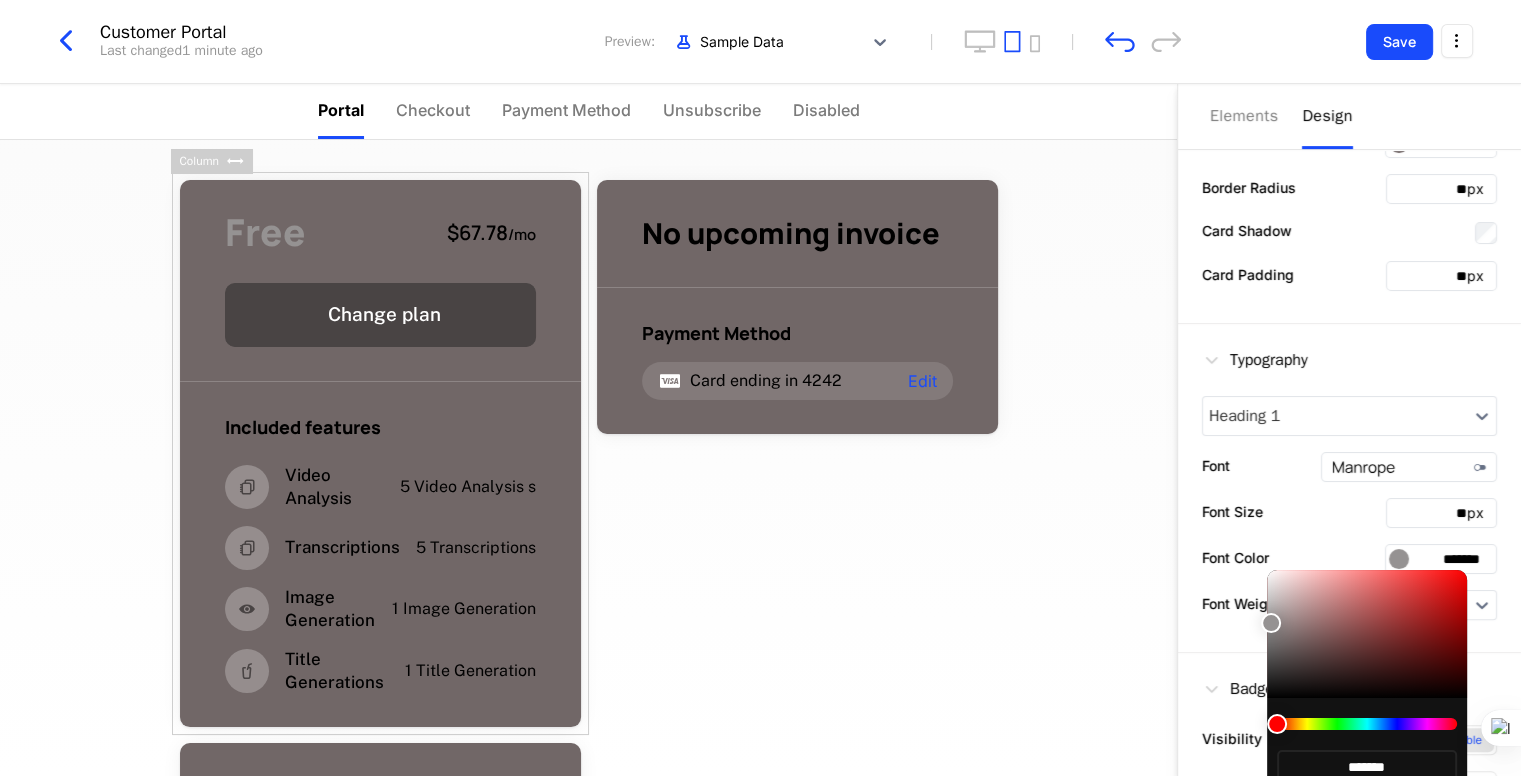 type on "*******" 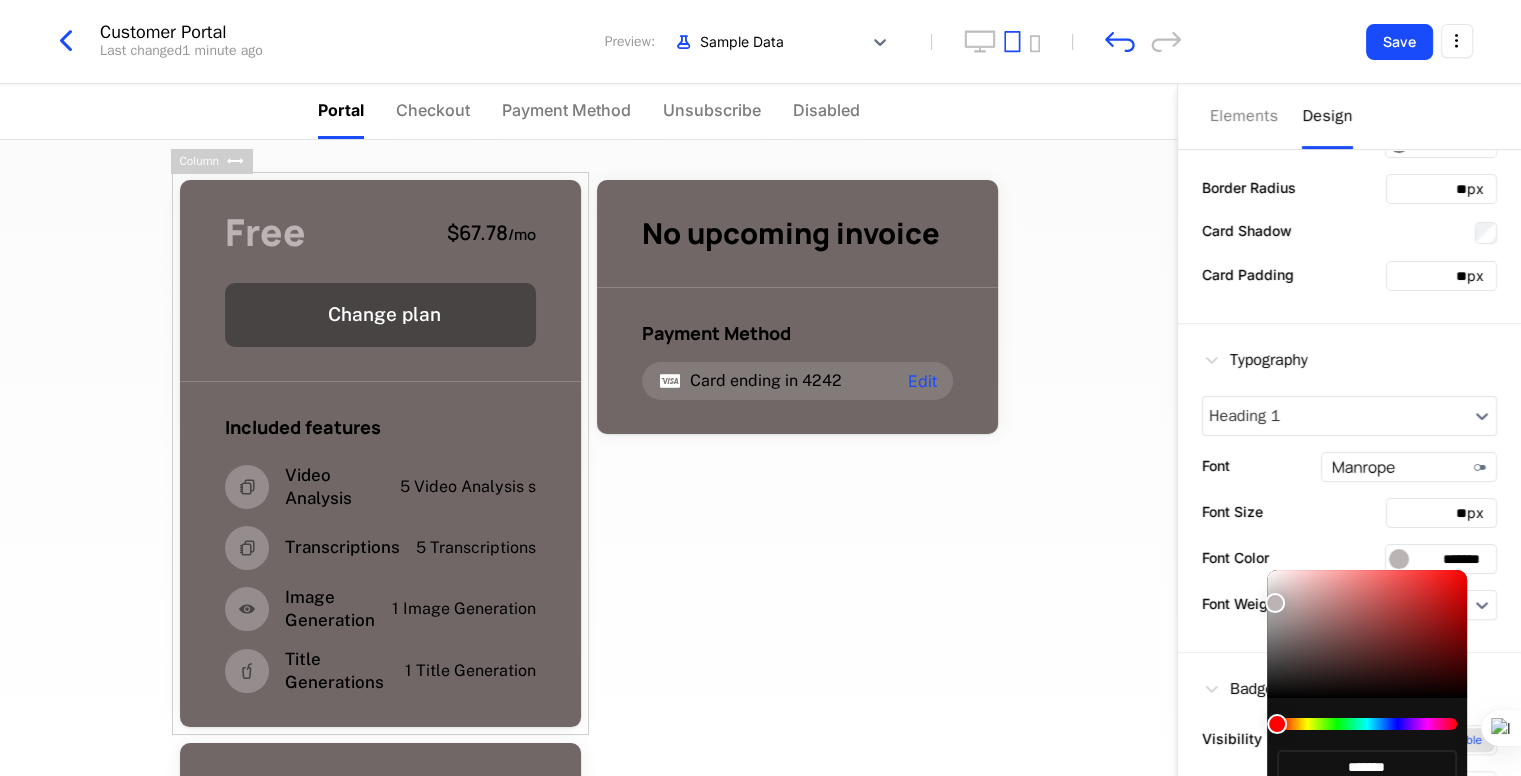 type on "*******" 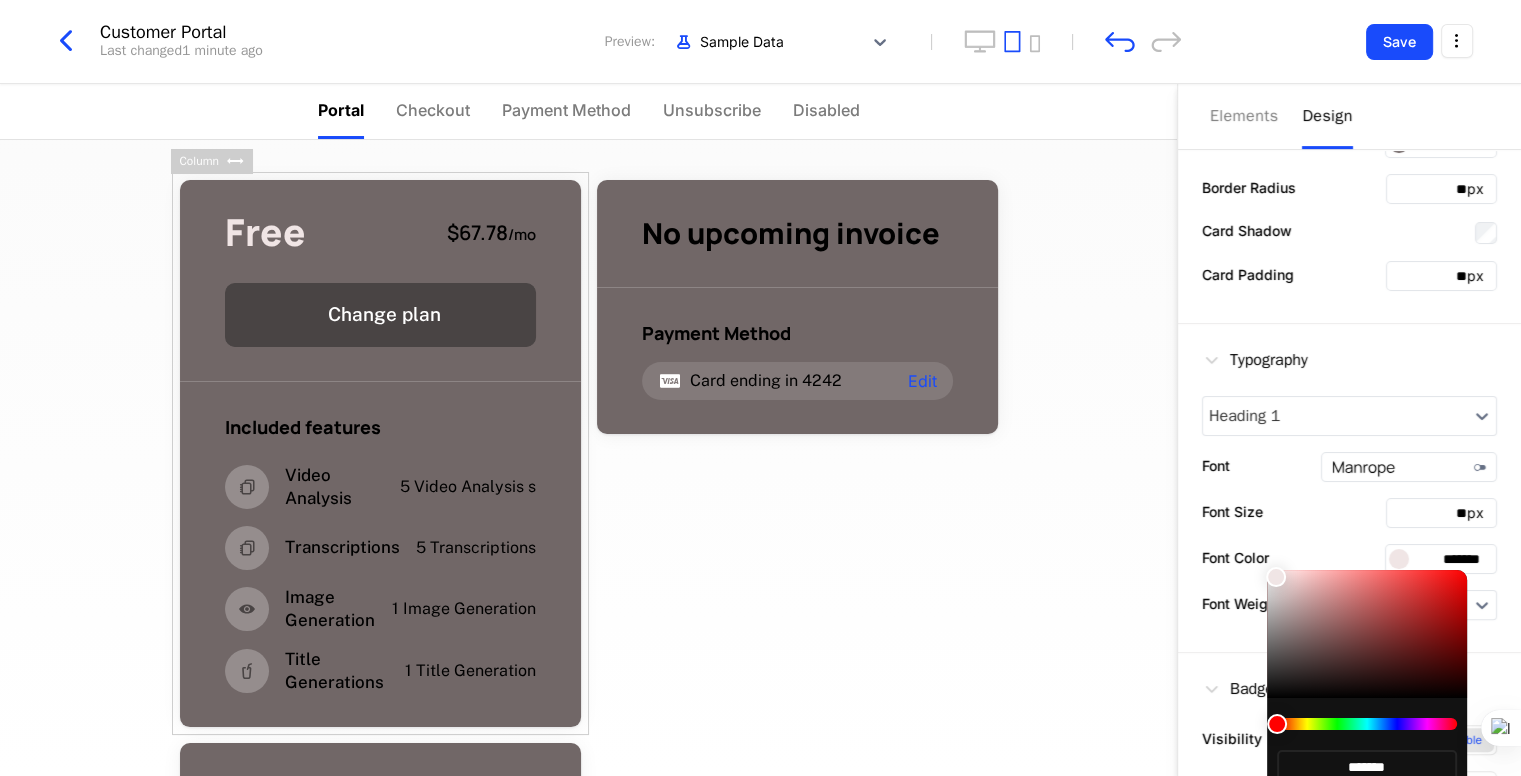 drag, startPoint x: 1271, startPoint y: 689, endPoint x: 1276, endPoint y: 577, distance: 112.11155 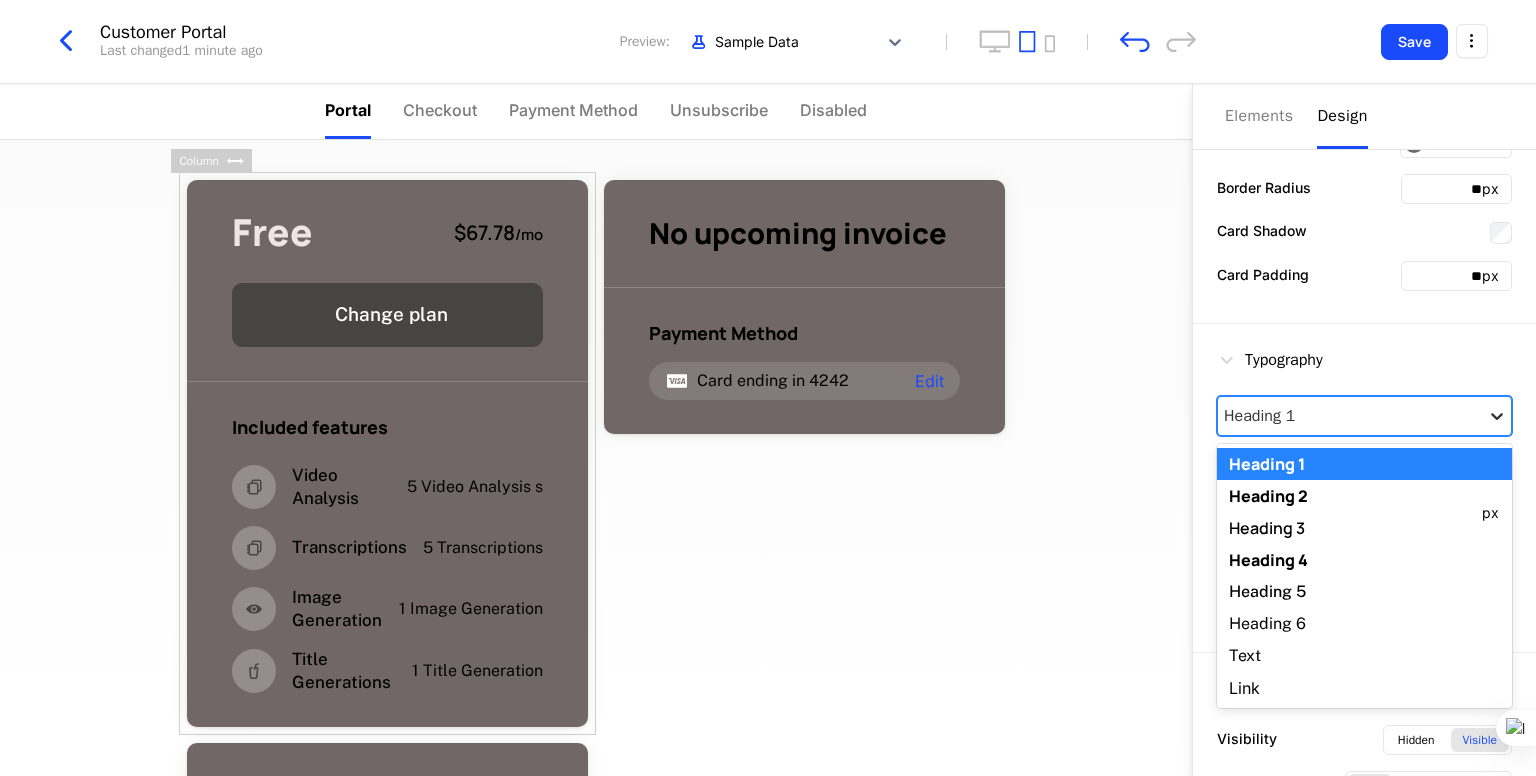 click 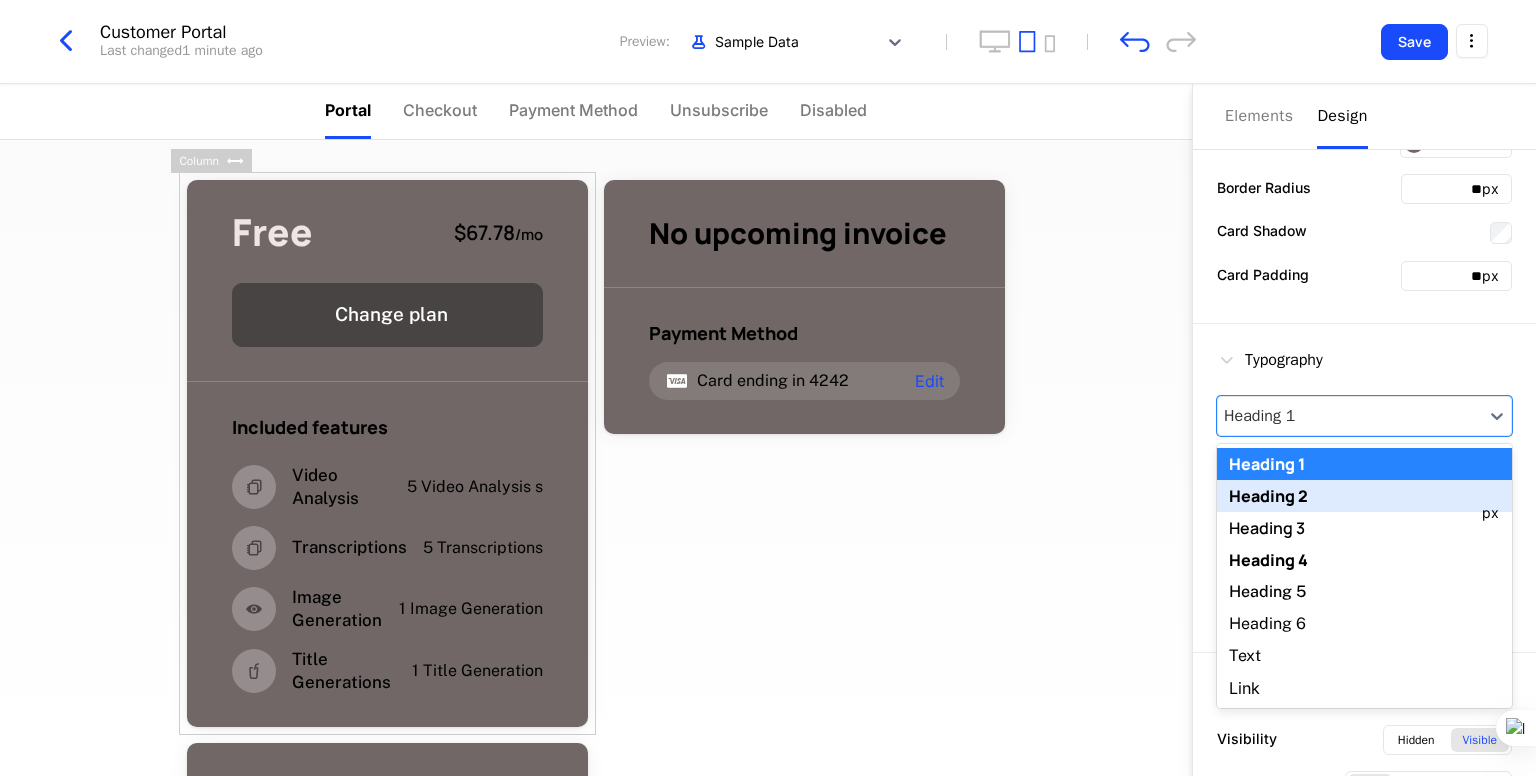 click on "Heading 2" at bounding box center [1364, 496] 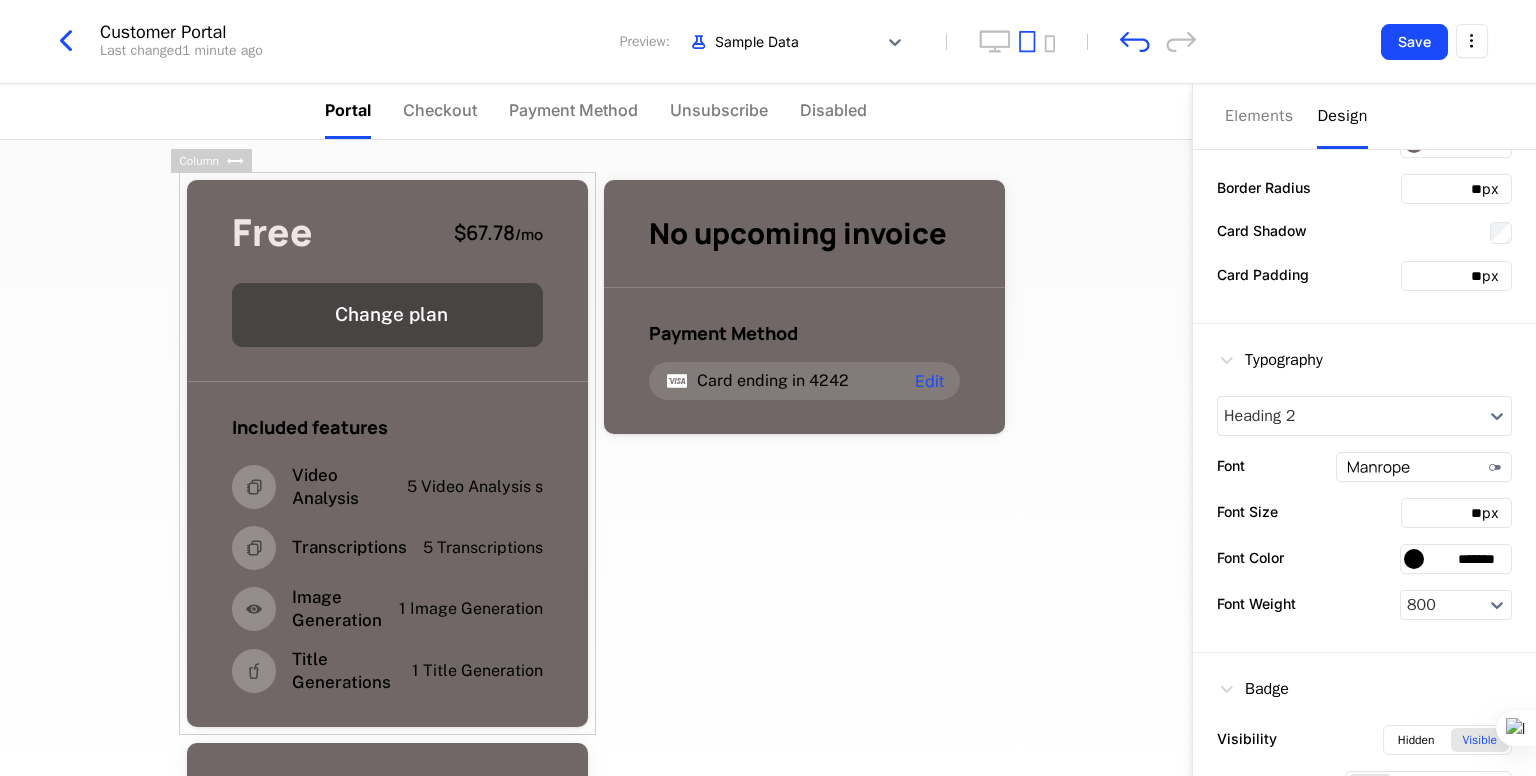 click at bounding box center (1414, 559) 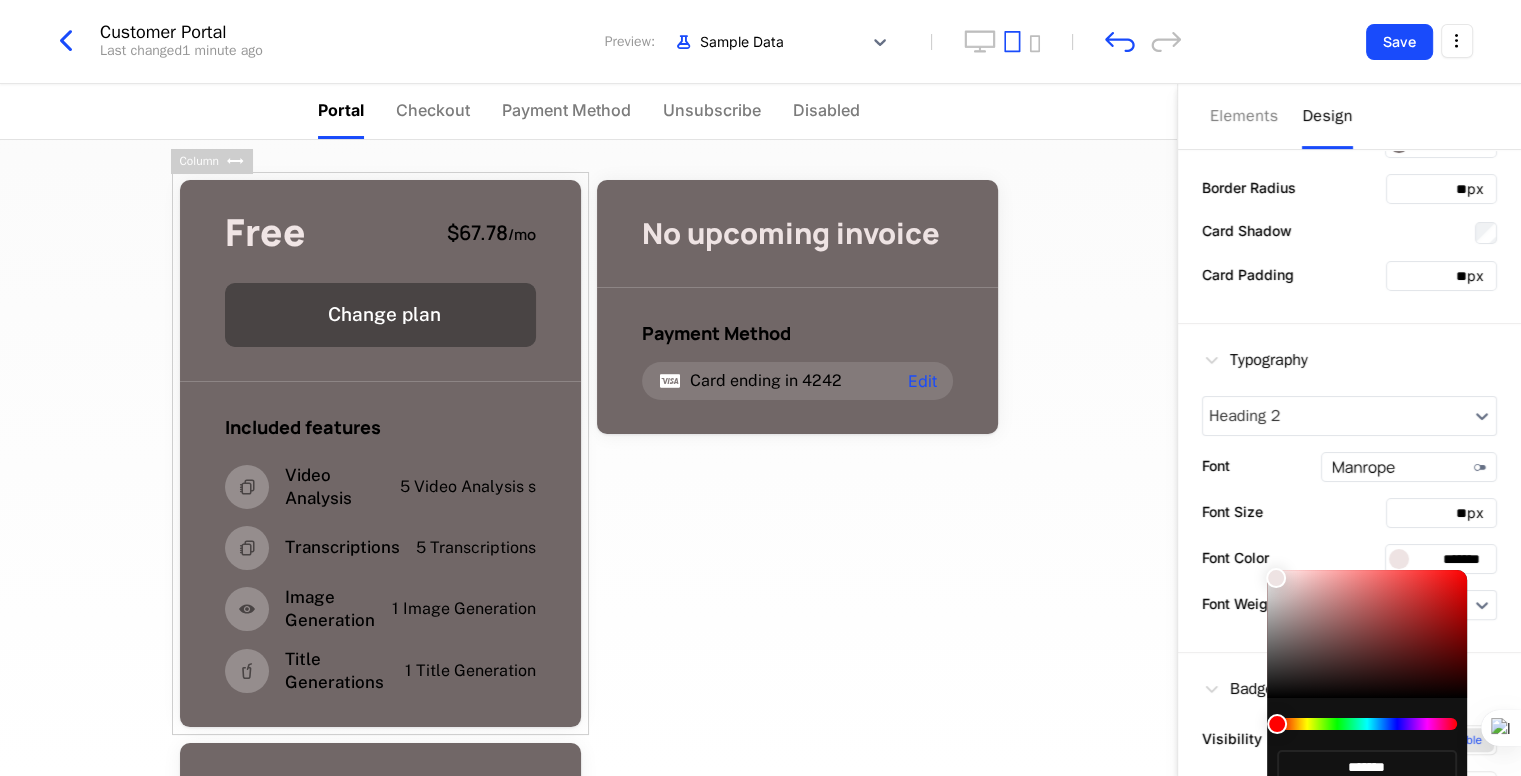 drag, startPoint x: 1267, startPoint y: 691, endPoint x: 1279, endPoint y: 581, distance: 110.65261 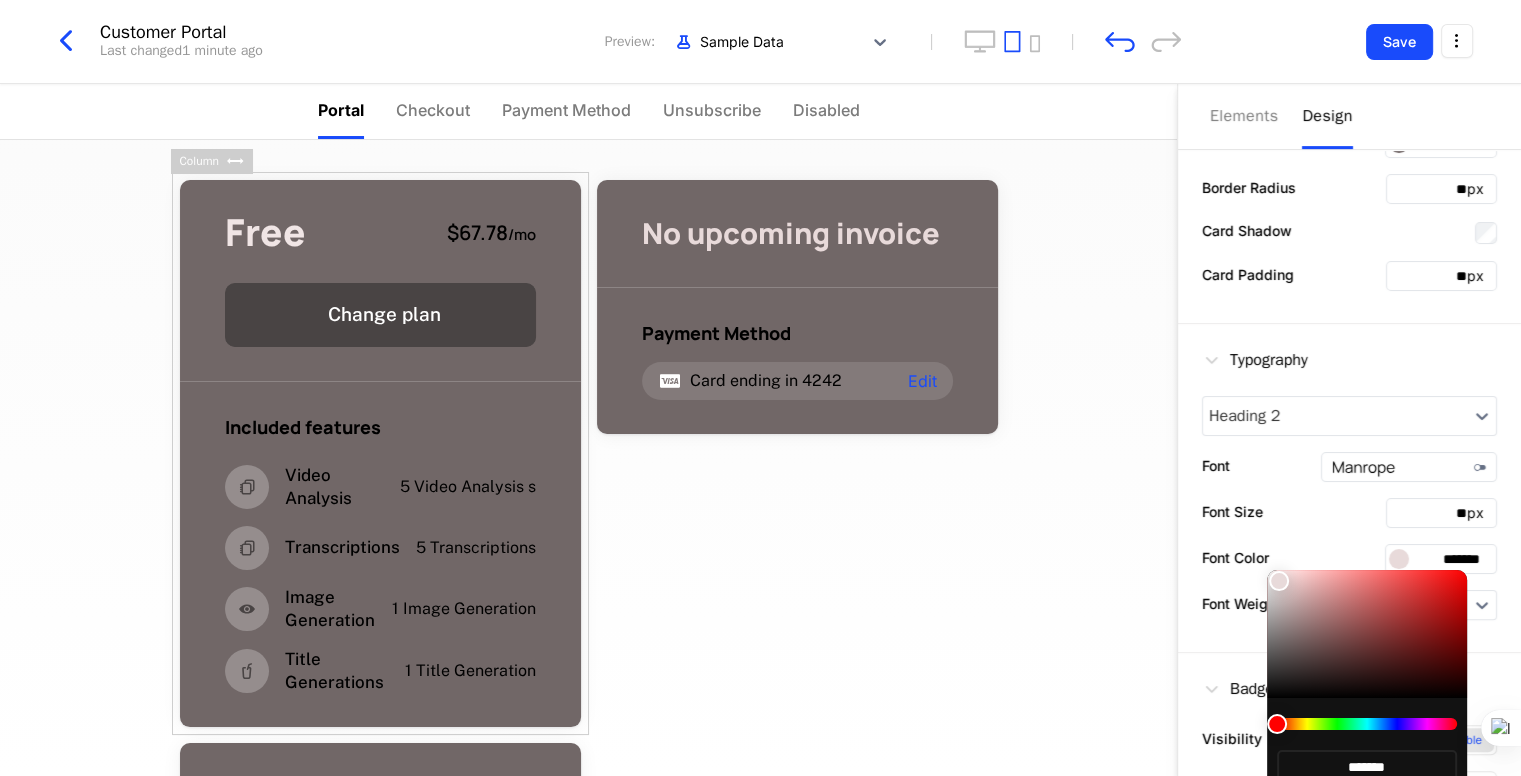 click at bounding box center [760, 388] 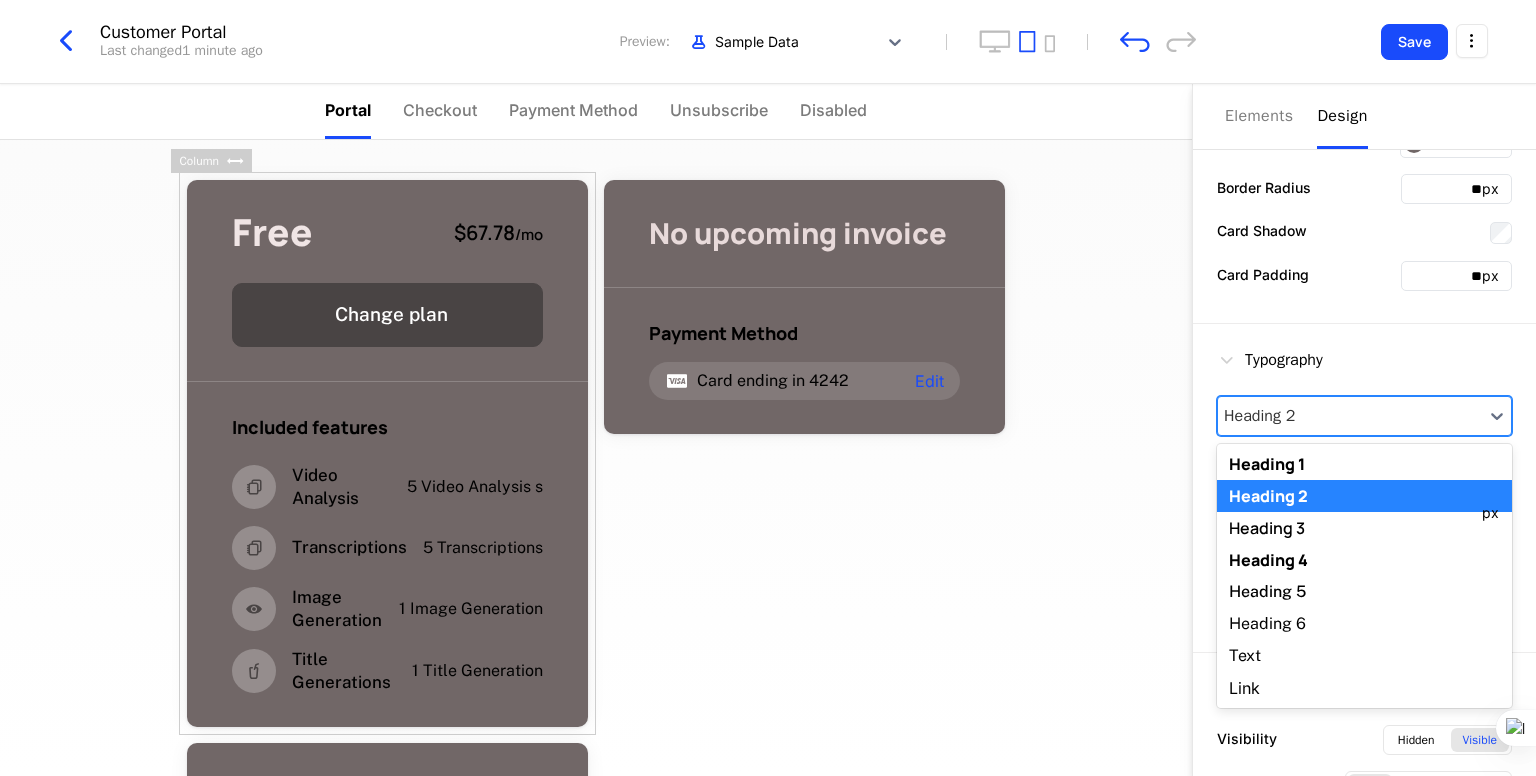 click at bounding box center [1350, 416] 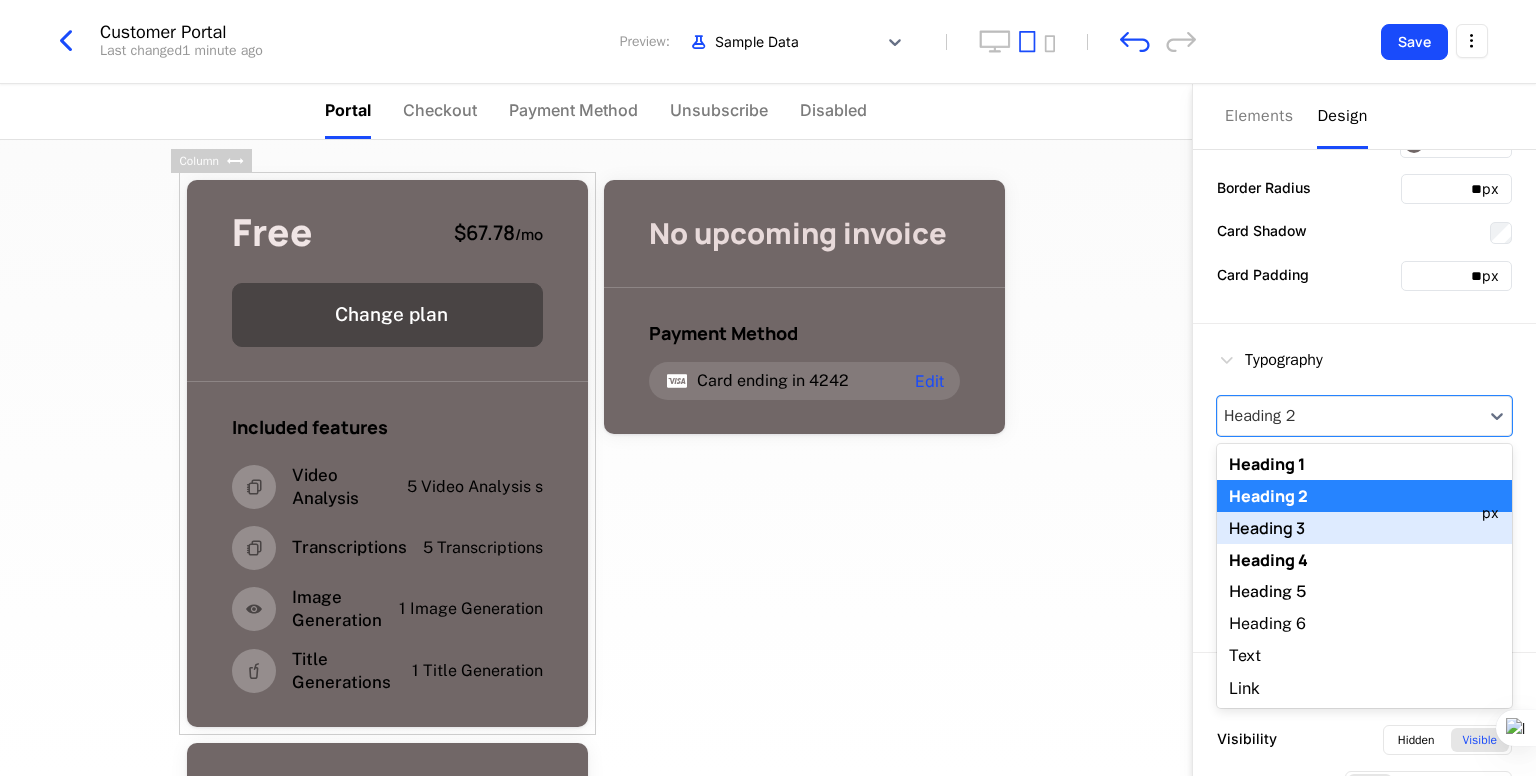 click on "Heading 3" at bounding box center [1364, 528] 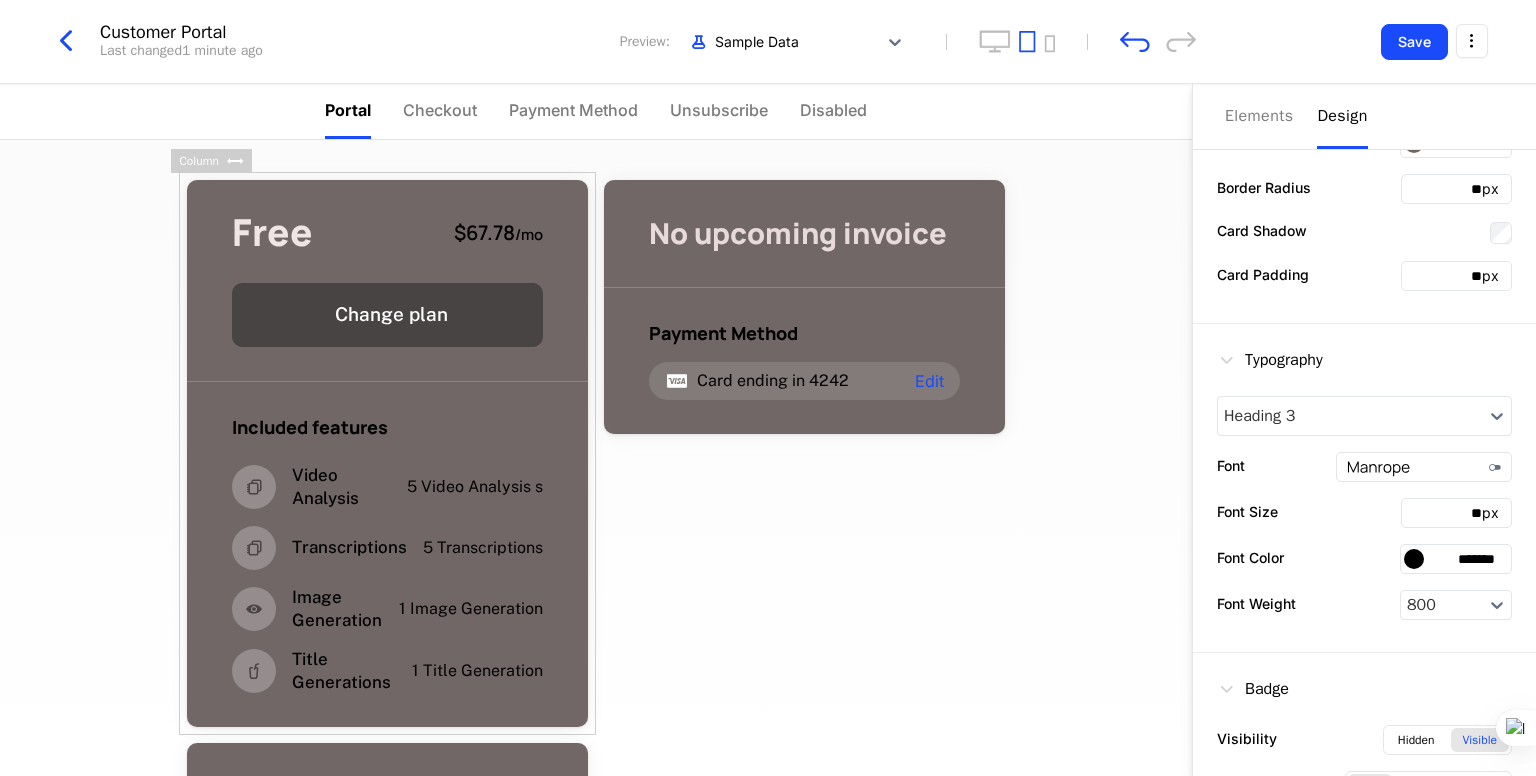 click at bounding box center (1414, 559) 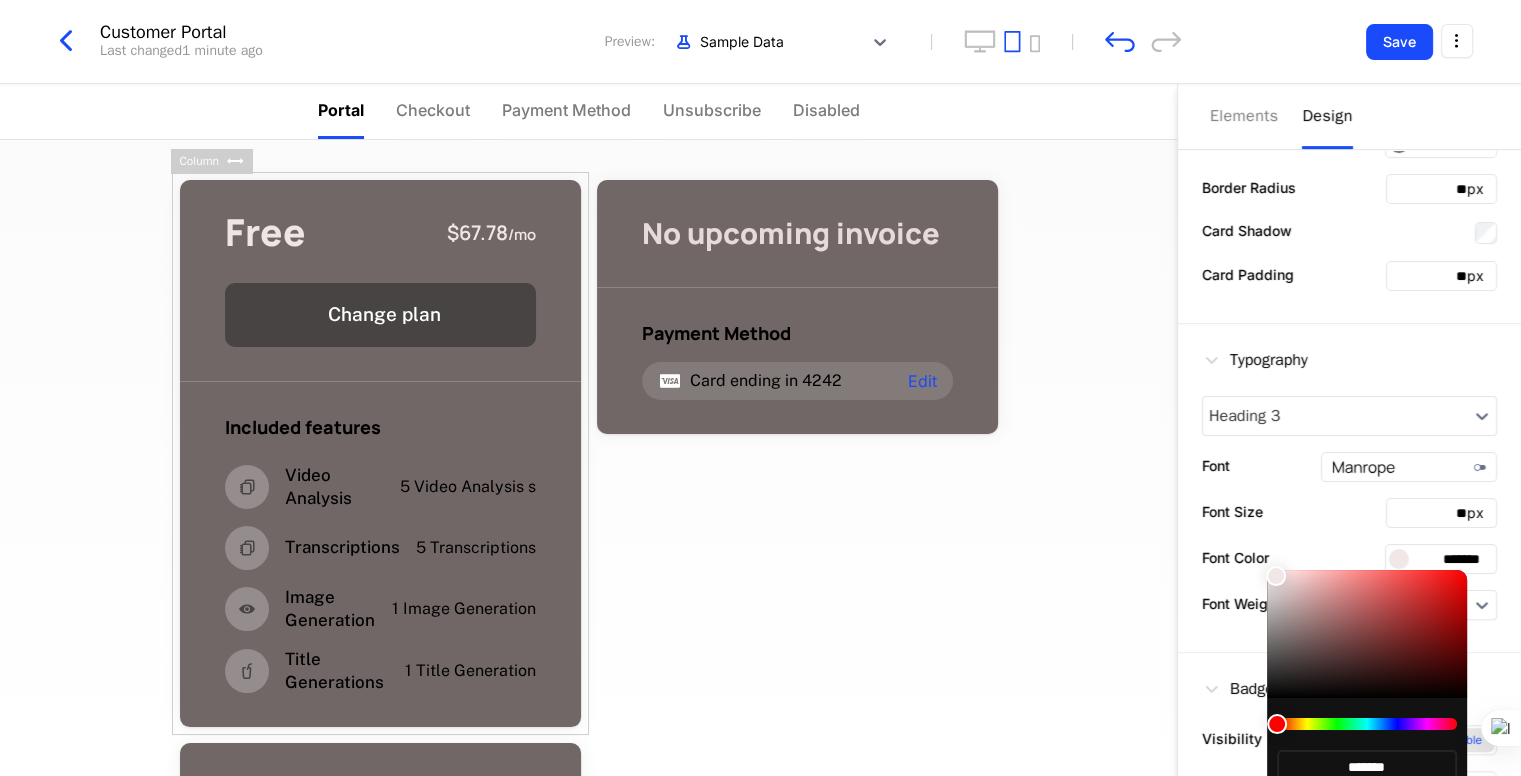 drag, startPoint x: 1272, startPoint y: 660, endPoint x: 1277, endPoint y: 576, distance: 84.14868 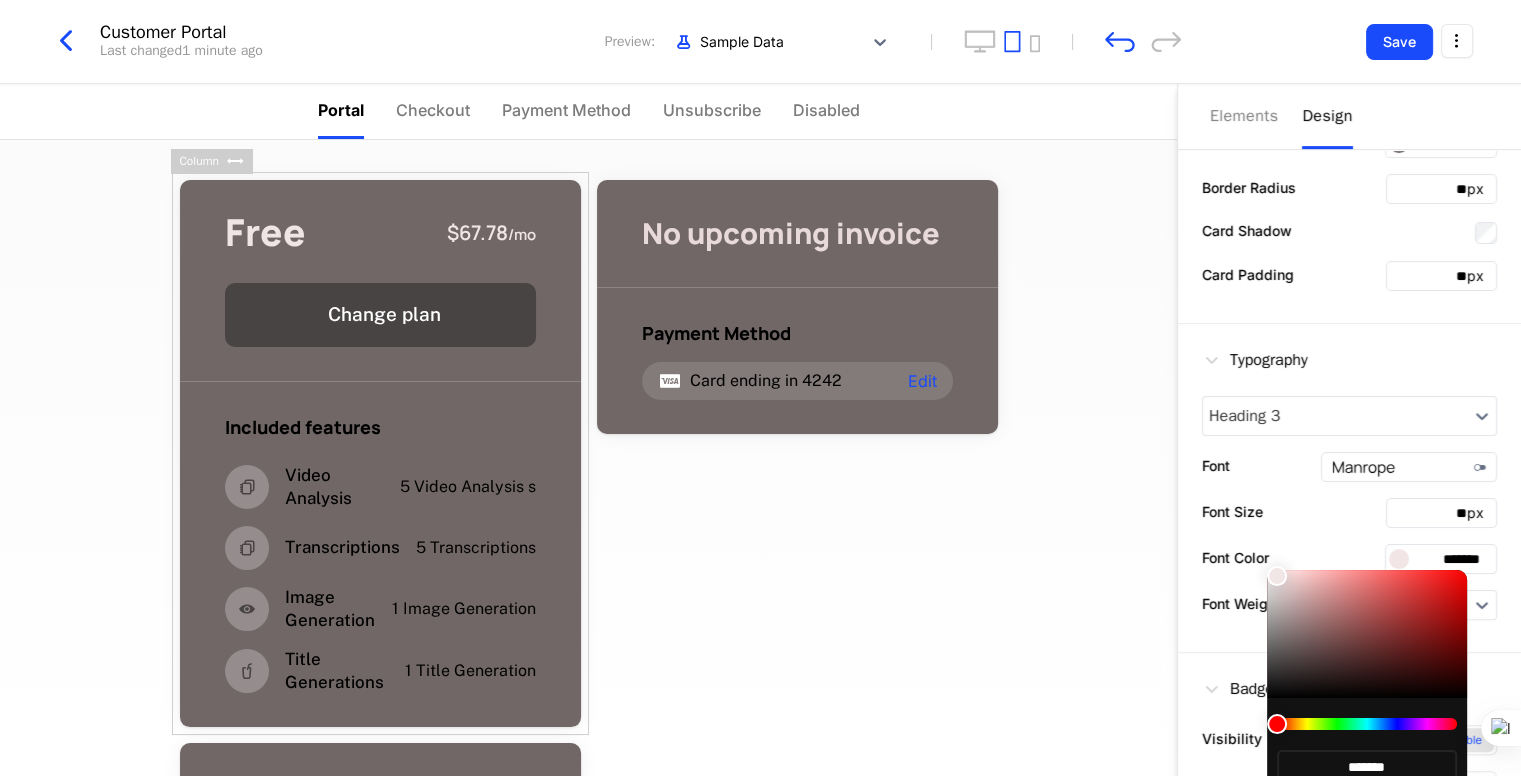 click at bounding box center [760, 388] 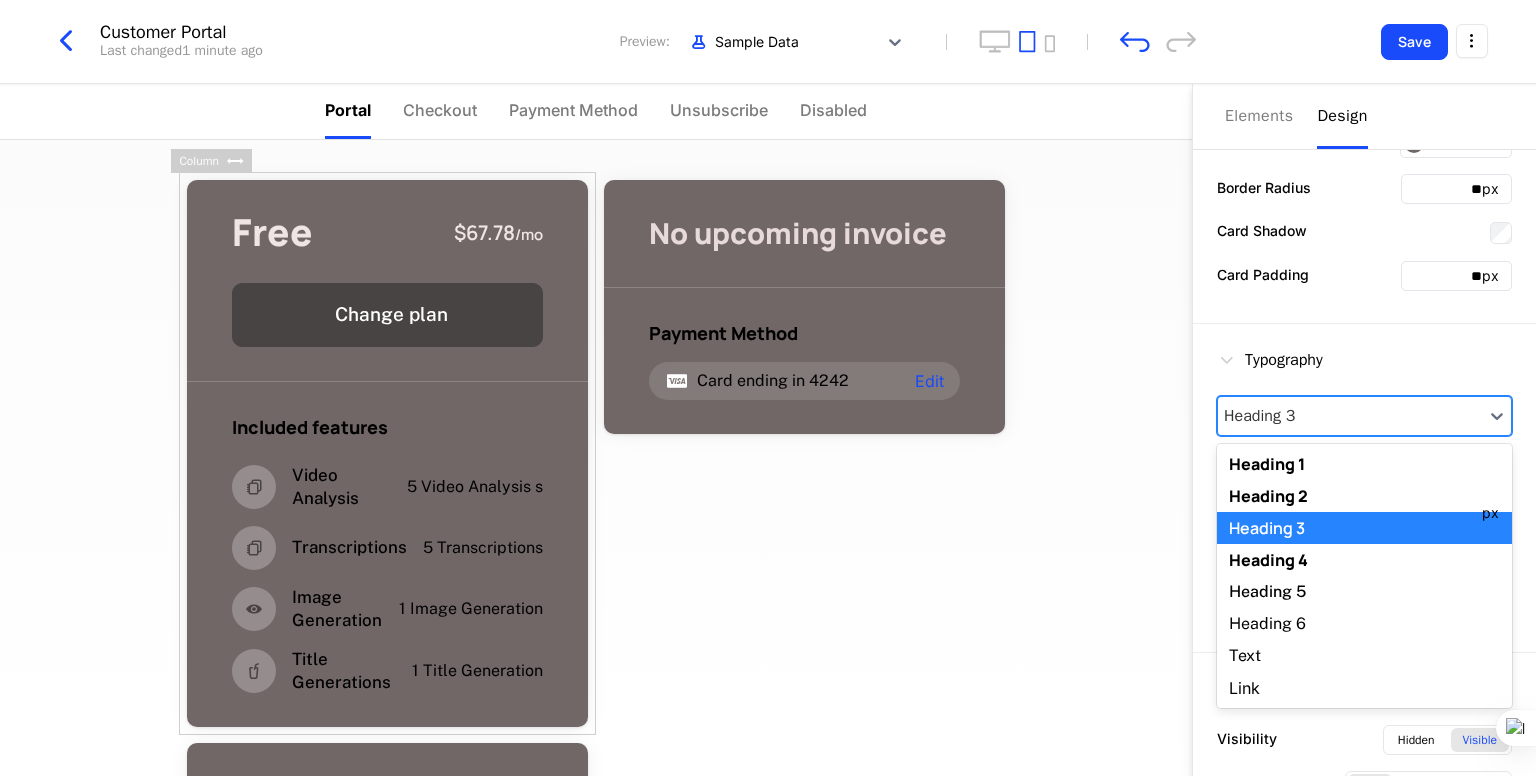 click on "Heading 3" at bounding box center (1350, 416) 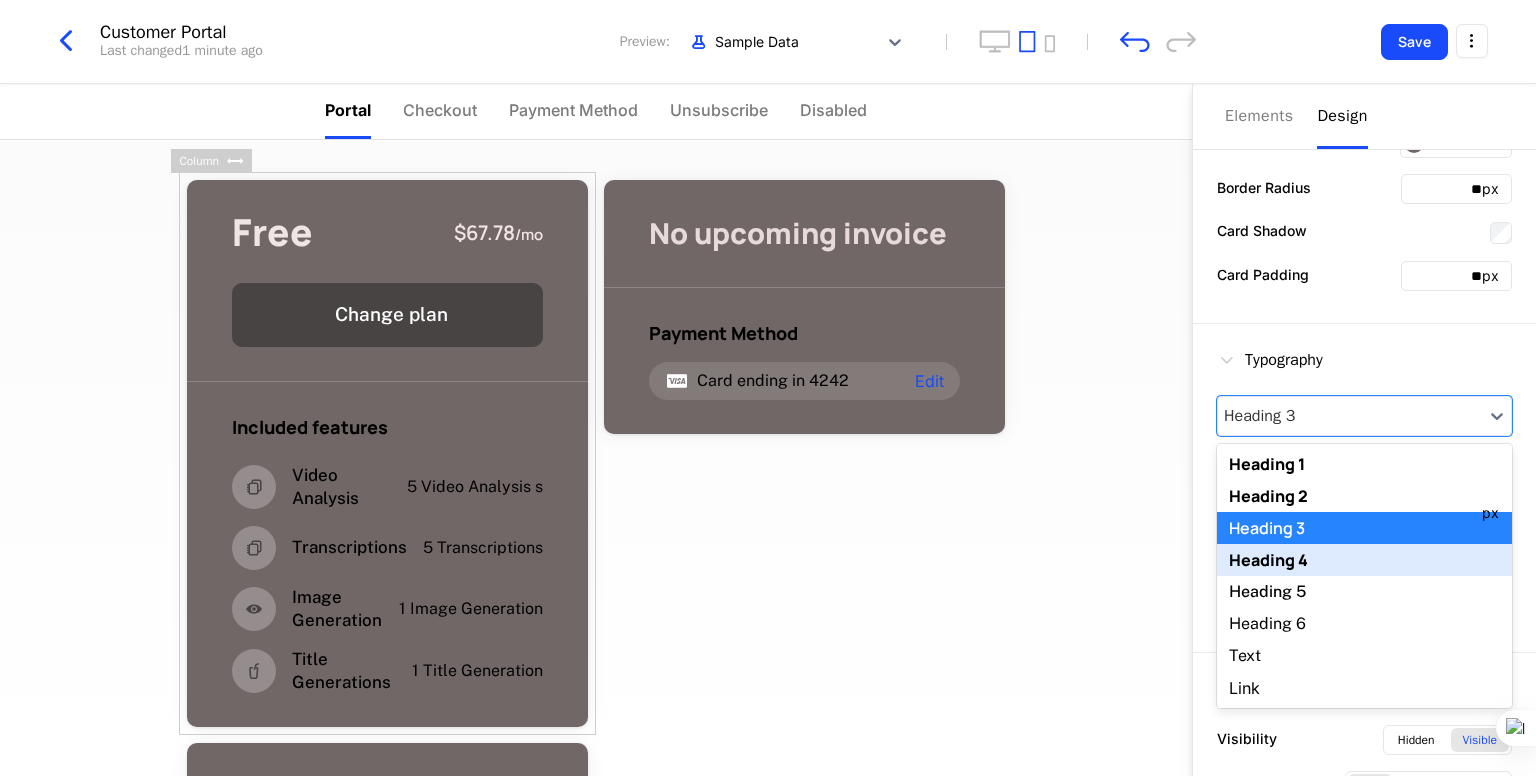 click on "Heading 4" at bounding box center (1364, 560) 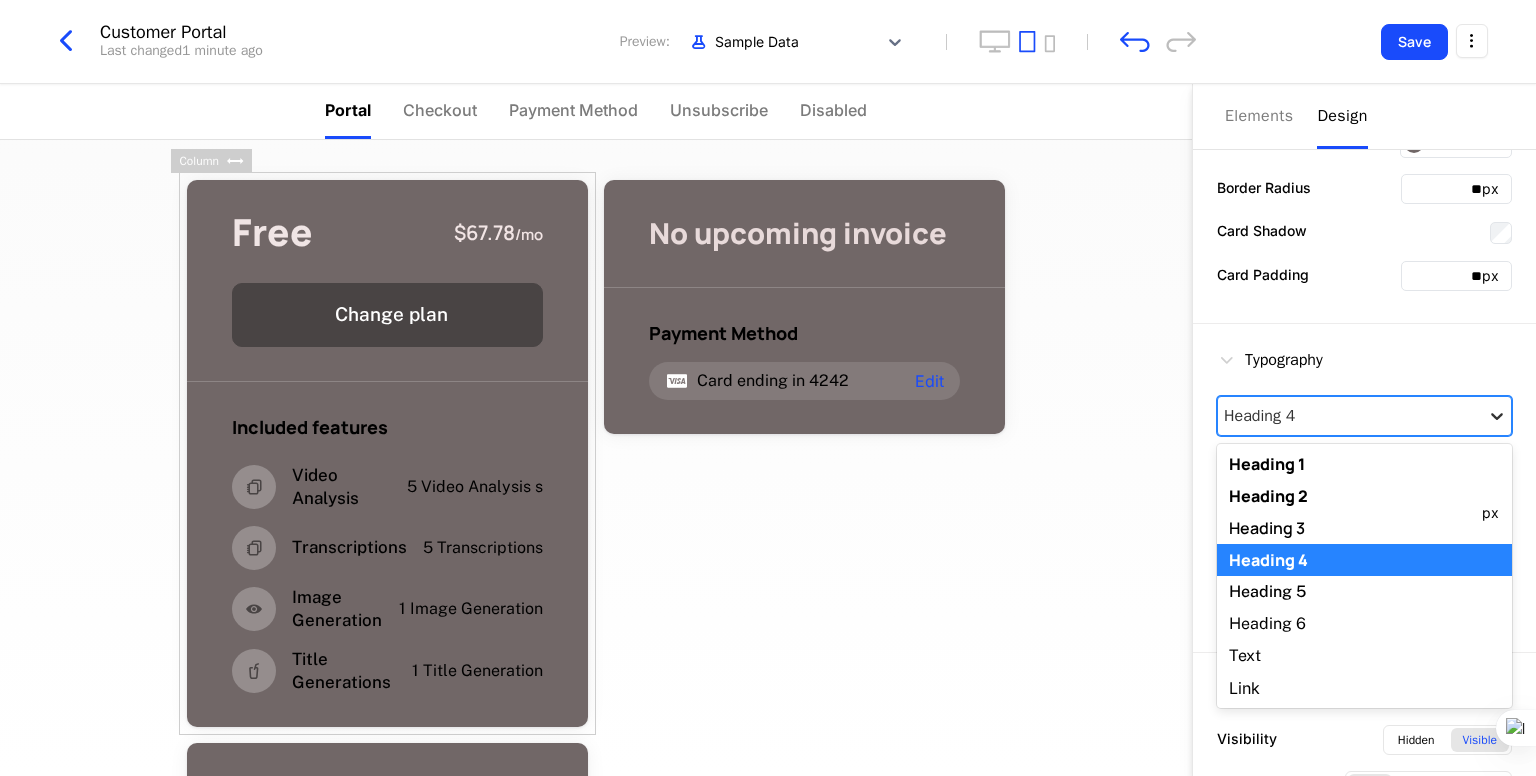click at bounding box center (1497, 416) 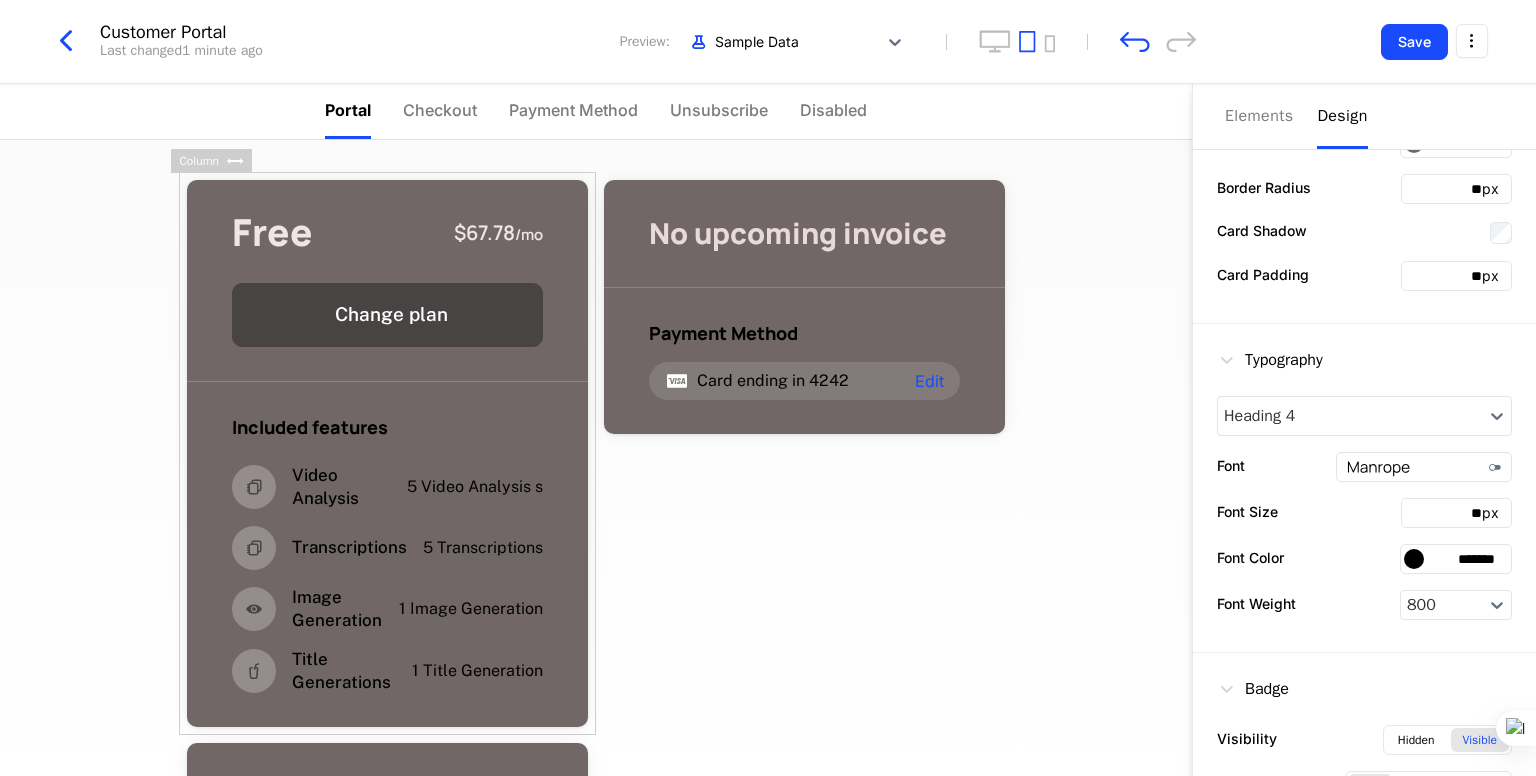 click on "Card Styling Background Color ******* Border Radius ** px Card Shadow Card Padding ** px" at bounding box center [1364, 190] 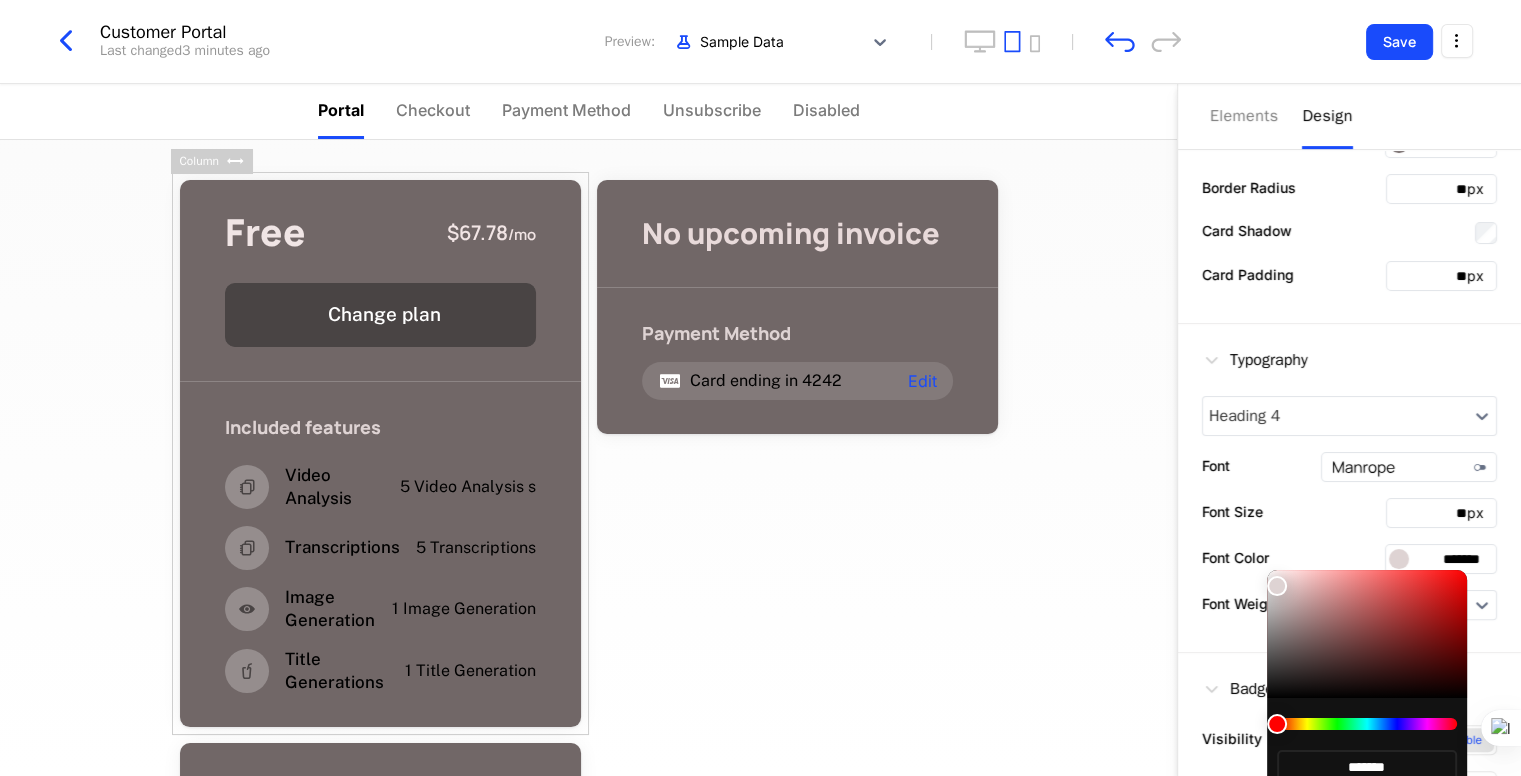 drag, startPoint x: 1274, startPoint y: 603, endPoint x: 1277, endPoint y: 588, distance: 15.297058 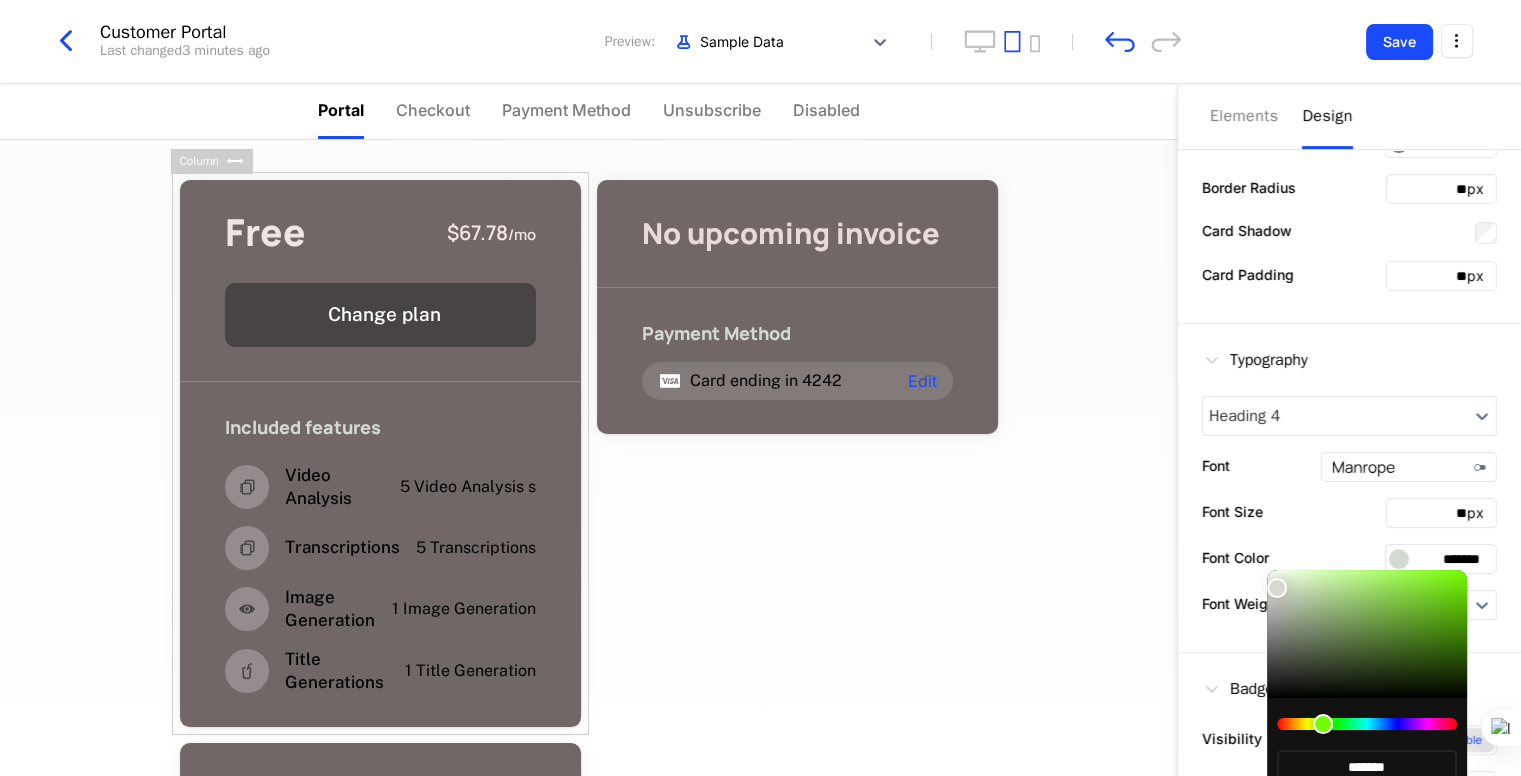 click at bounding box center [1367, 724] 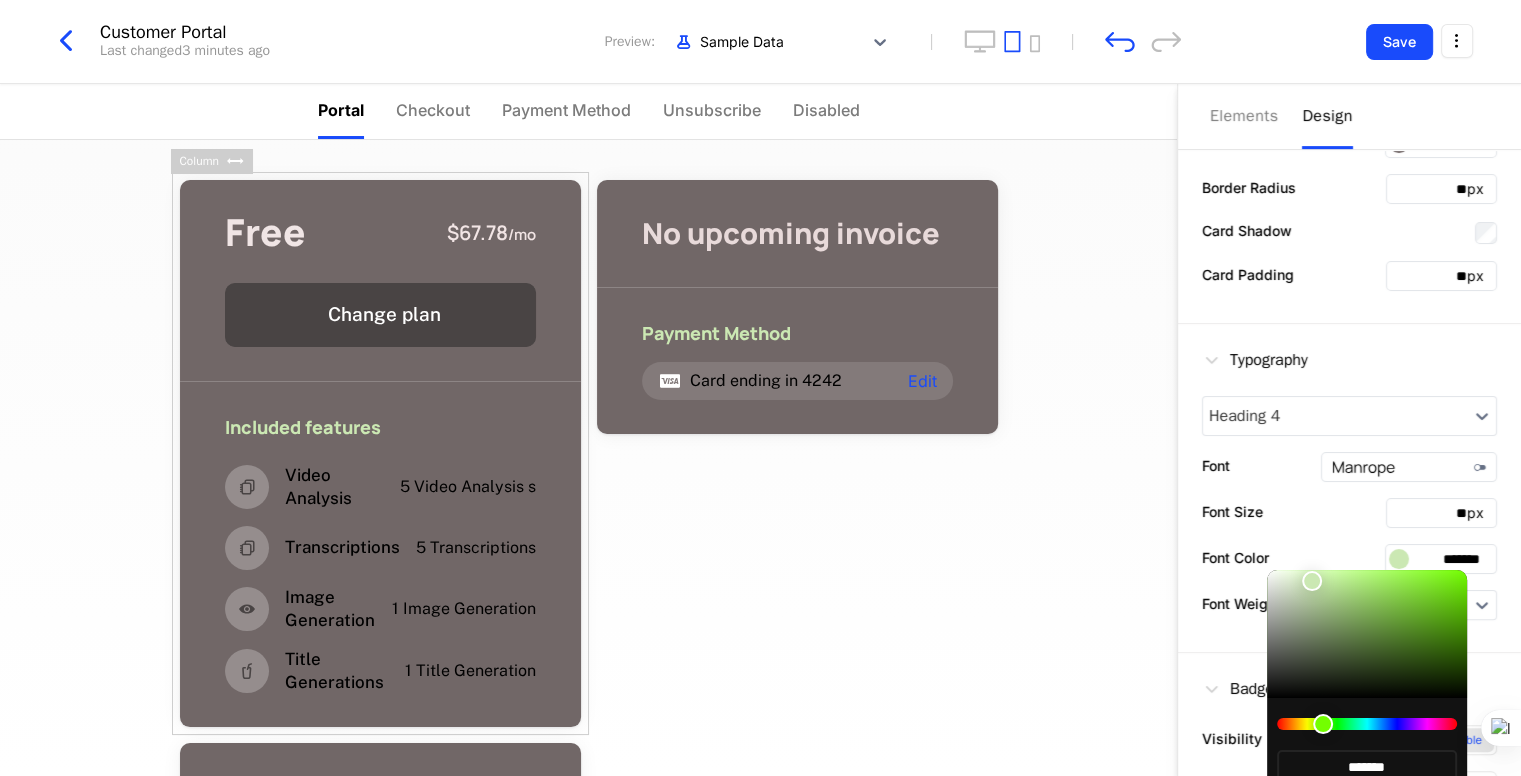 drag, startPoint x: 1278, startPoint y: 585, endPoint x: 1312, endPoint y: 581, distance: 34.234486 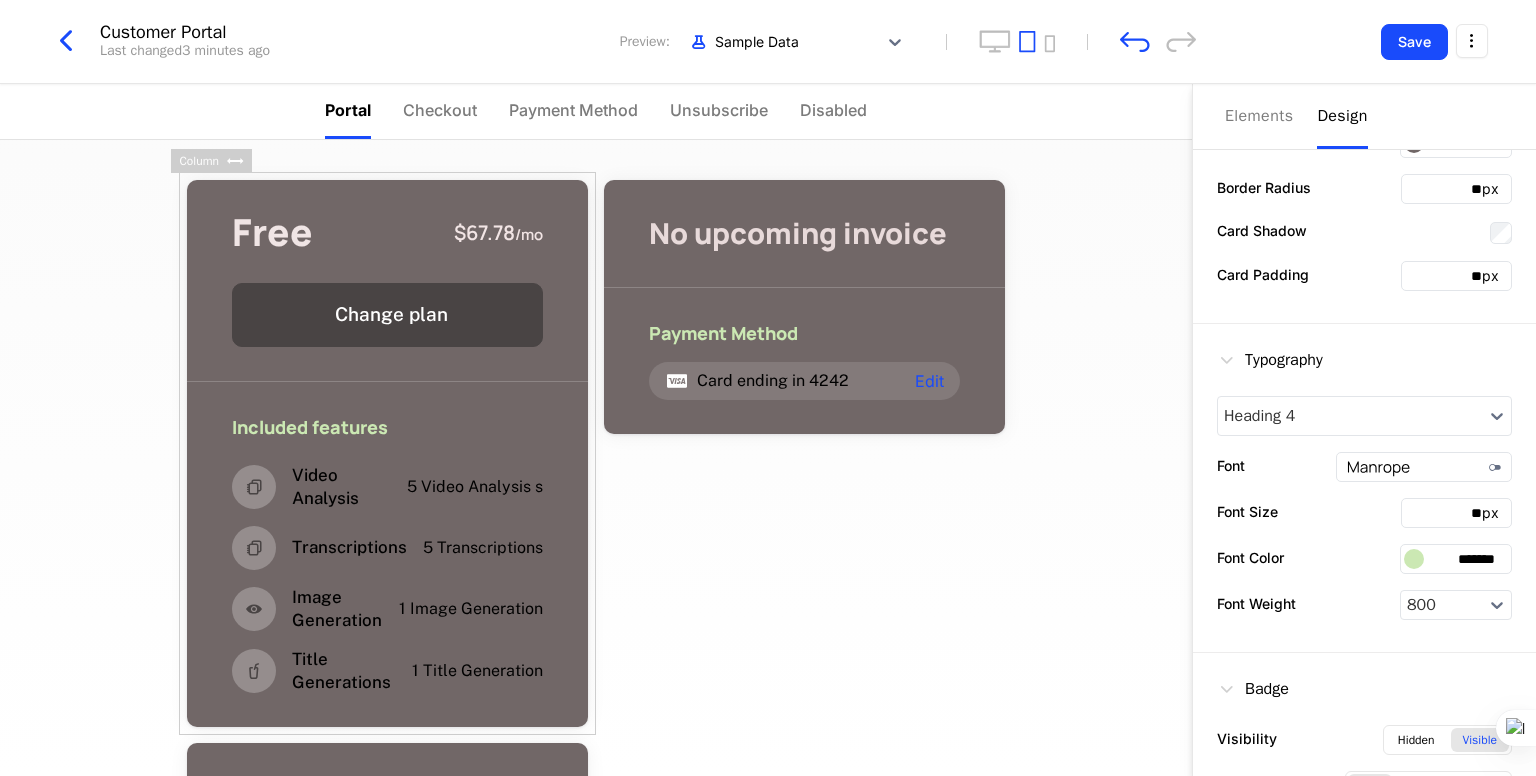 click at bounding box center [1535, 388] 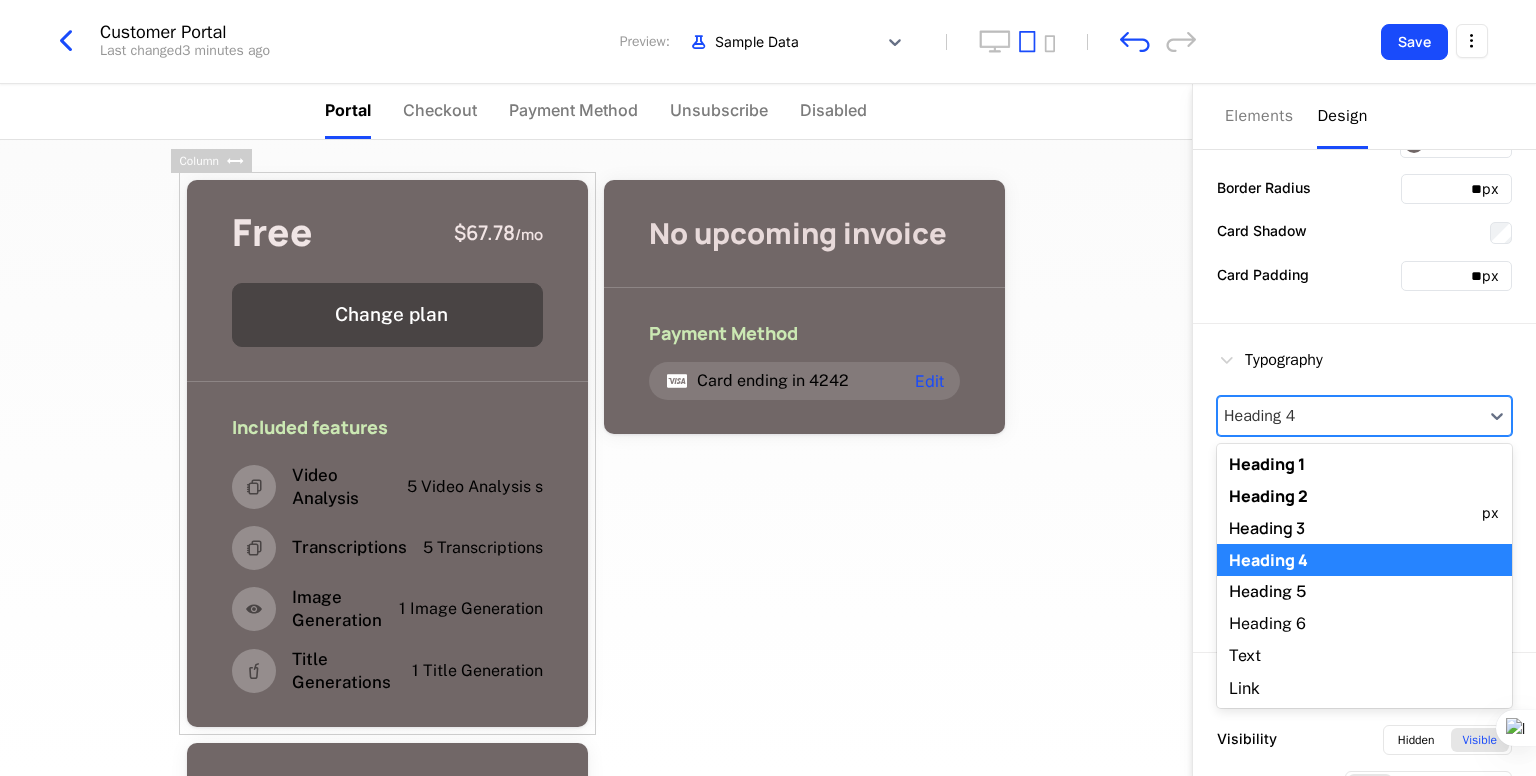 click on "Heading 4" at bounding box center (1350, 416) 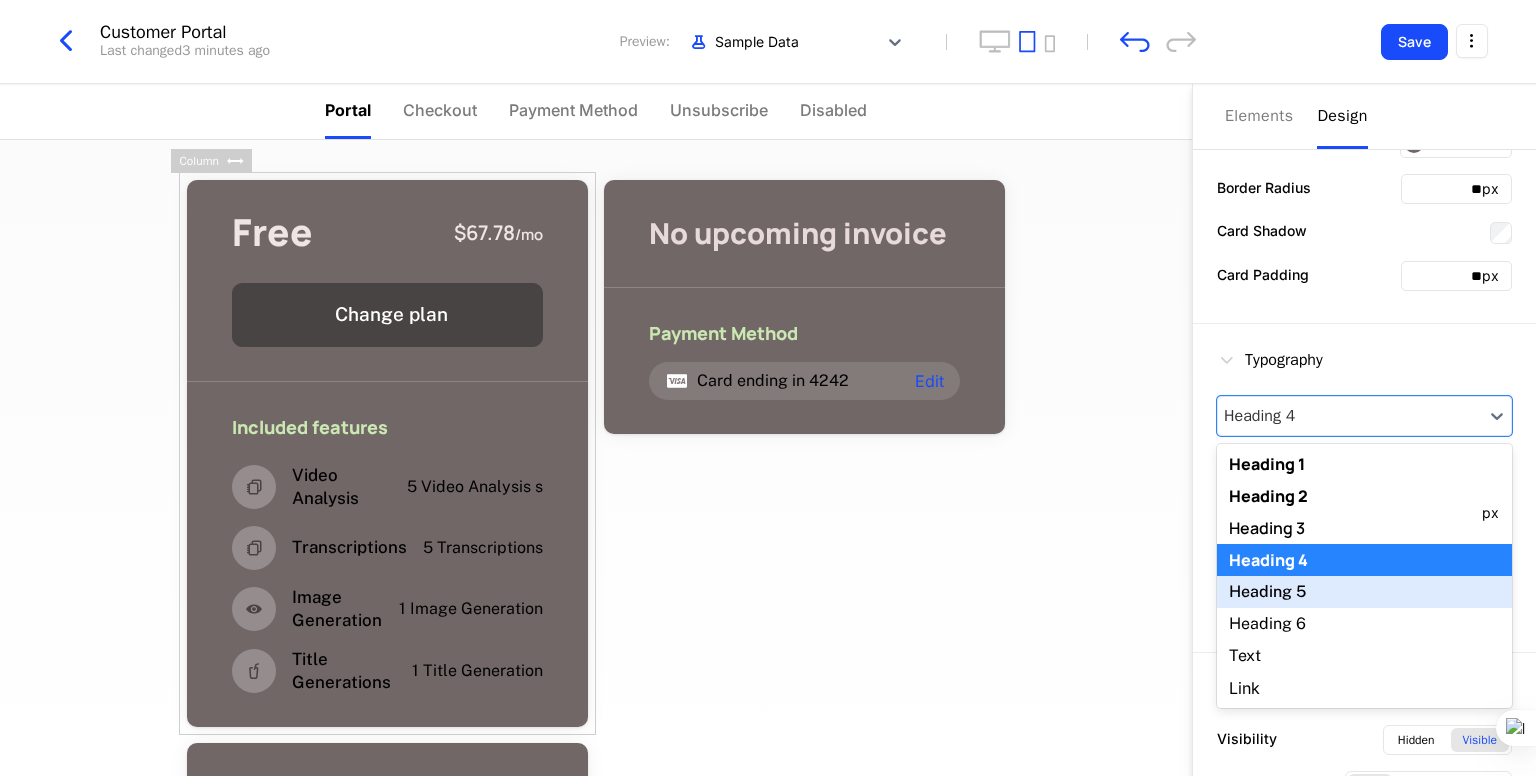 click on "Heading 5" at bounding box center [1364, 592] 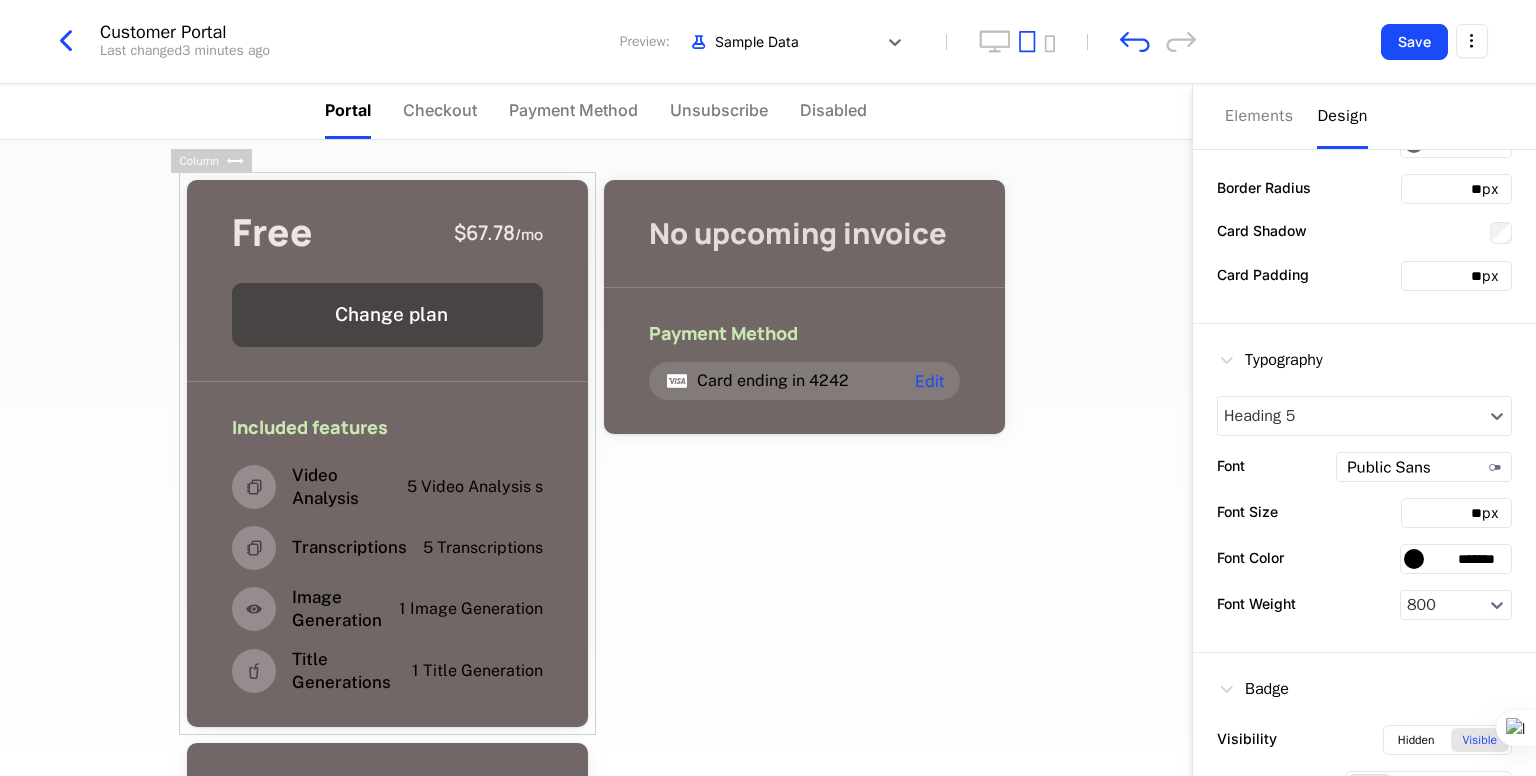 click at bounding box center [1414, 559] 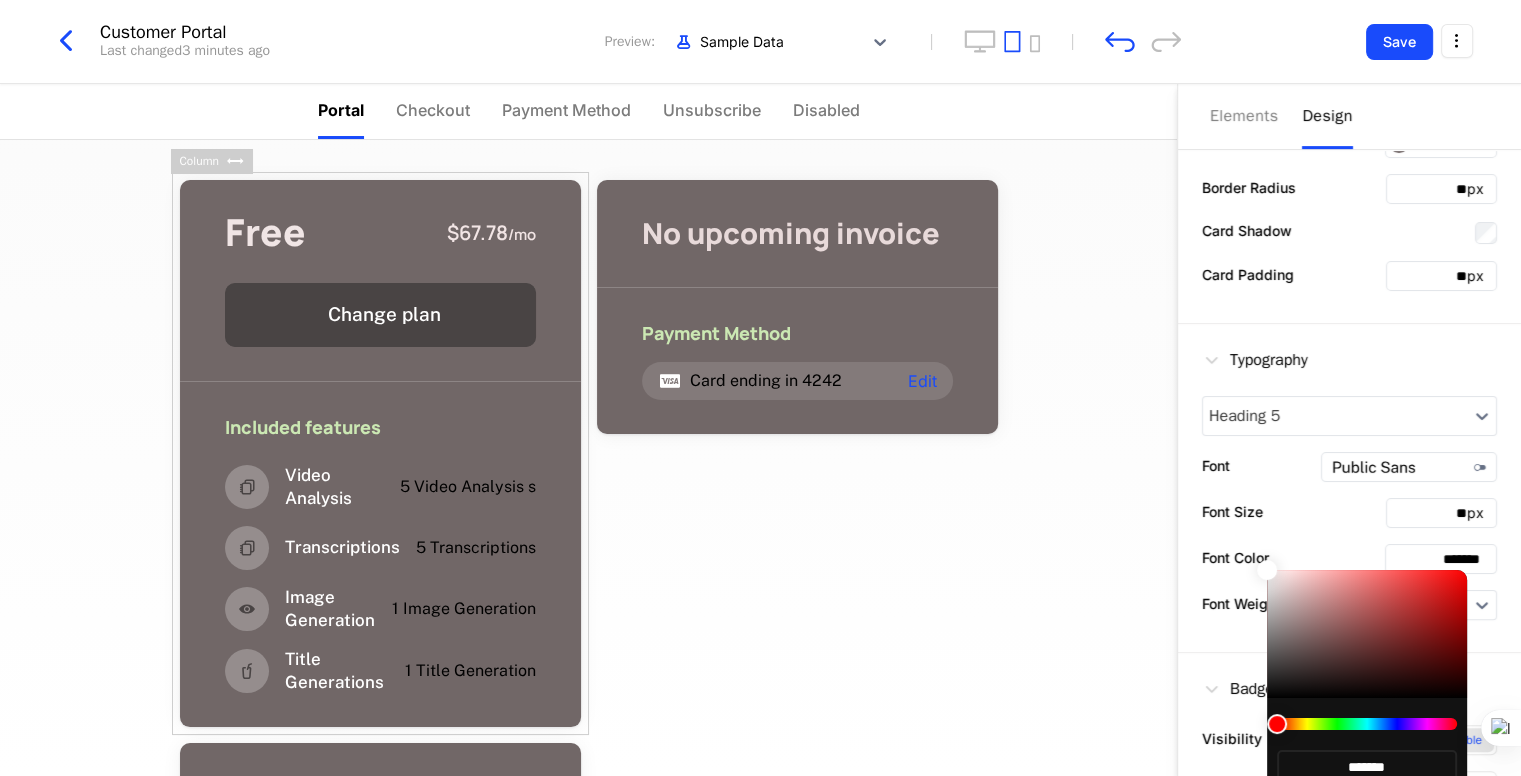 drag, startPoint x: 1276, startPoint y: 584, endPoint x: 1260, endPoint y: 568, distance: 22.627417 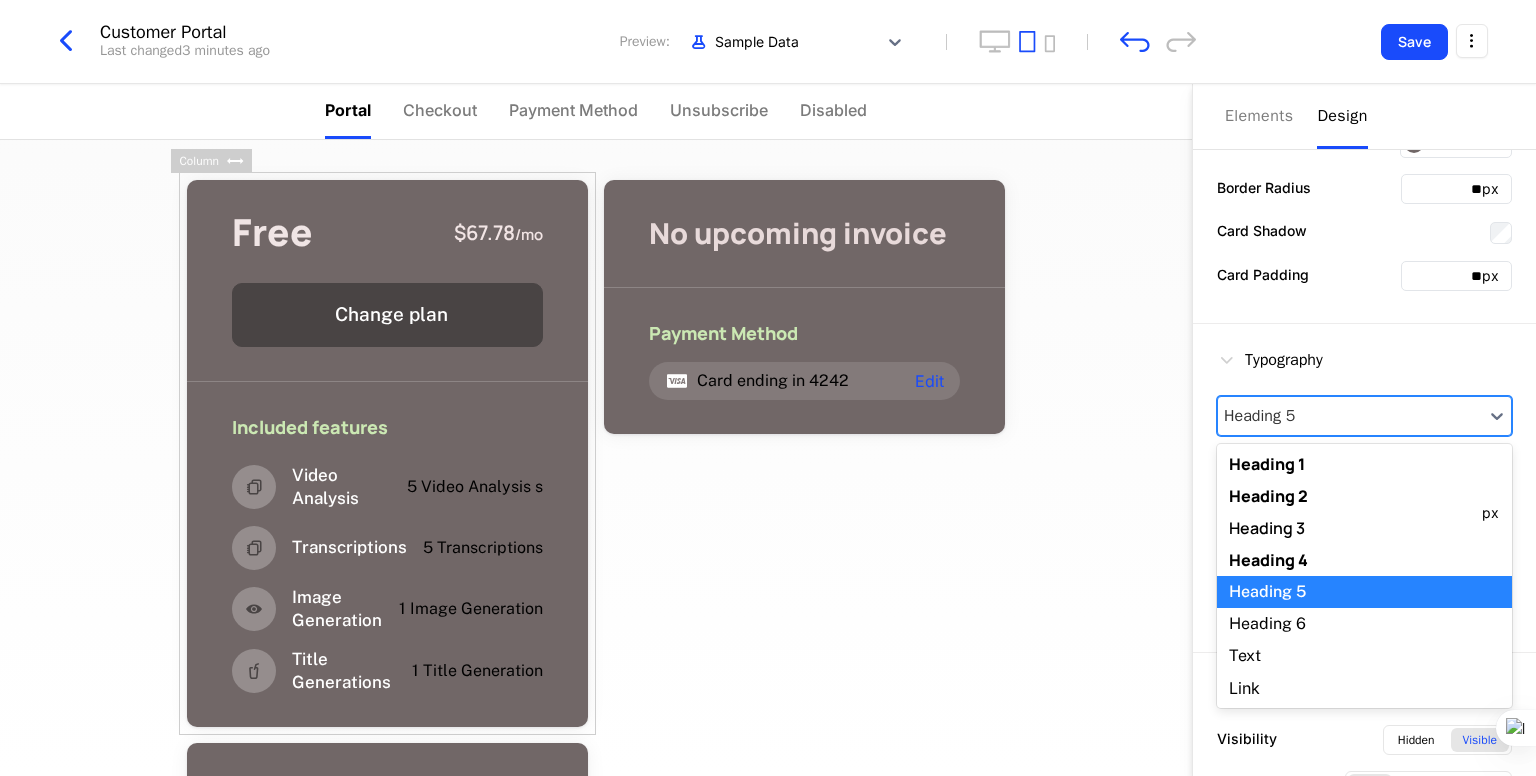 click at bounding box center [1350, 416] 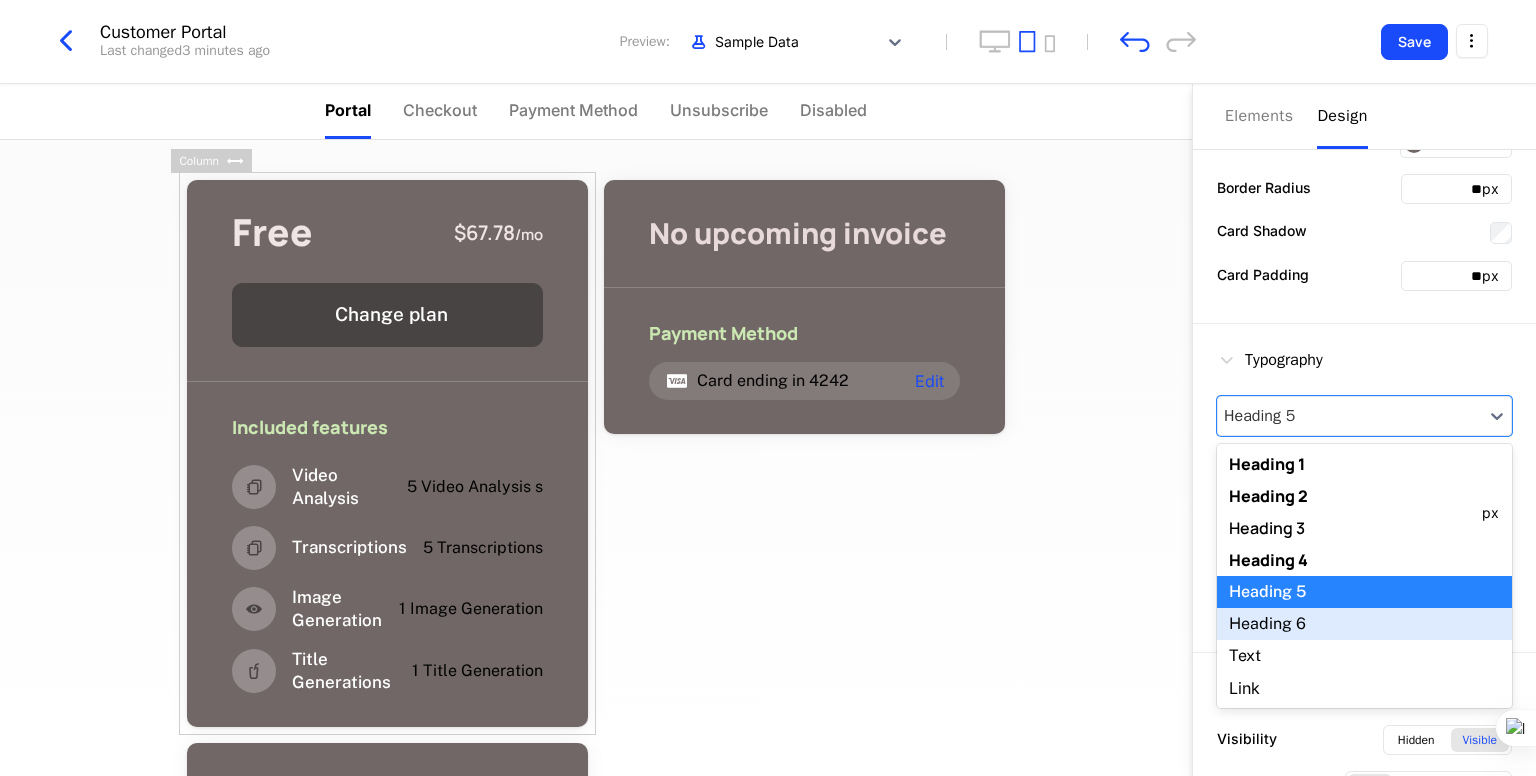 click on "Heading 6" at bounding box center [1364, 624] 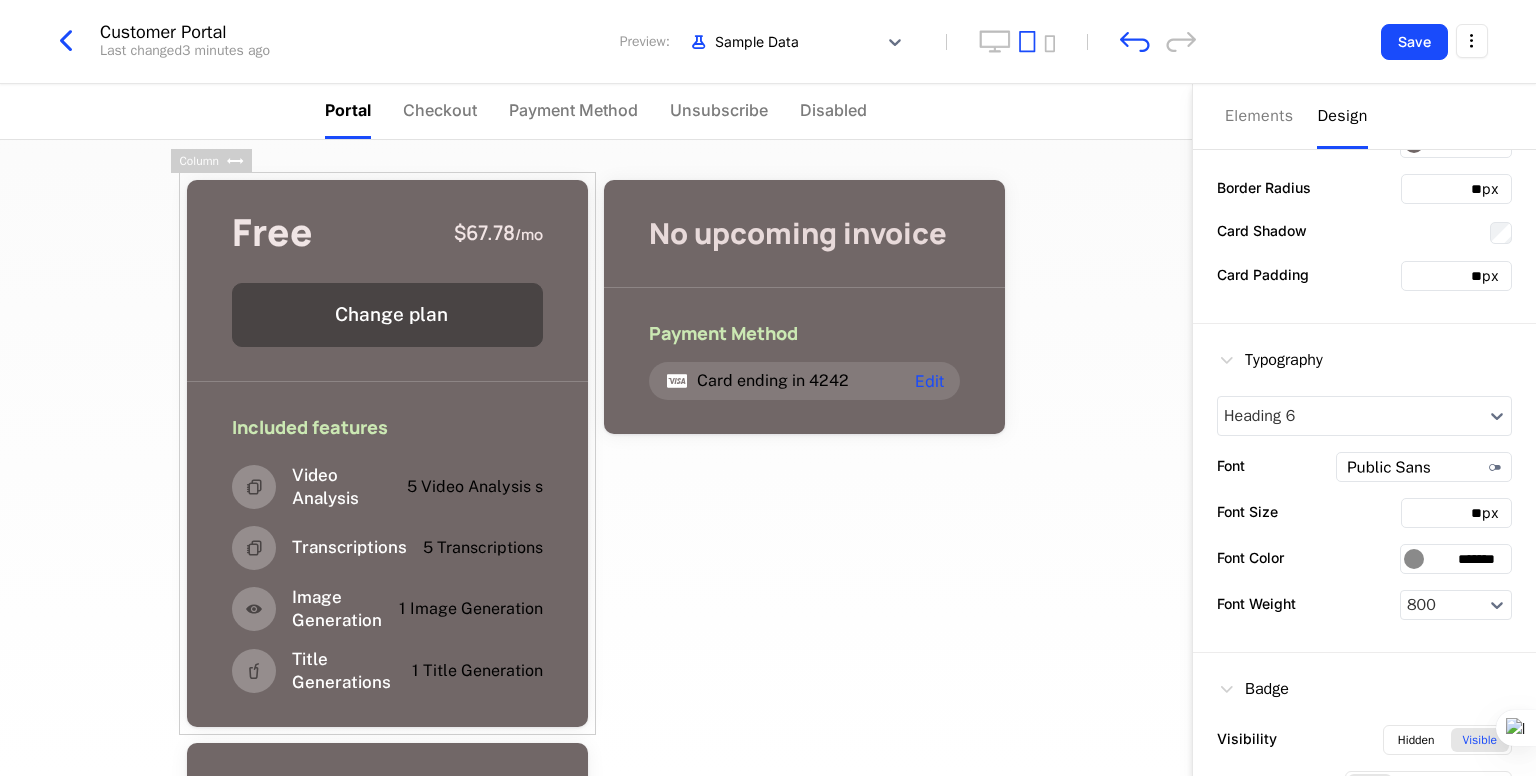 click at bounding box center (1414, 559) 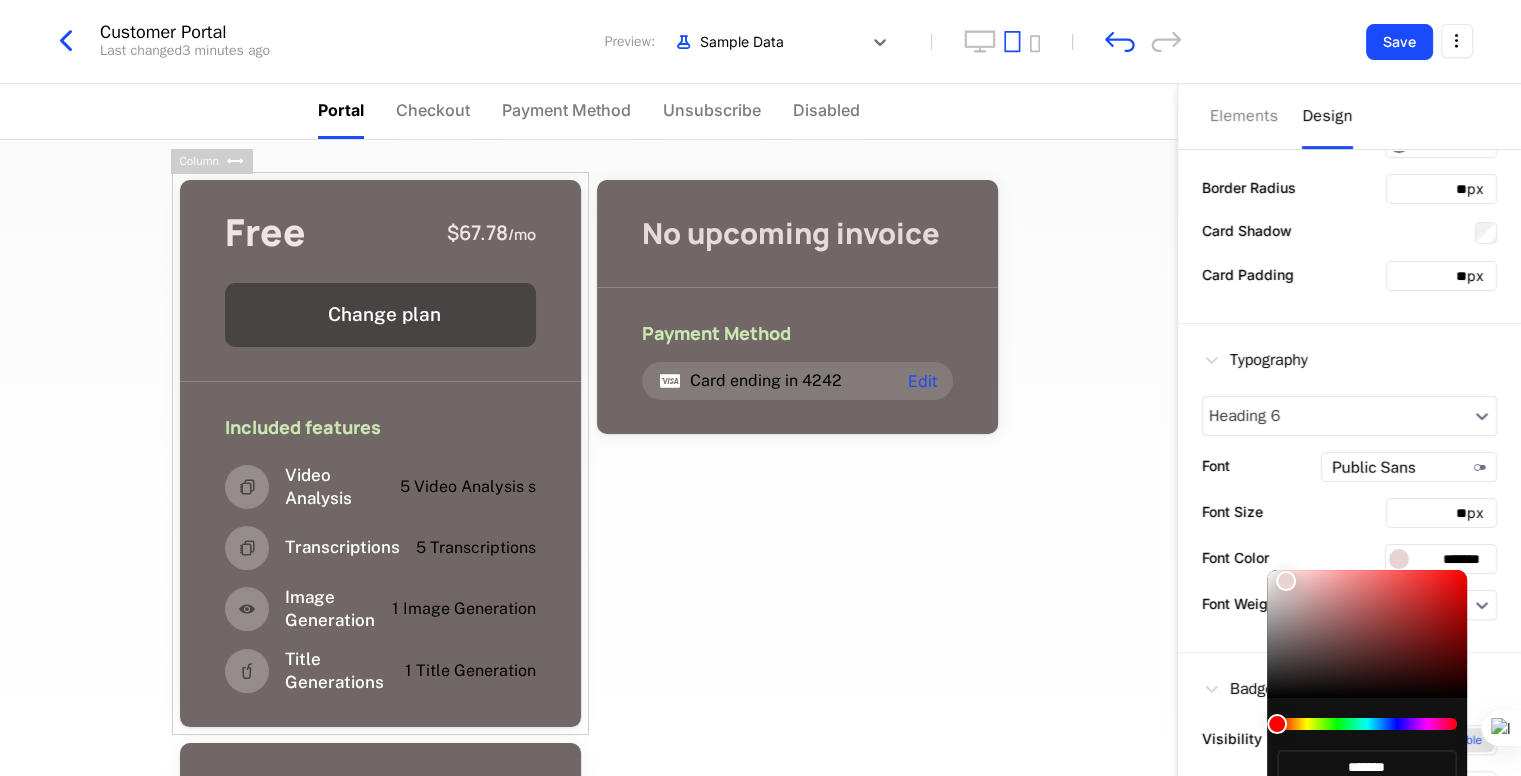 click at bounding box center [1367, 634] 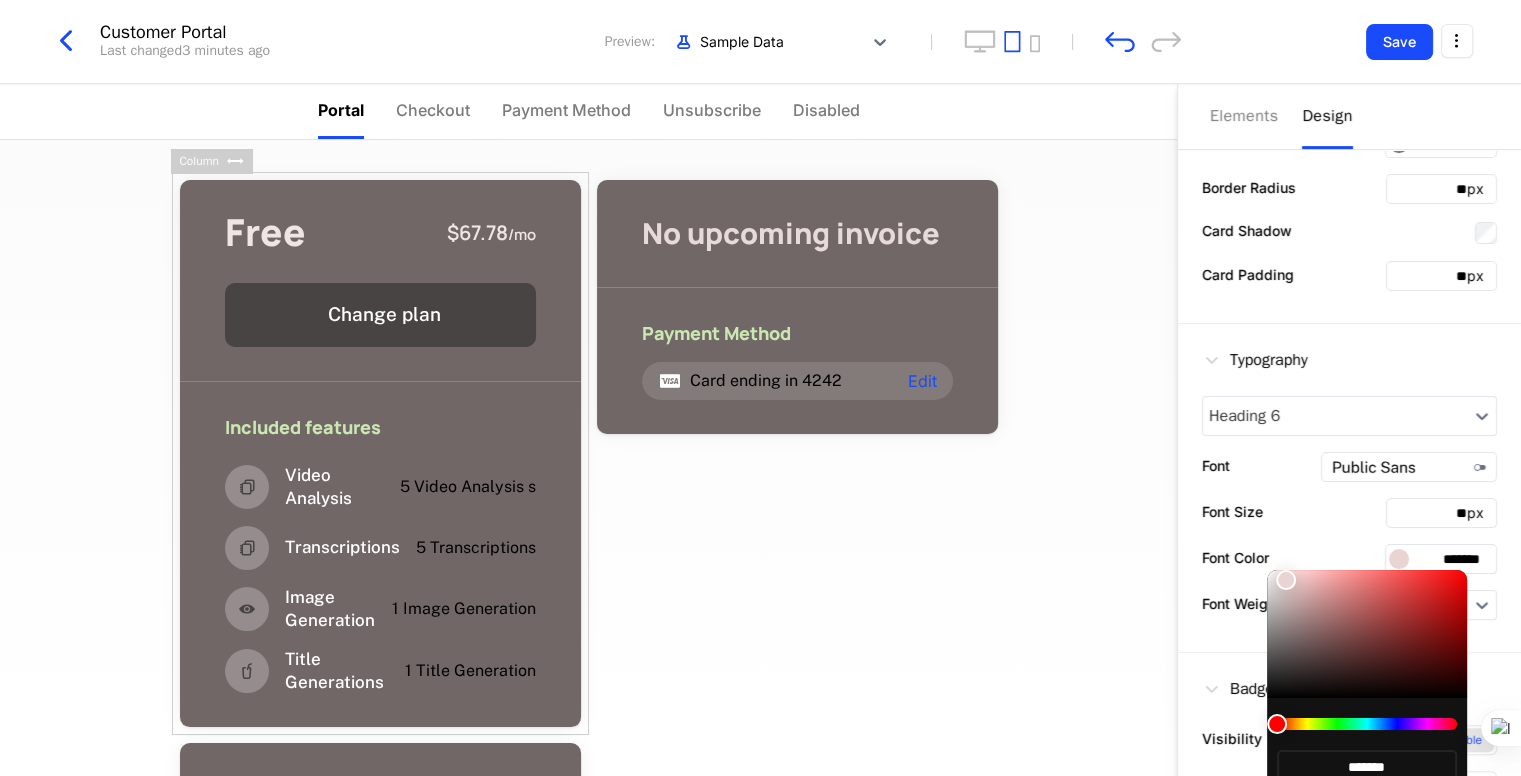 click at bounding box center (760, 388) 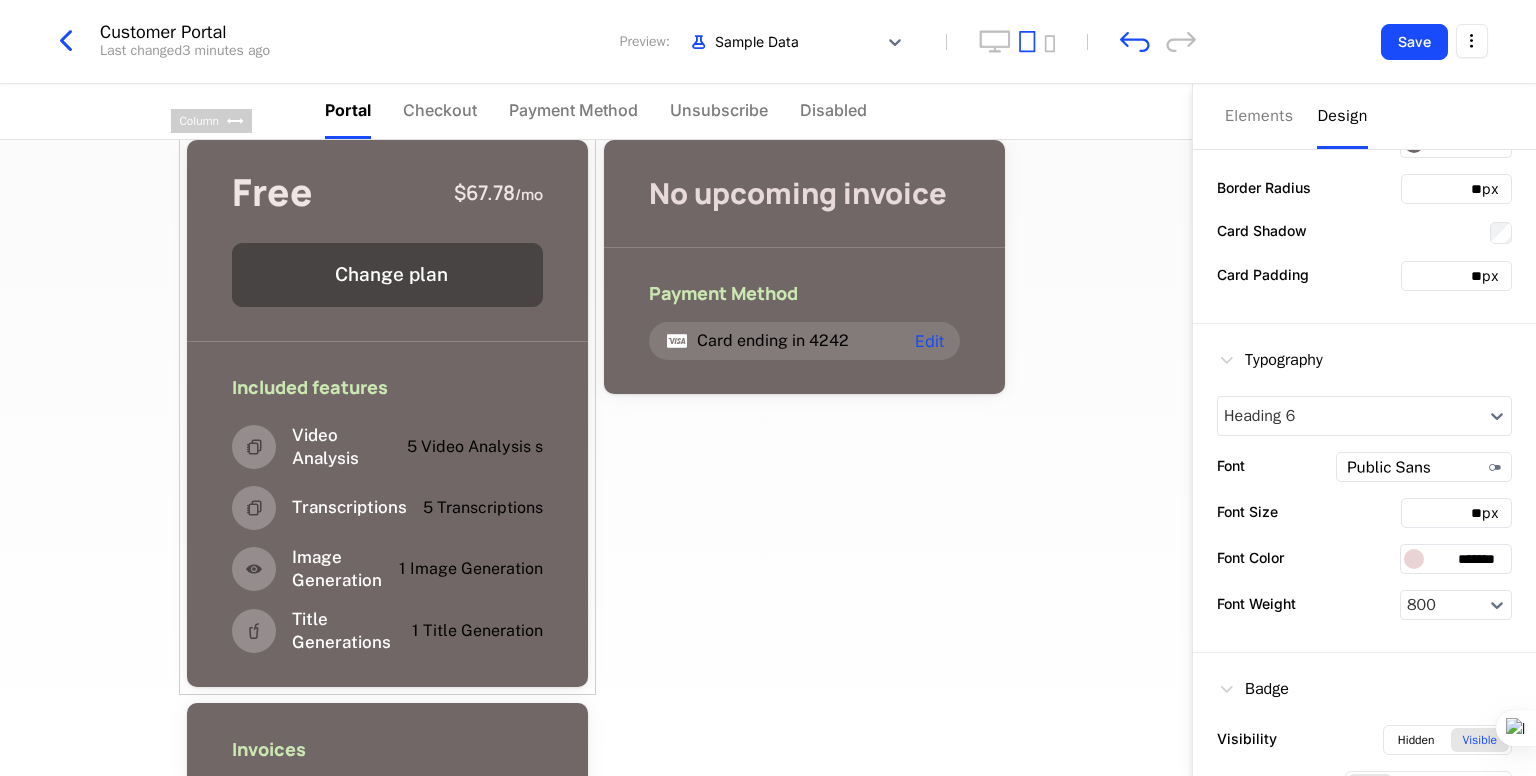 scroll, scrollTop: 43, scrollLeft: 0, axis: vertical 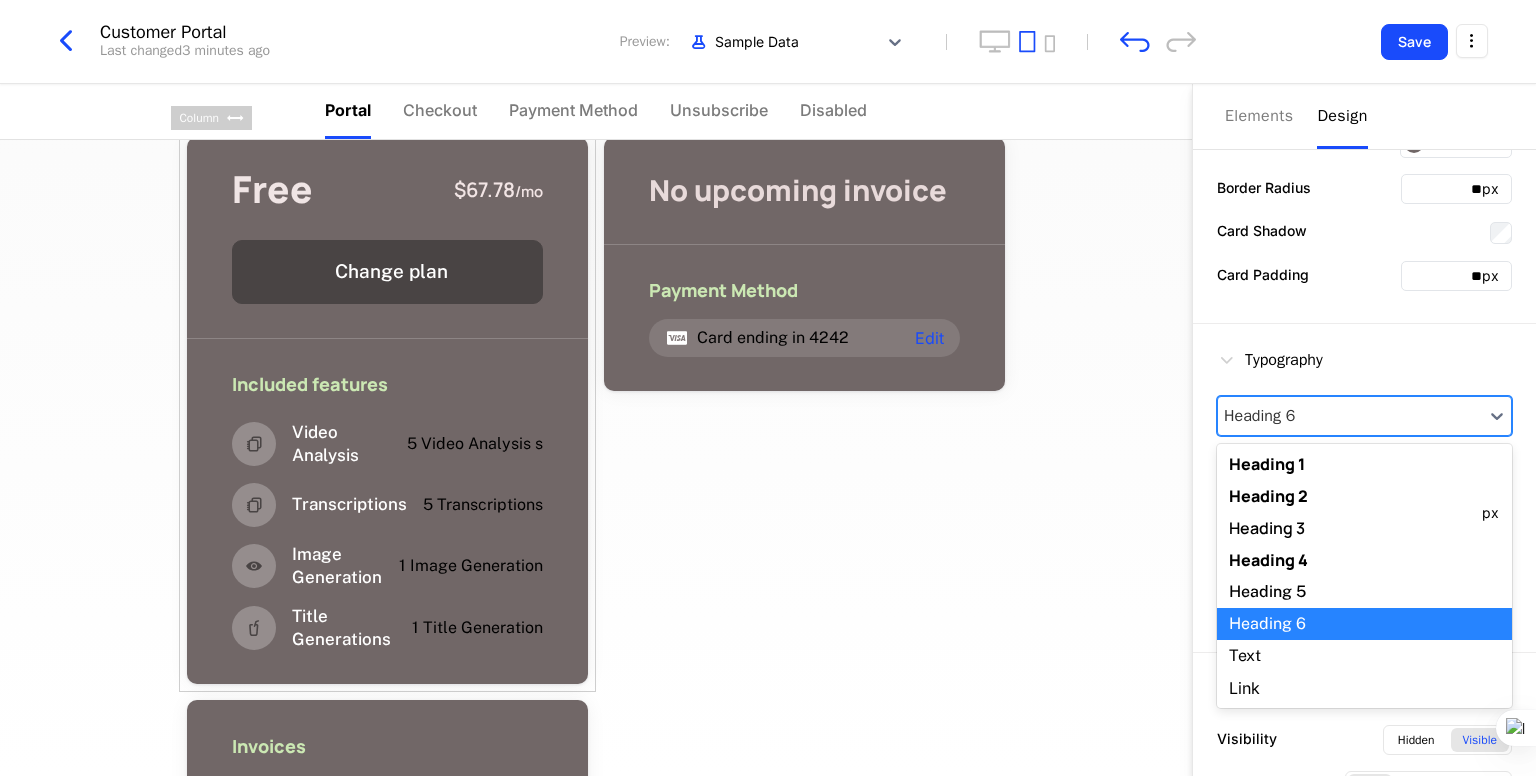 click at bounding box center [1350, 416] 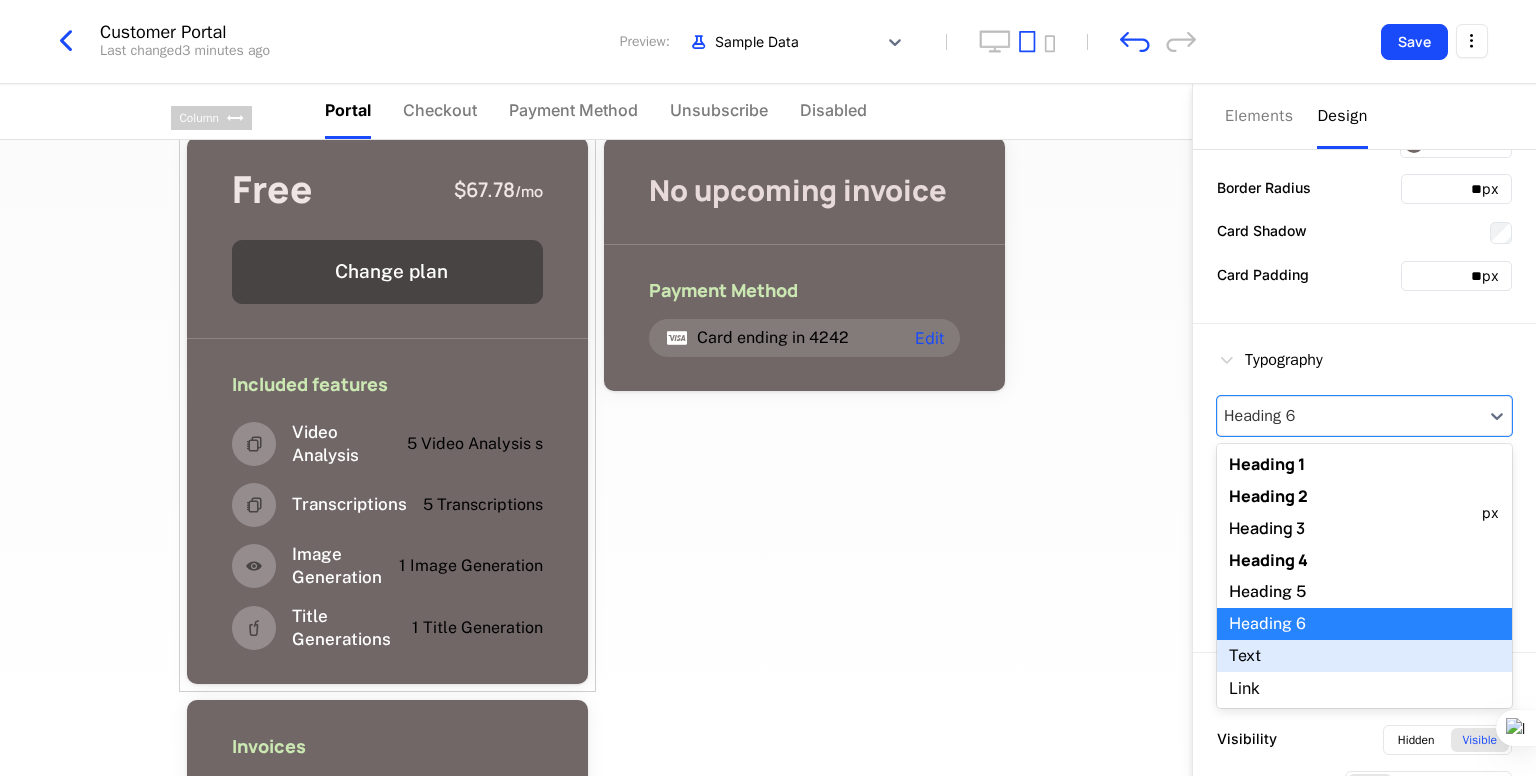 click on "Text" at bounding box center (1364, 656) 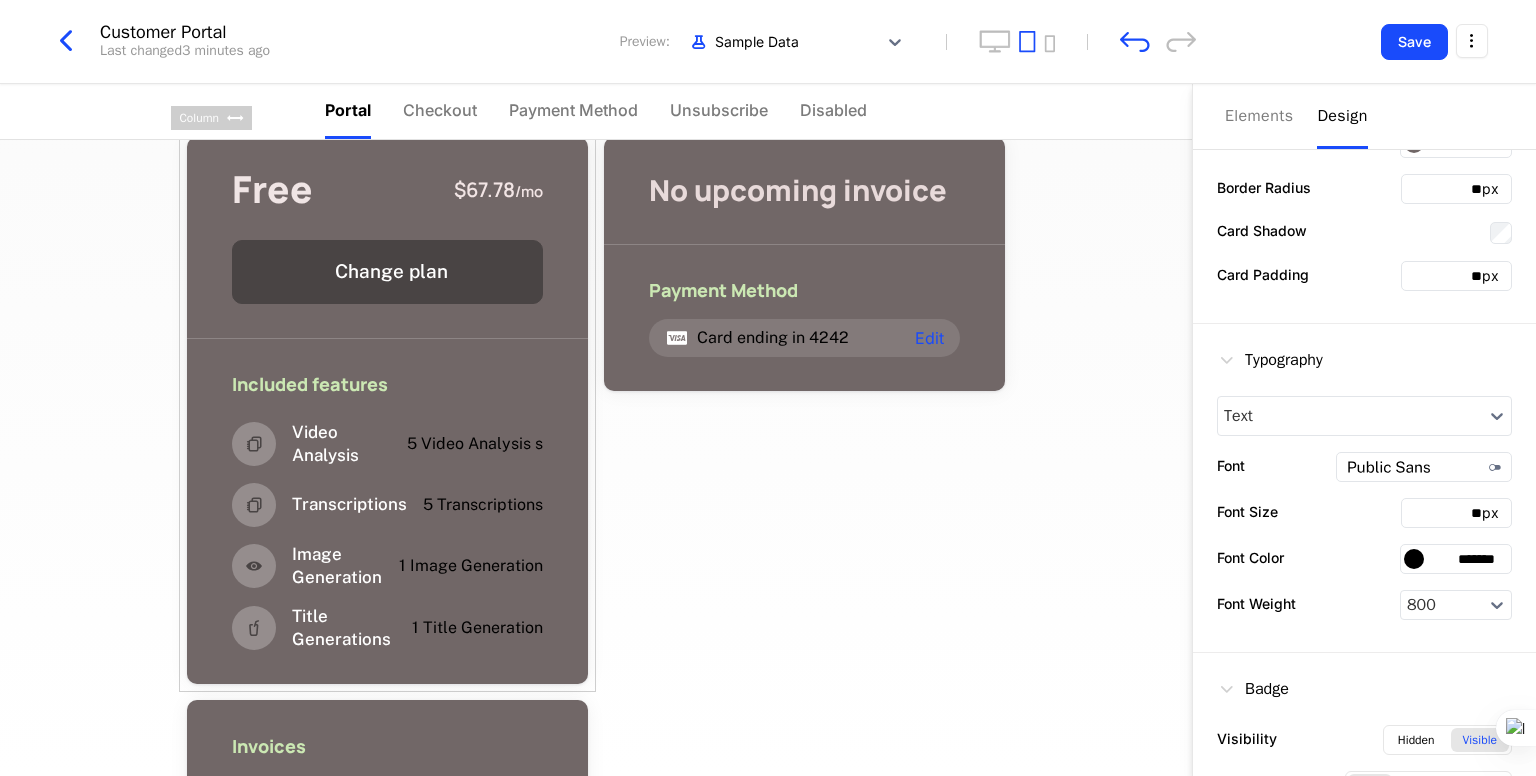 click on "*******" at bounding box center (1456, 559) 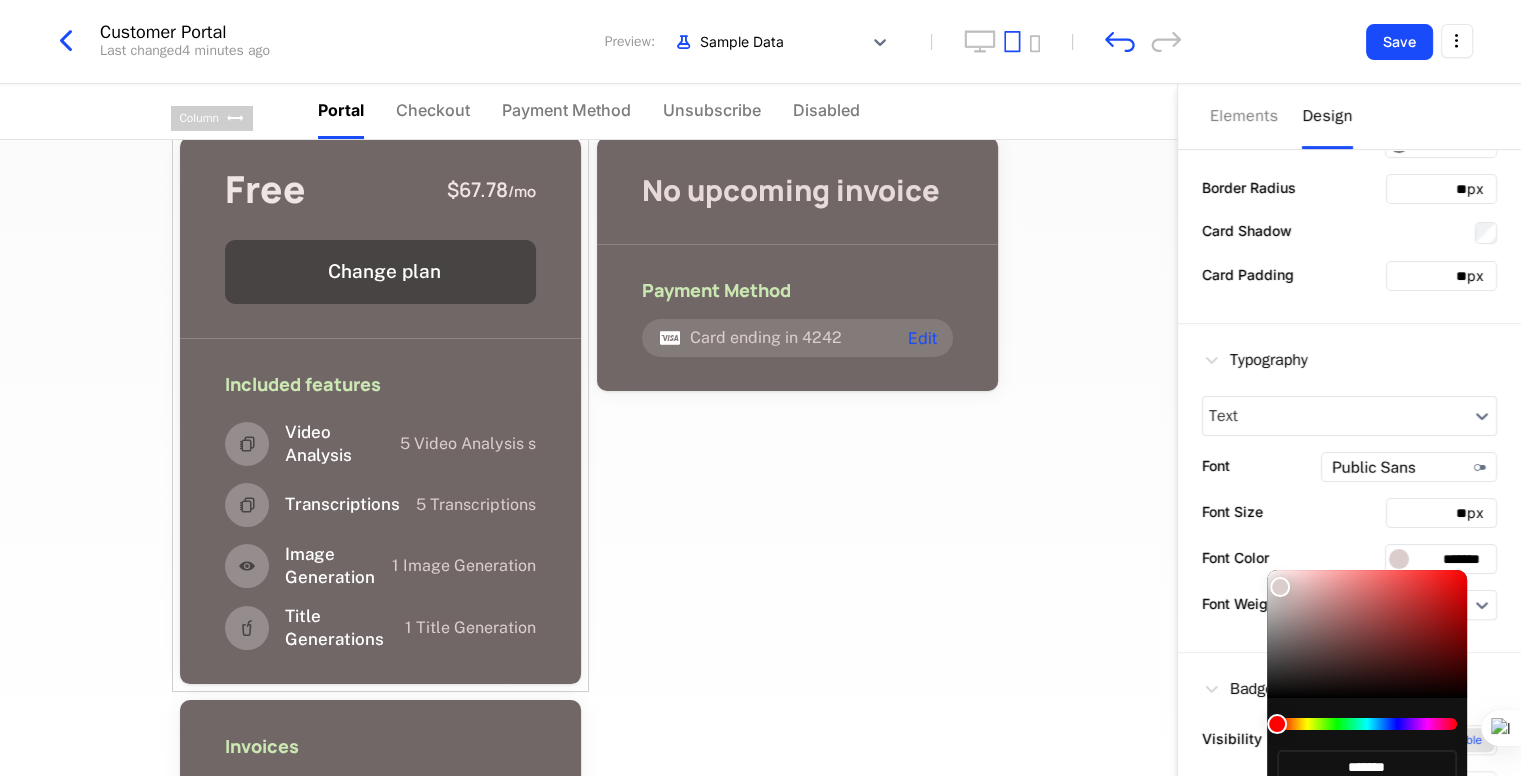 click at bounding box center (1367, 634) 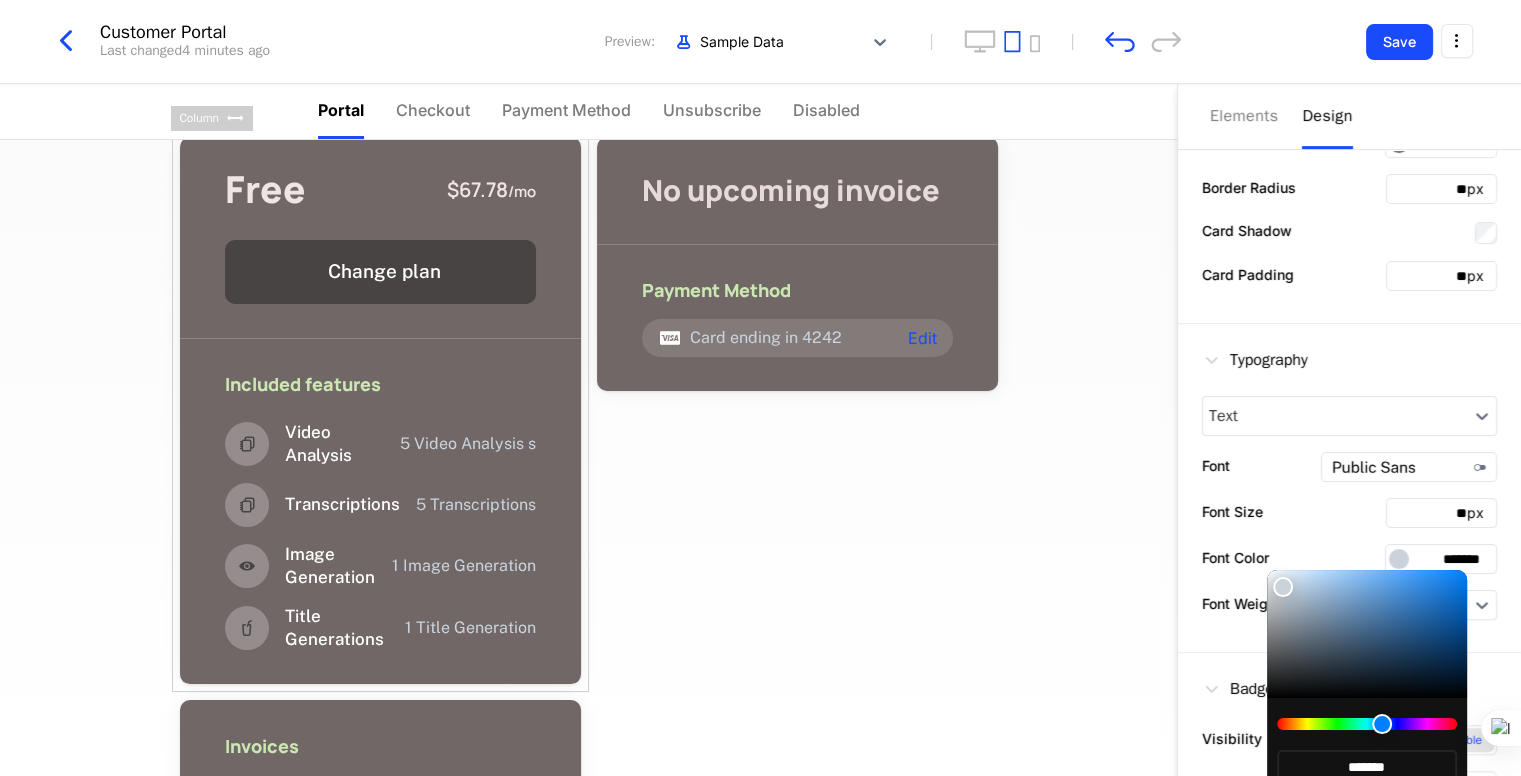 click at bounding box center [1367, 724] 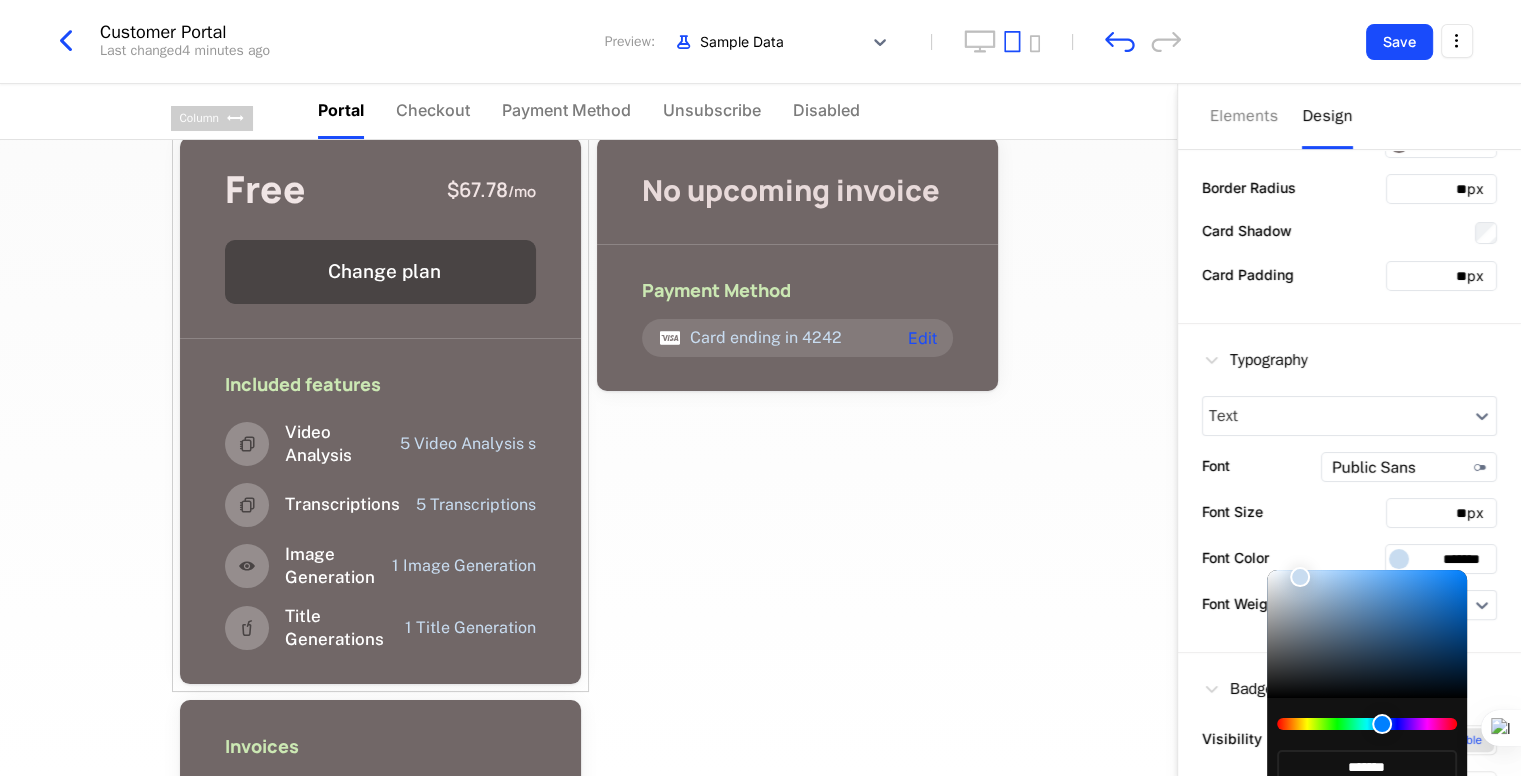 drag, startPoint x: 1283, startPoint y: 587, endPoint x: 1300, endPoint y: 577, distance: 19.723083 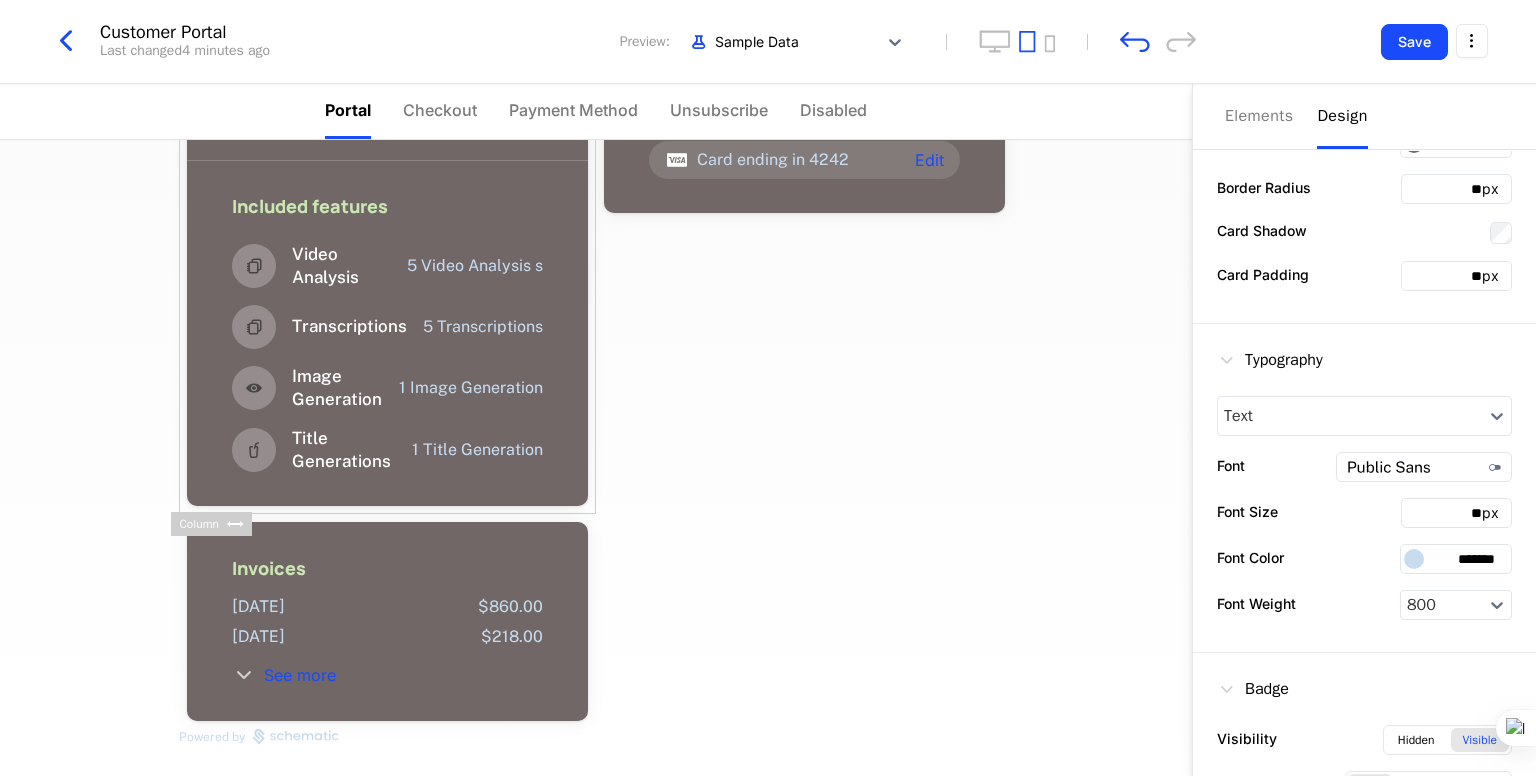 scroll, scrollTop: 222, scrollLeft: 0, axis: vertical 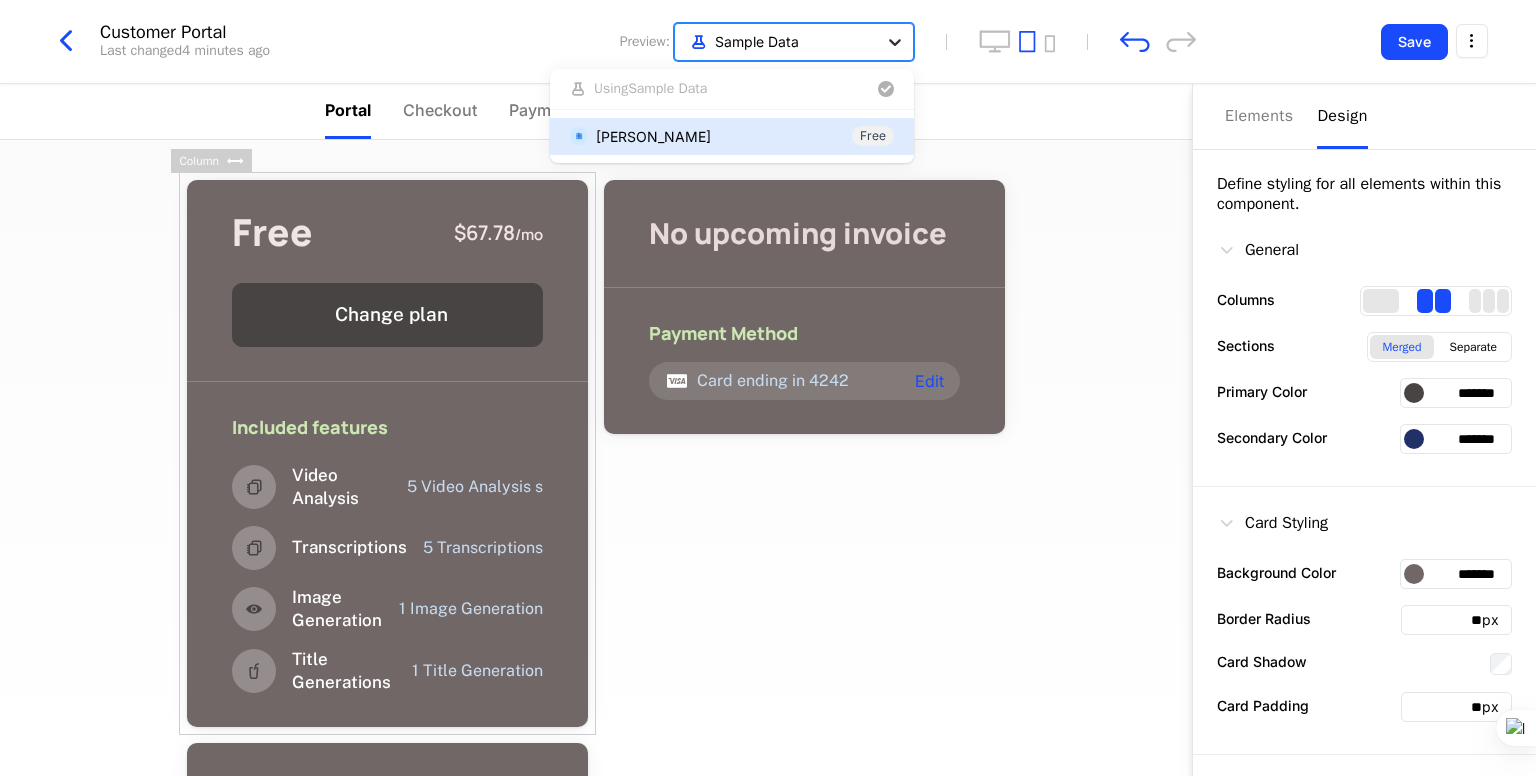click 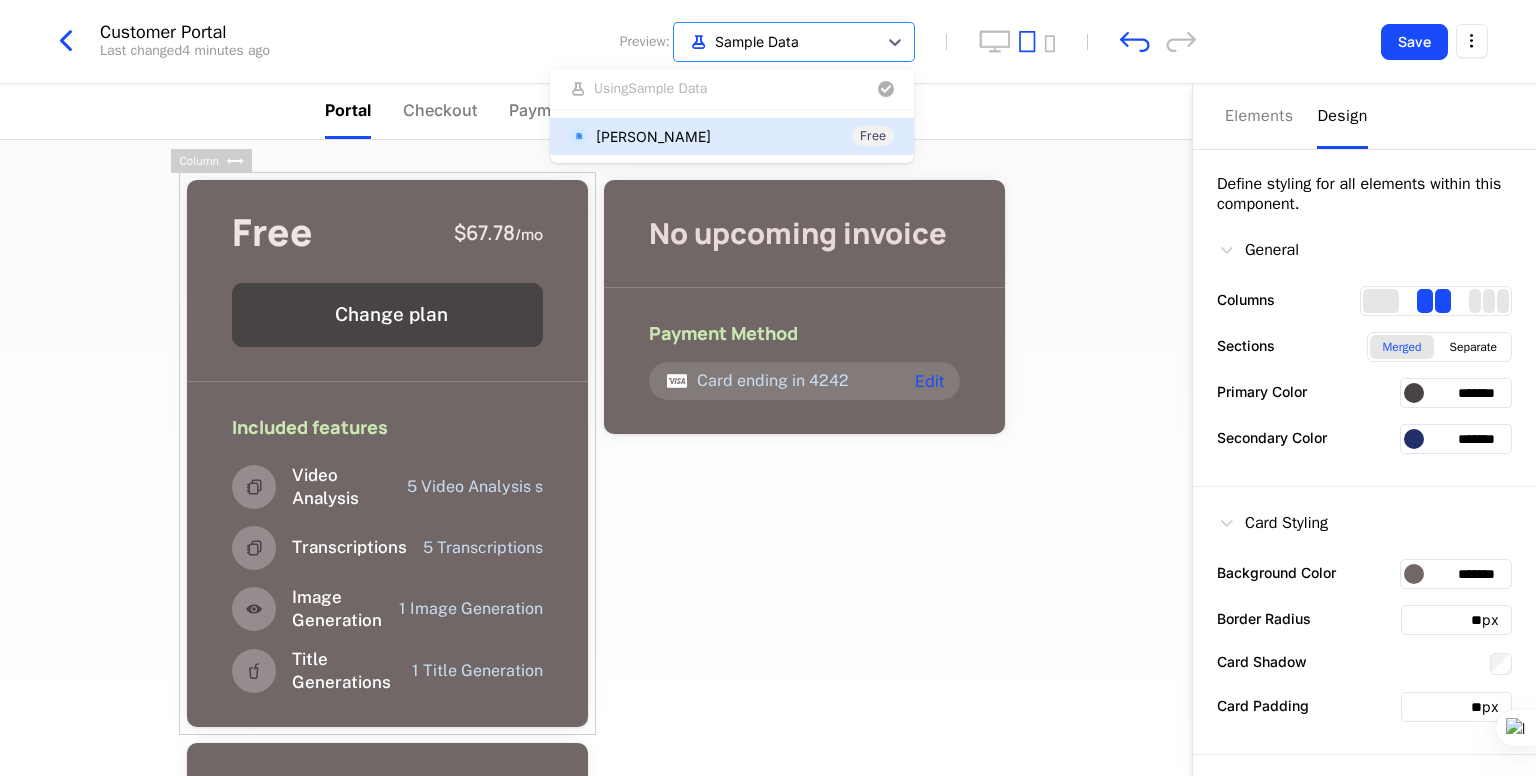 click on "Anargha Bhattacharjee" at bounding box center (653, 136) 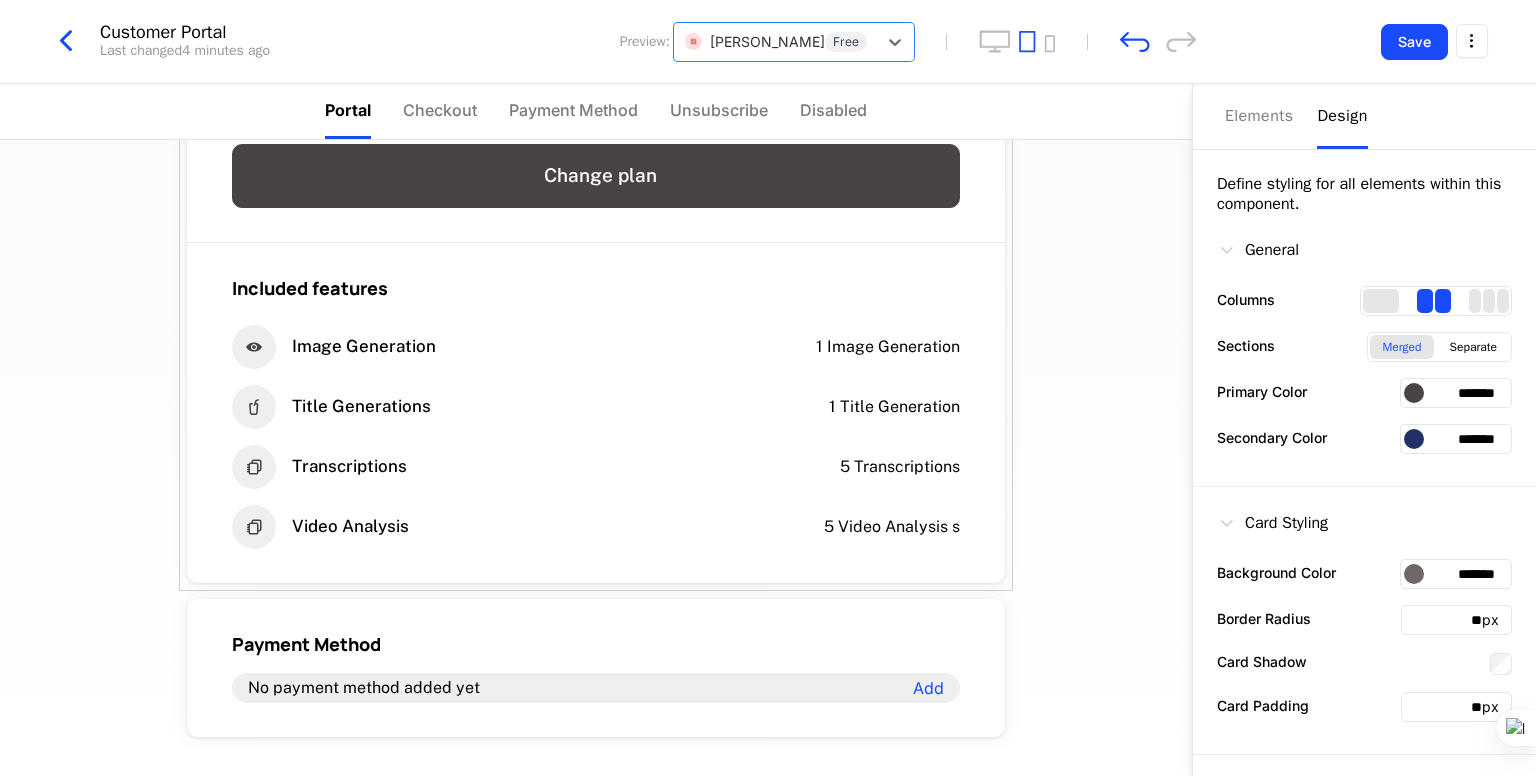 scroll, scrollTop: 0, scrollLeft: 0, axis: both 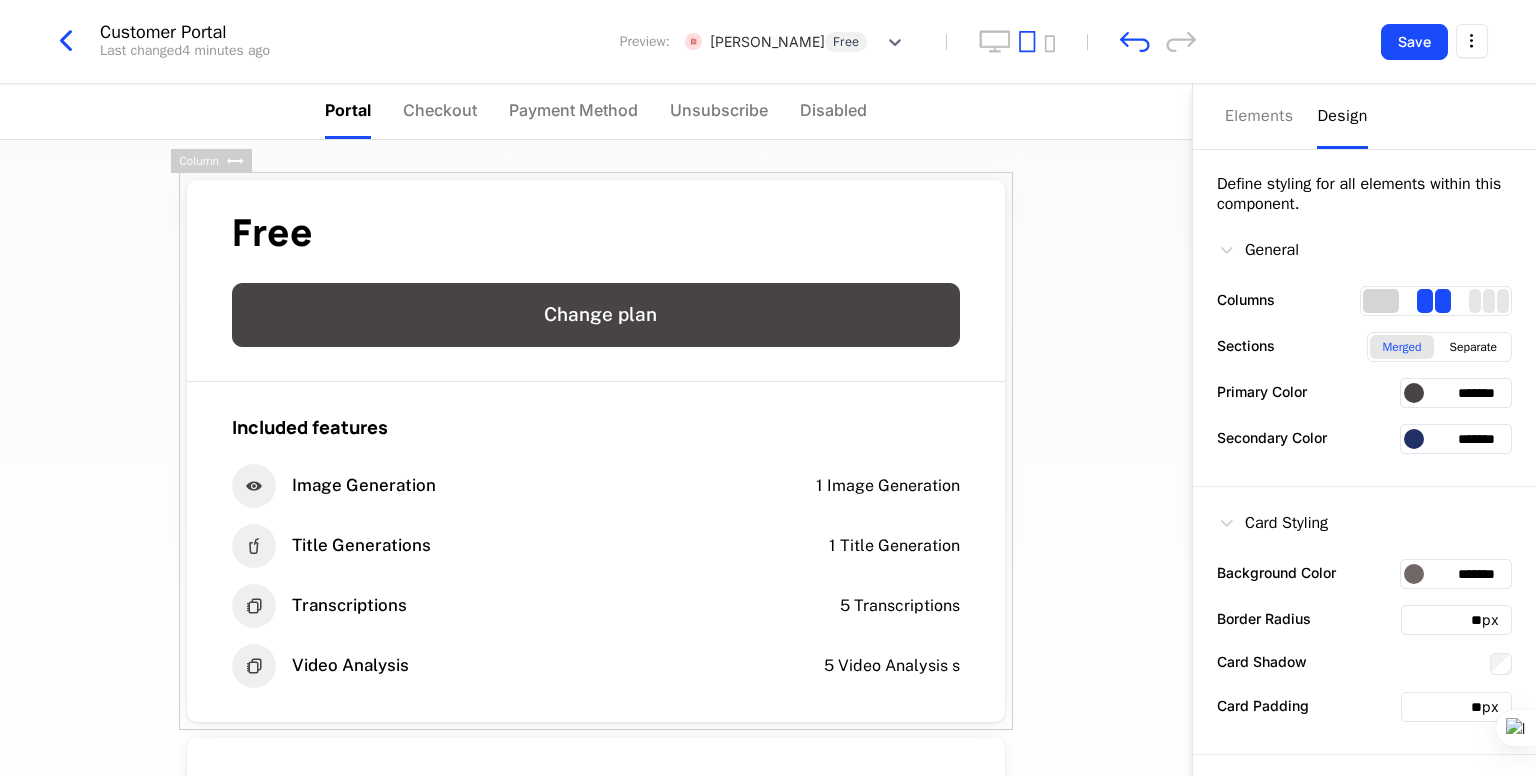 click at bounding box center (1381, 301) 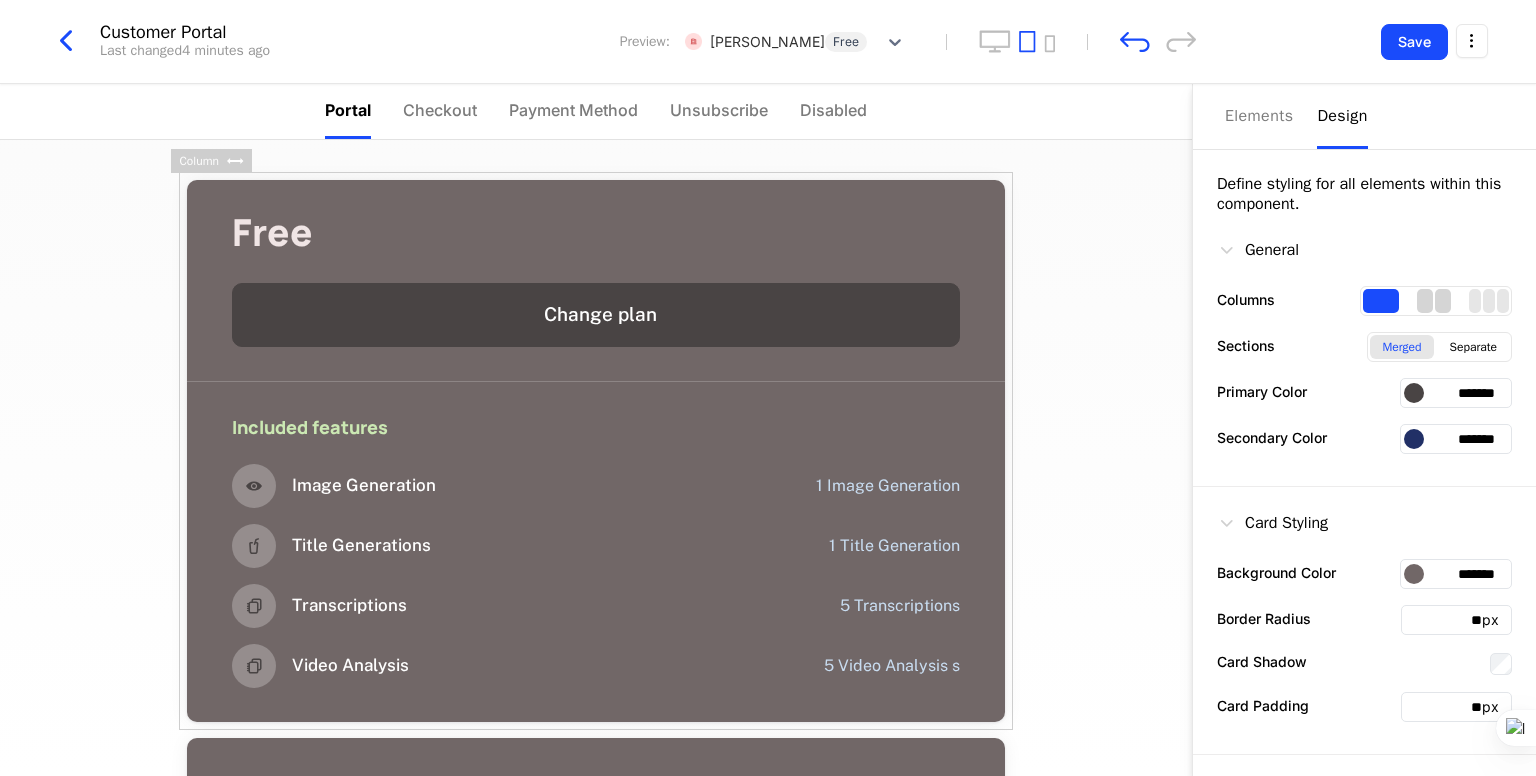 click at bounding box center (1443, 301) 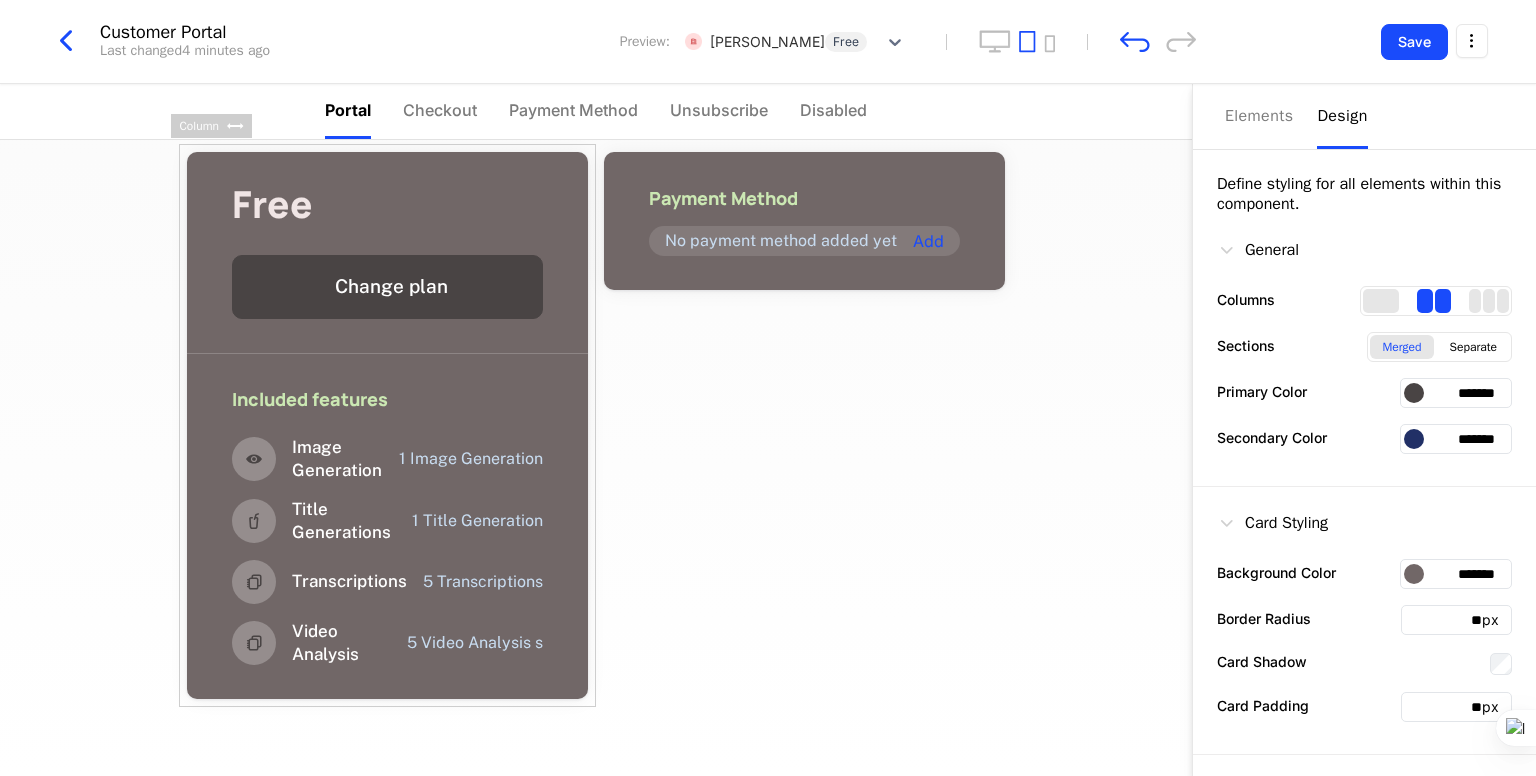 scroll, scrollTop: 0, scrollLeft: 0, axis: both 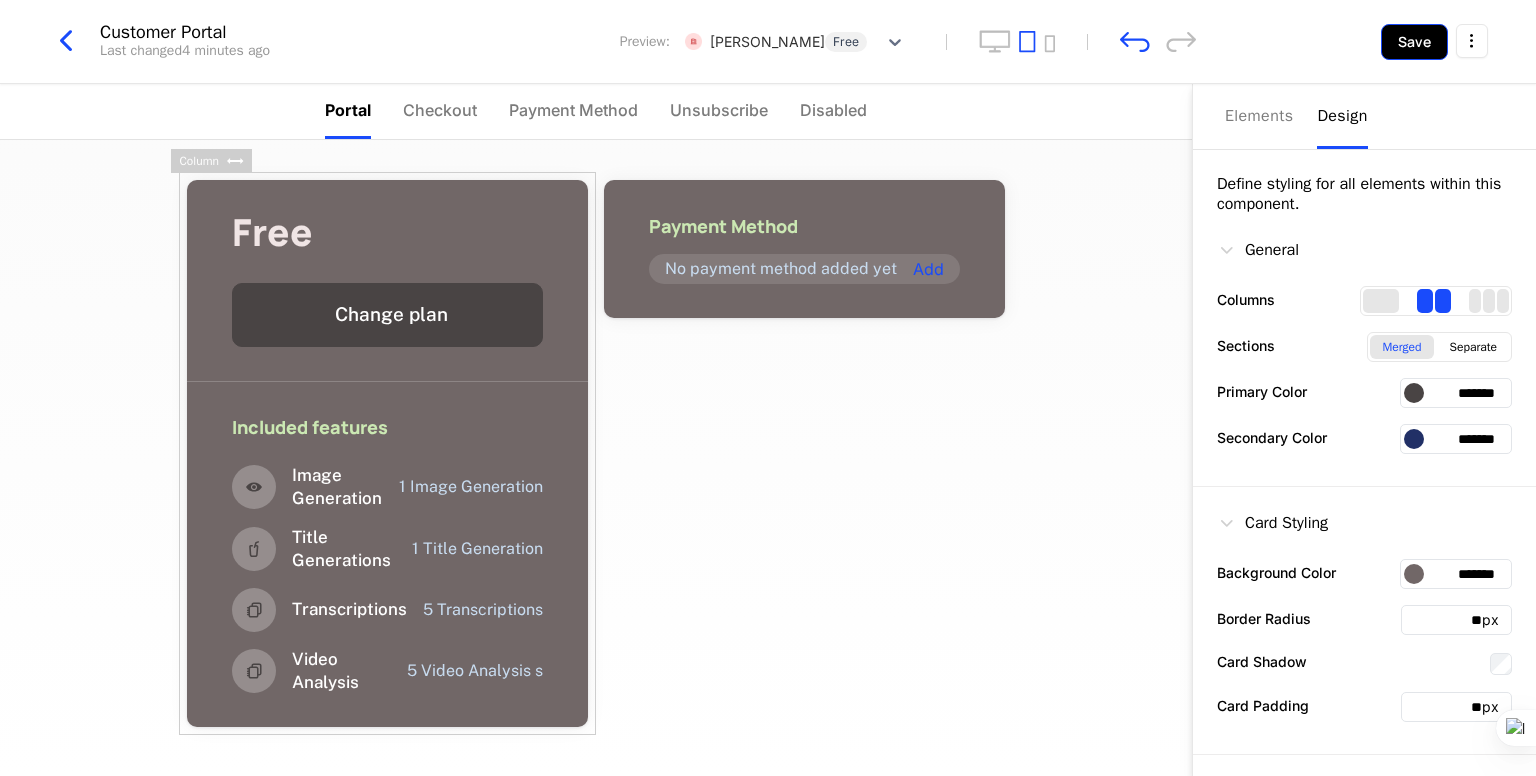click on "Save" at bounding box center (1414, 42) 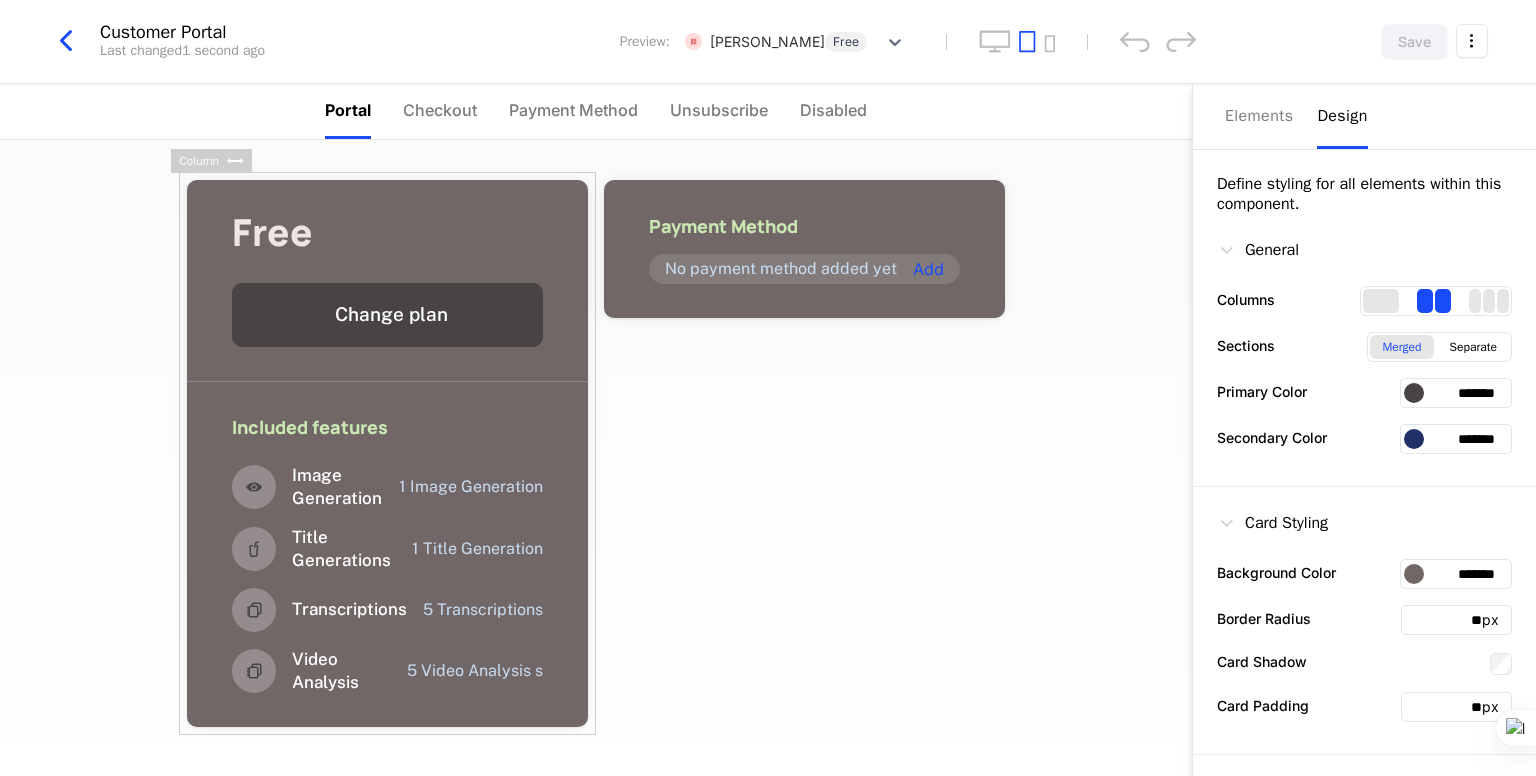 scroll, scrollTop: 0, scrollLeft: 0, axis: both 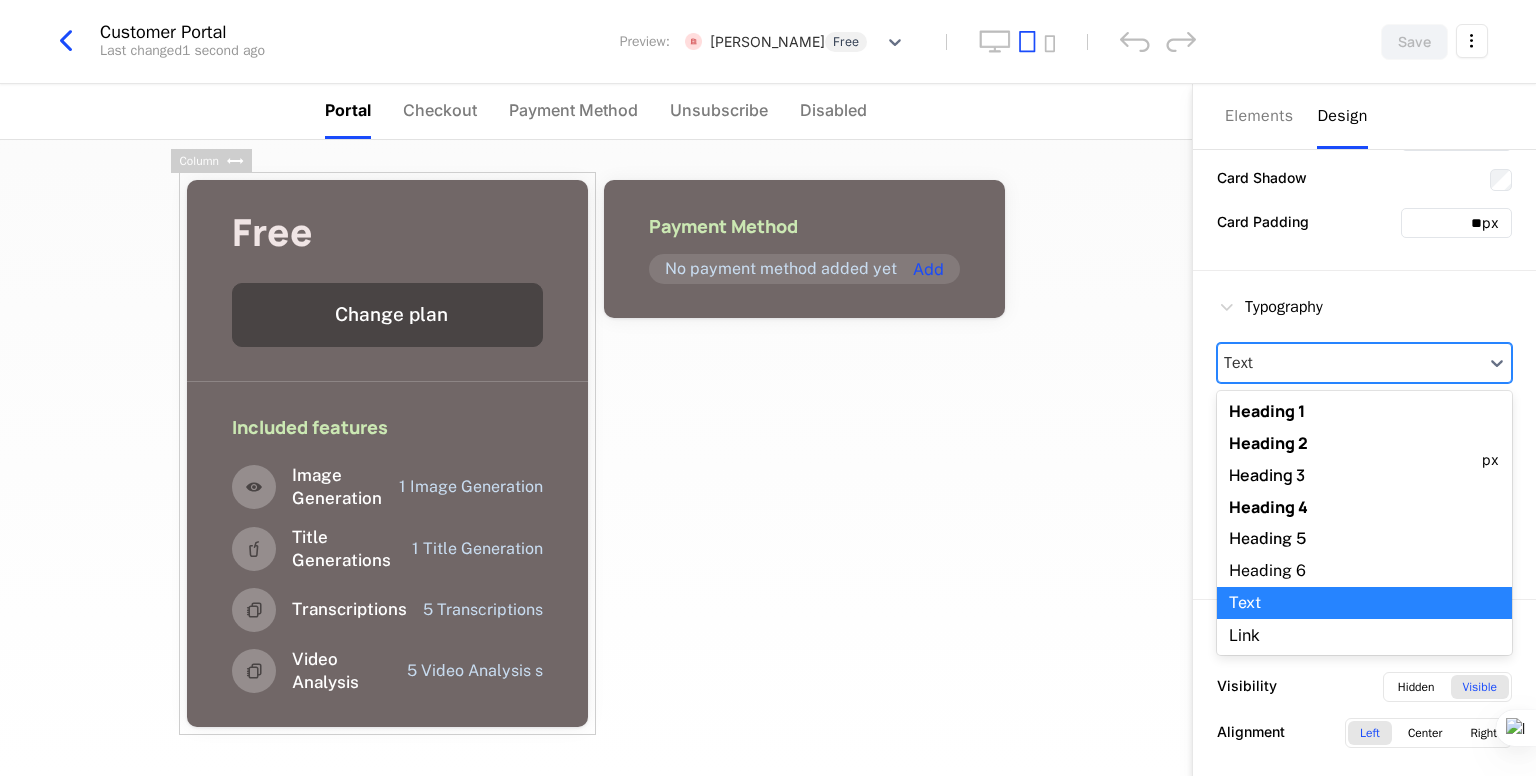 click at bounding box center [1350, 363] 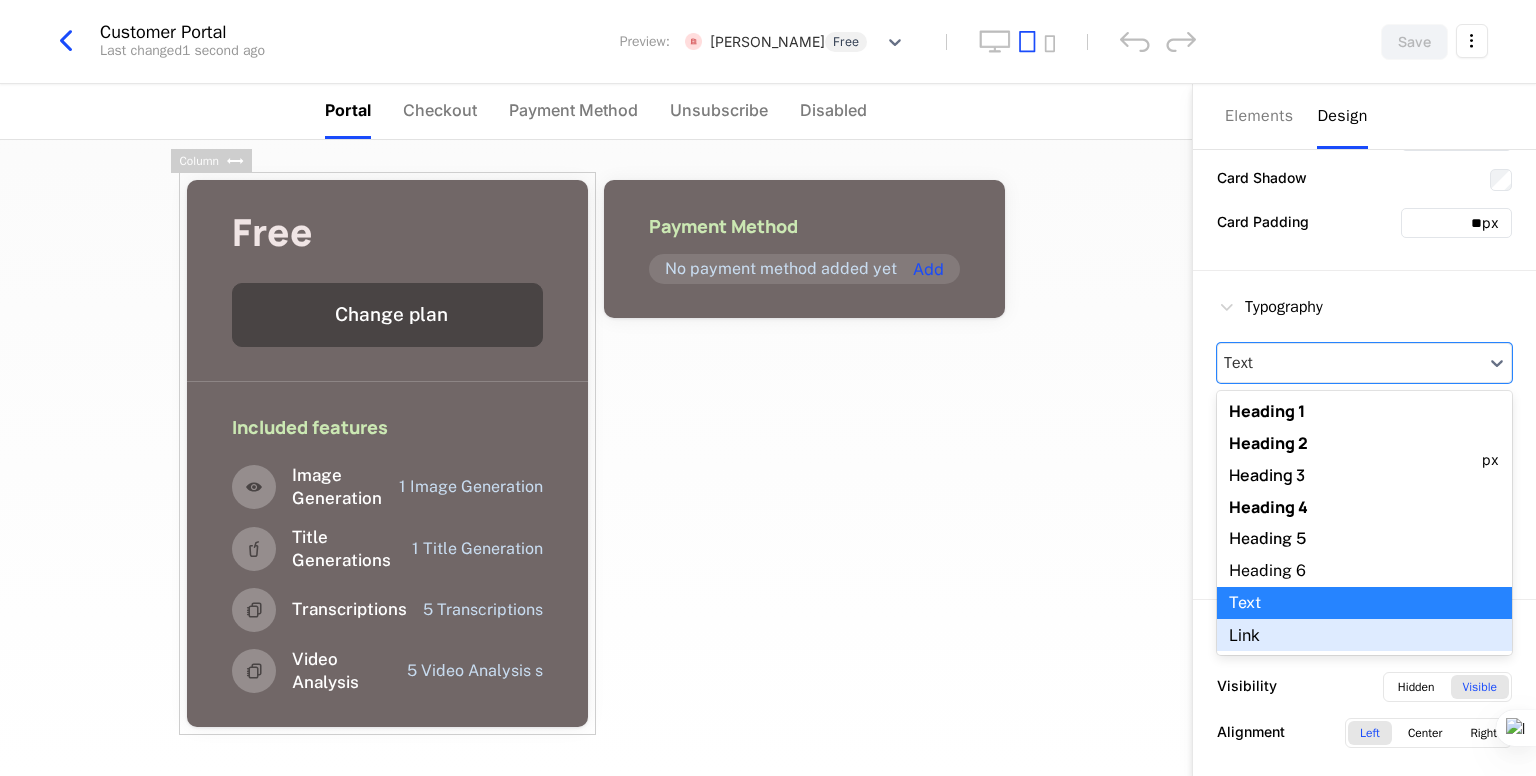 click on "Link" at bounding box center (1364, 635) 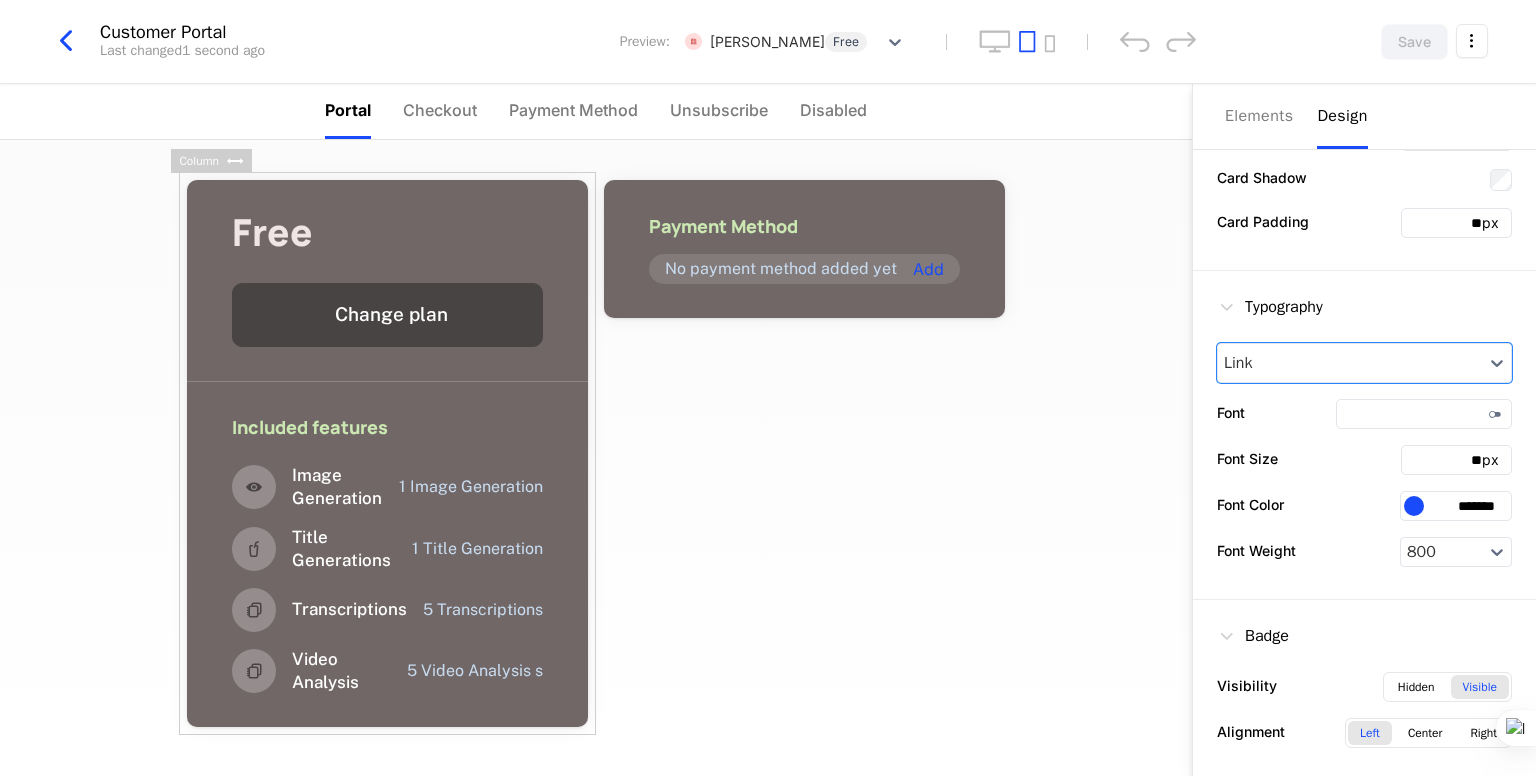 type on "*****" 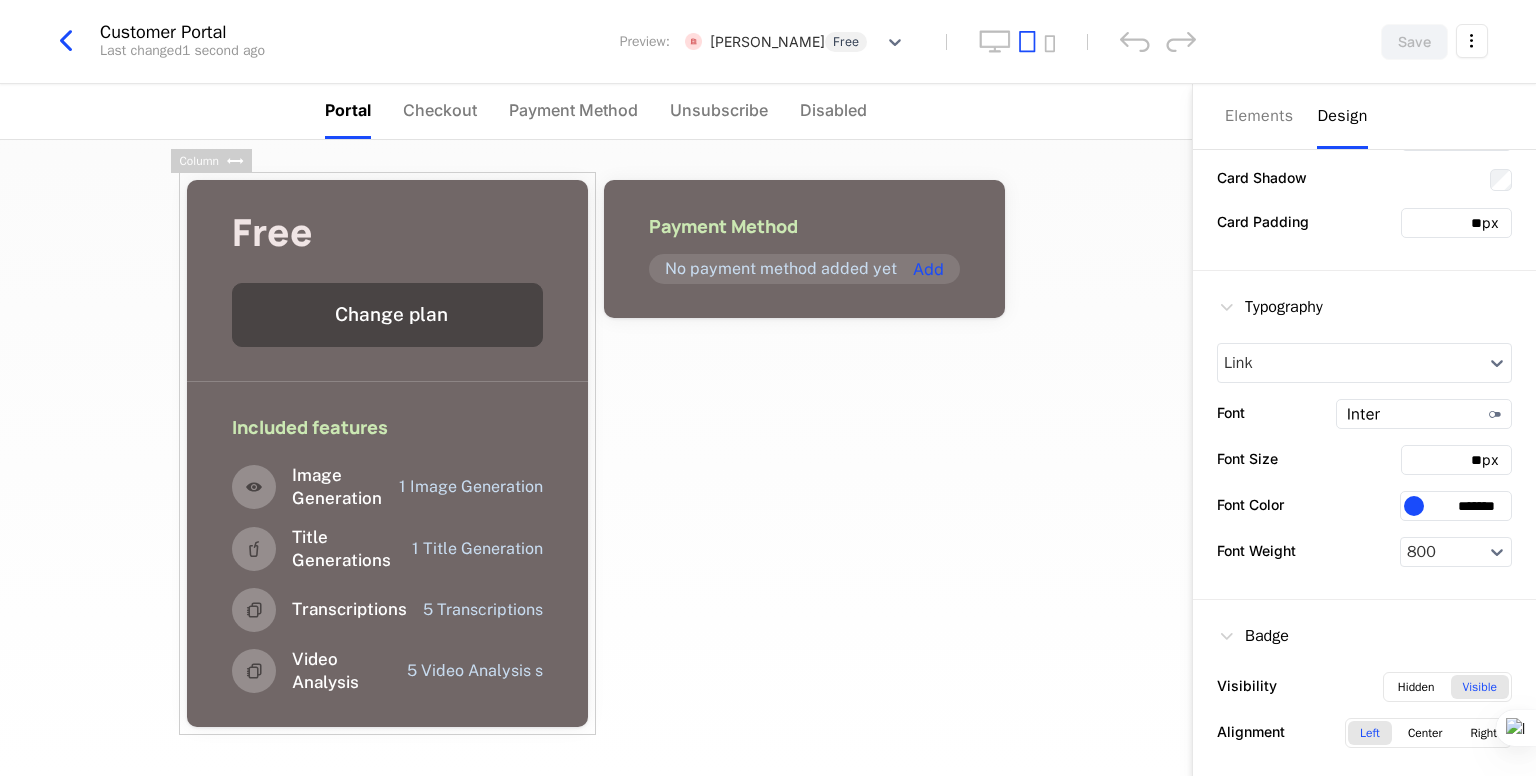 click at bounding box center [1414, 506] 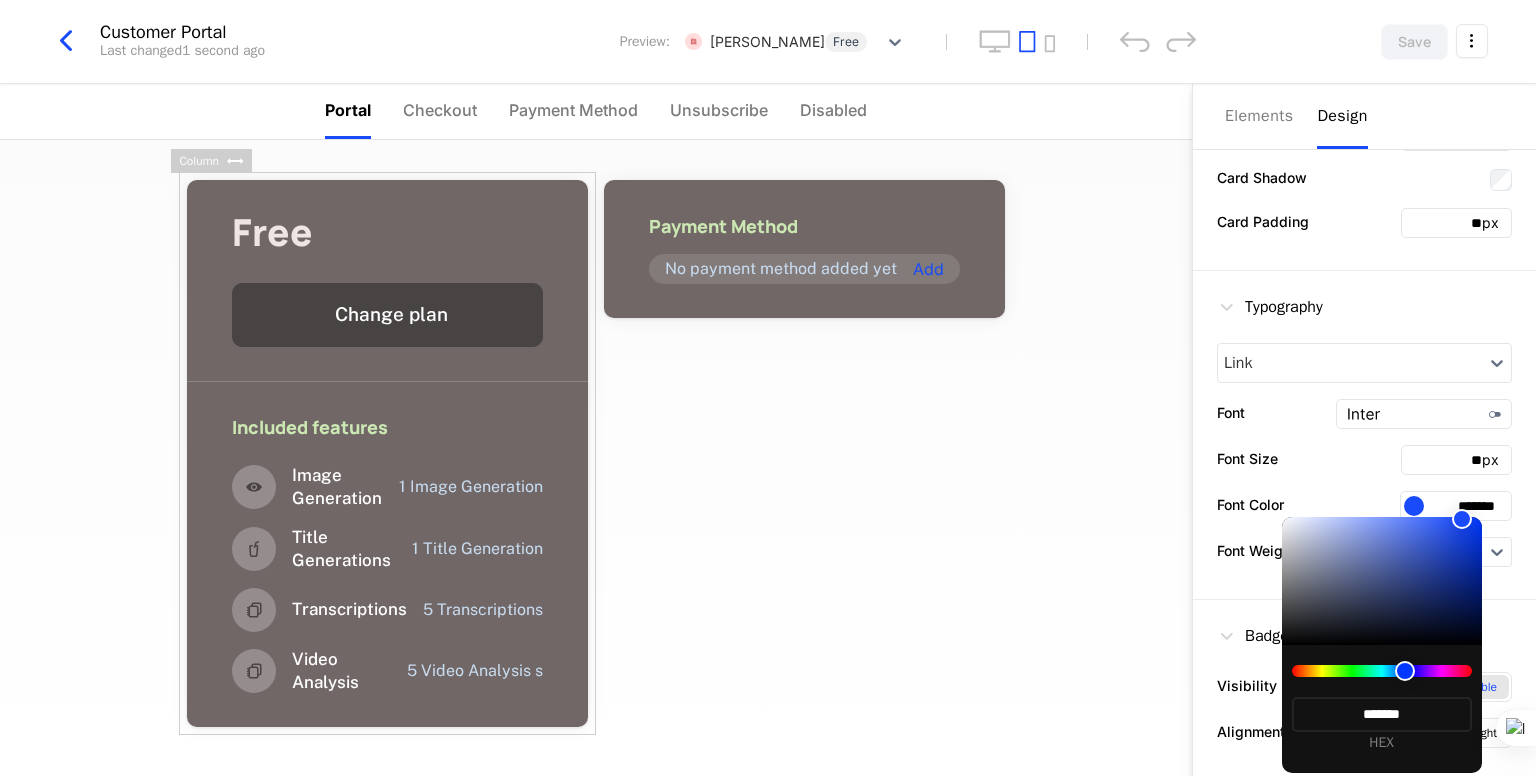 type on "*******" 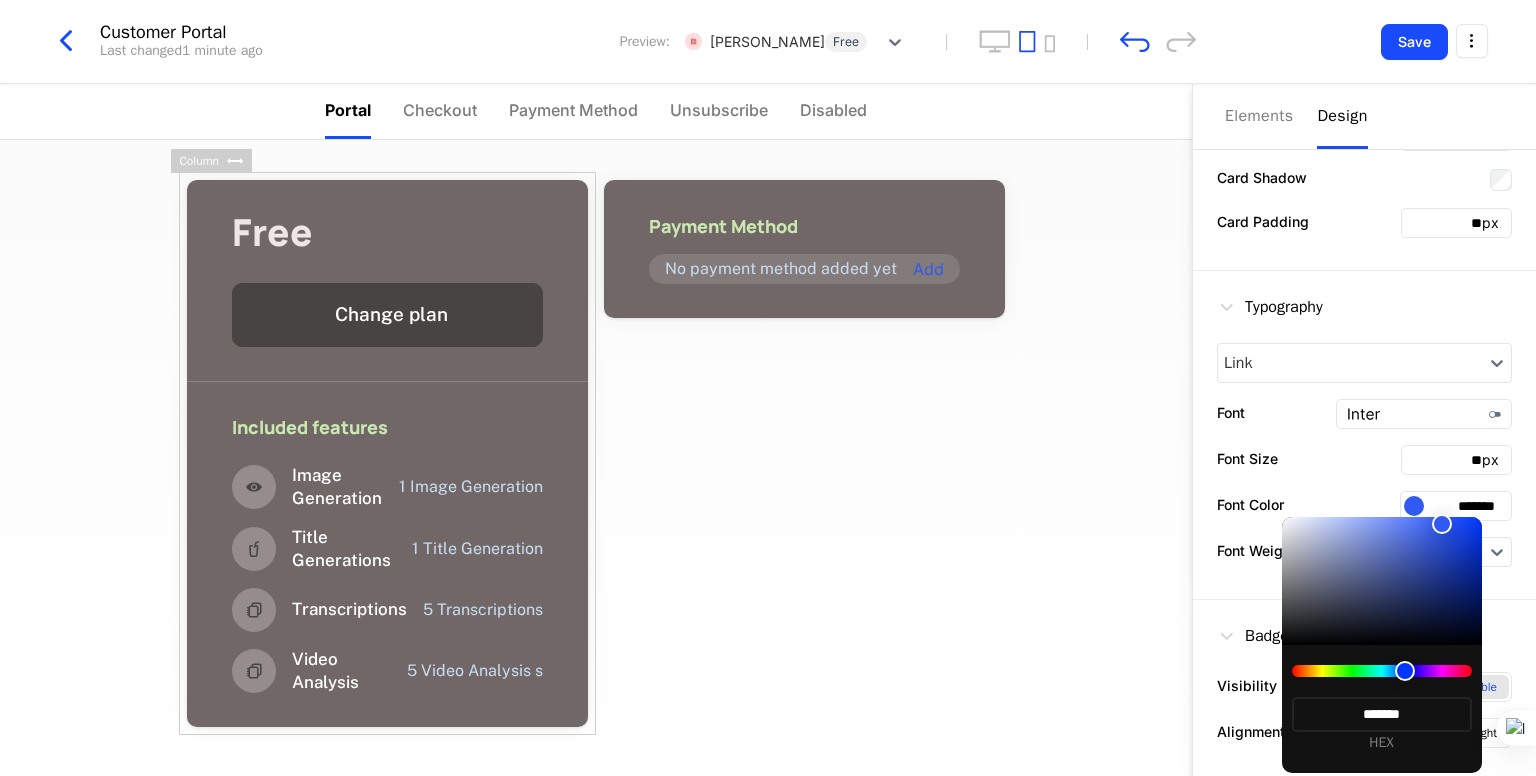 type on "*******" 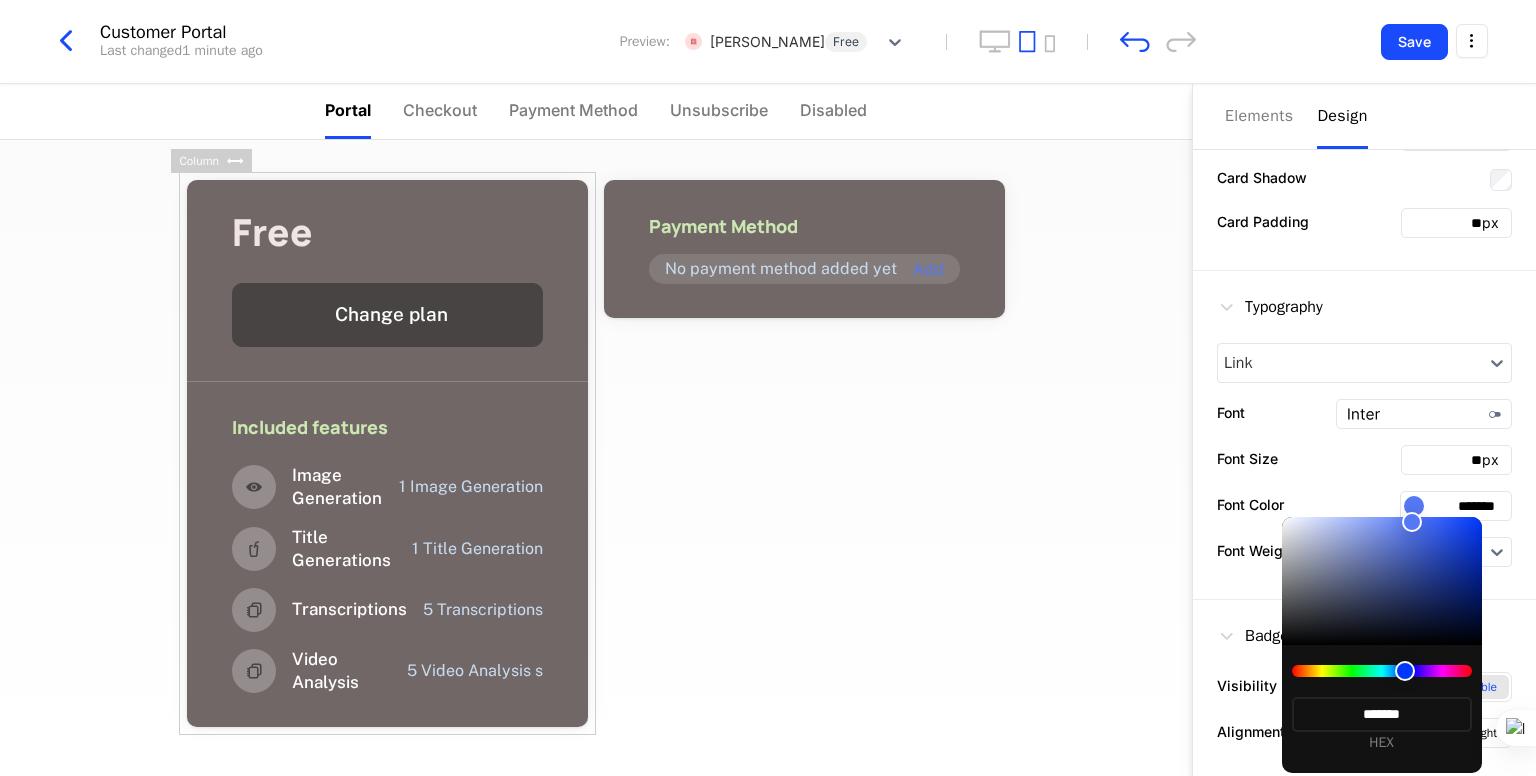 type on "*******" 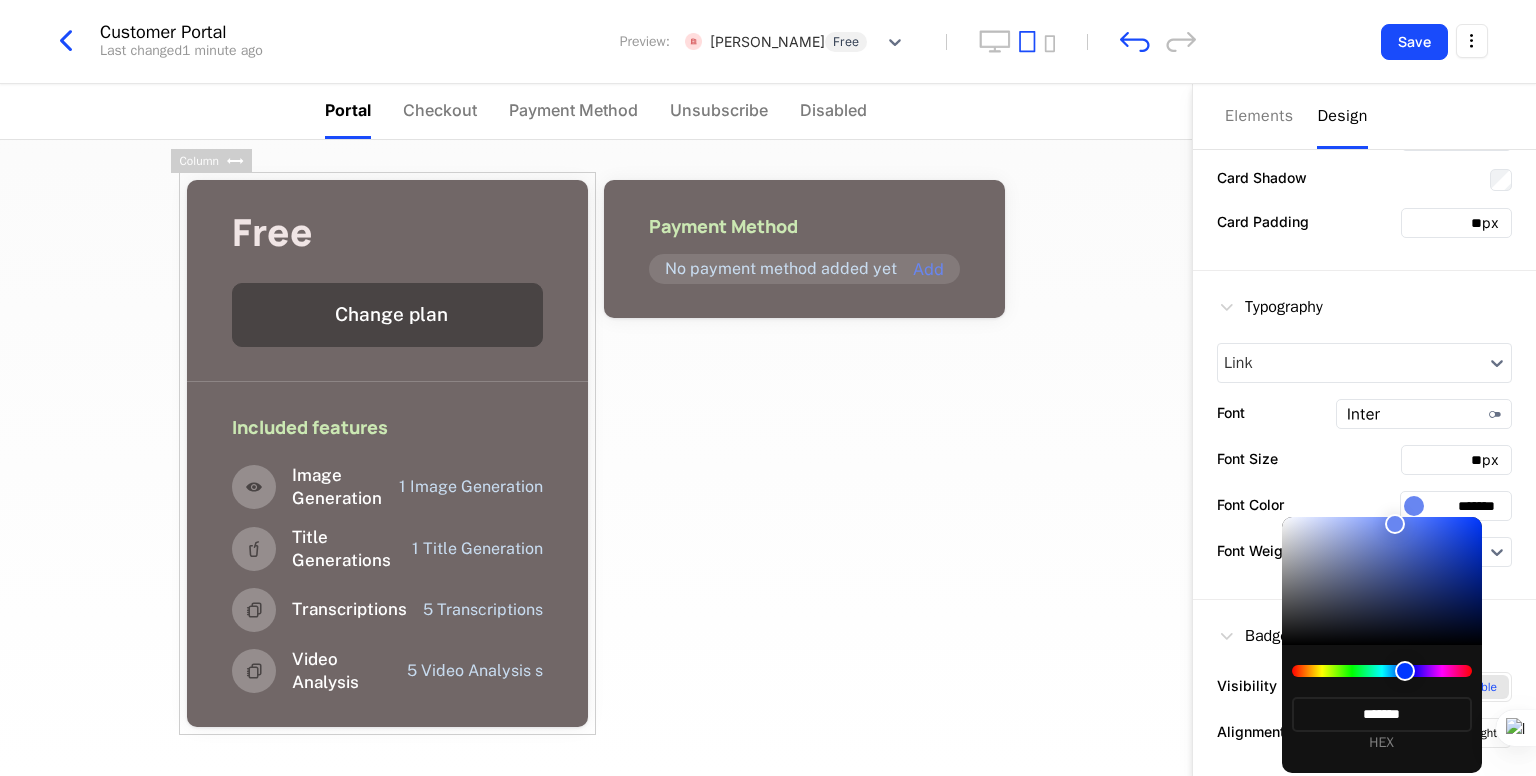 type on "*******" 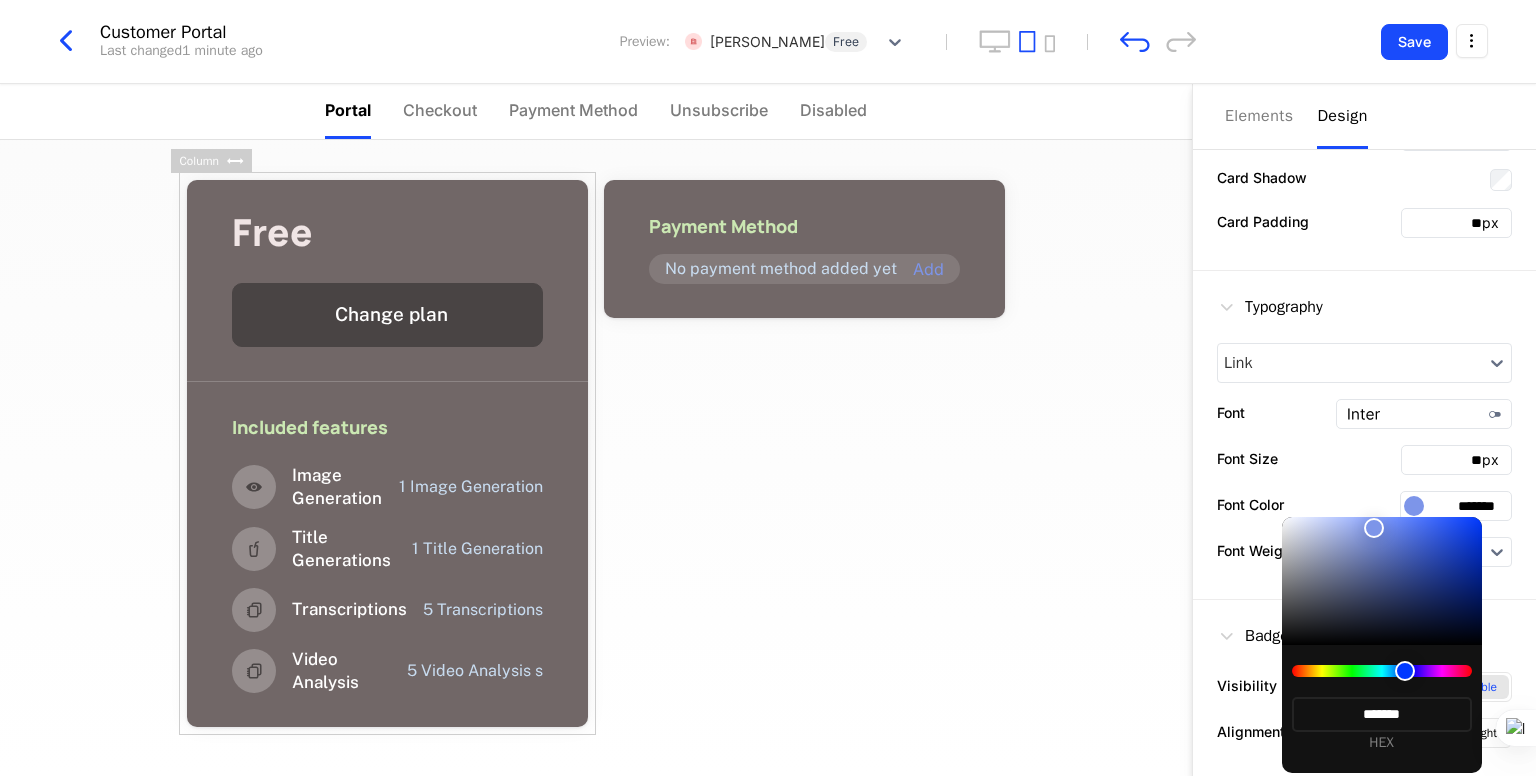 type on "*******" 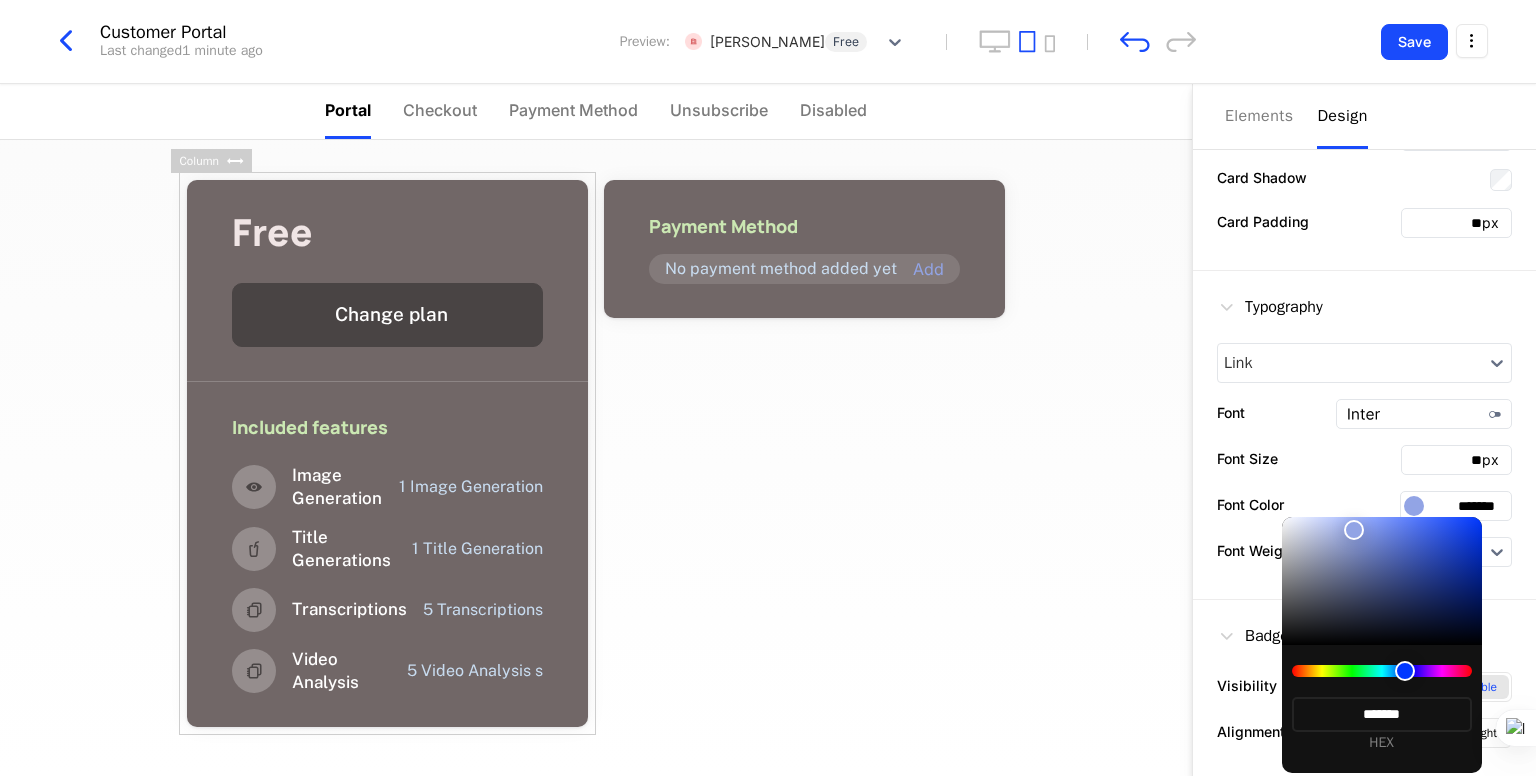 type on "*******" 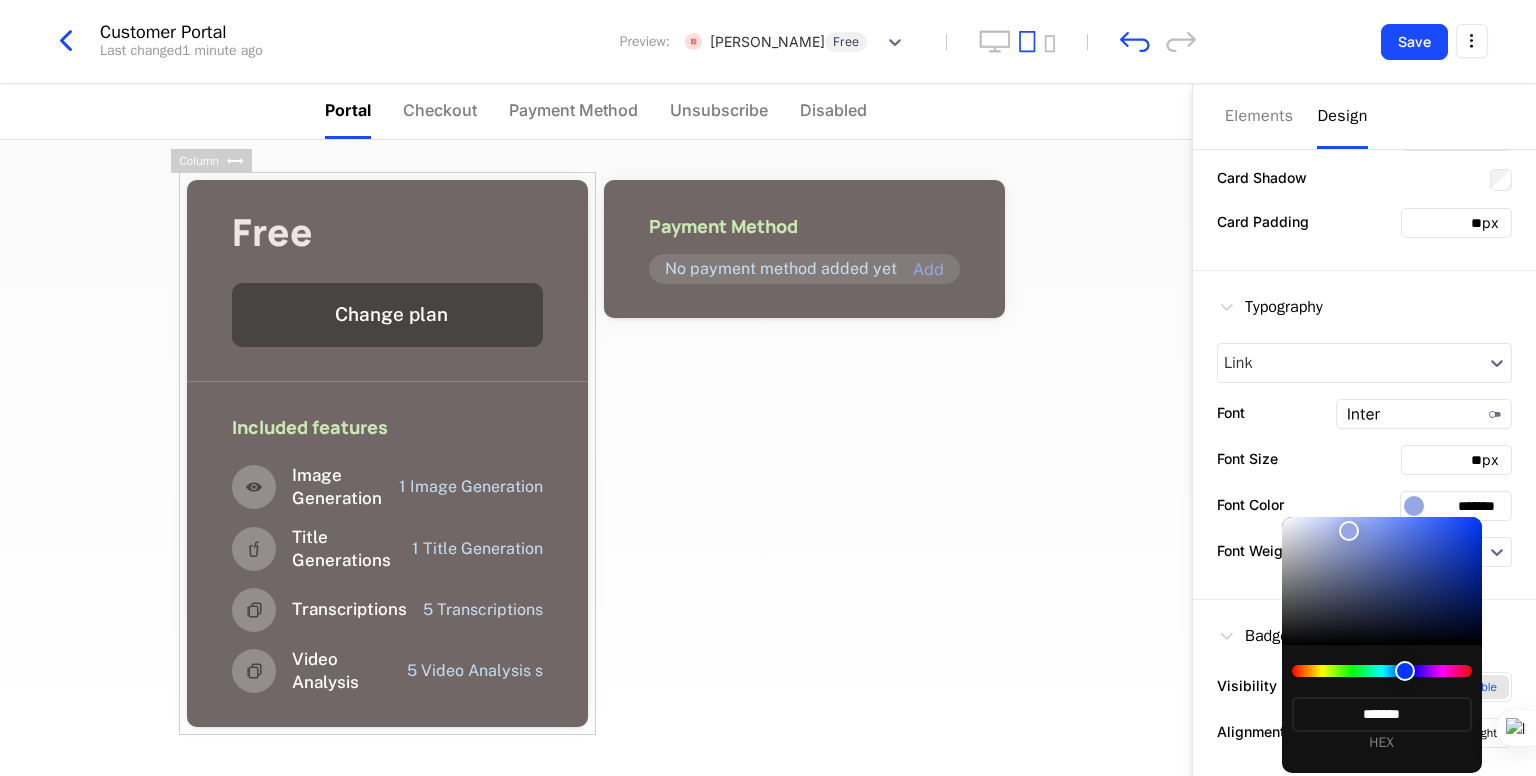 type on "*******" 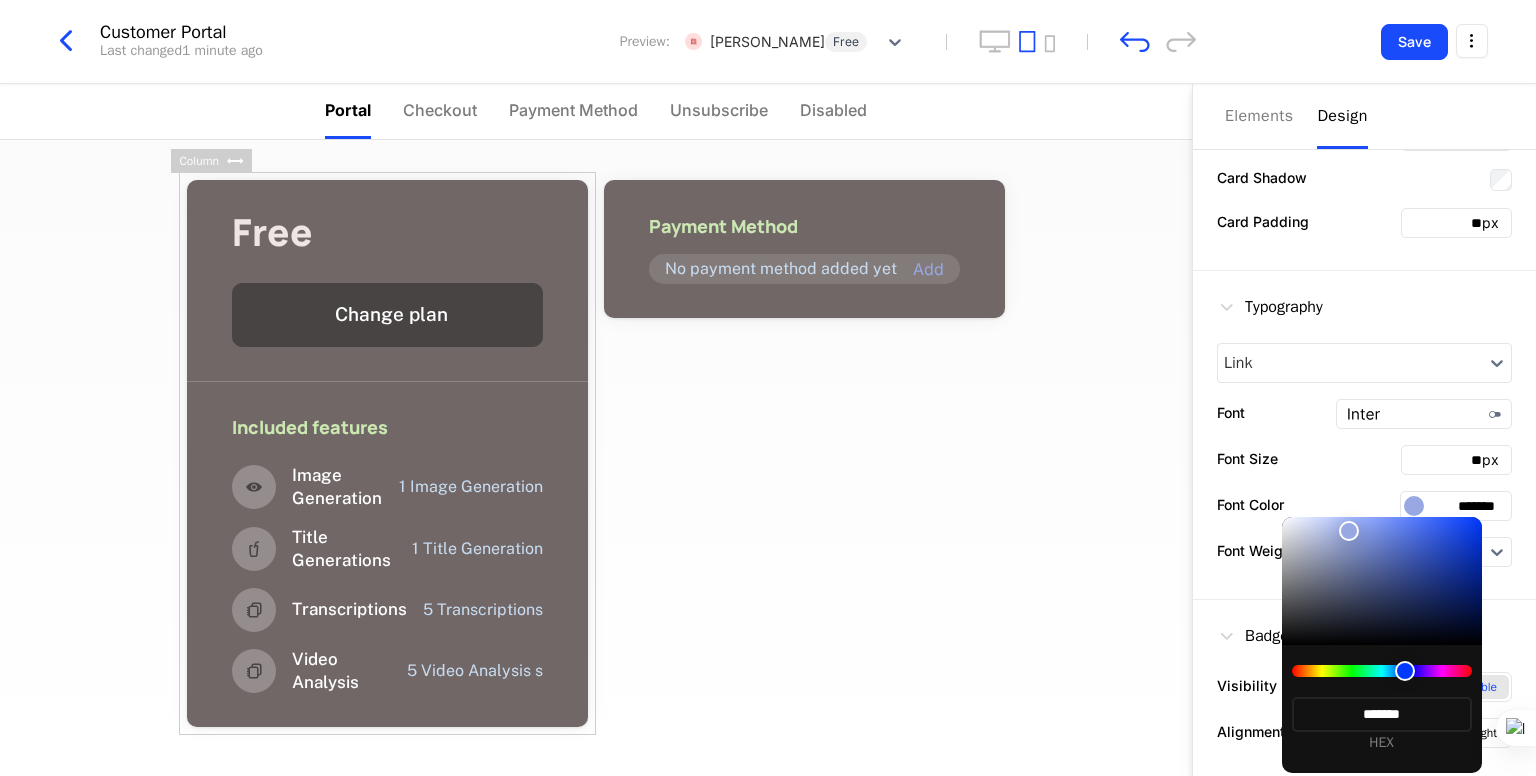 type on "*******" 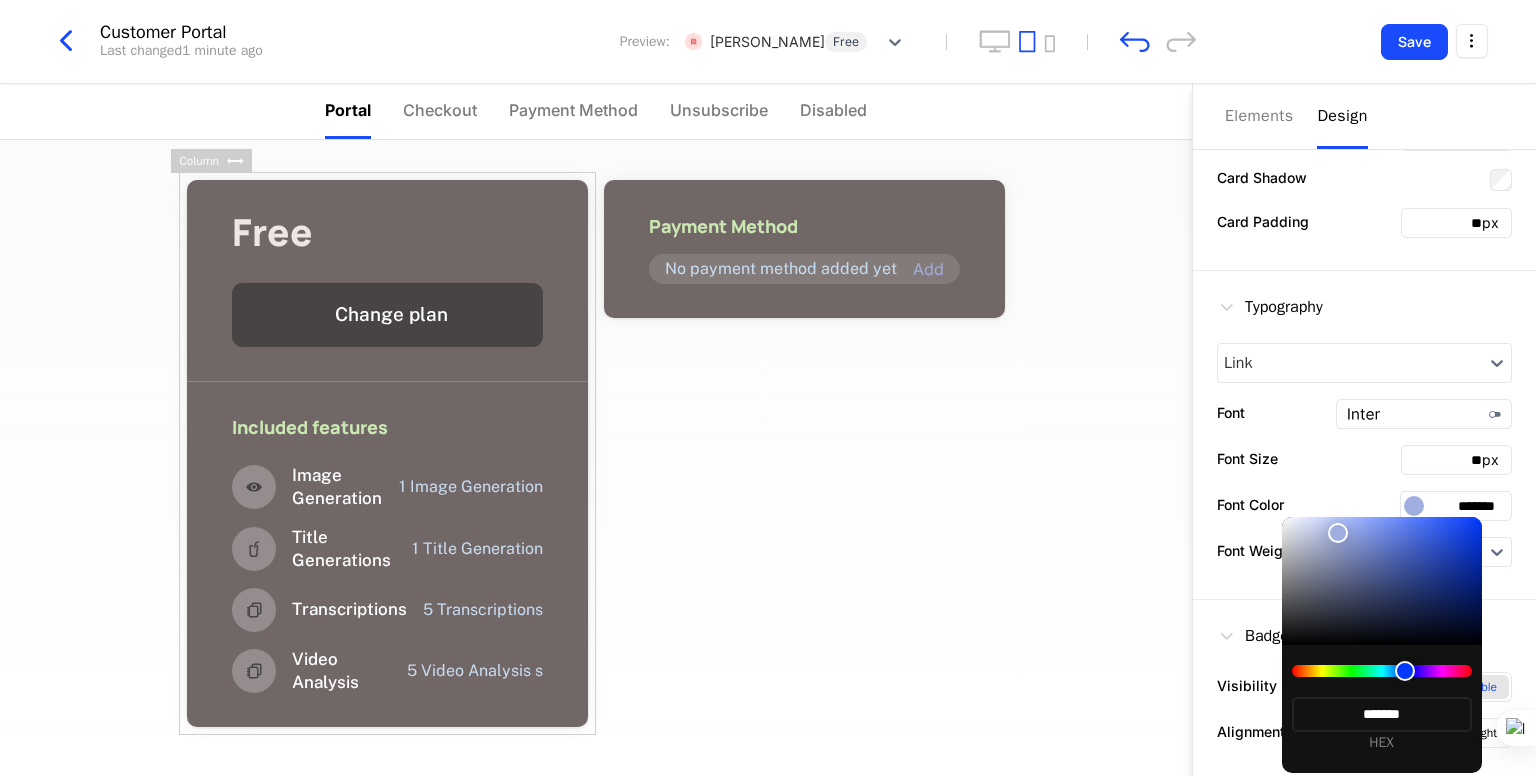 type on "*******" 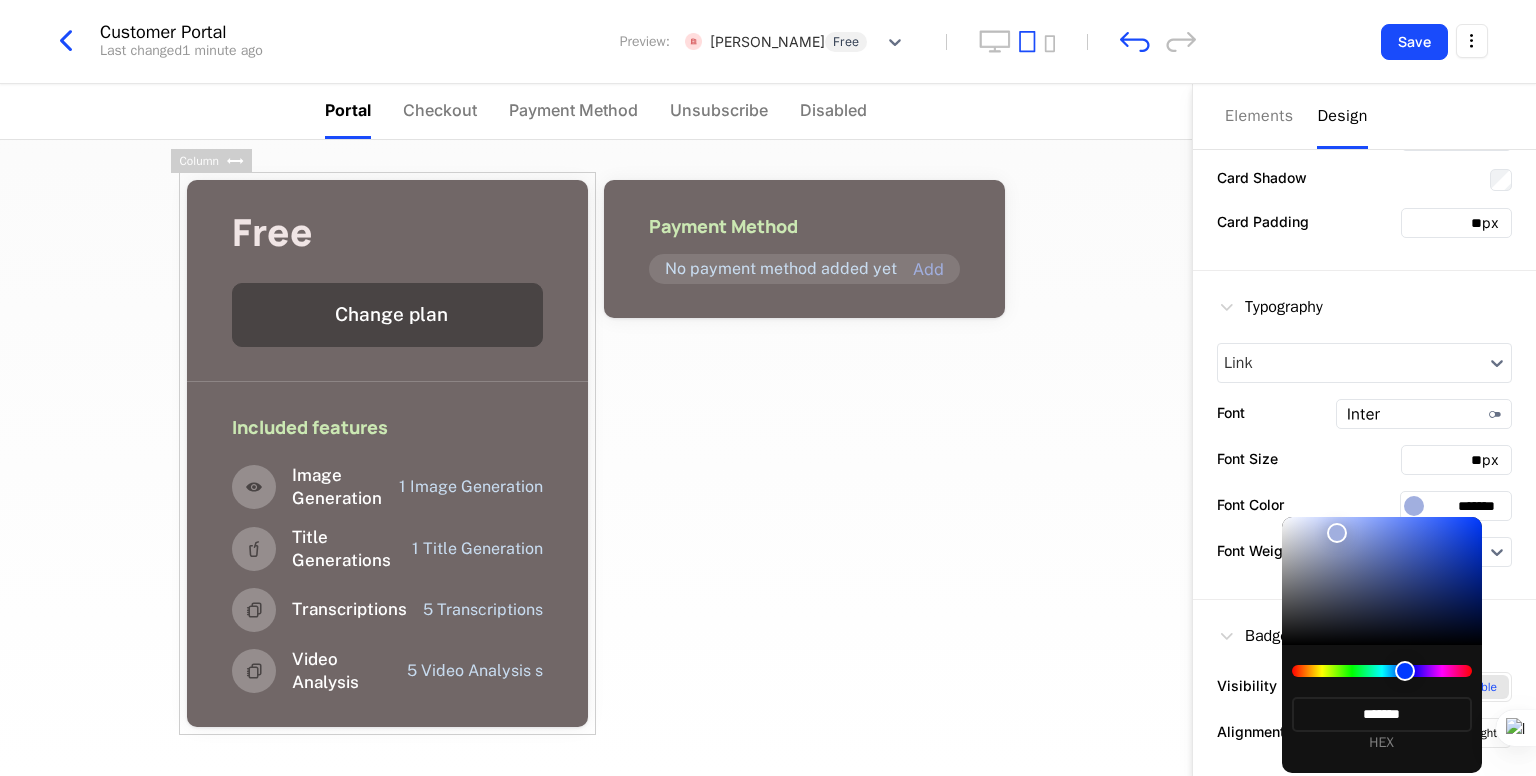 type on "*******" 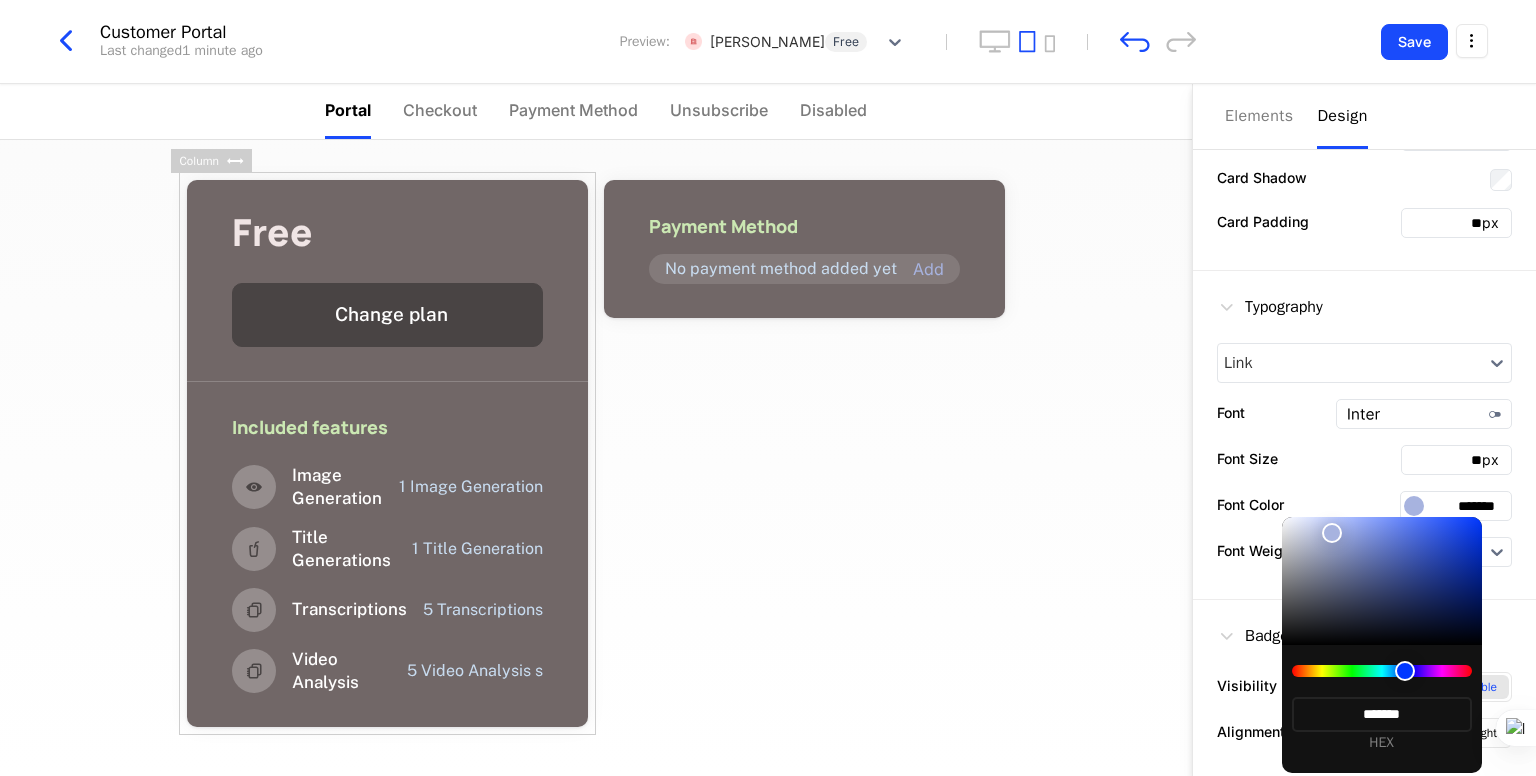 type on "*******" 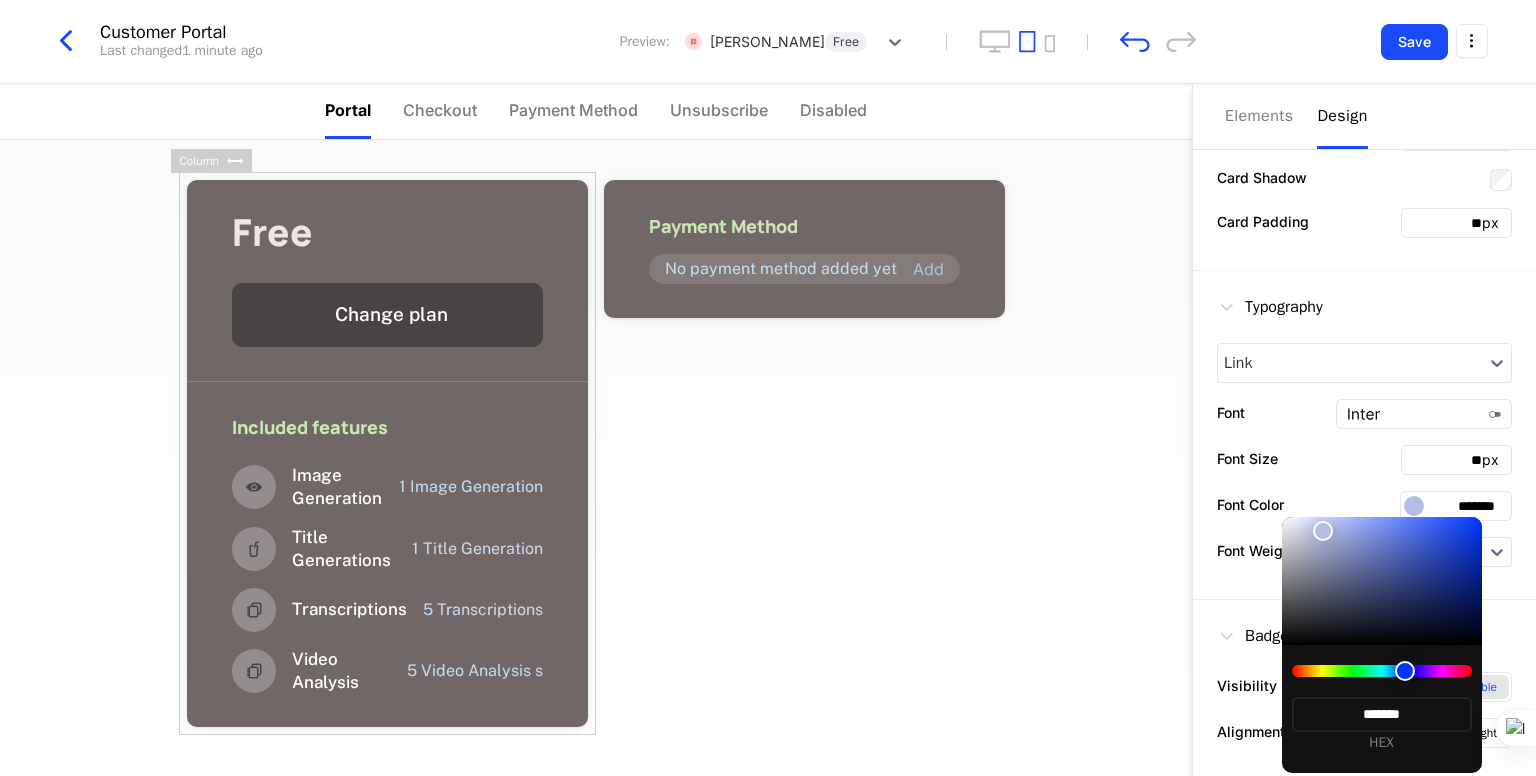 type on "*******" 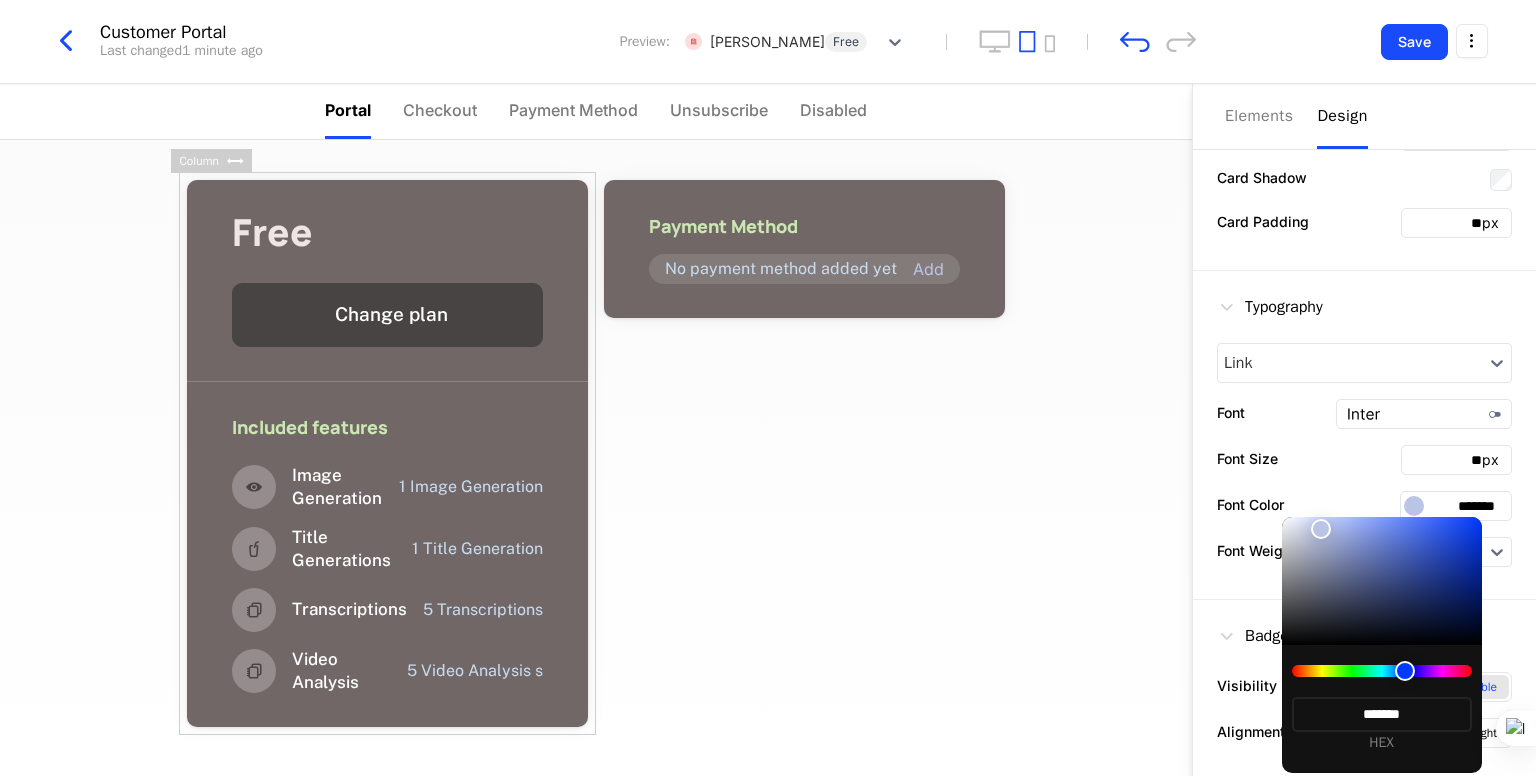 type on "*******" 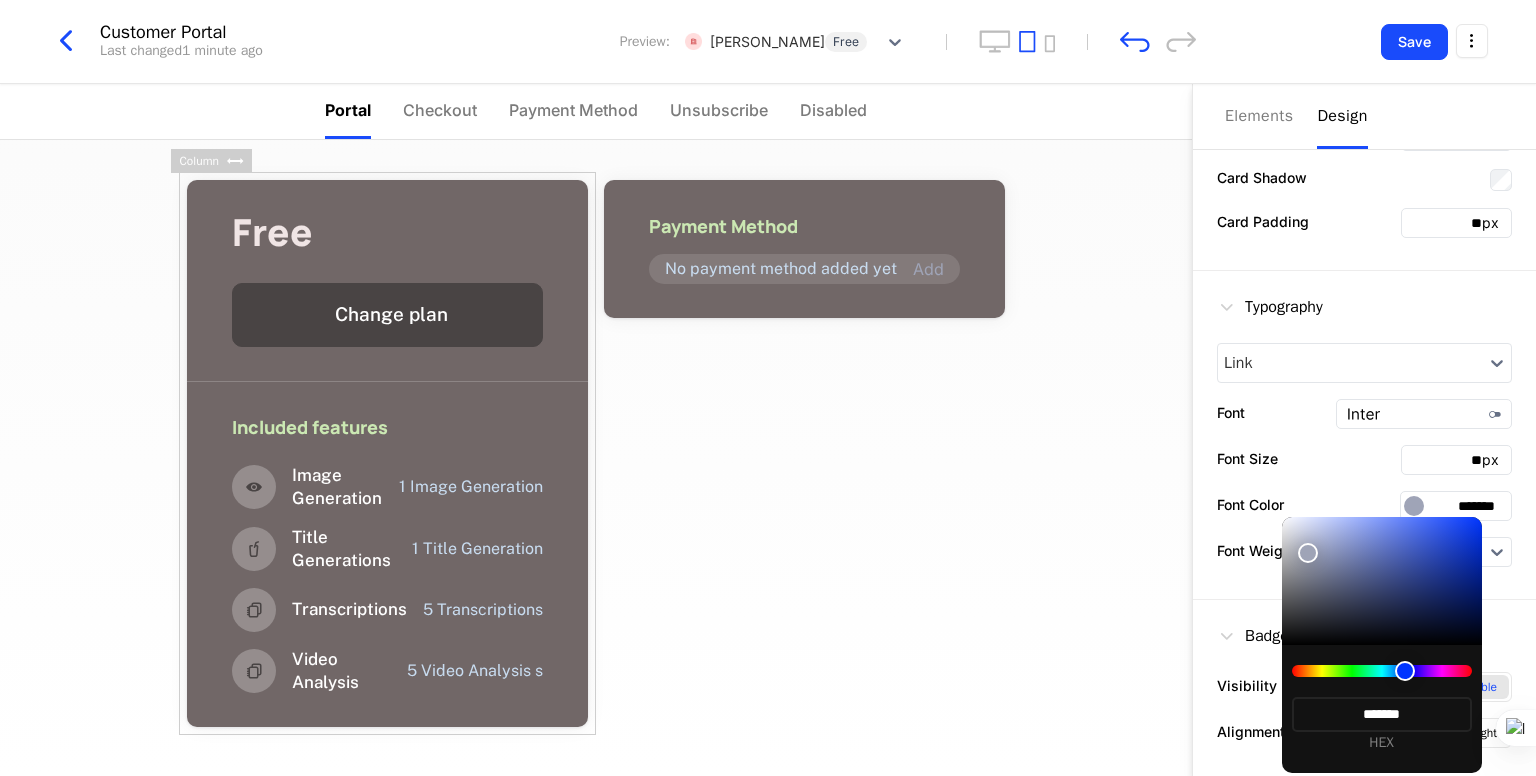 type on "*******" 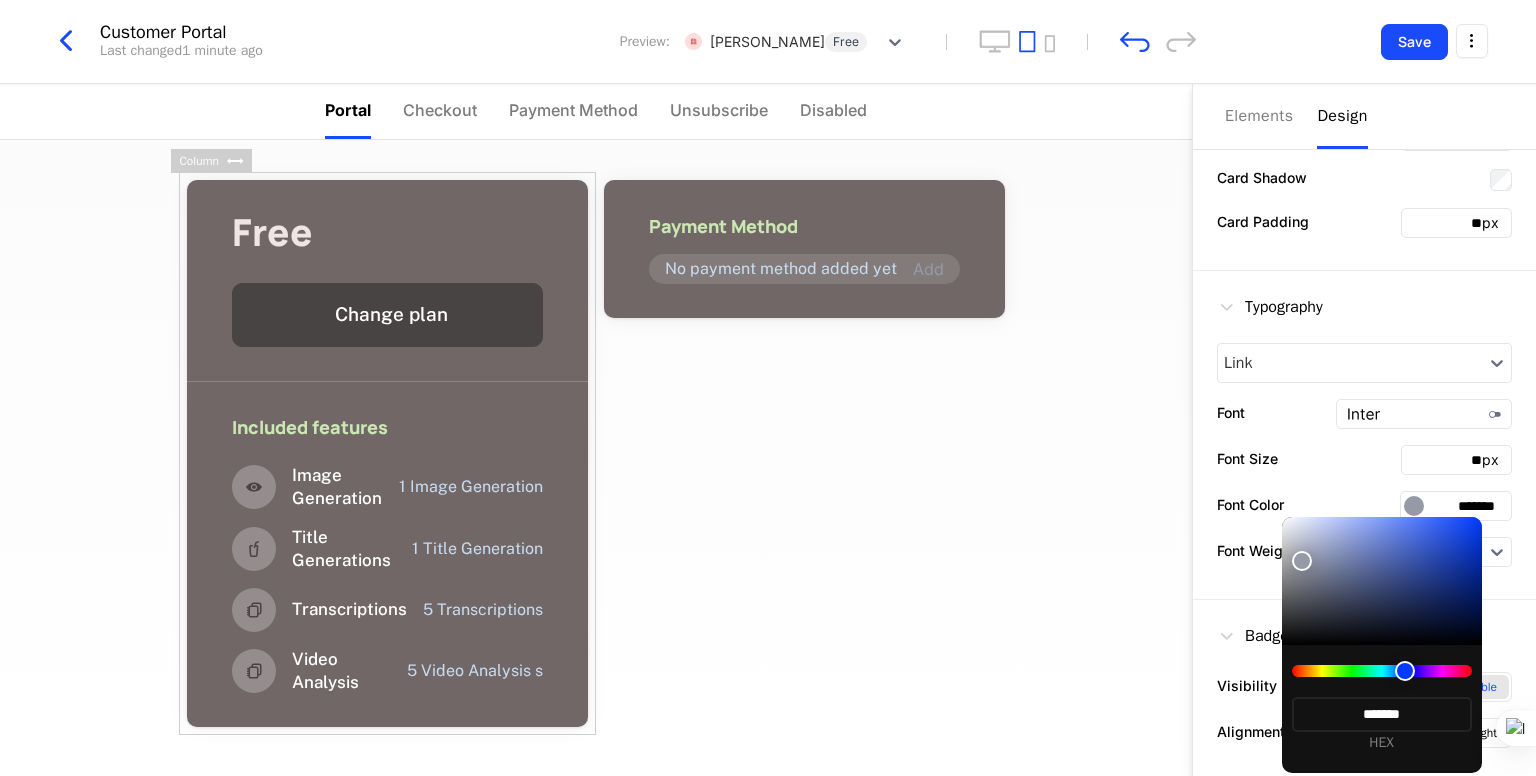 type on "*******" 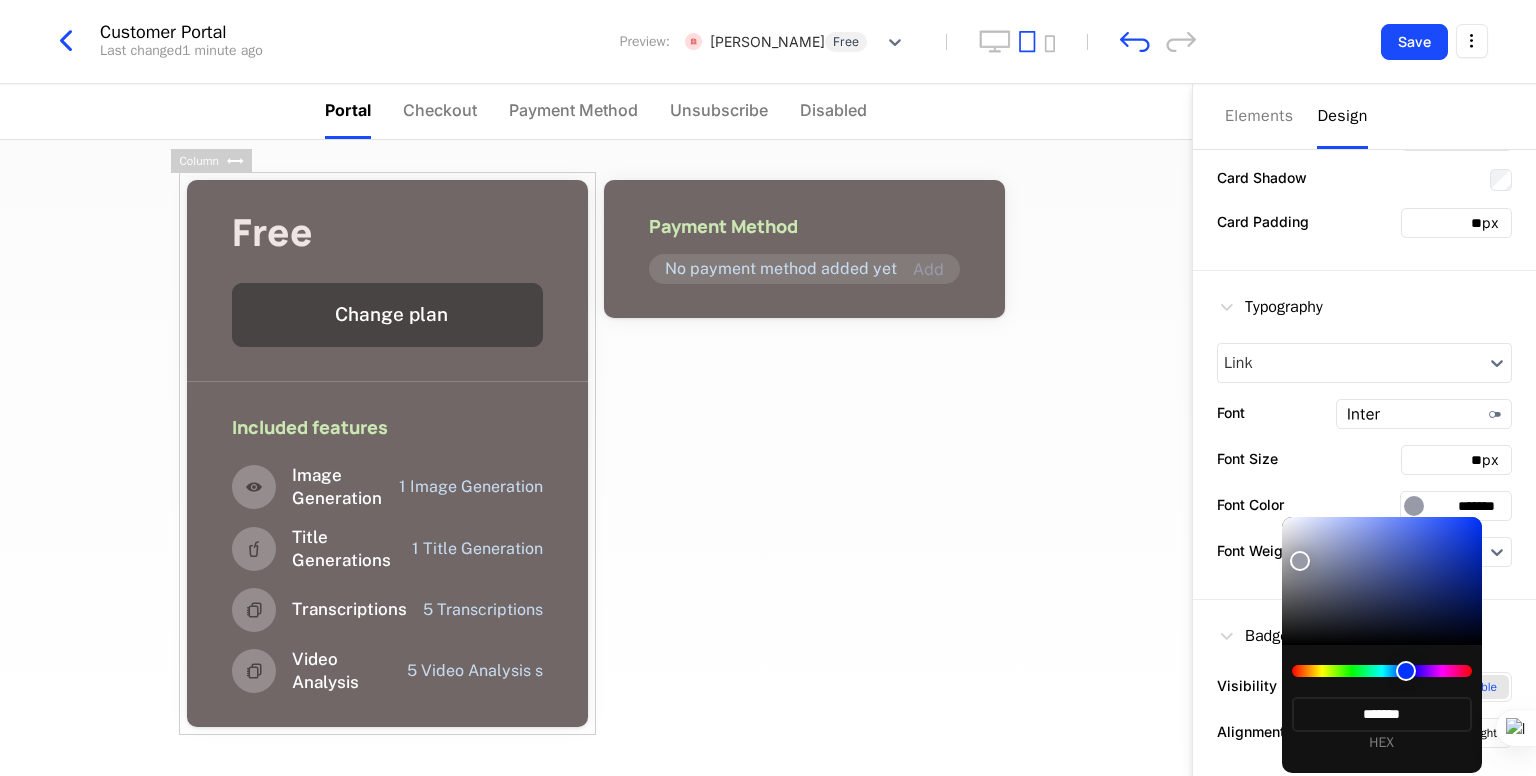 type on "*******" 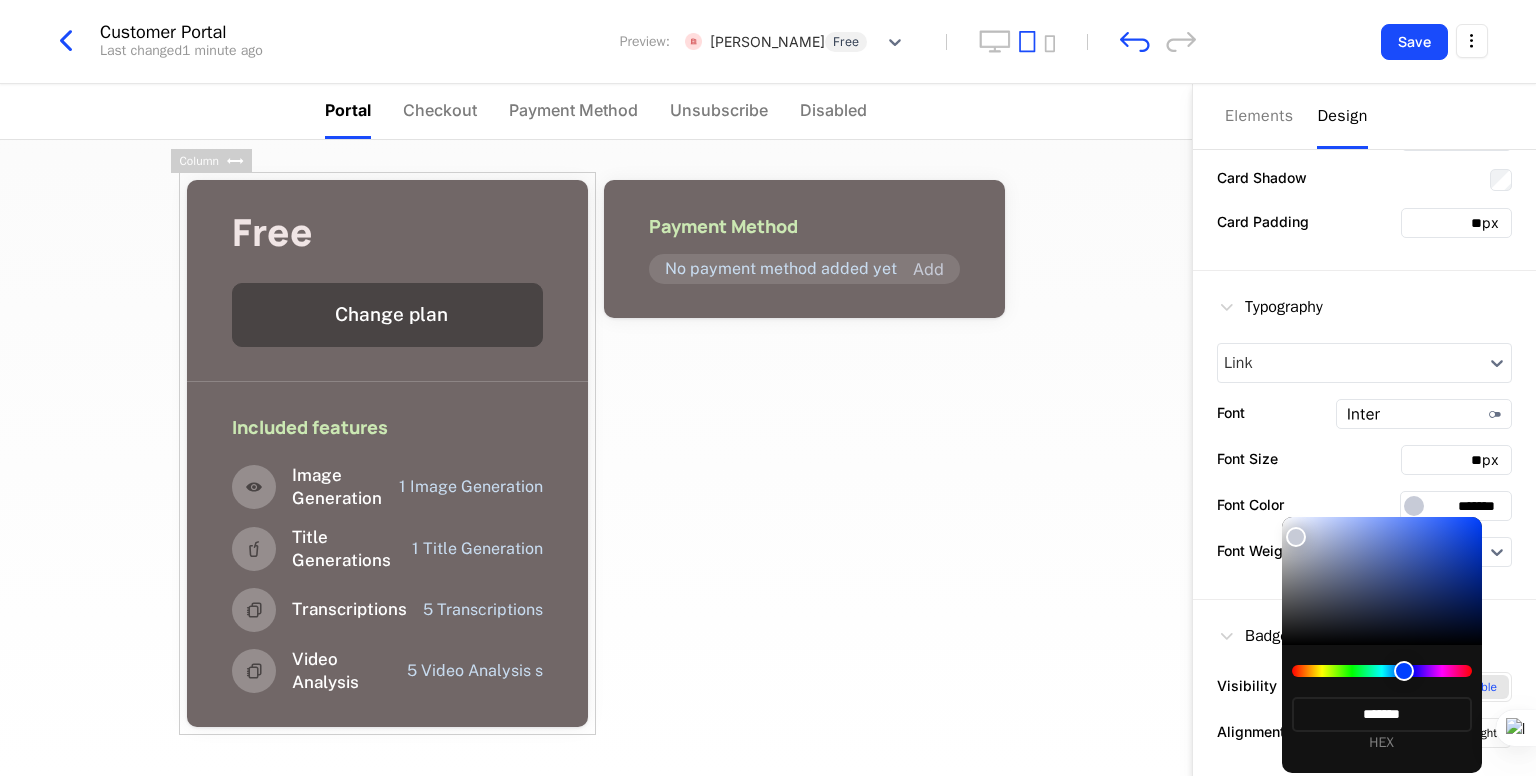 type on "*******" 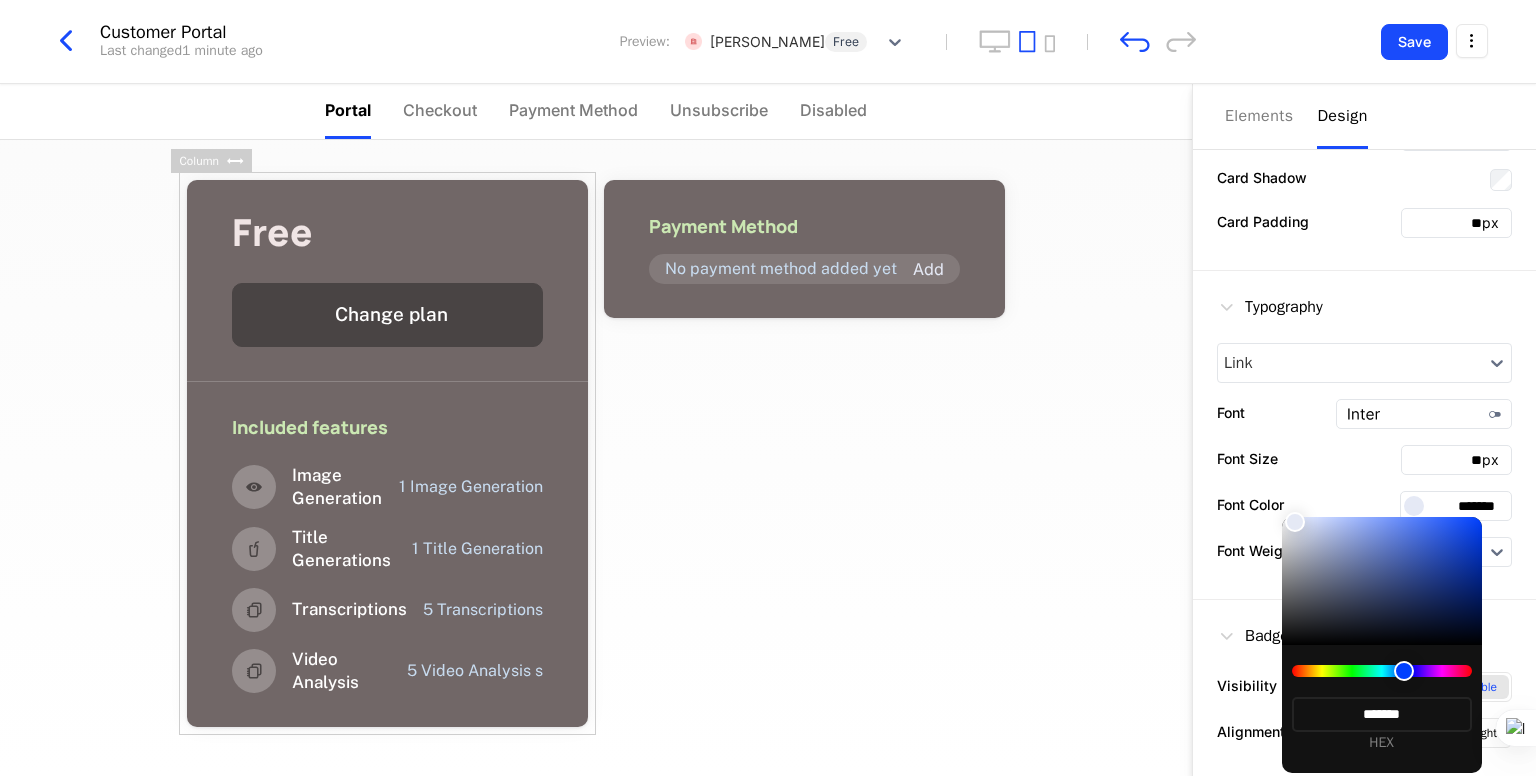 type on "*******" 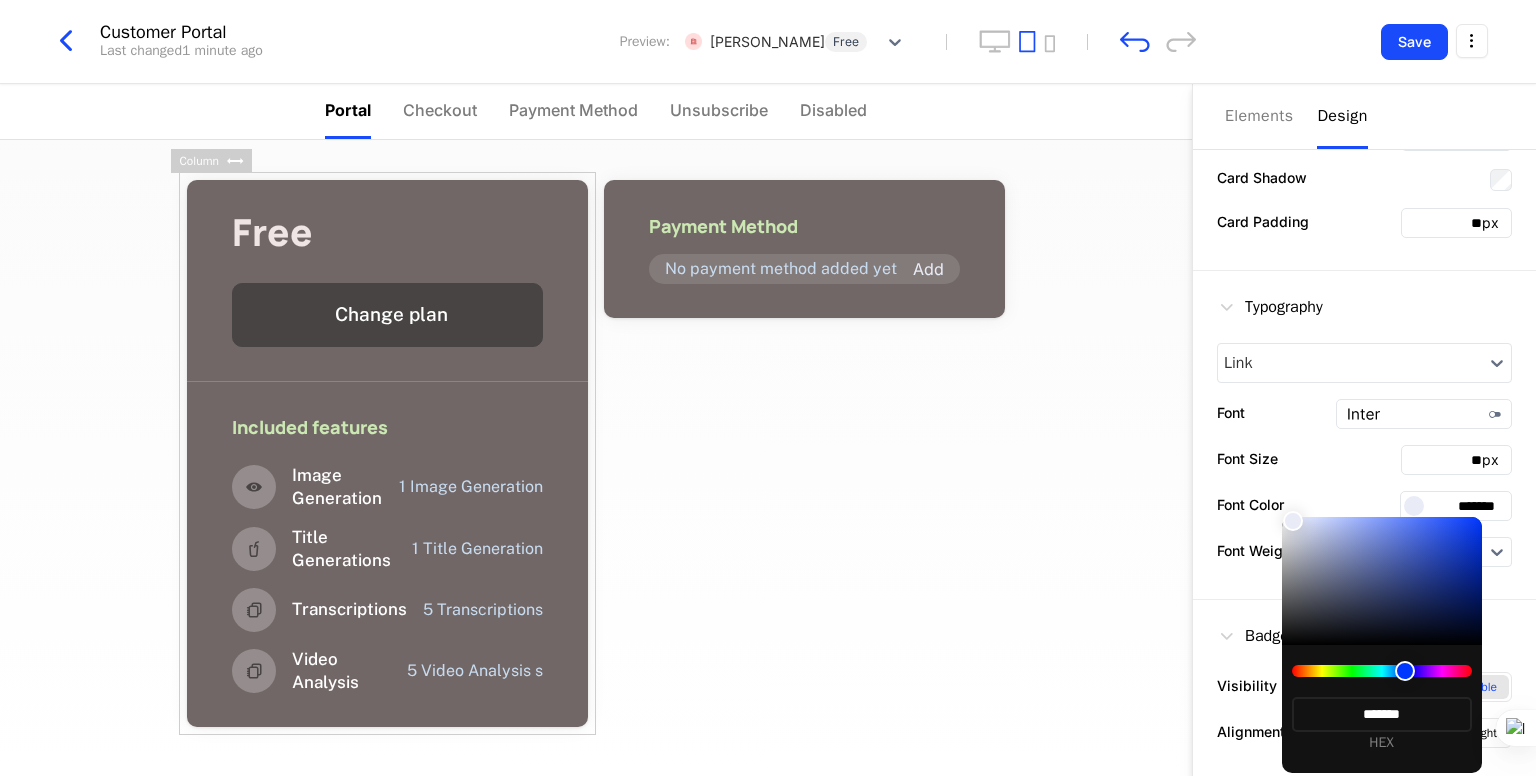 drag, startPoint x: 1465, startPoint y: 525, endPoint x: 1293, endPoint y: 521, distance: 172.04651 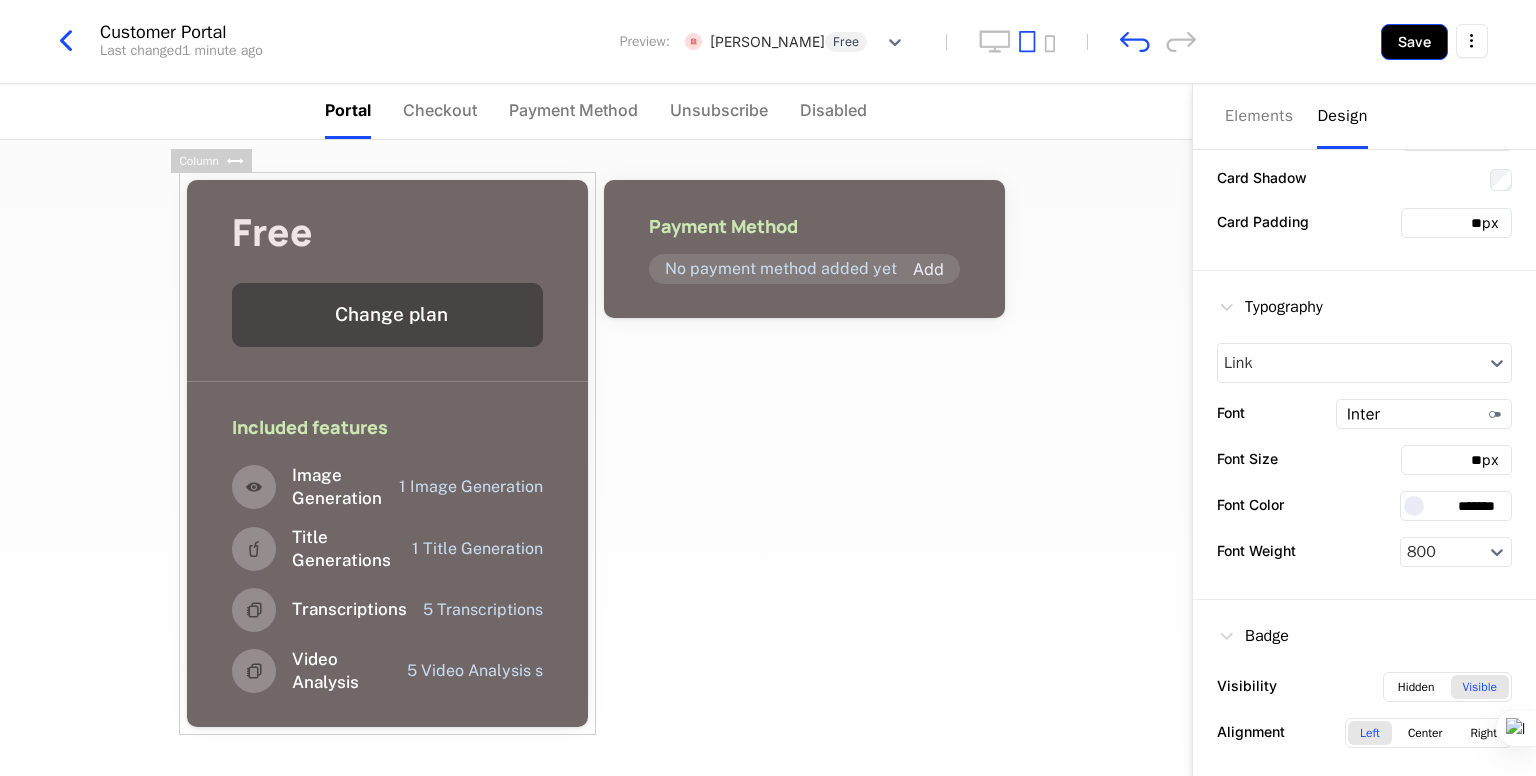 click on "Save" at bounding box center [1414, 42] 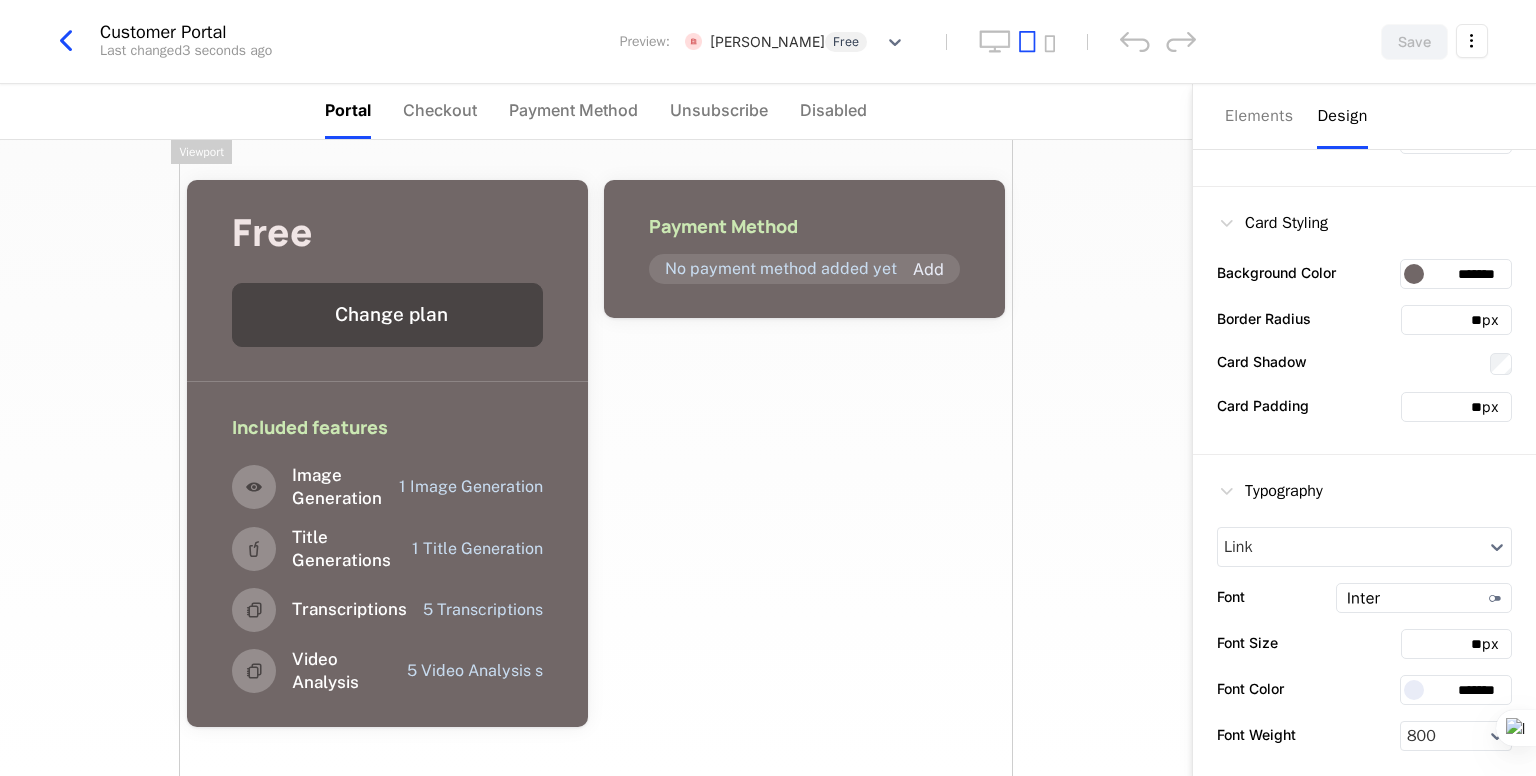scroll, scrollTop: 296, scrollLeft: 0, axis: vertical 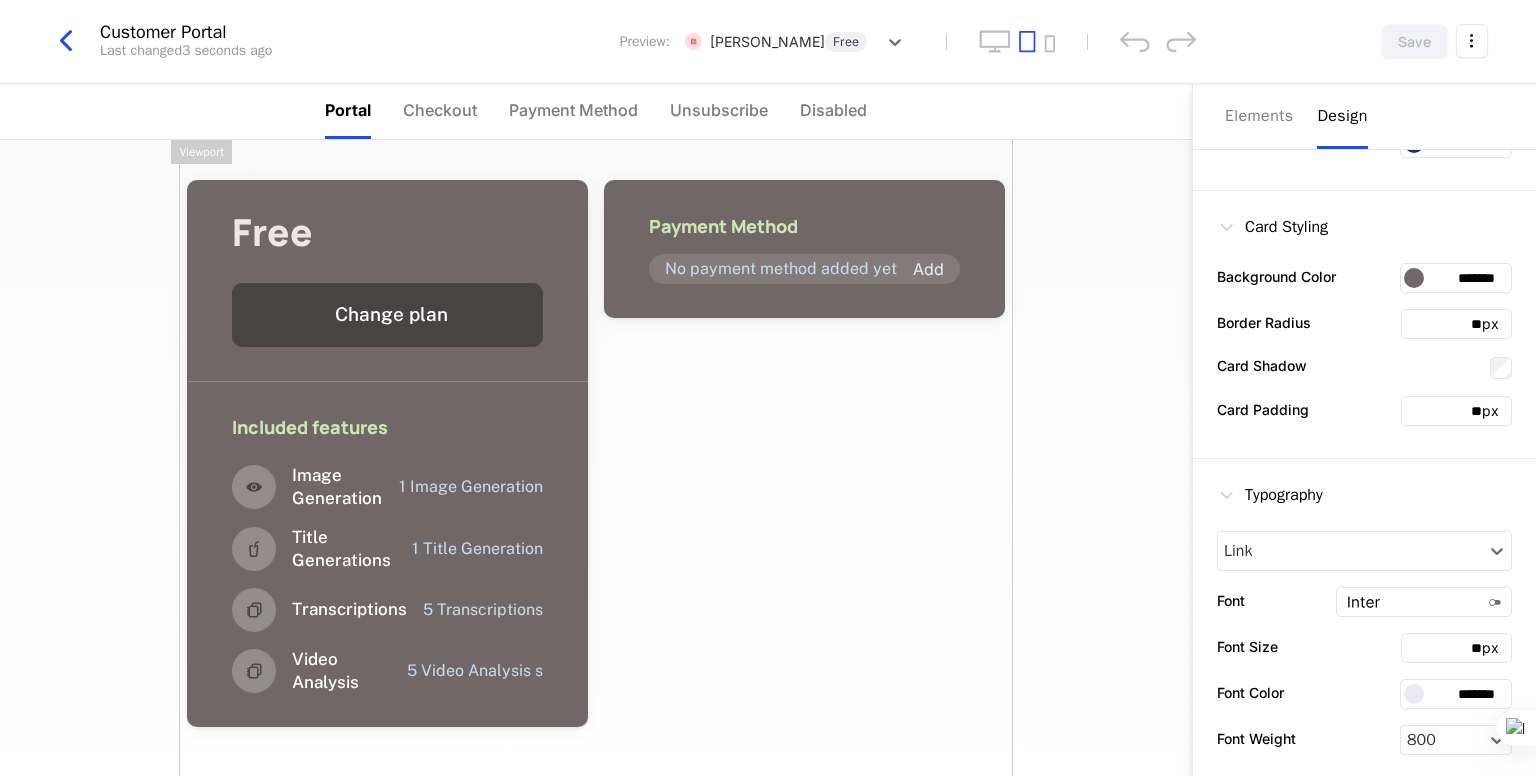 click at bounding box center (1414, 278) 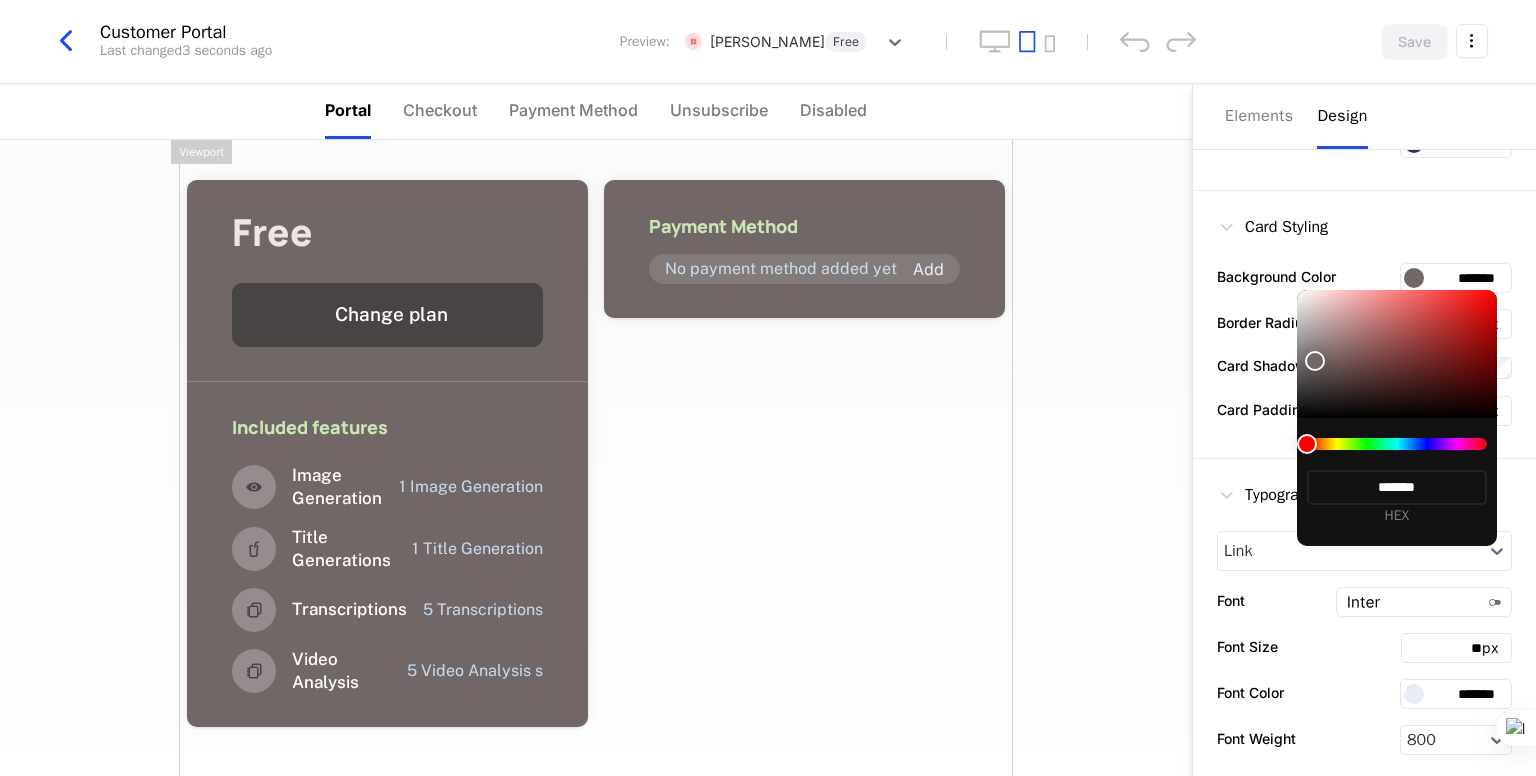 type on "*******" 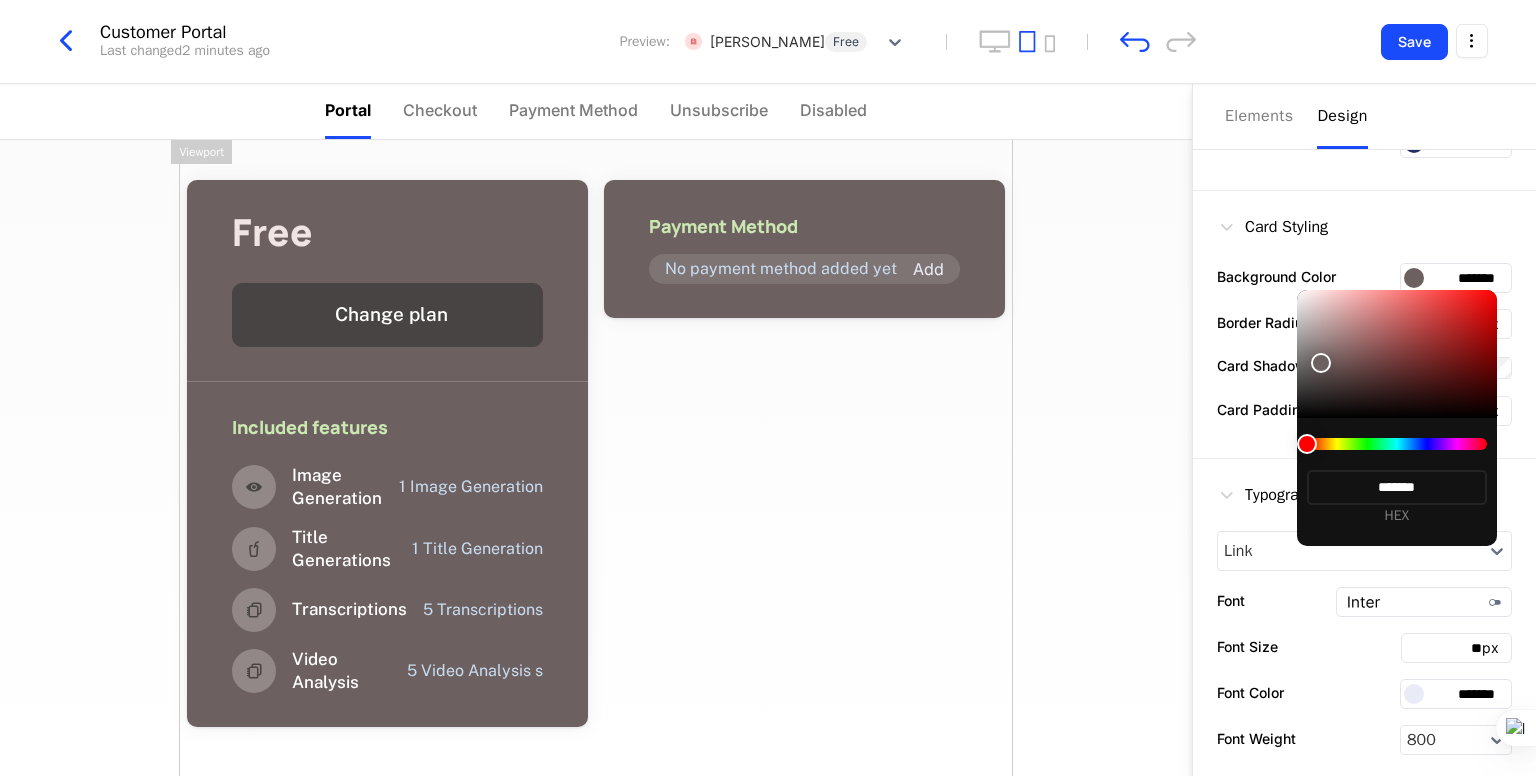 type on "*******" 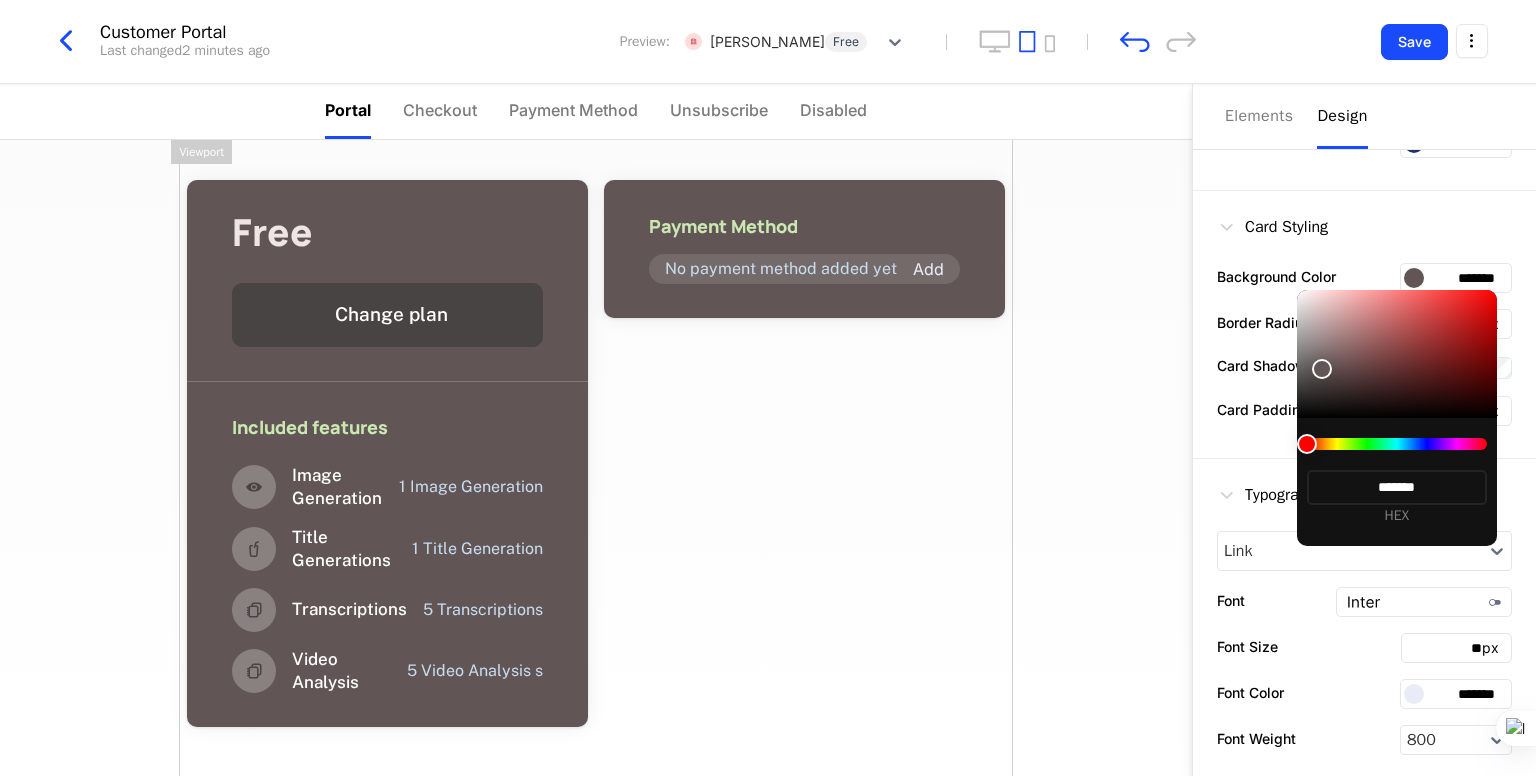 type on "*******" 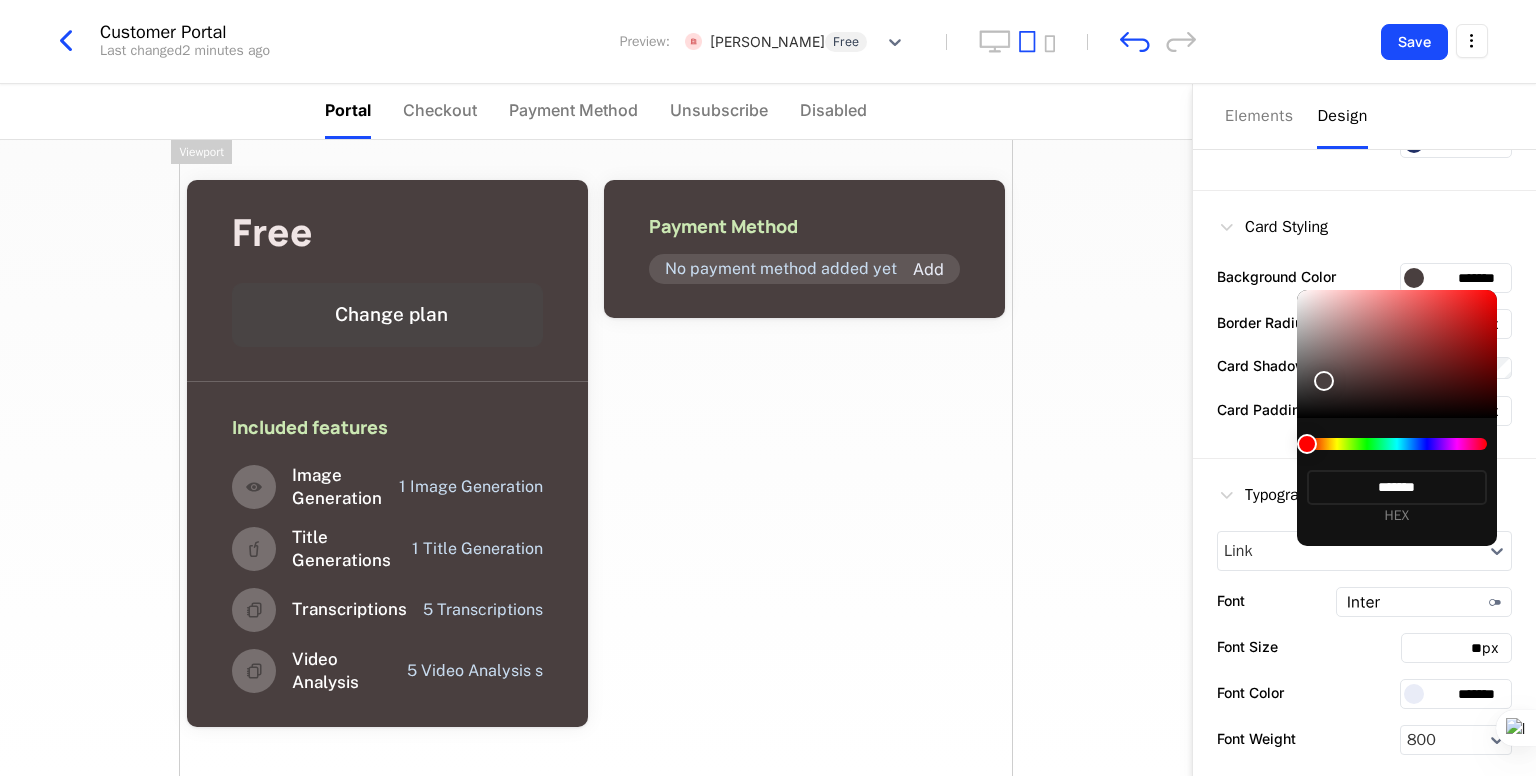type on "*******" 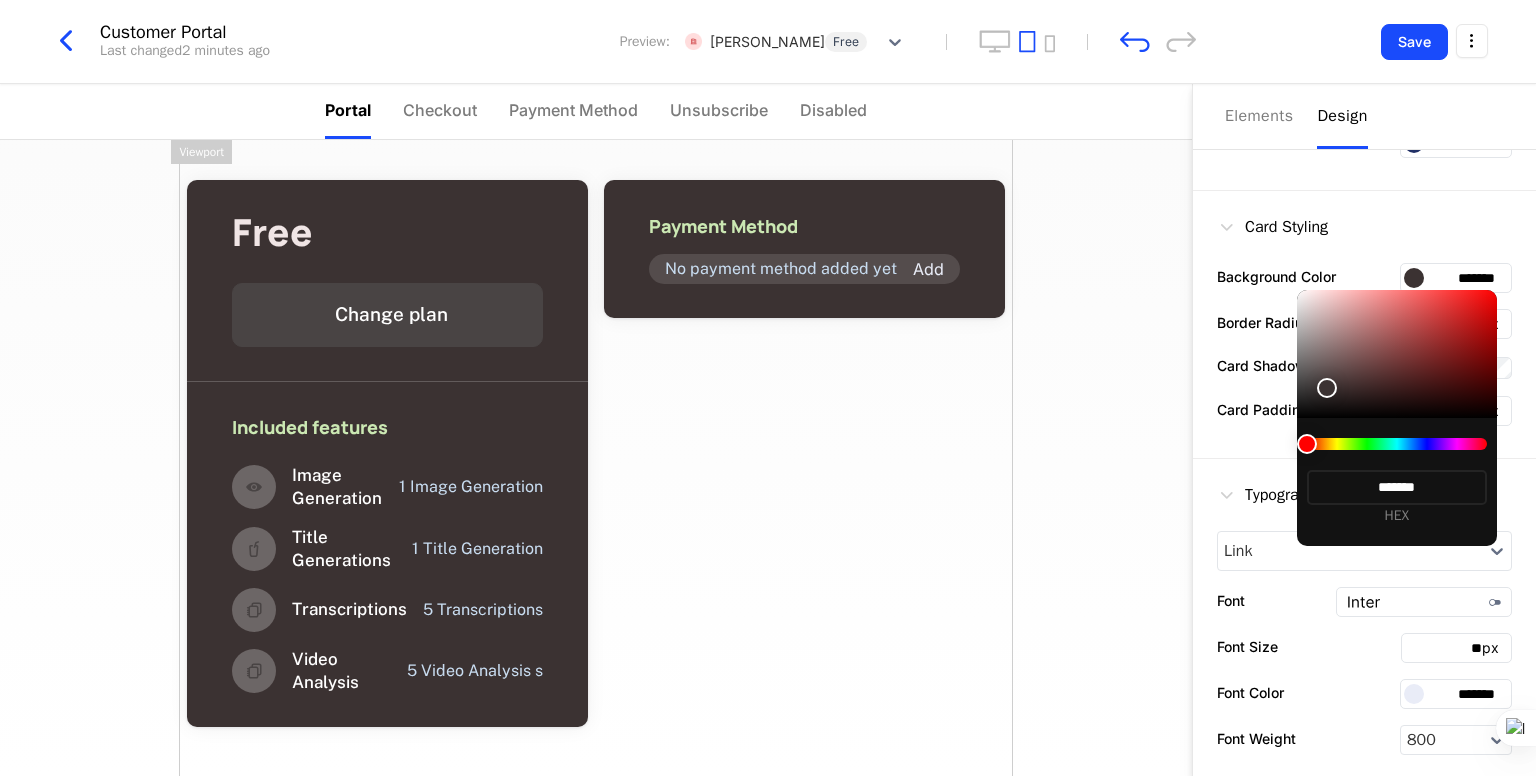 type on "*******" 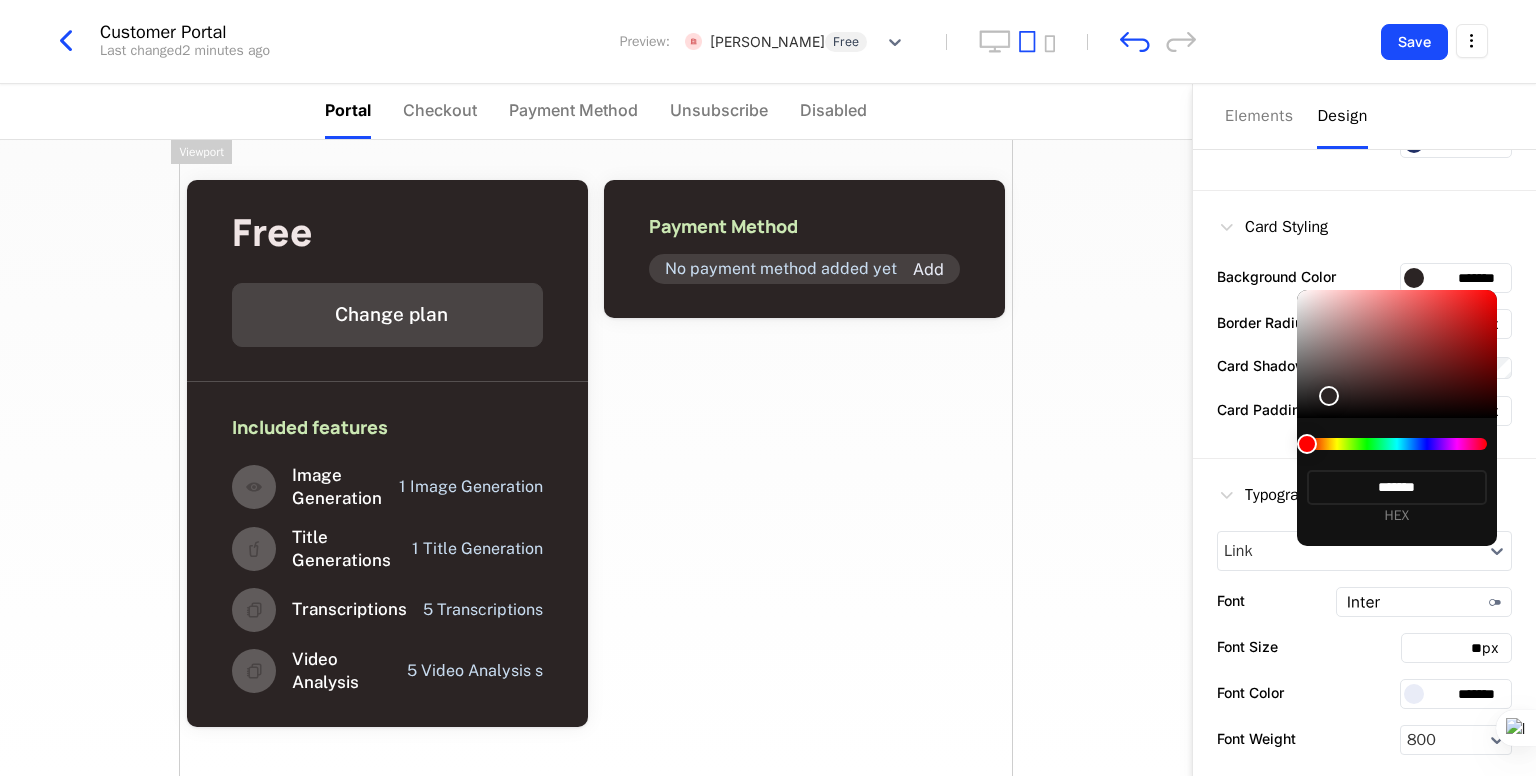 type on "*******" 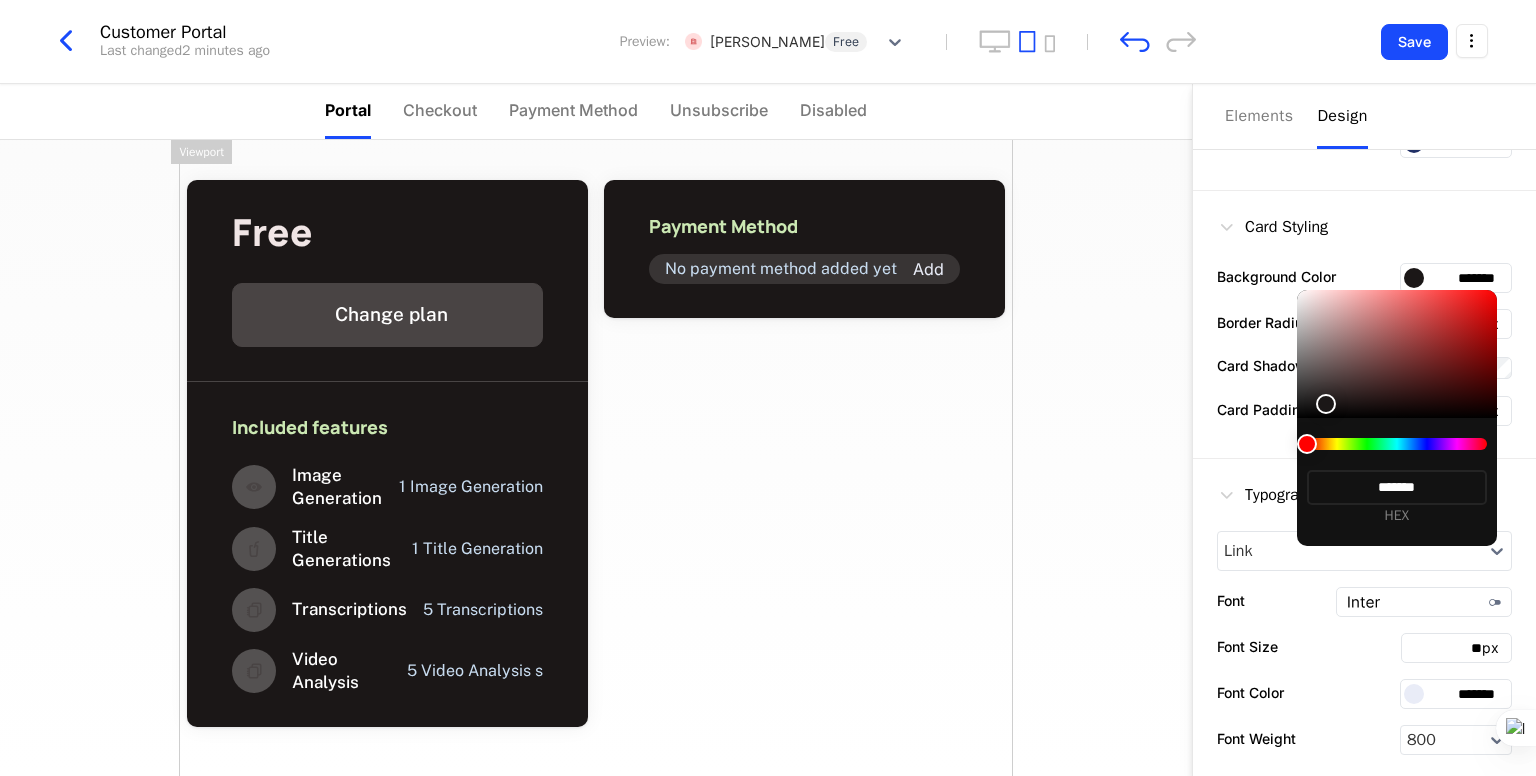 type on "*******" 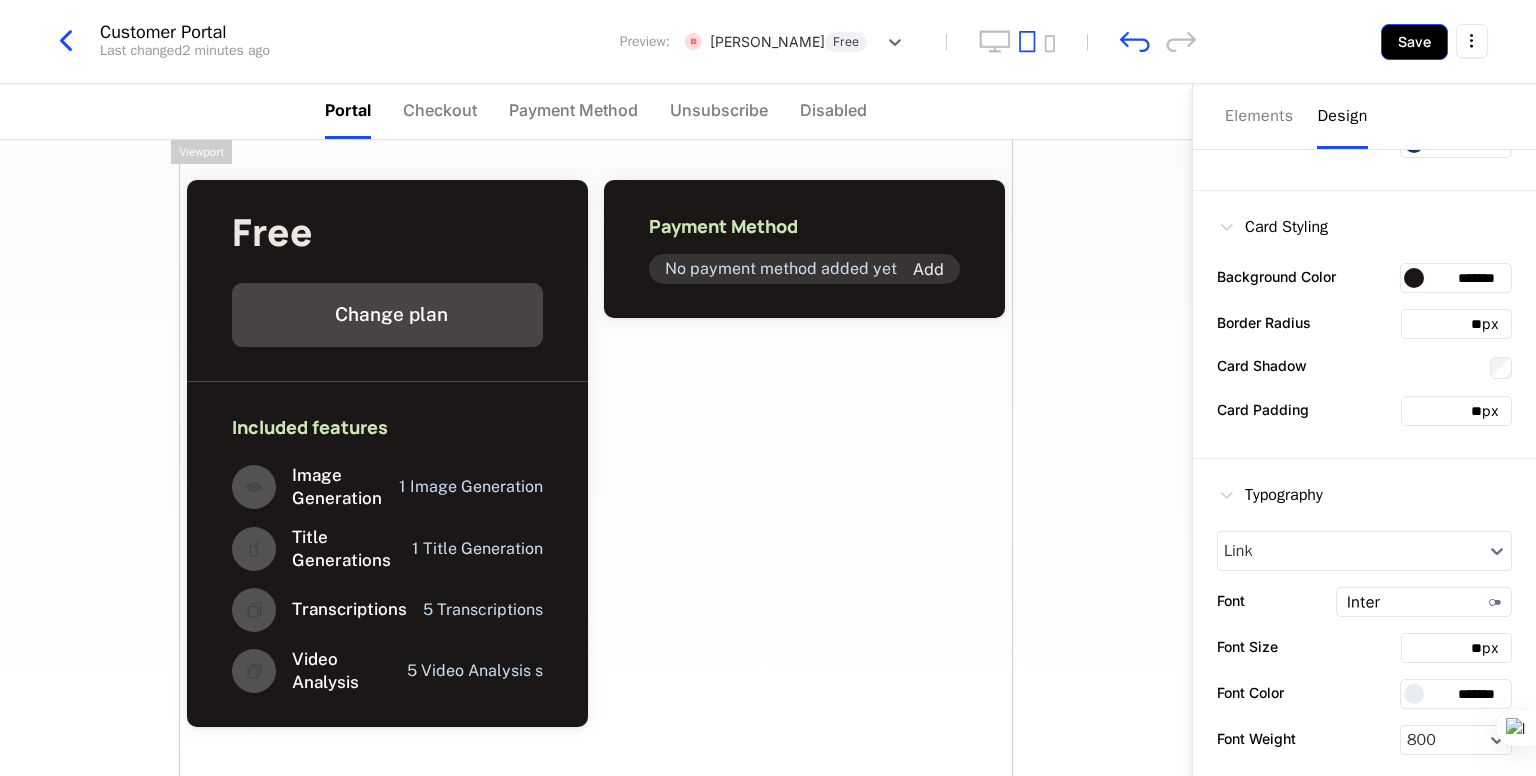 click on "Save" at bounding box center (1414, 42) 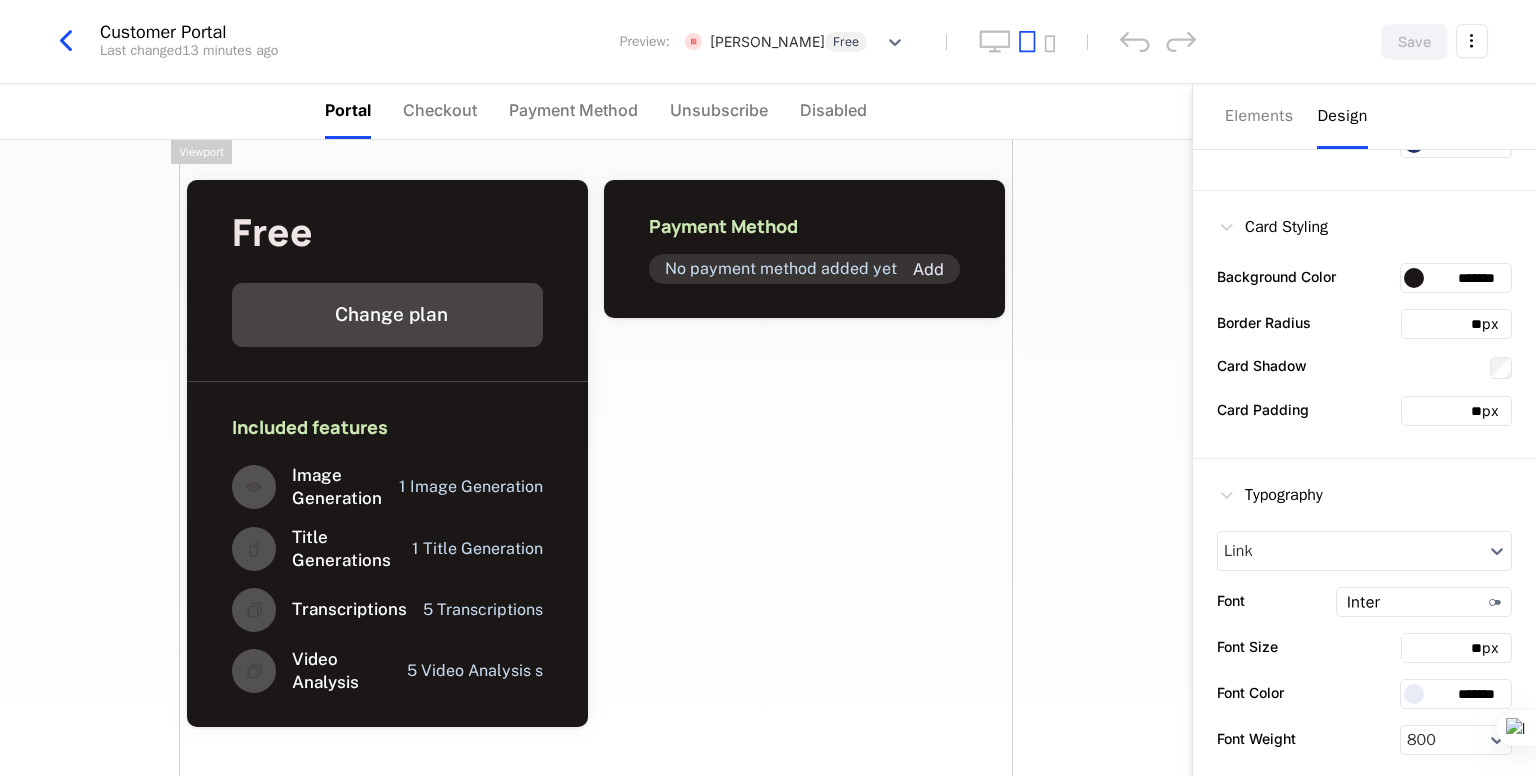 click at bounding box center (1227, 227) 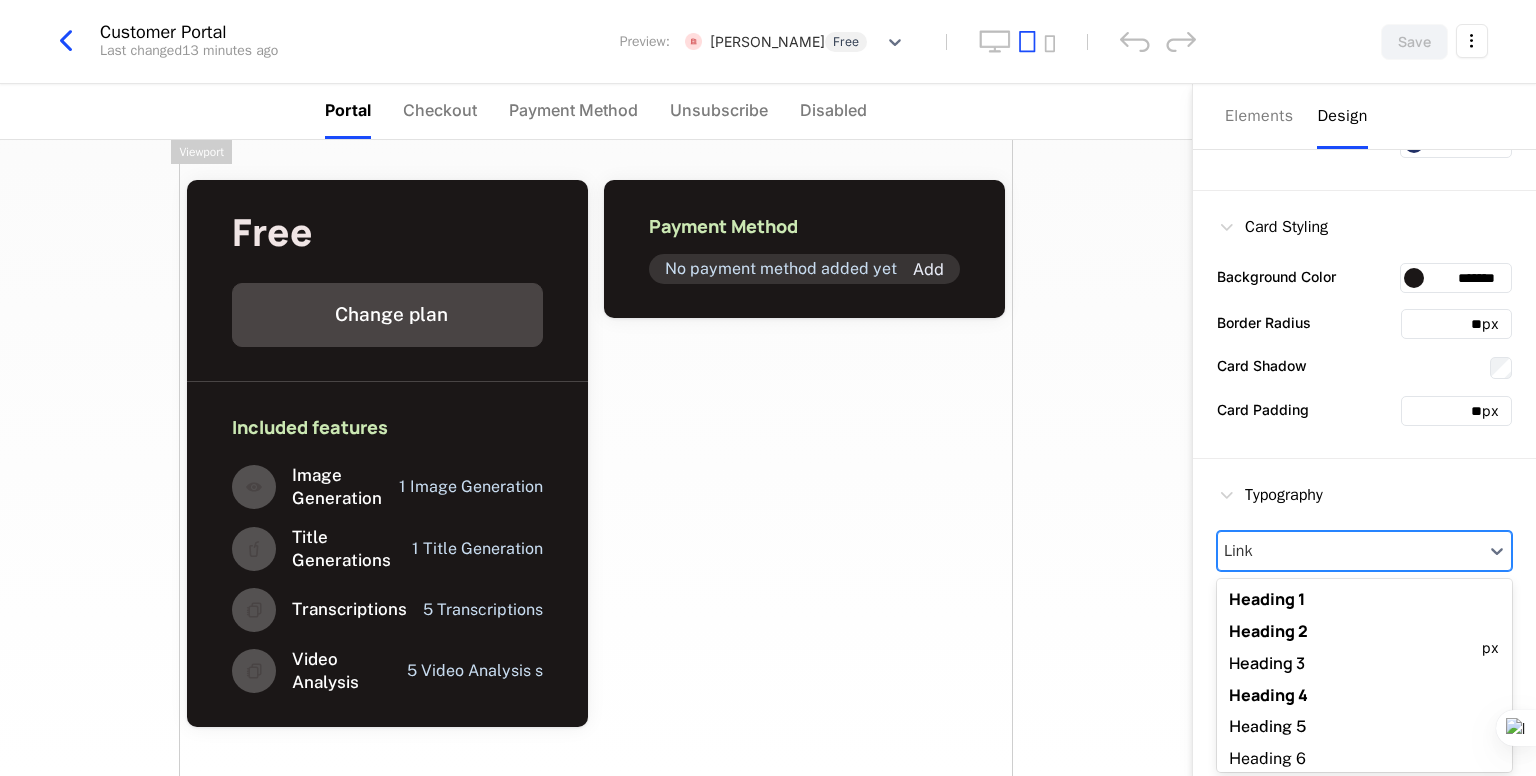 click at bounding box center [1350, 551] 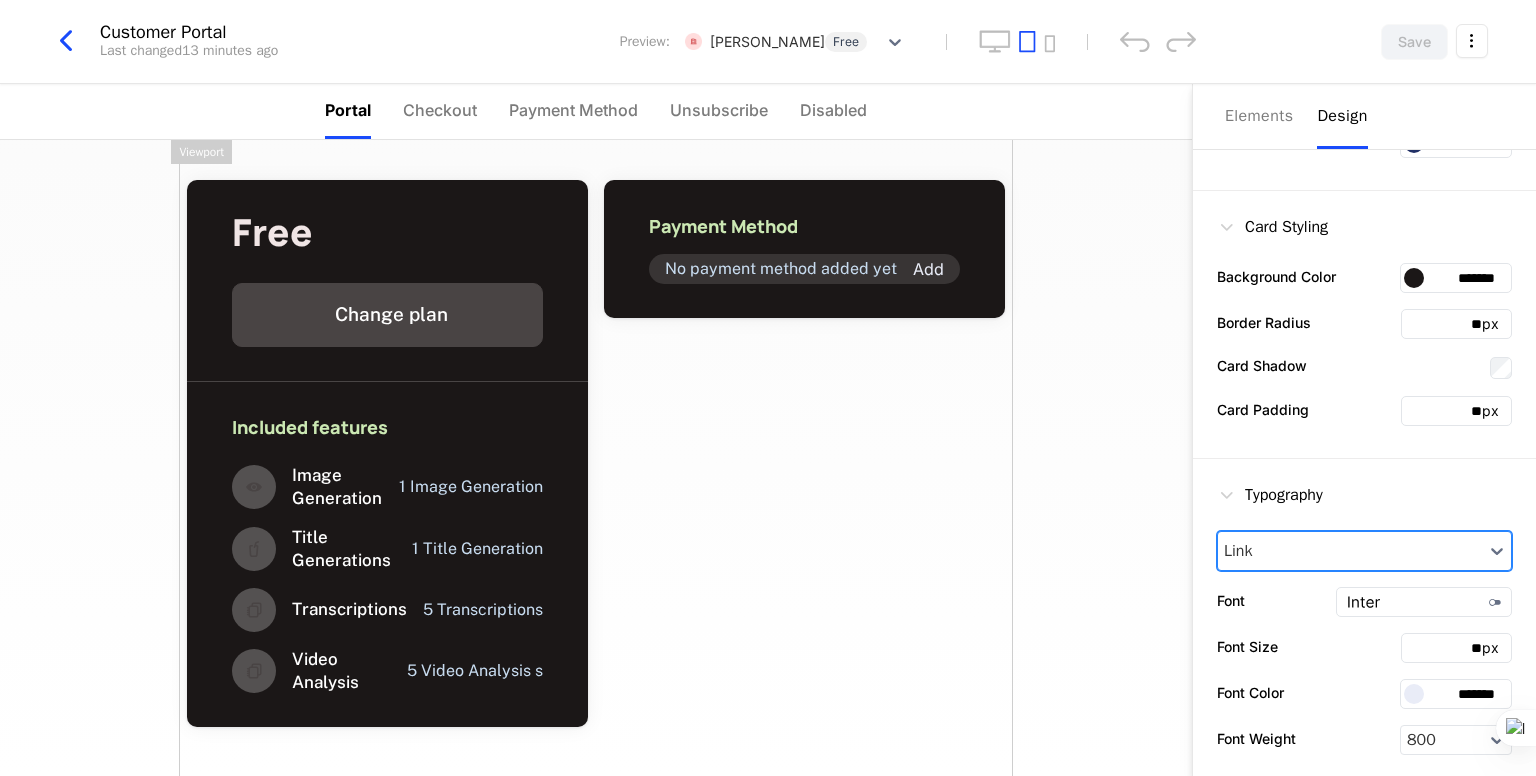 click at bounding box center [1350, 551] 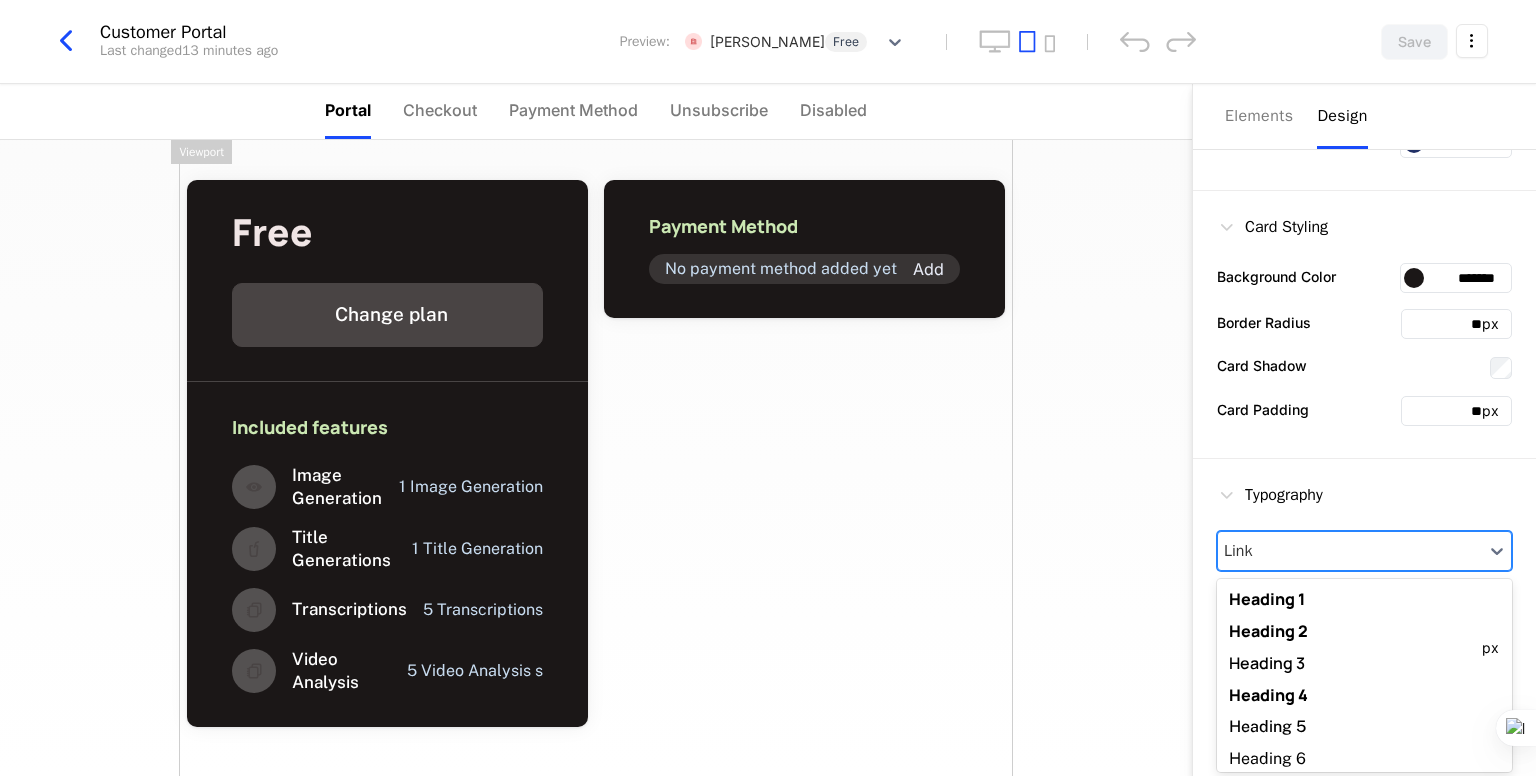 click at bounding box center (1350, 551) 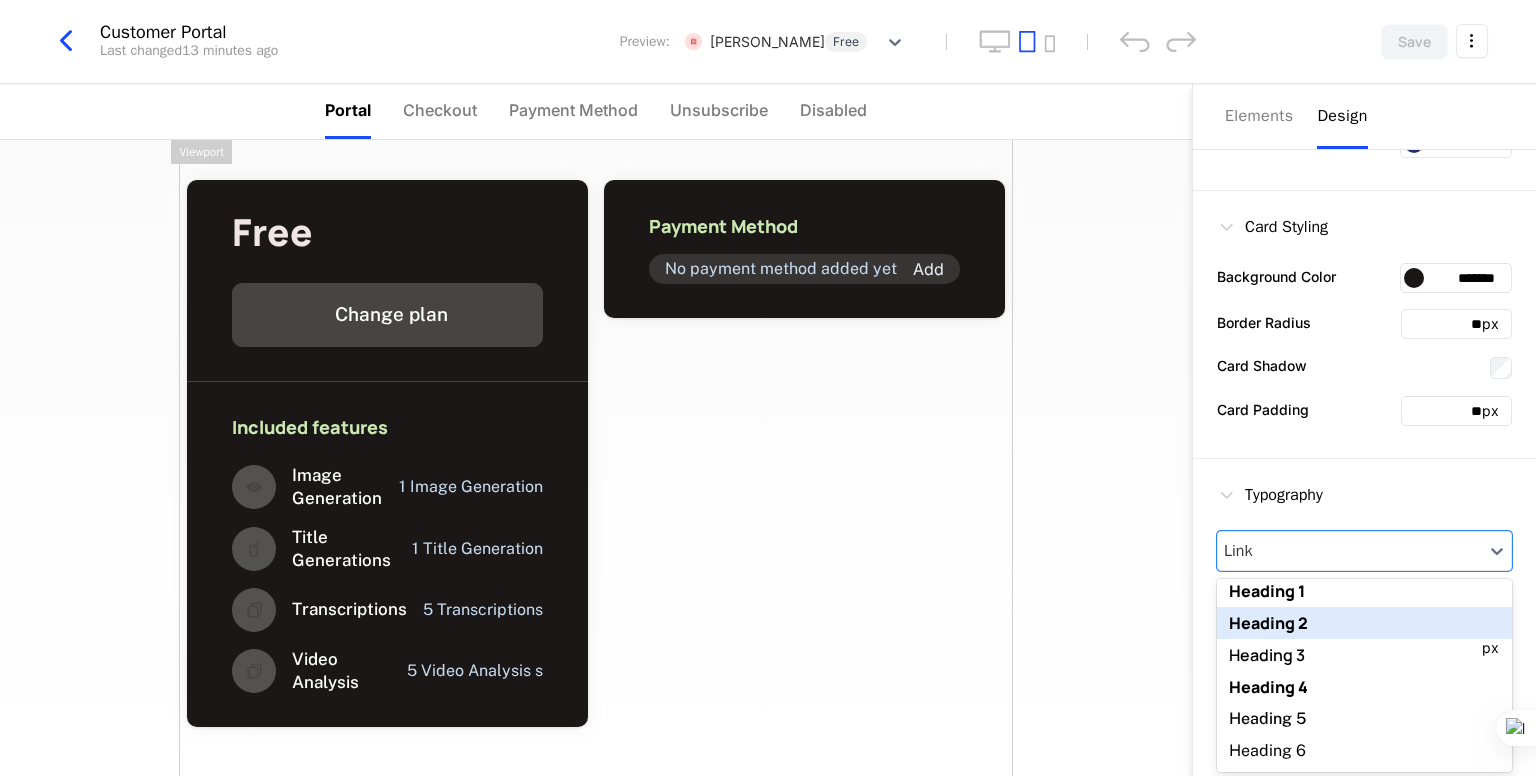 scroll, scrollTop: 0, scrollLeft: 0, axis: both 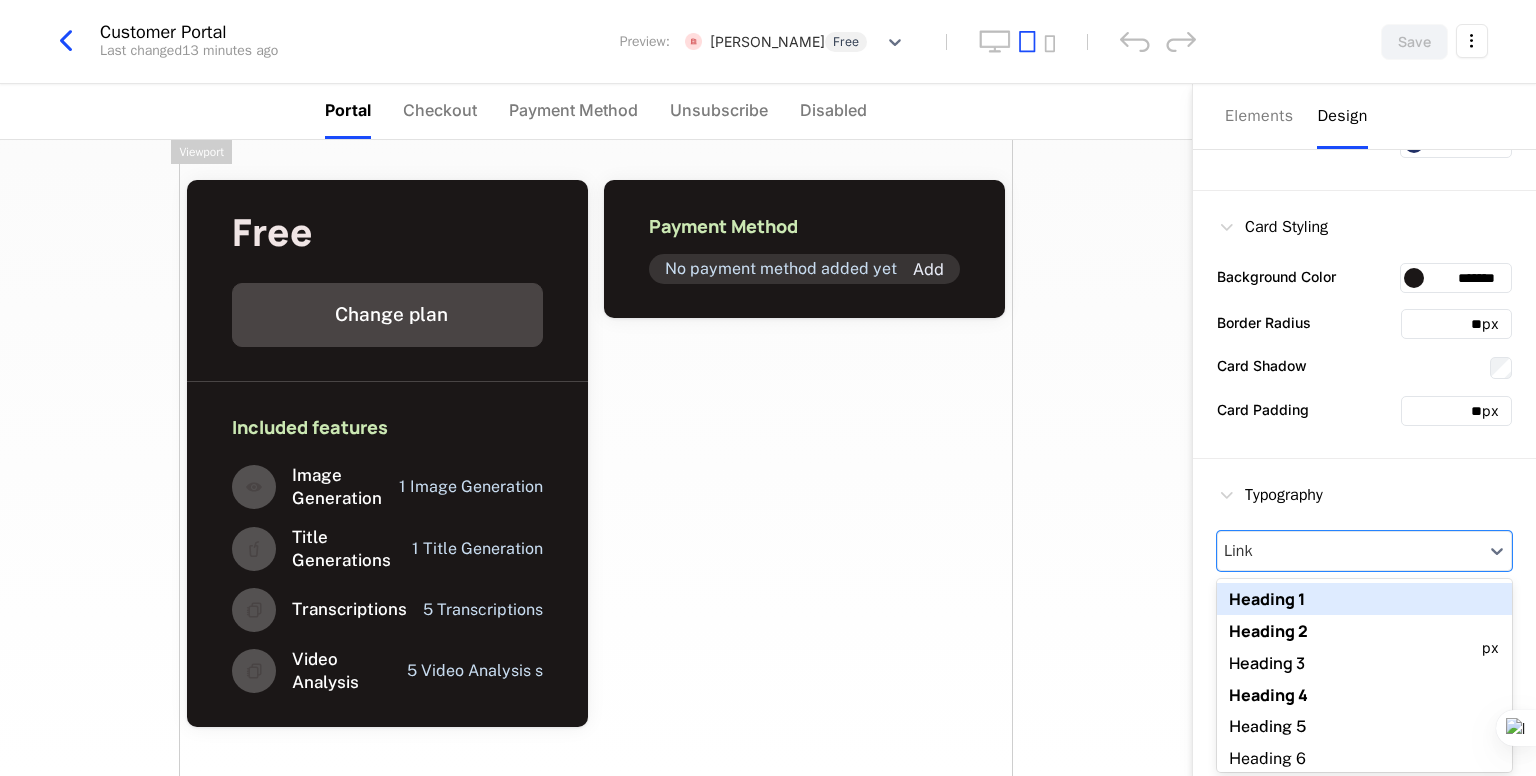 click on "Card Padding" at bounding box center (1263, 409) 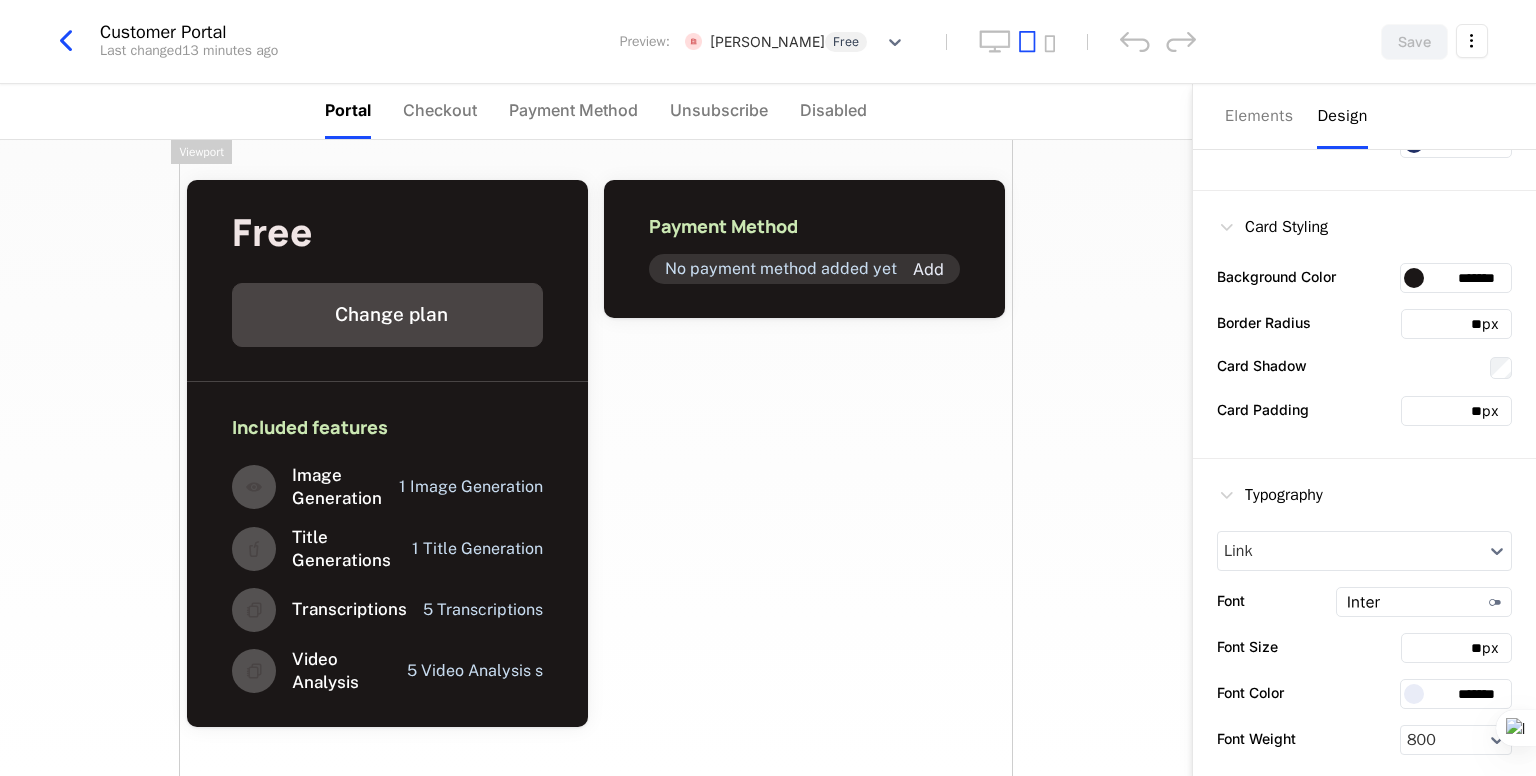drag, startPoint x: 1535, startPoint y: 366, endPoint x: 1528, endPoint y: 283, distance: 83.294655 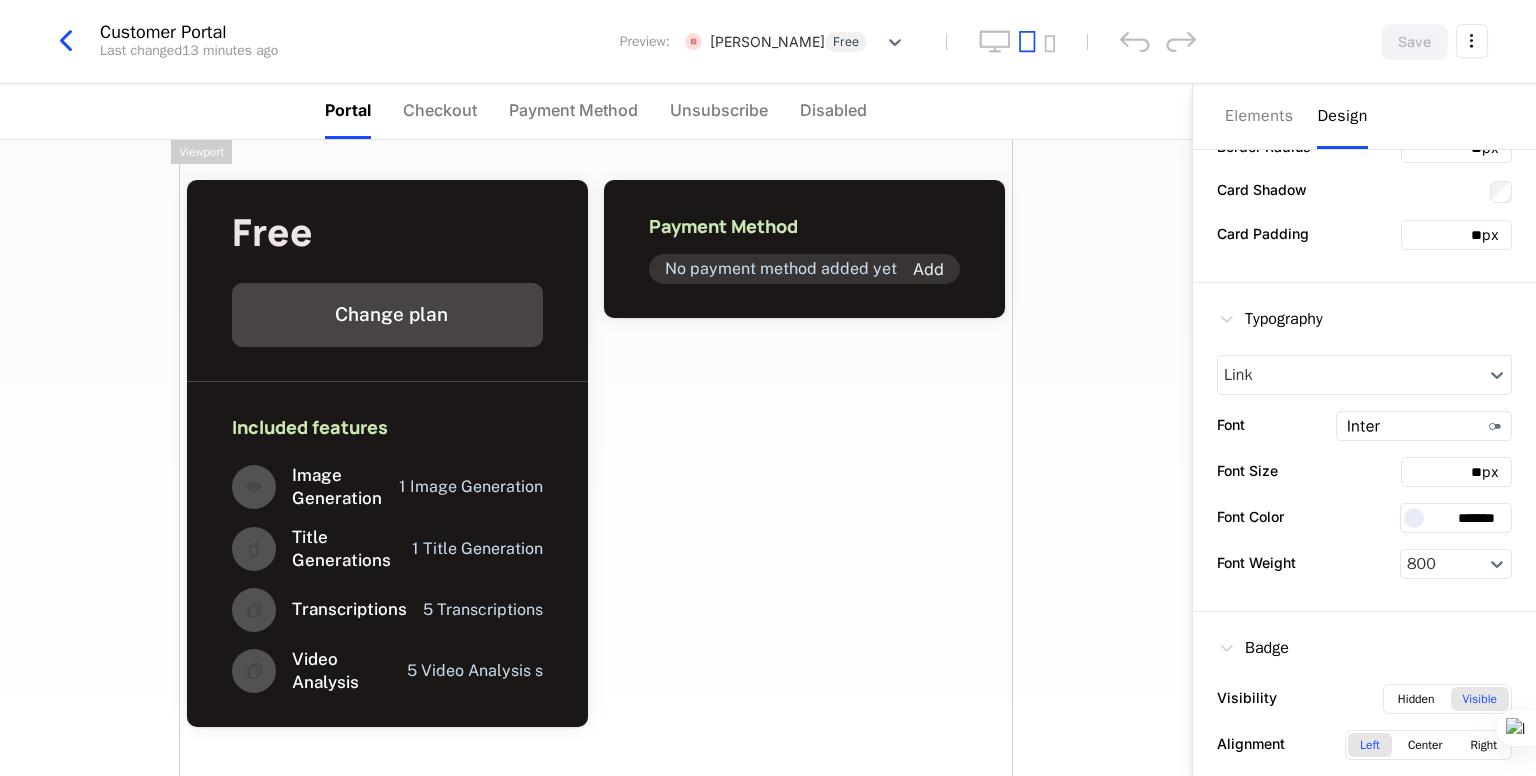 scroll, scrollTop: 484, scrollLeft: 0, axis: vertical 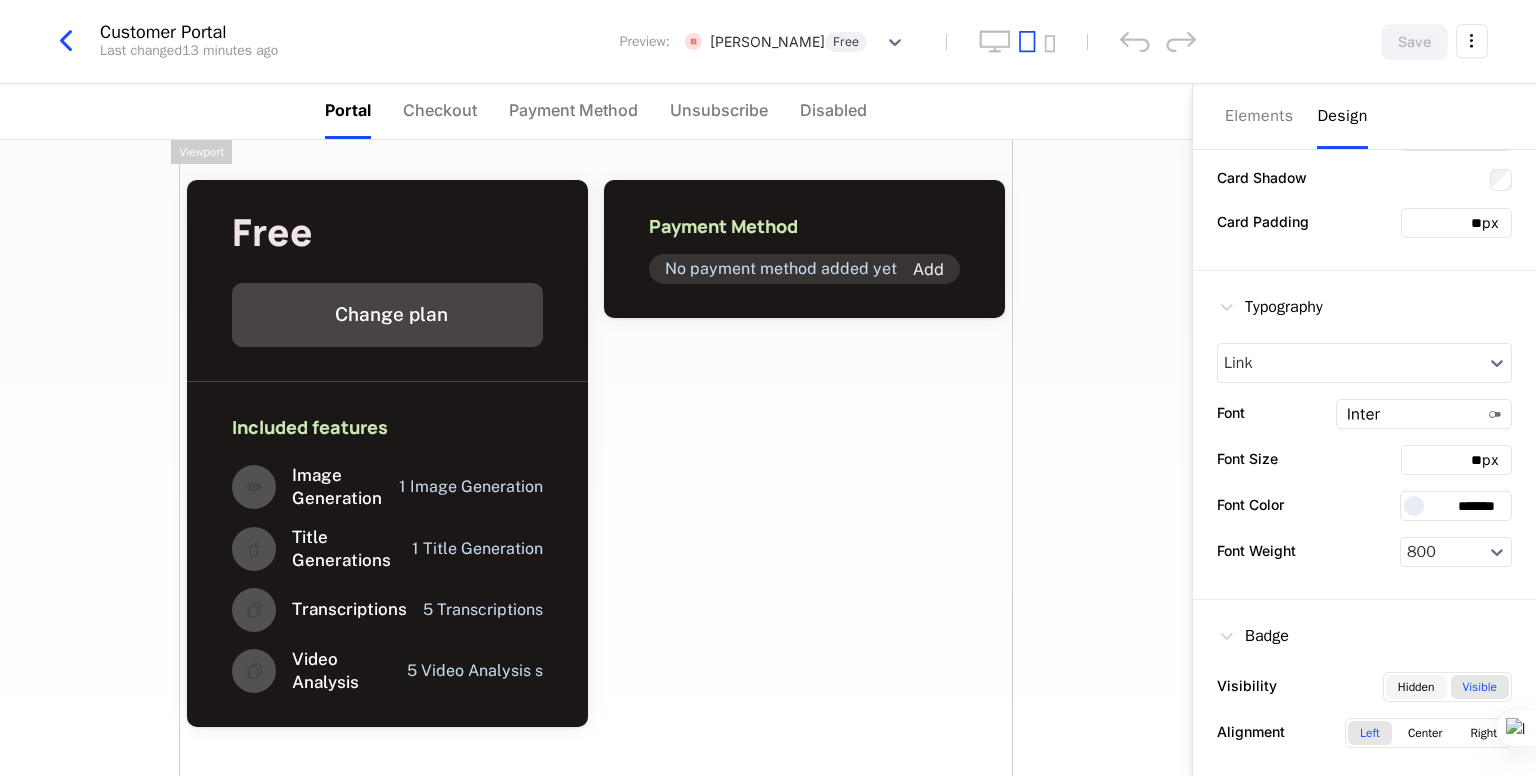 click on "Hidden" at bounding box center (1416, 687) 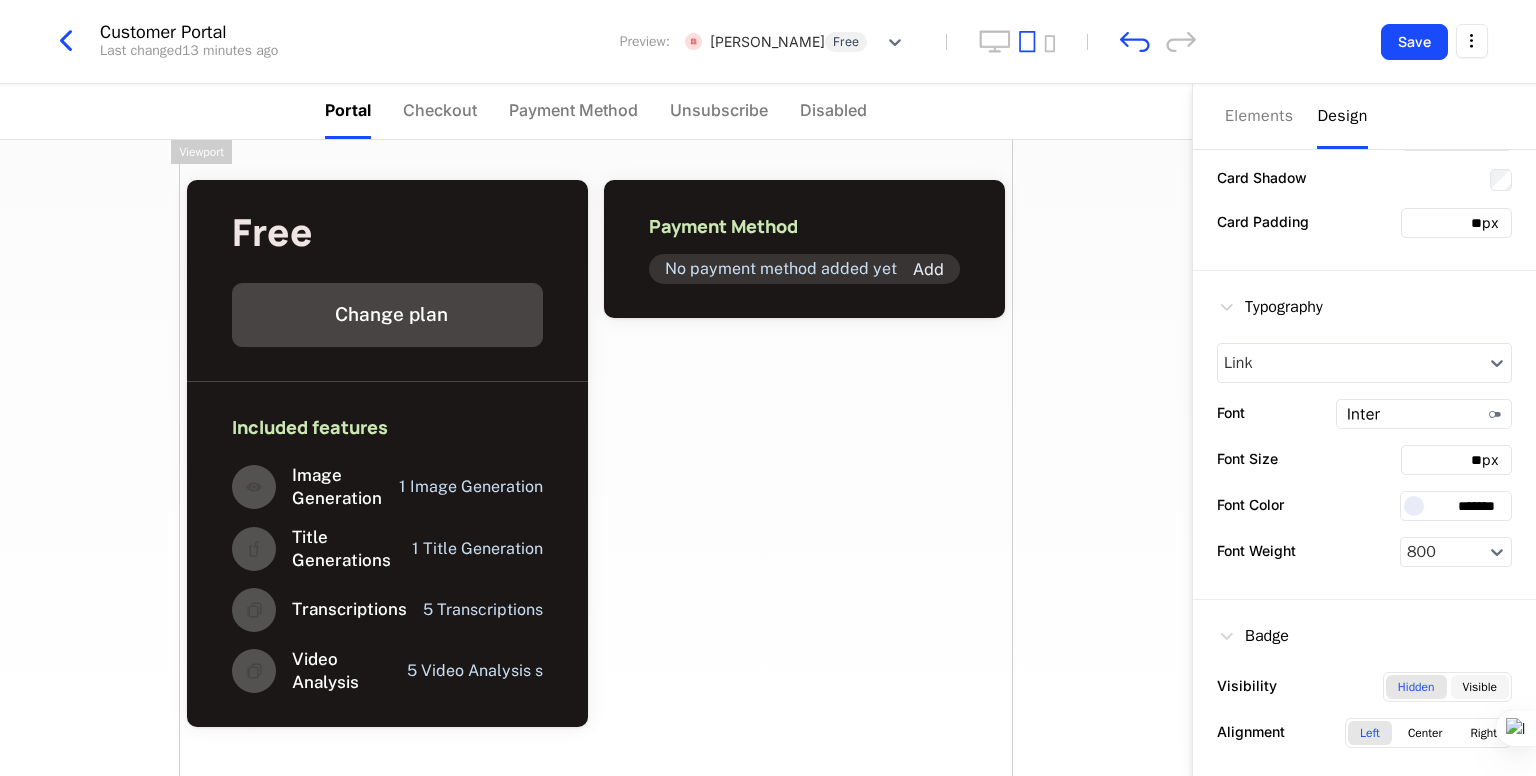 click on "Visible" at bounding box center (1480, 687) 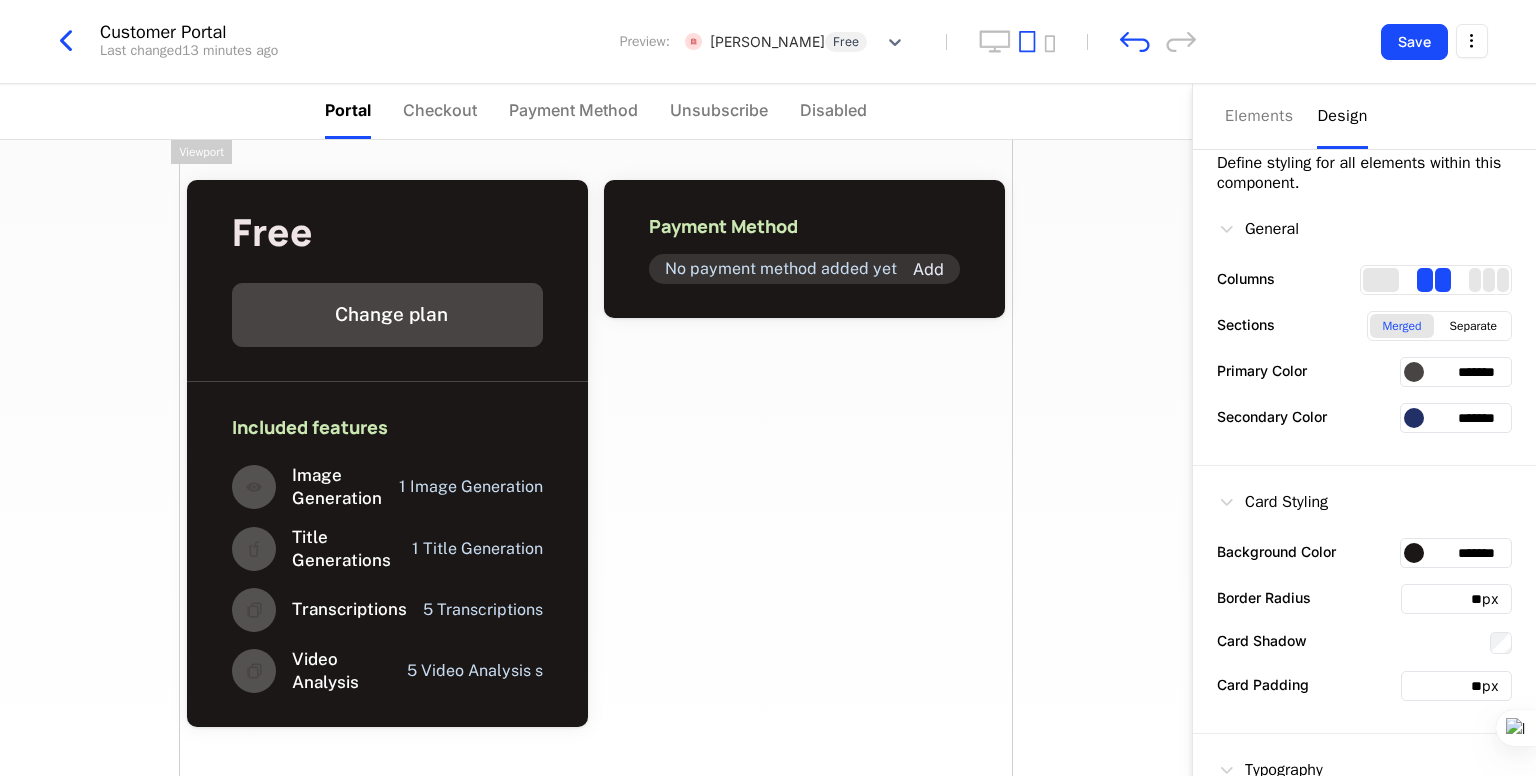 scroll, scrollTop: 0, scrollLeft: 0, axis: both 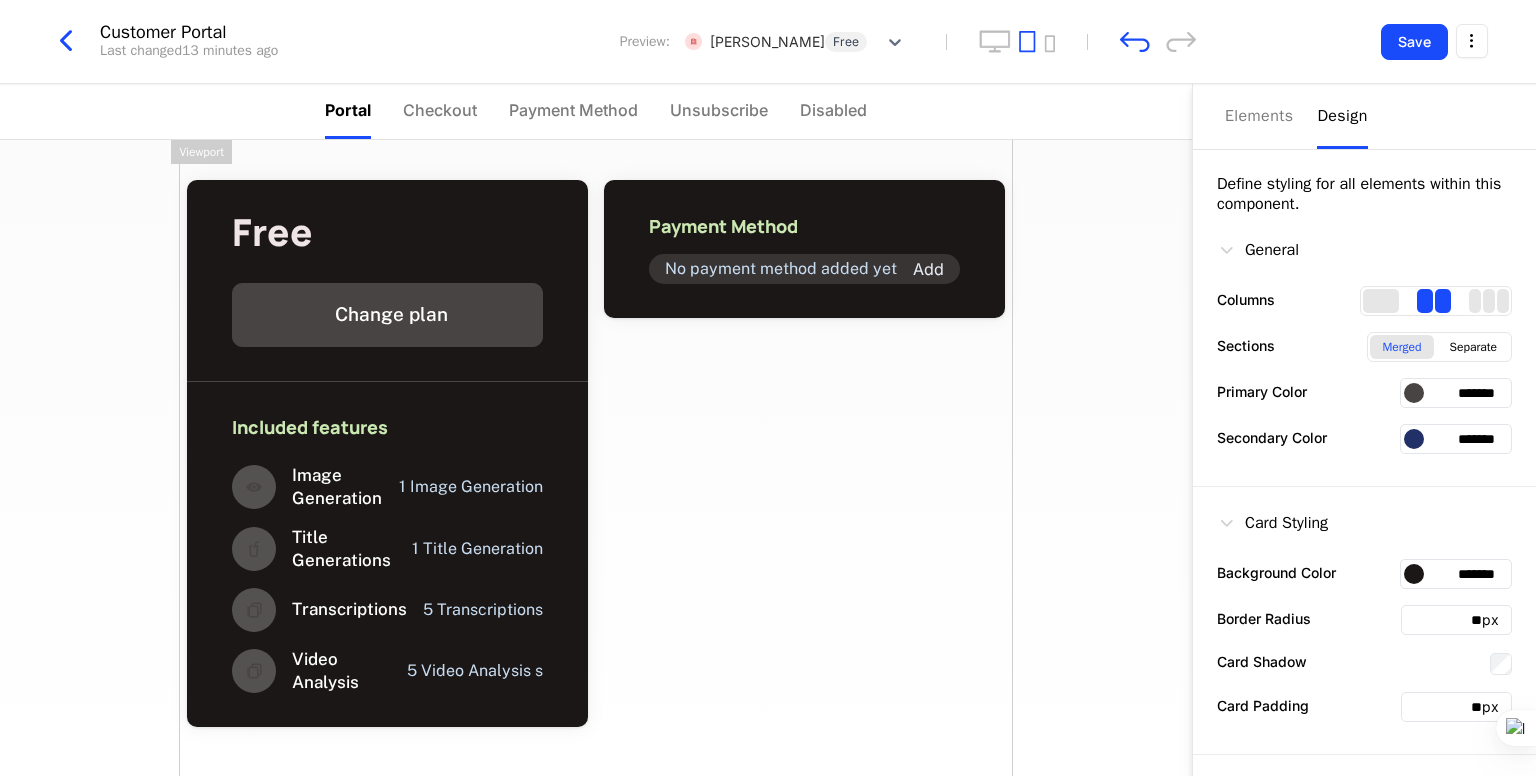click at bounding box center (1227, 250) 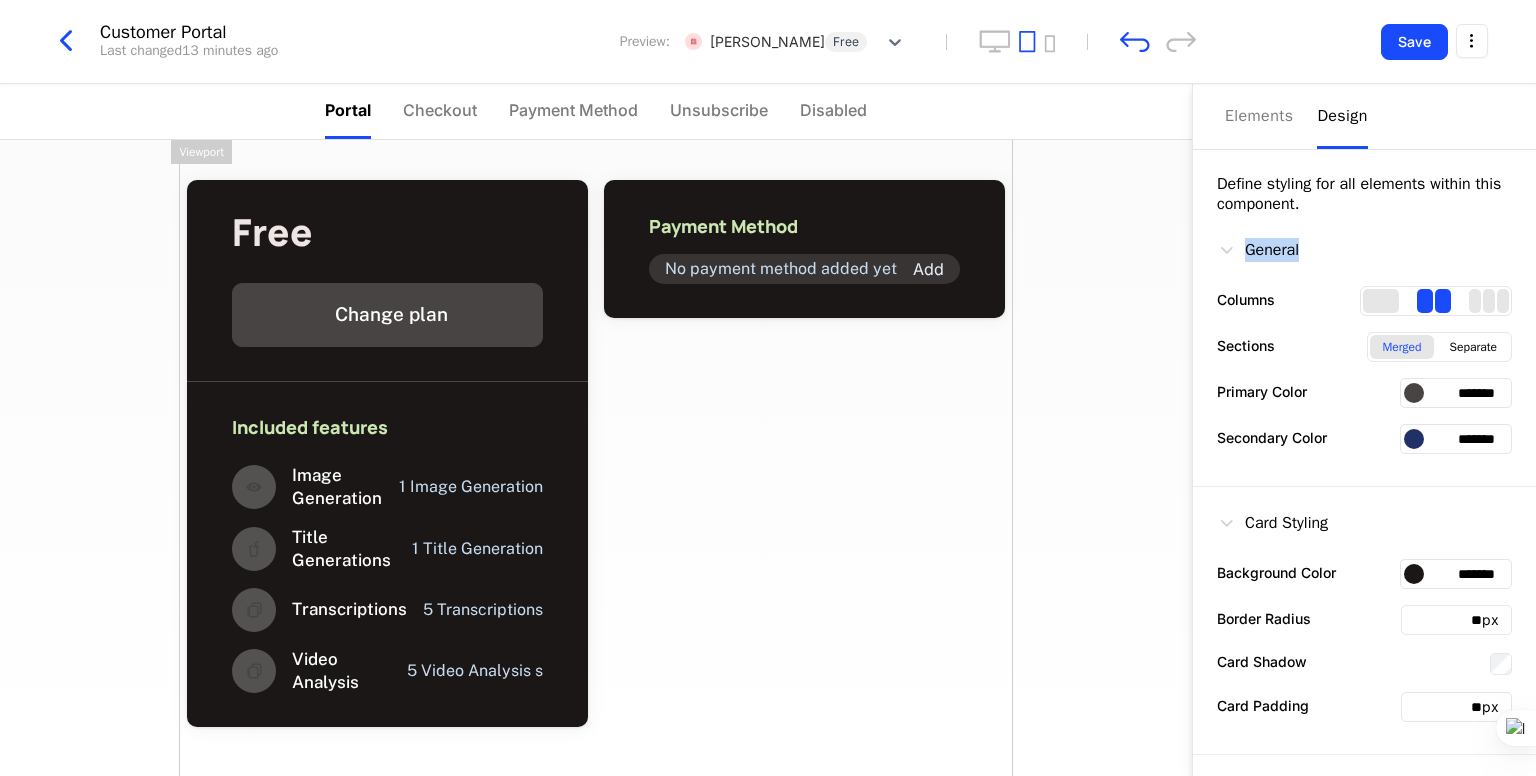 click on "General" at bounding box center (1258, 250) 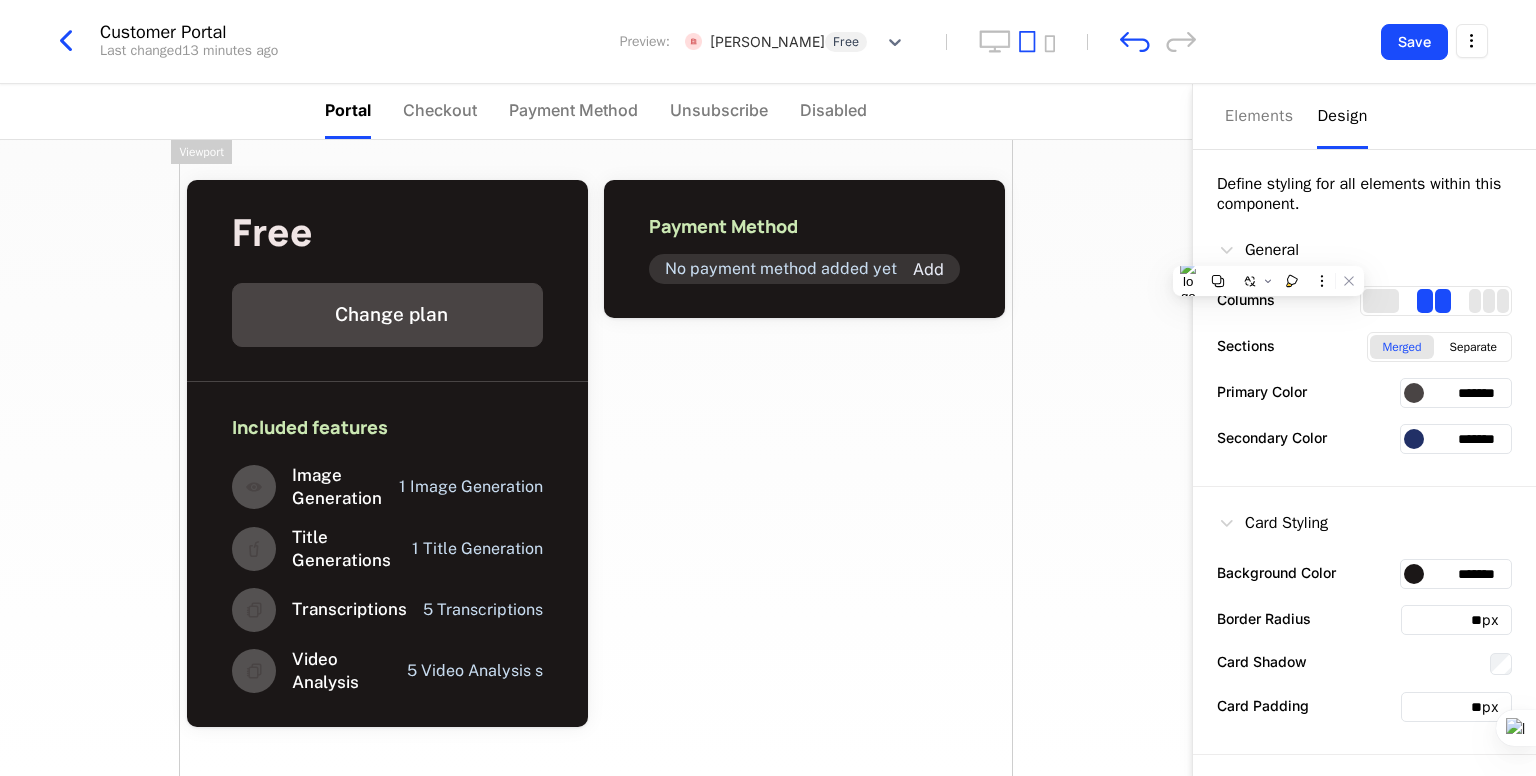 click at bounding box center (1414, 439) 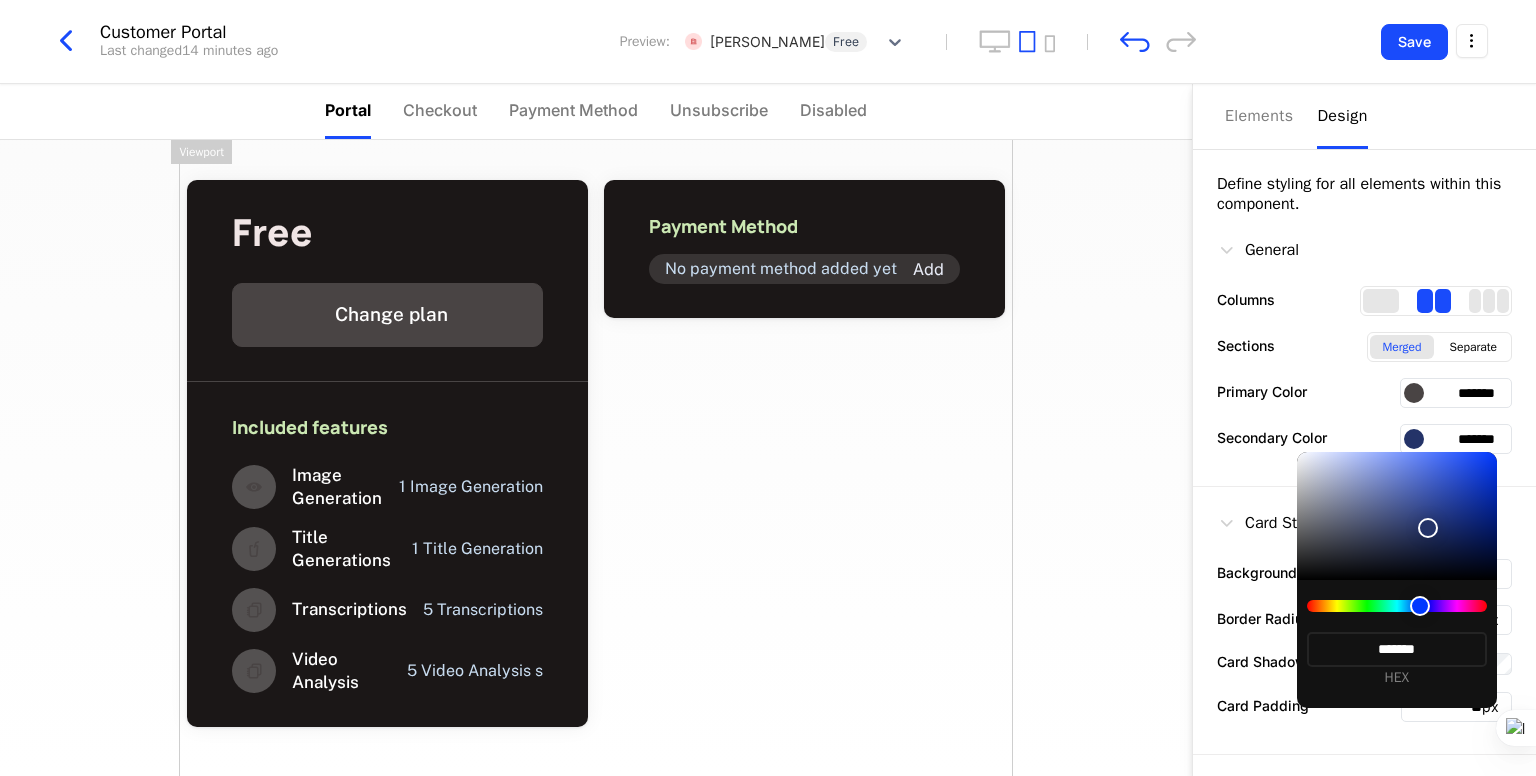 type on "*******" 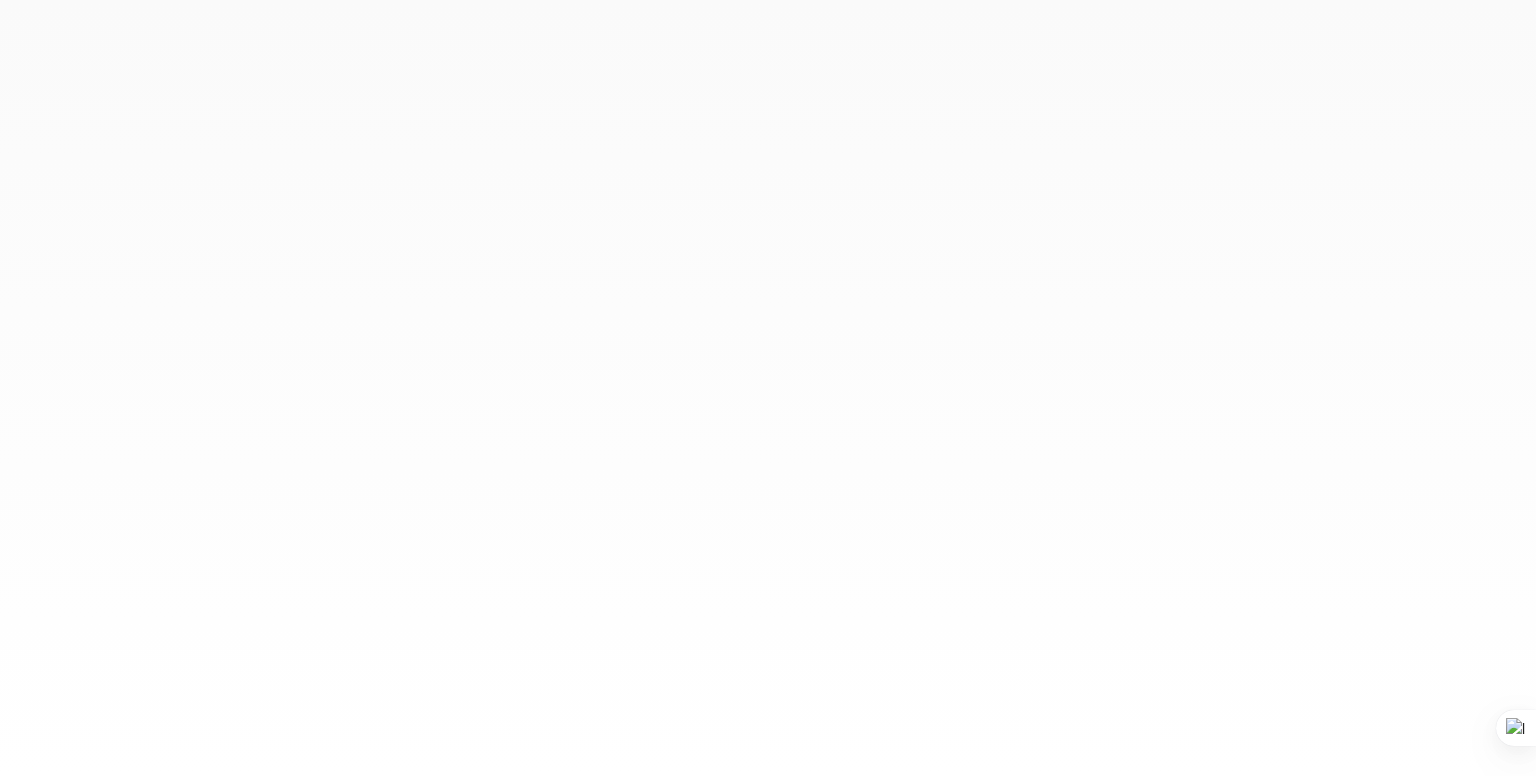 scroll, scrollTop: 0, scrollLeft: 0, axis: both 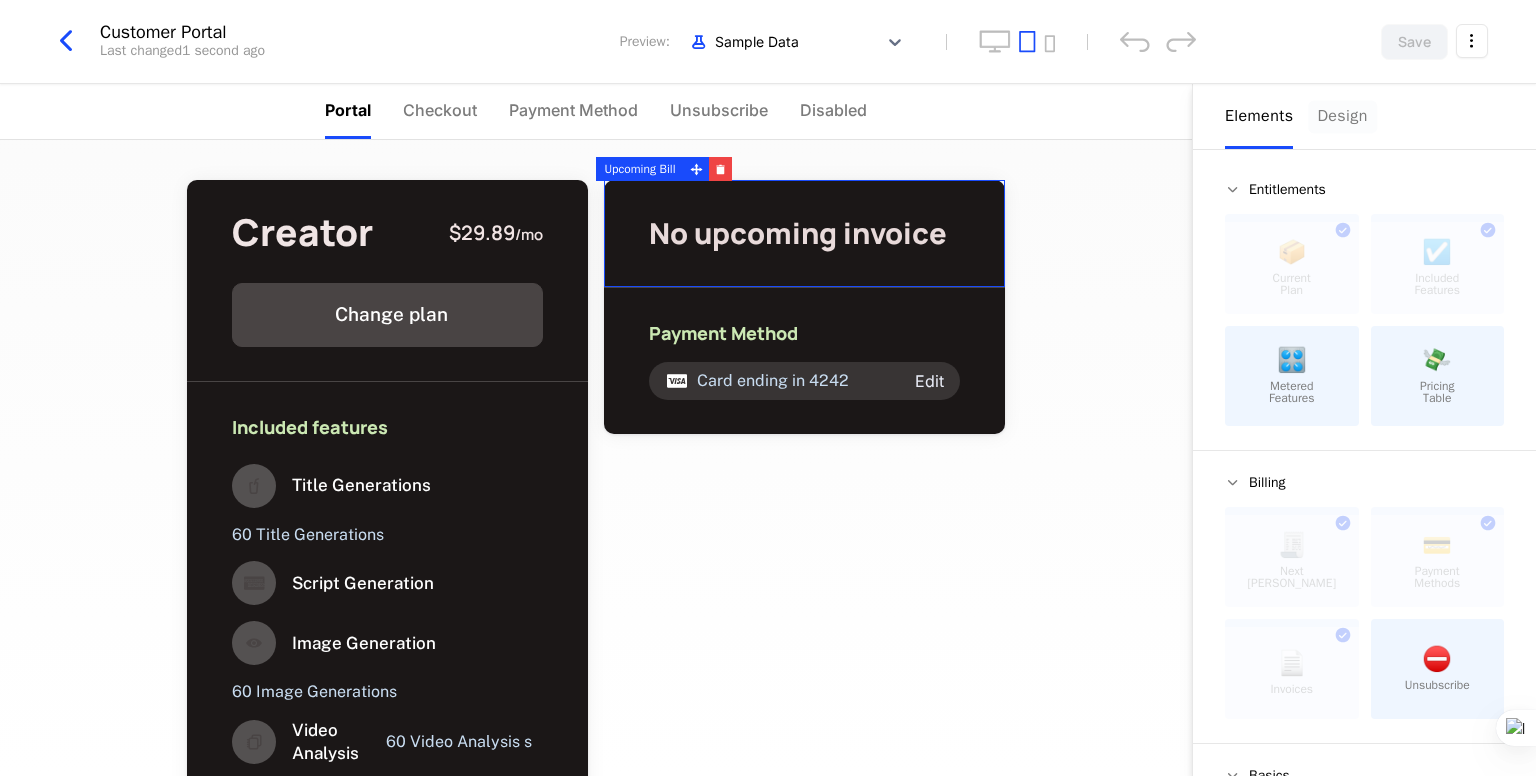 click on "Design" at bounding box center (1342, 116) 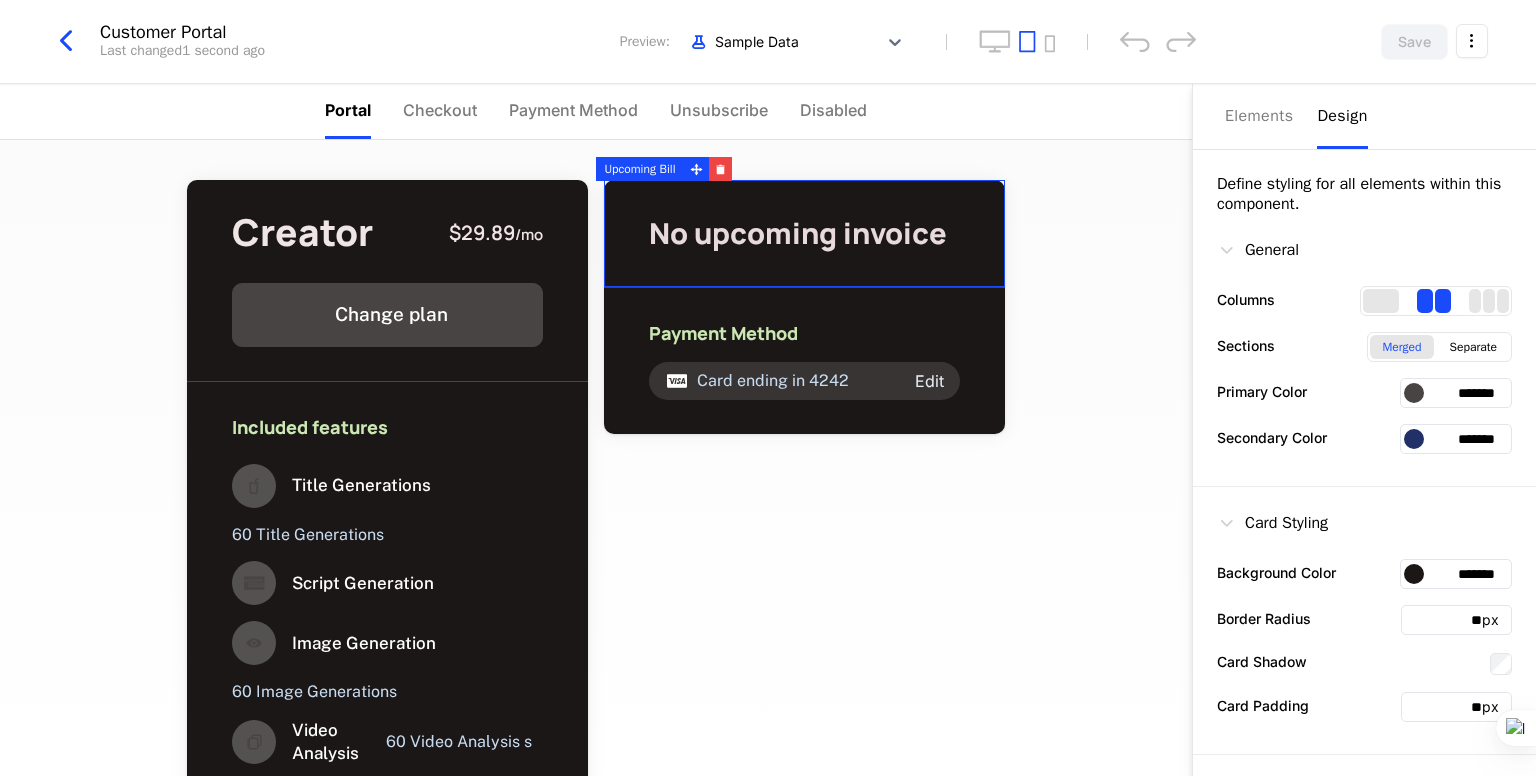click at bounding box center [1414, 439] 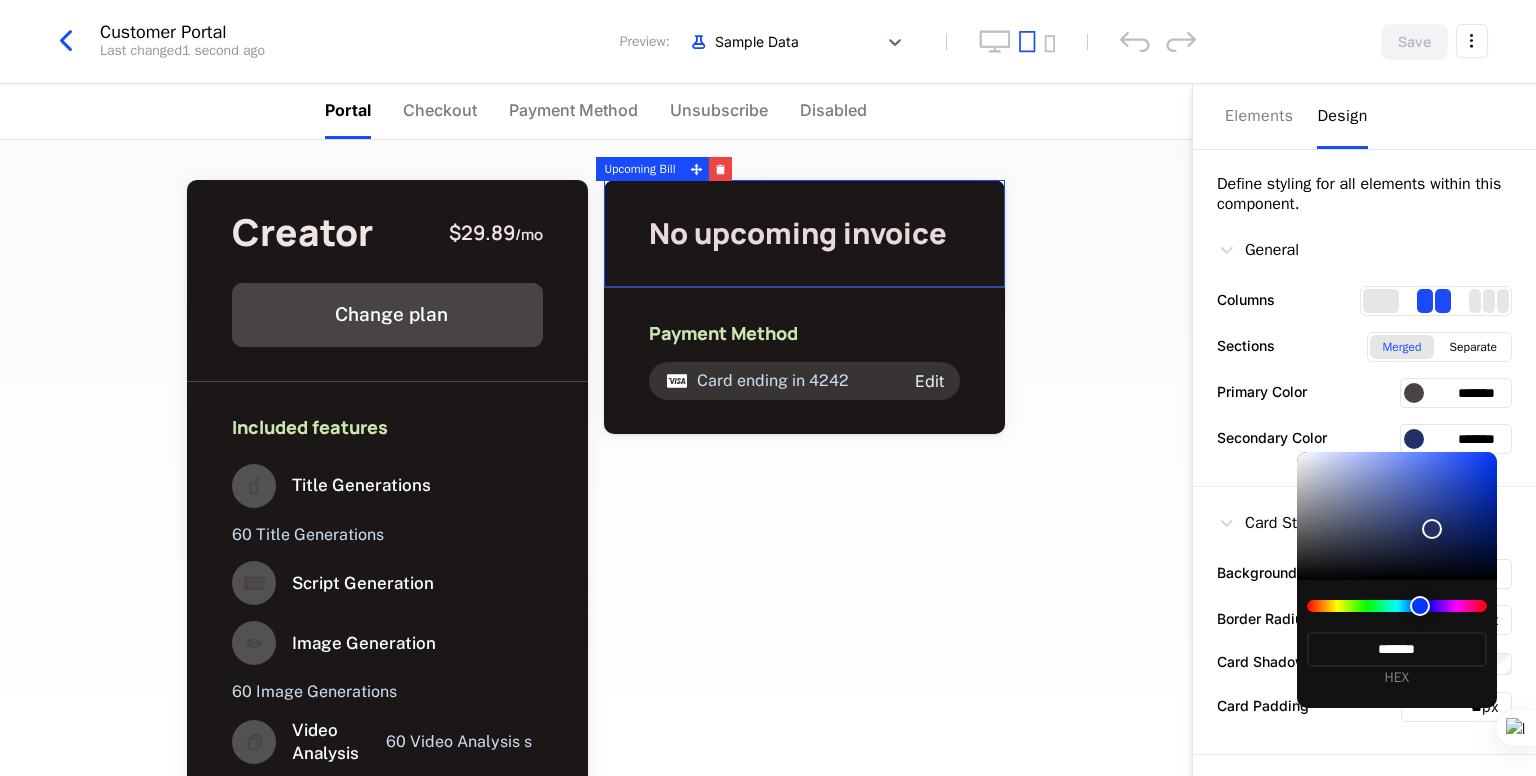 type on "*******" 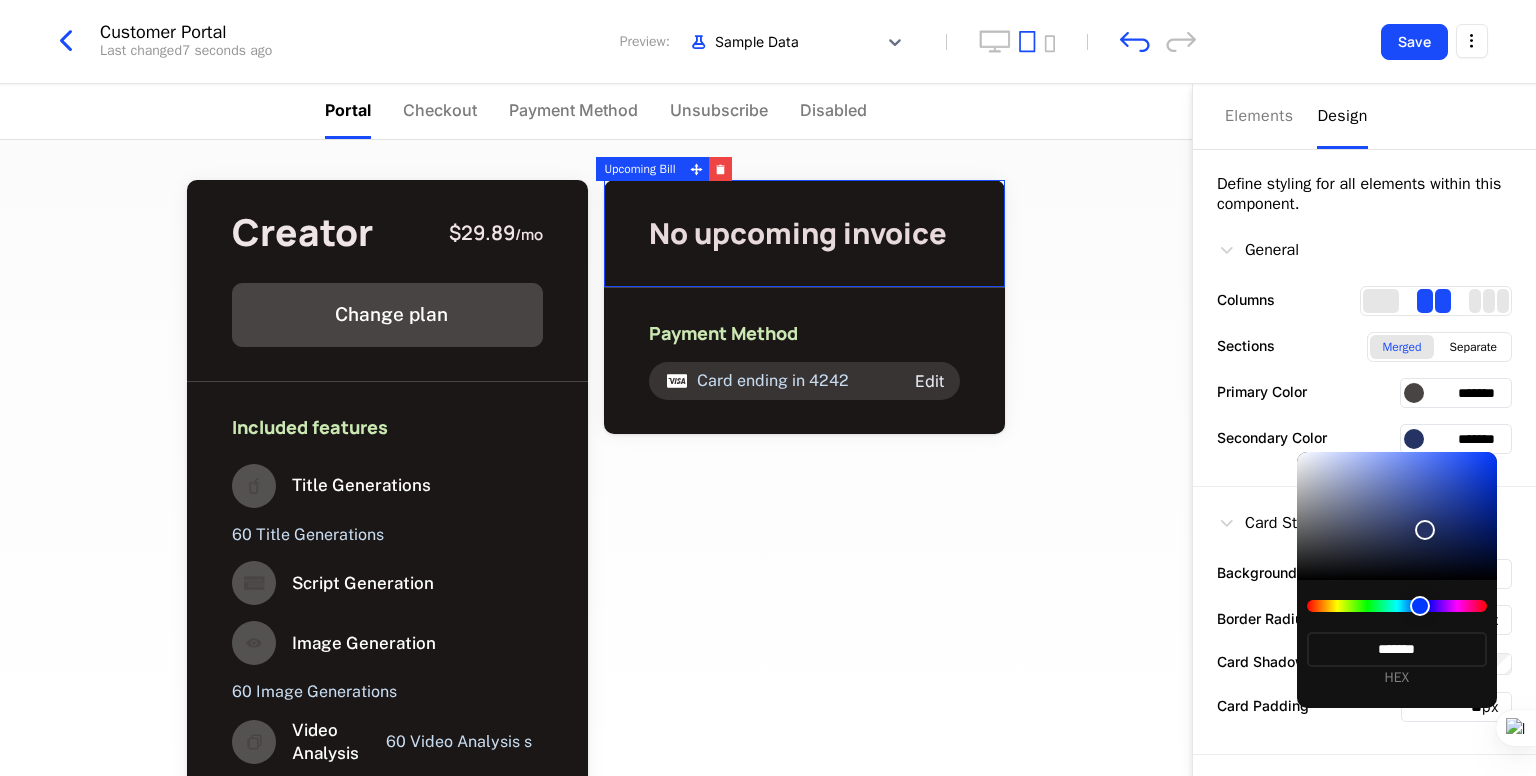 type on "*******" 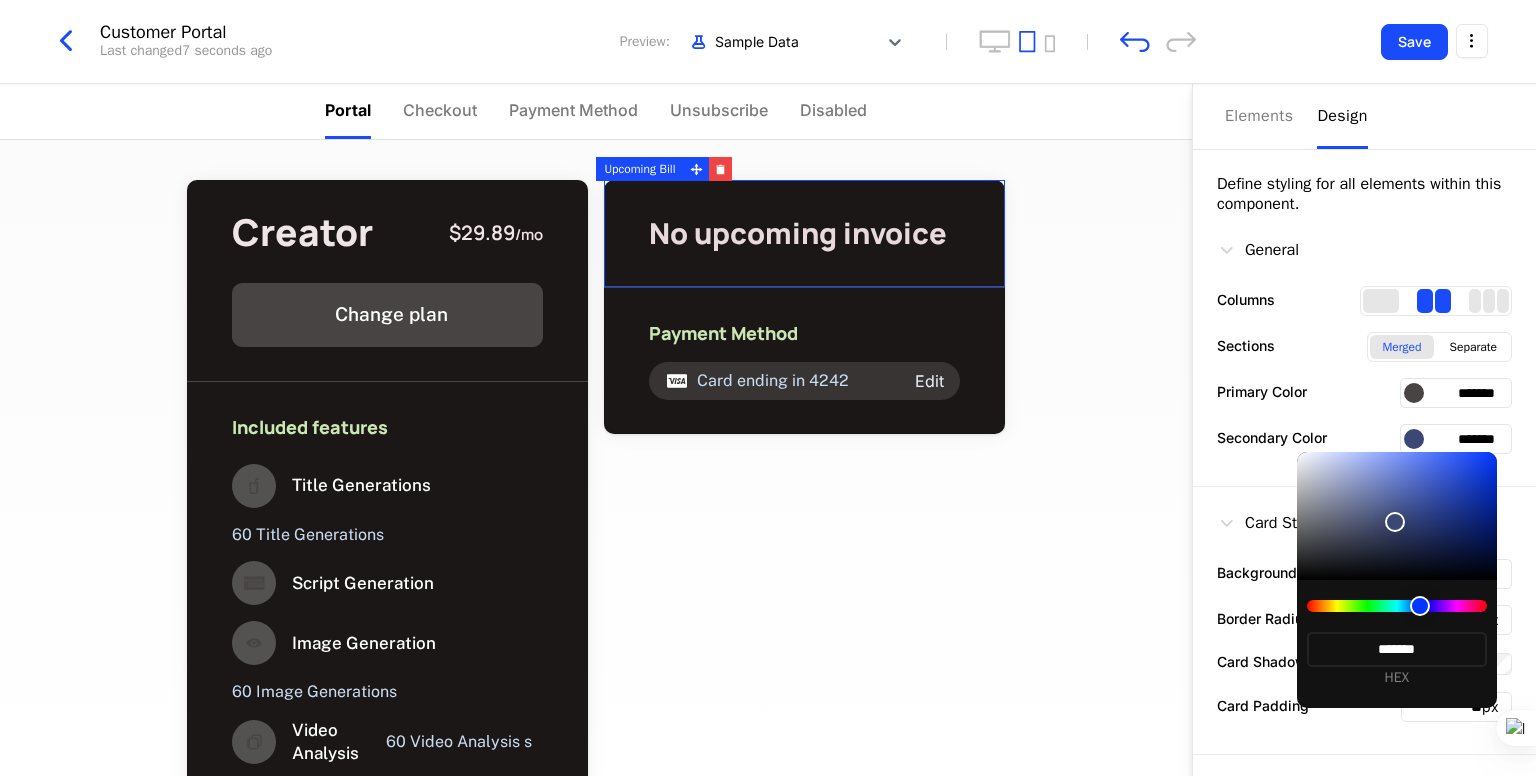 type on "*******" 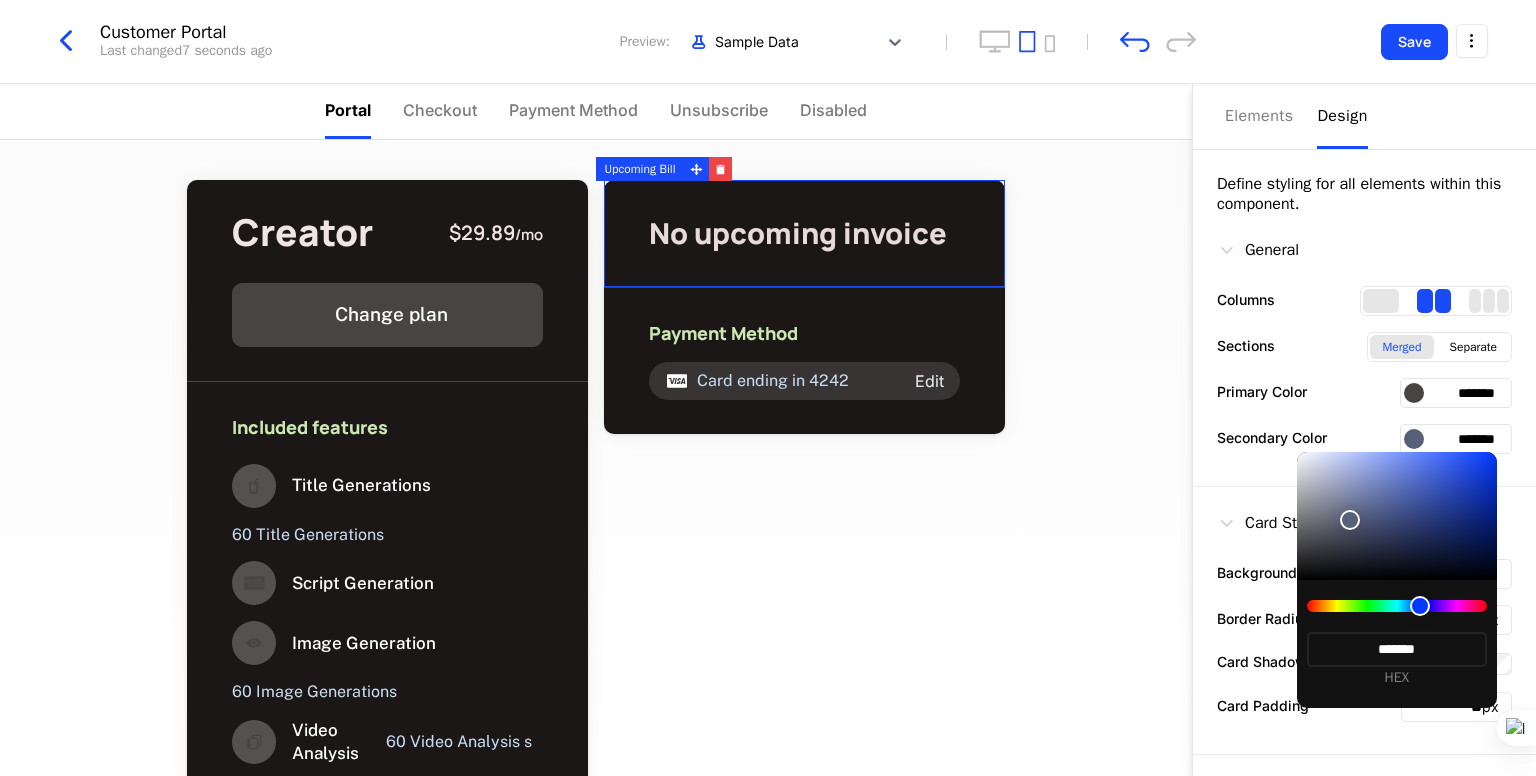 type on "*******" 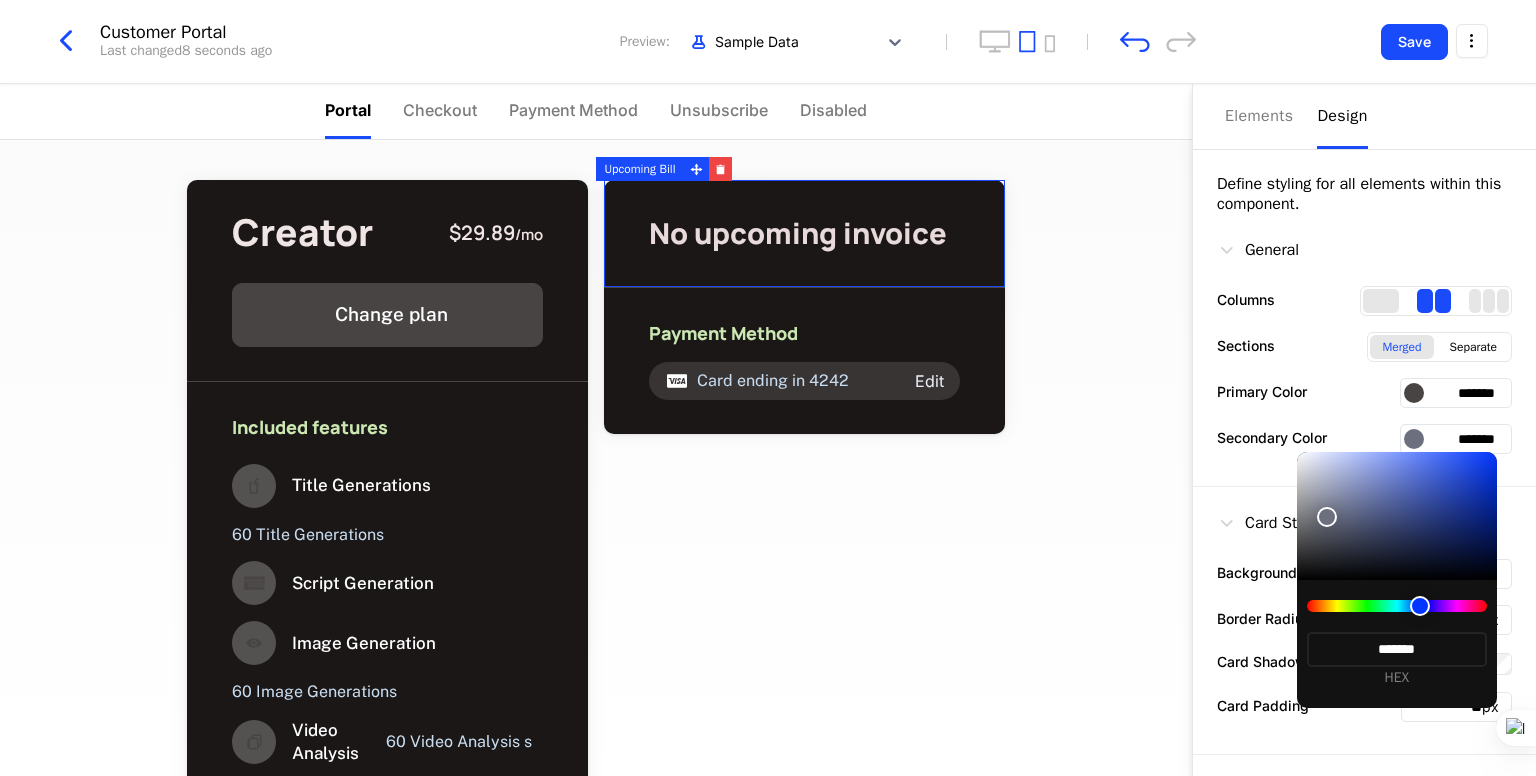 type on "*******" 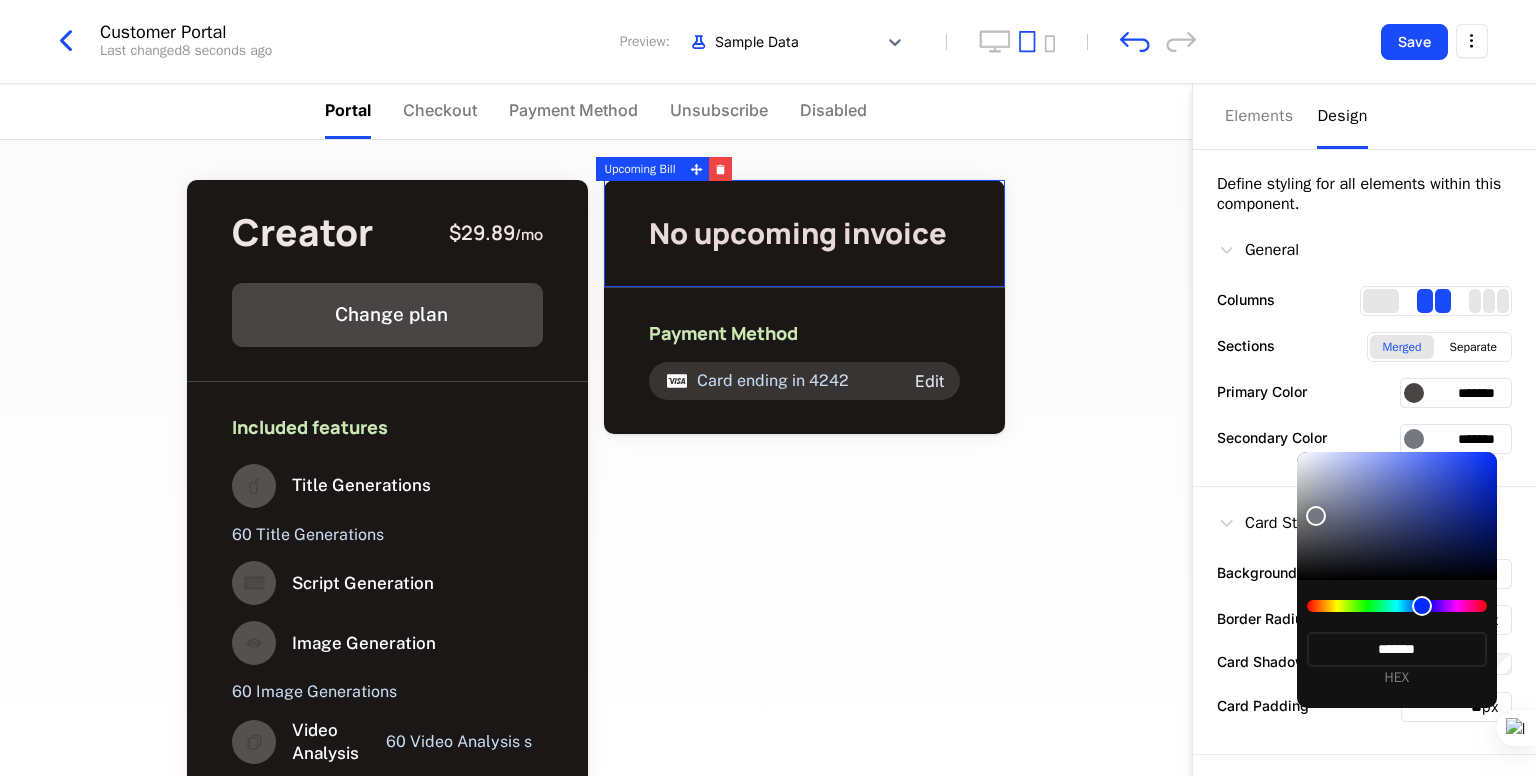 type on "*******" 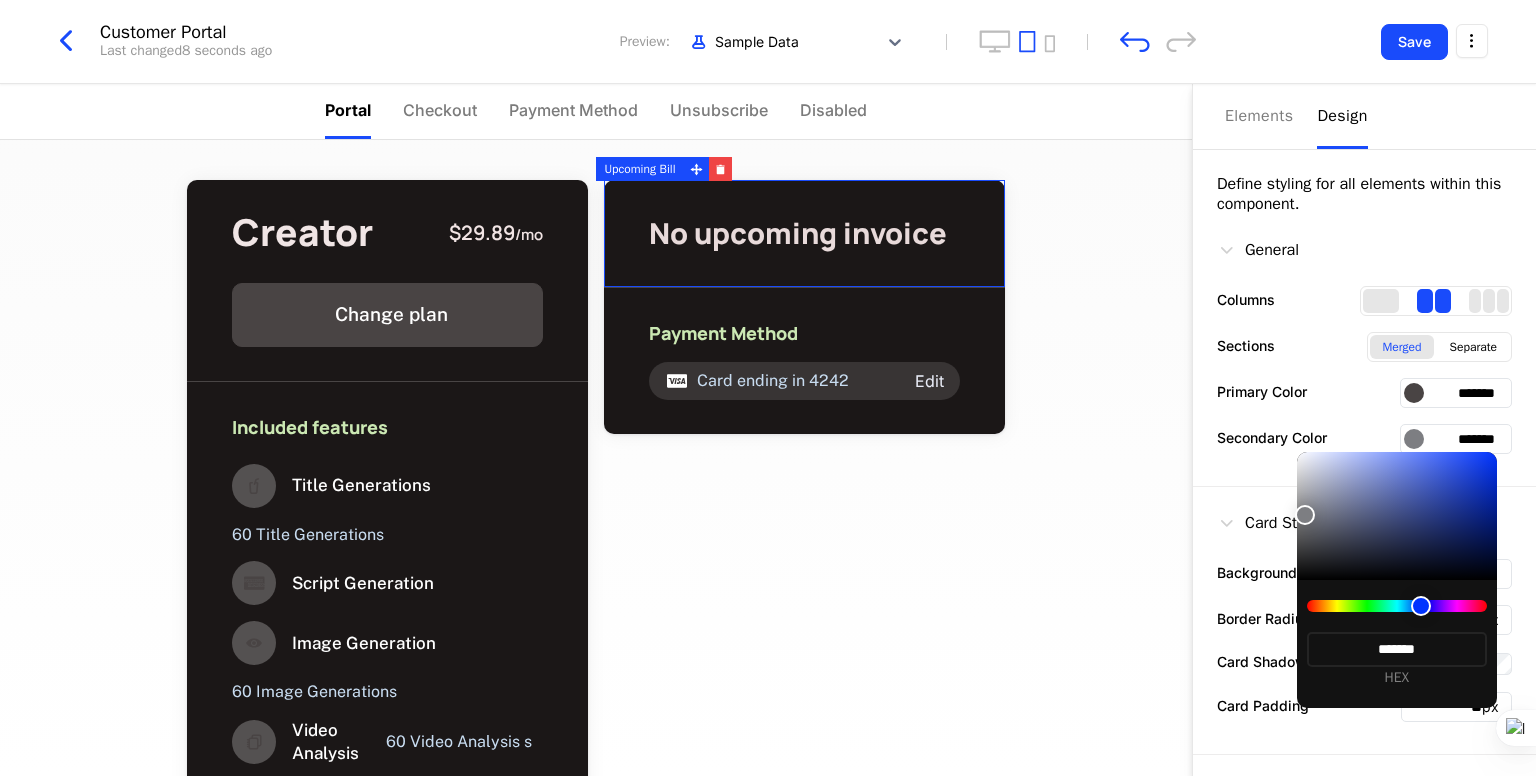 type on "*******" 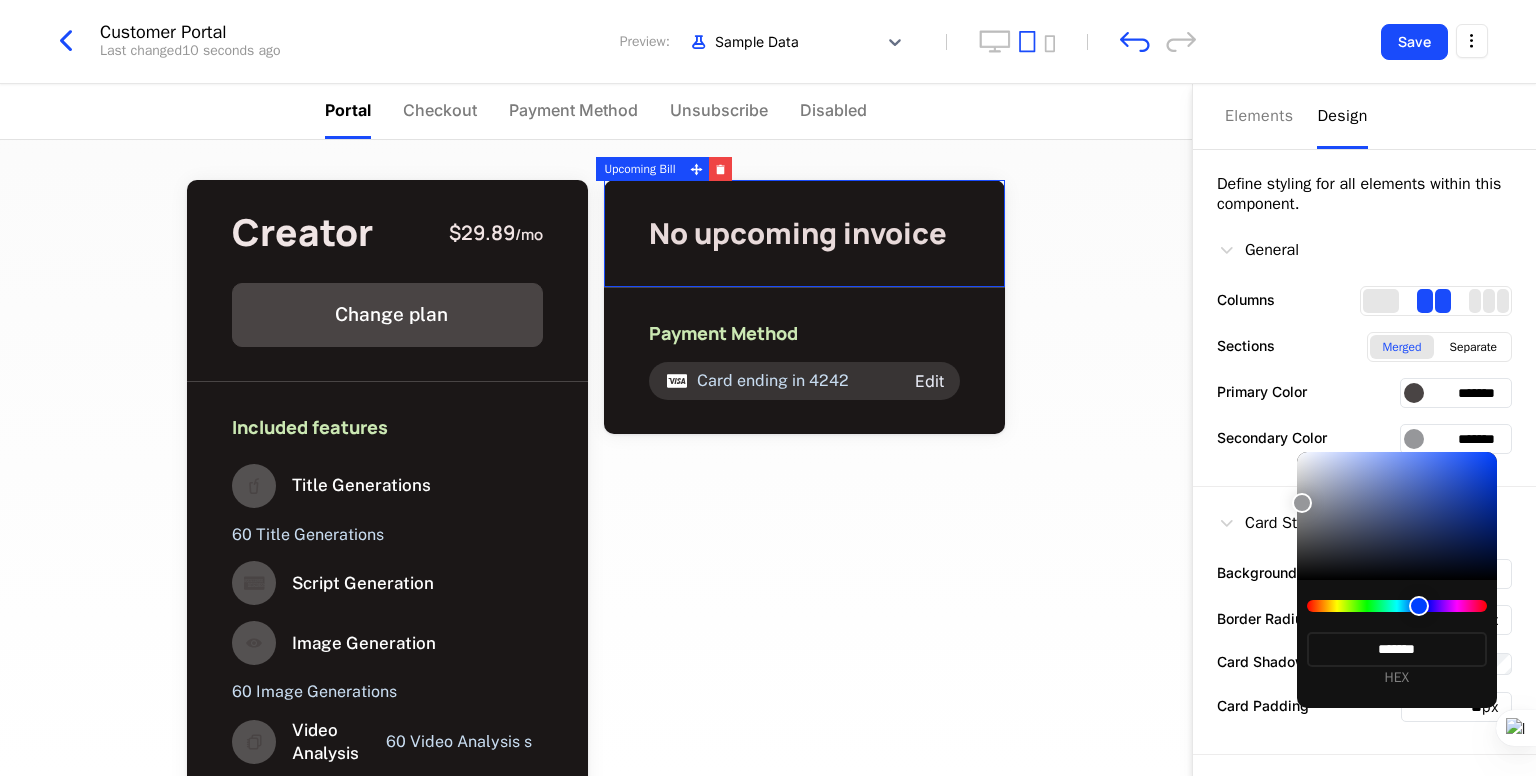 type on "*******" 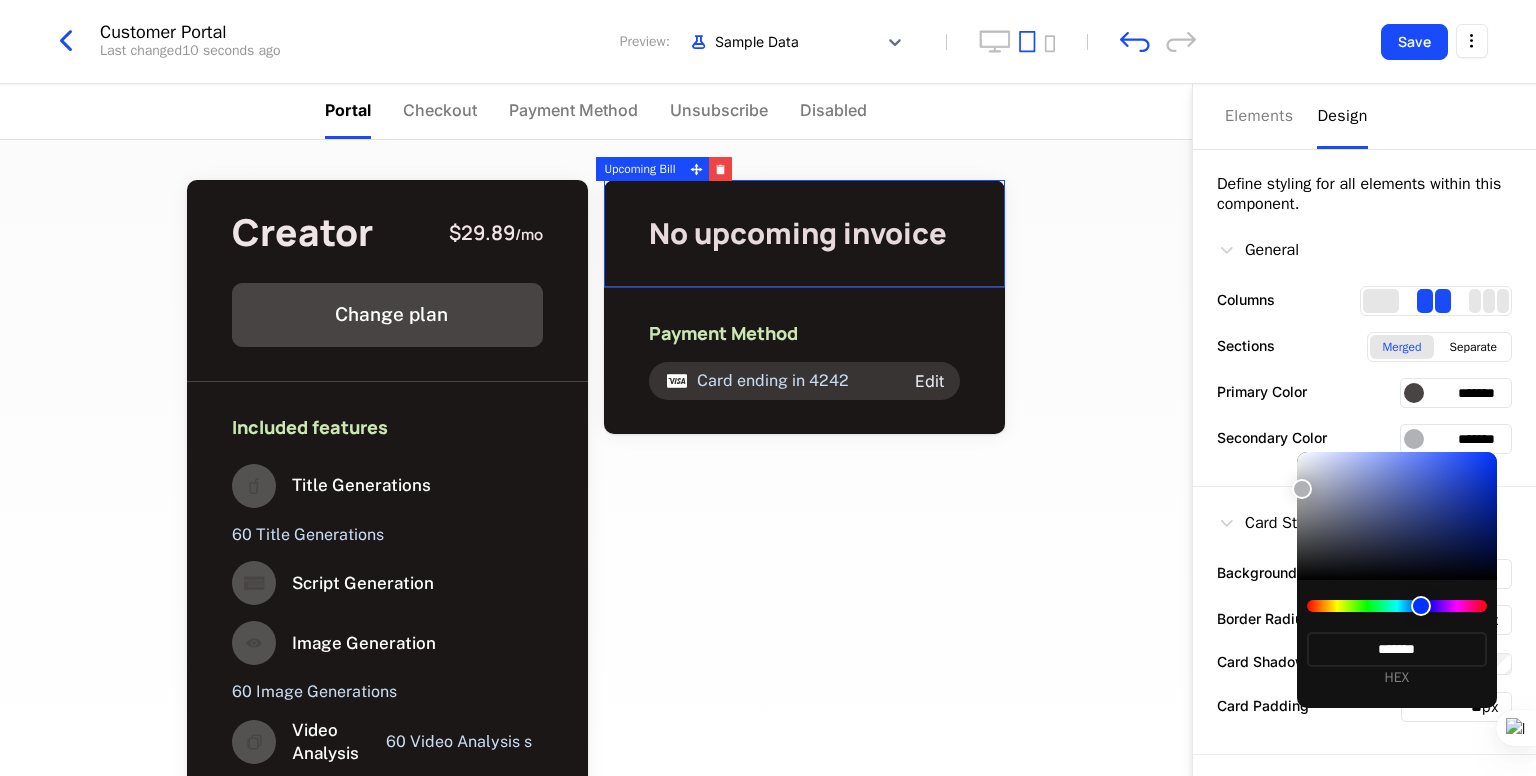 type on "*******" 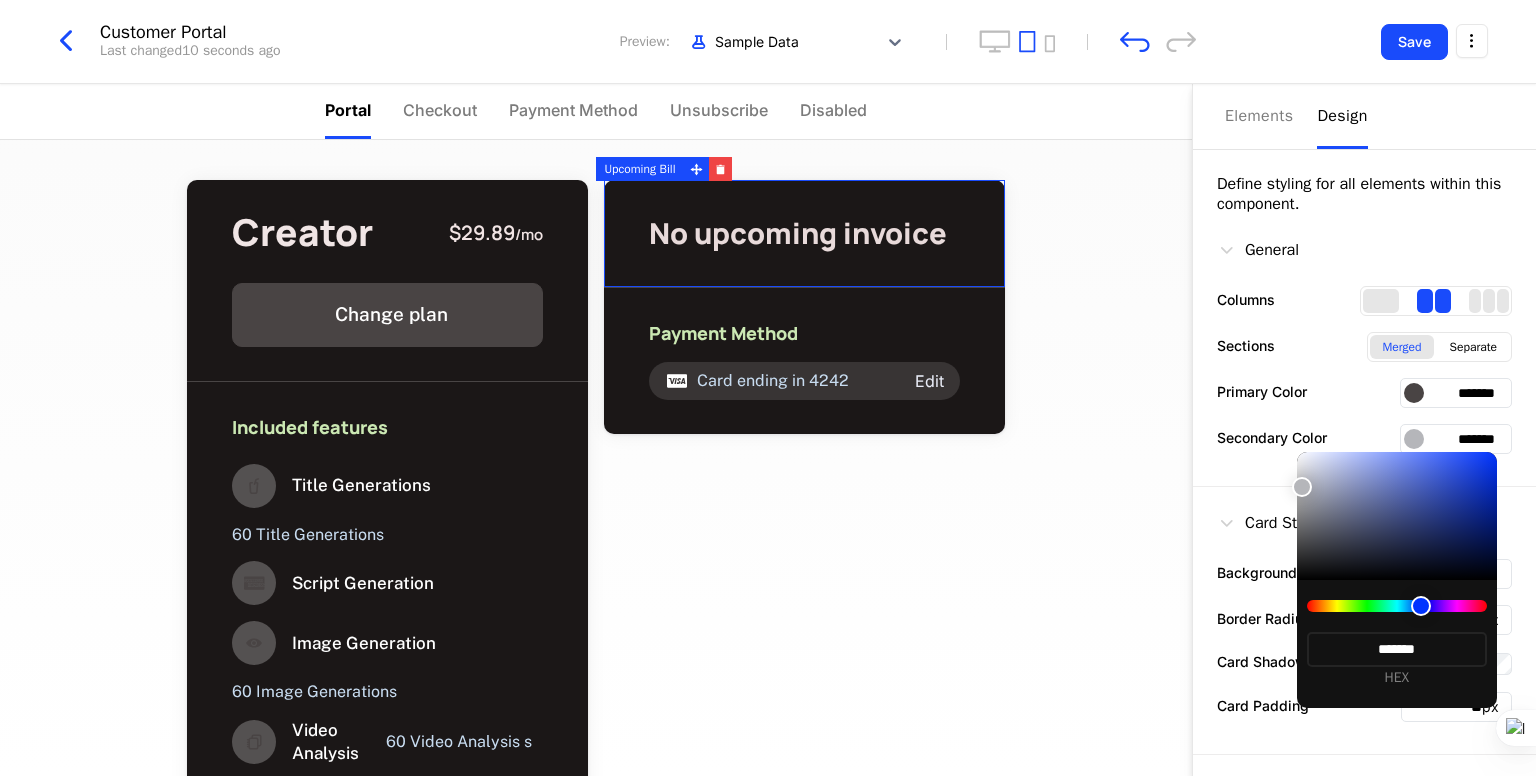 type on "*******" 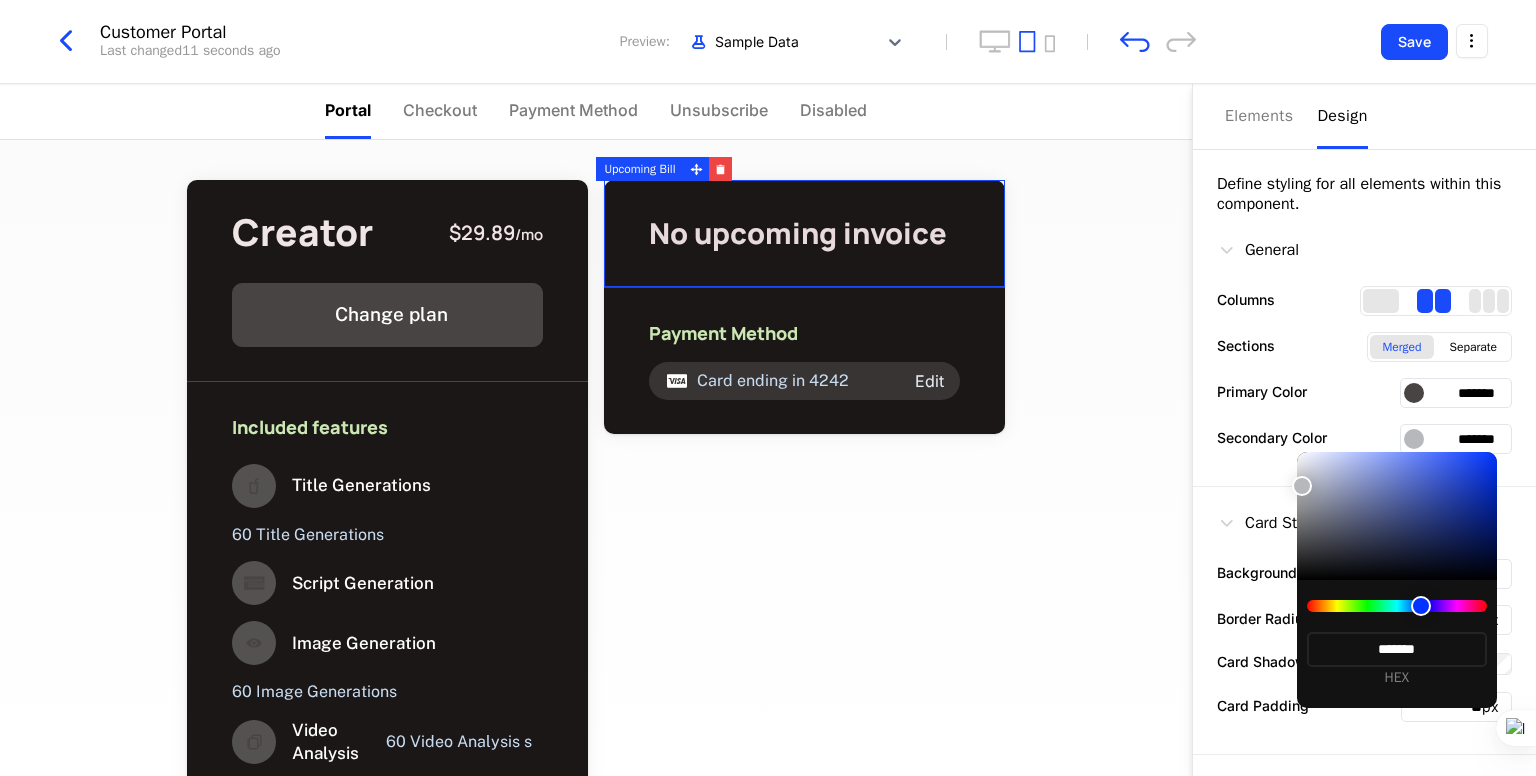 type on "*******" 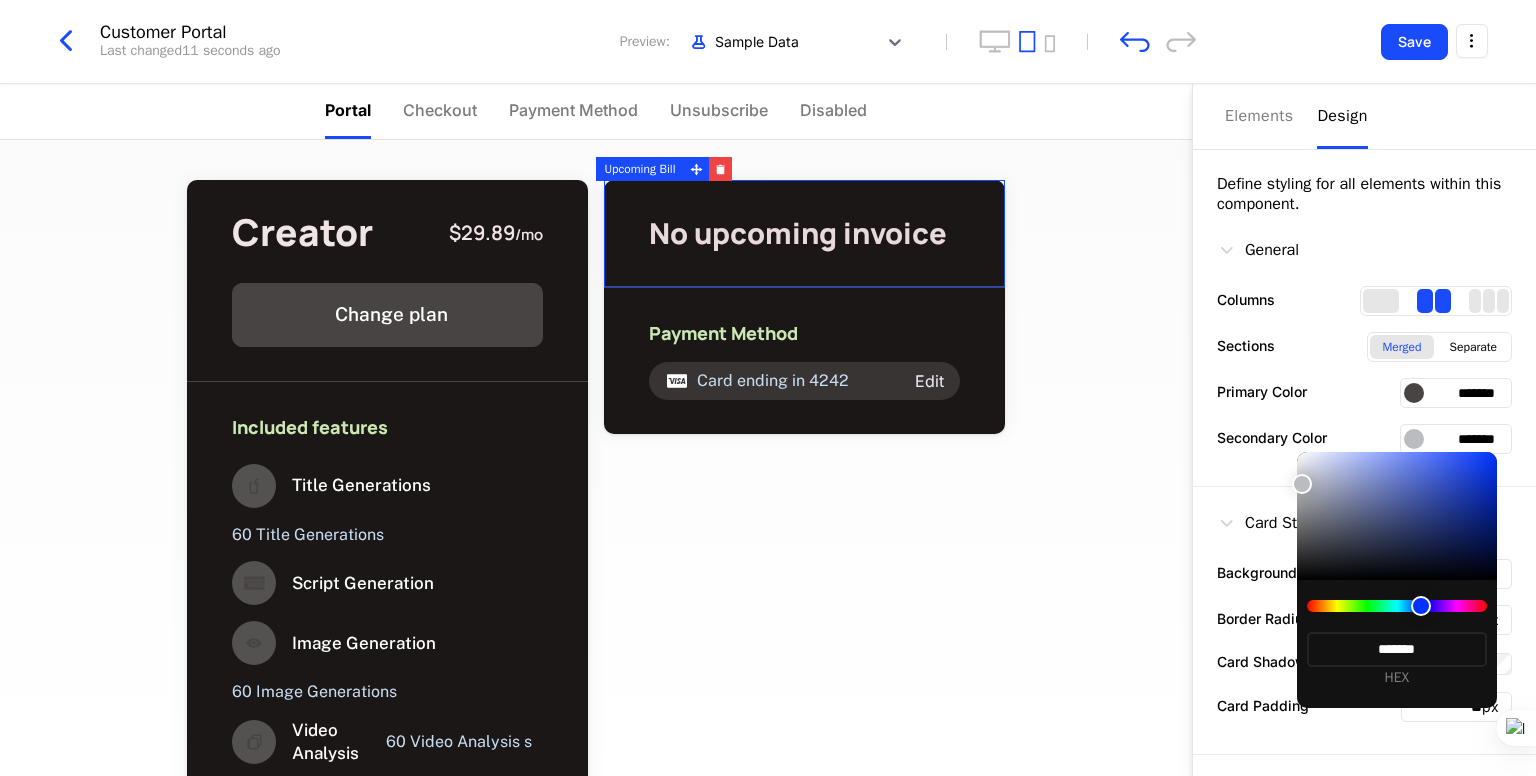 type on "*******" 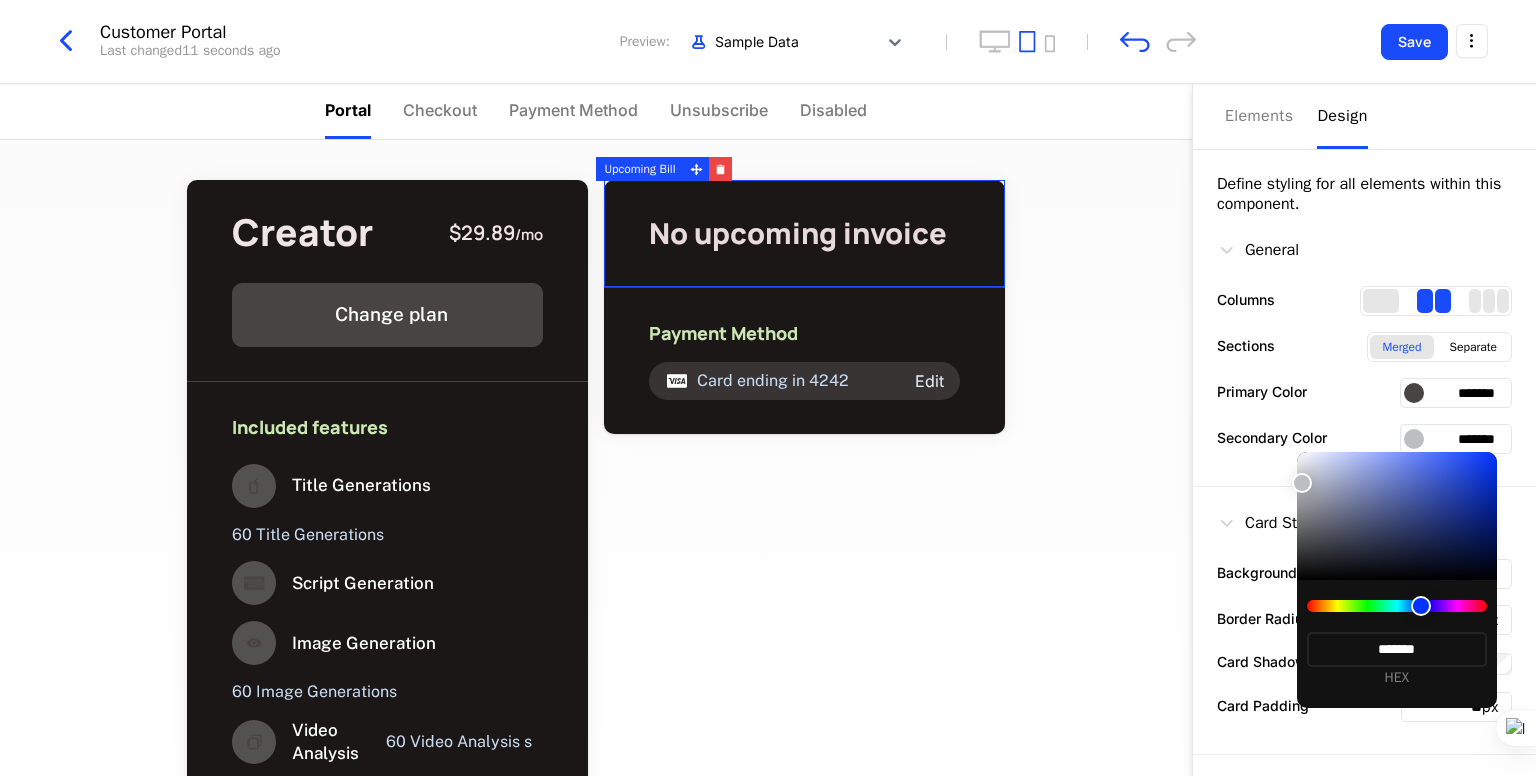 type on "*******" 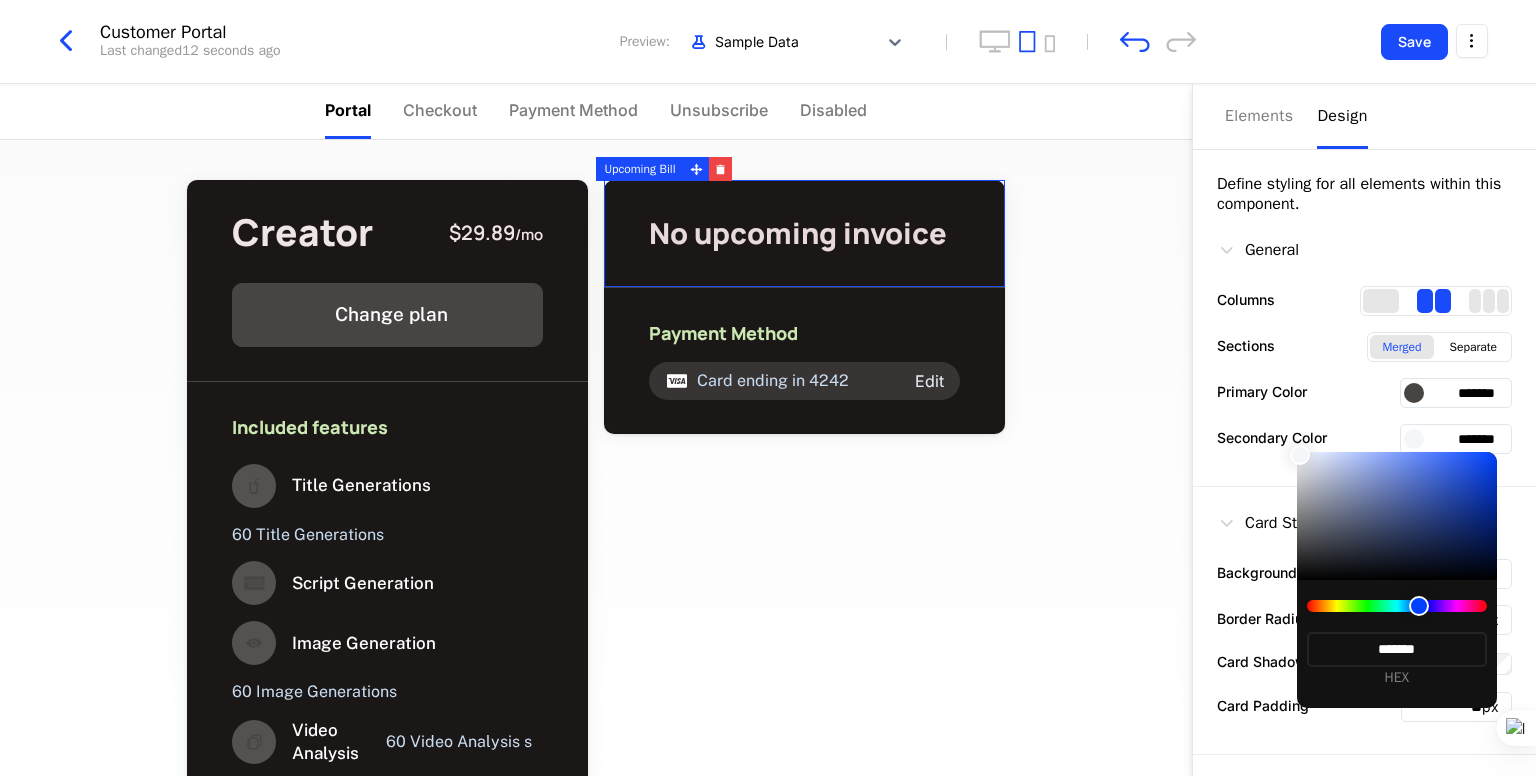 type on "*******" 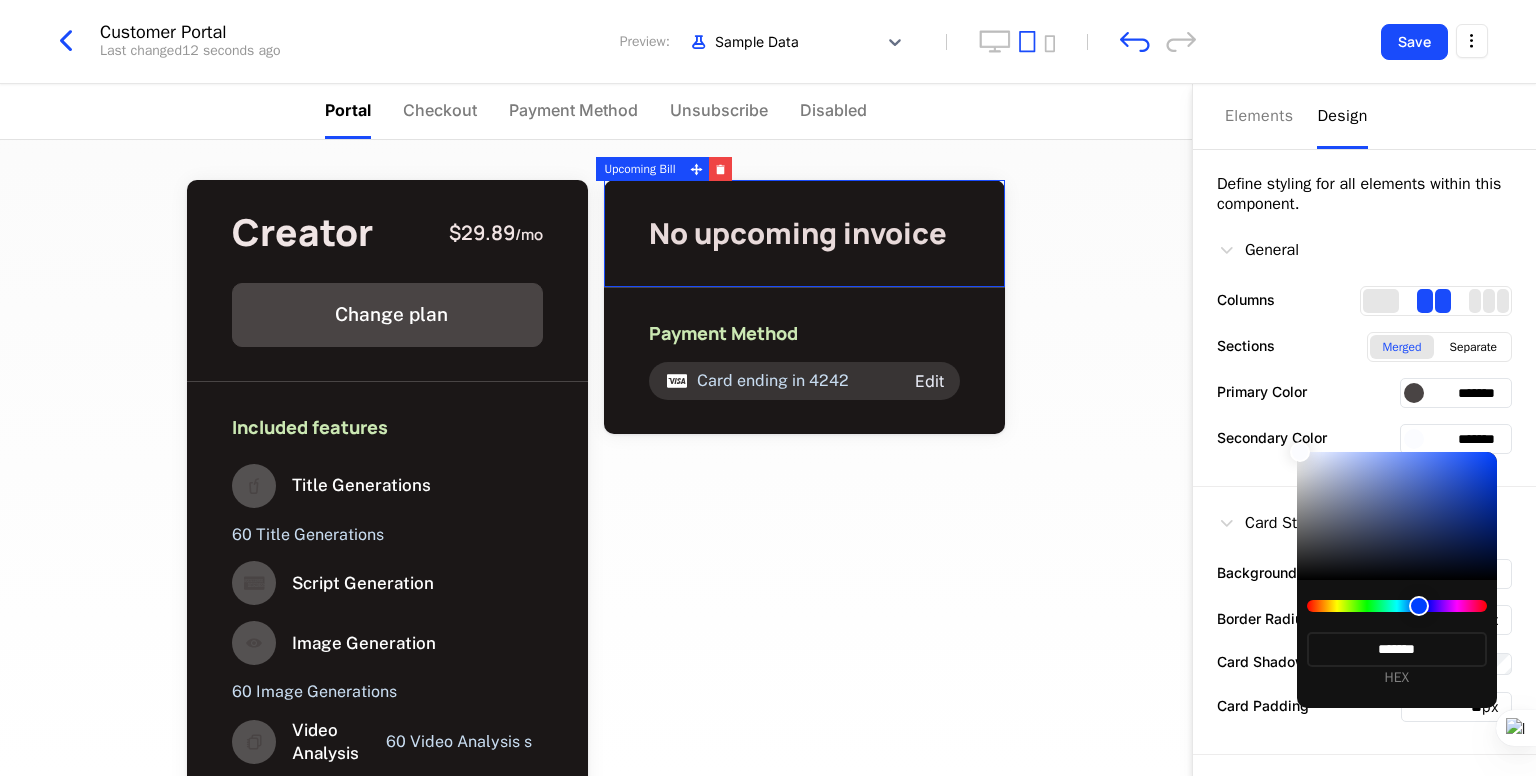 type on "*******" 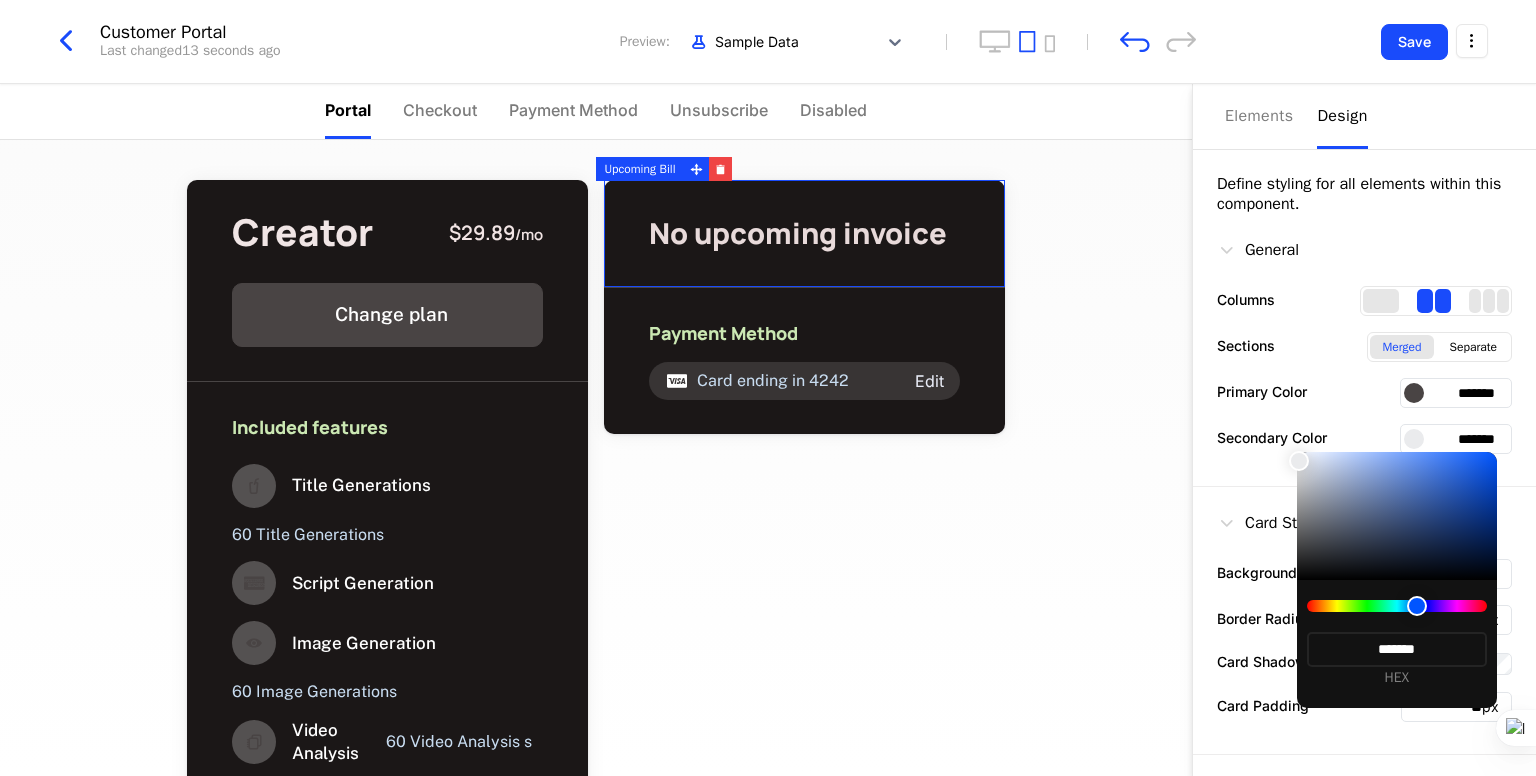 type on "*******" 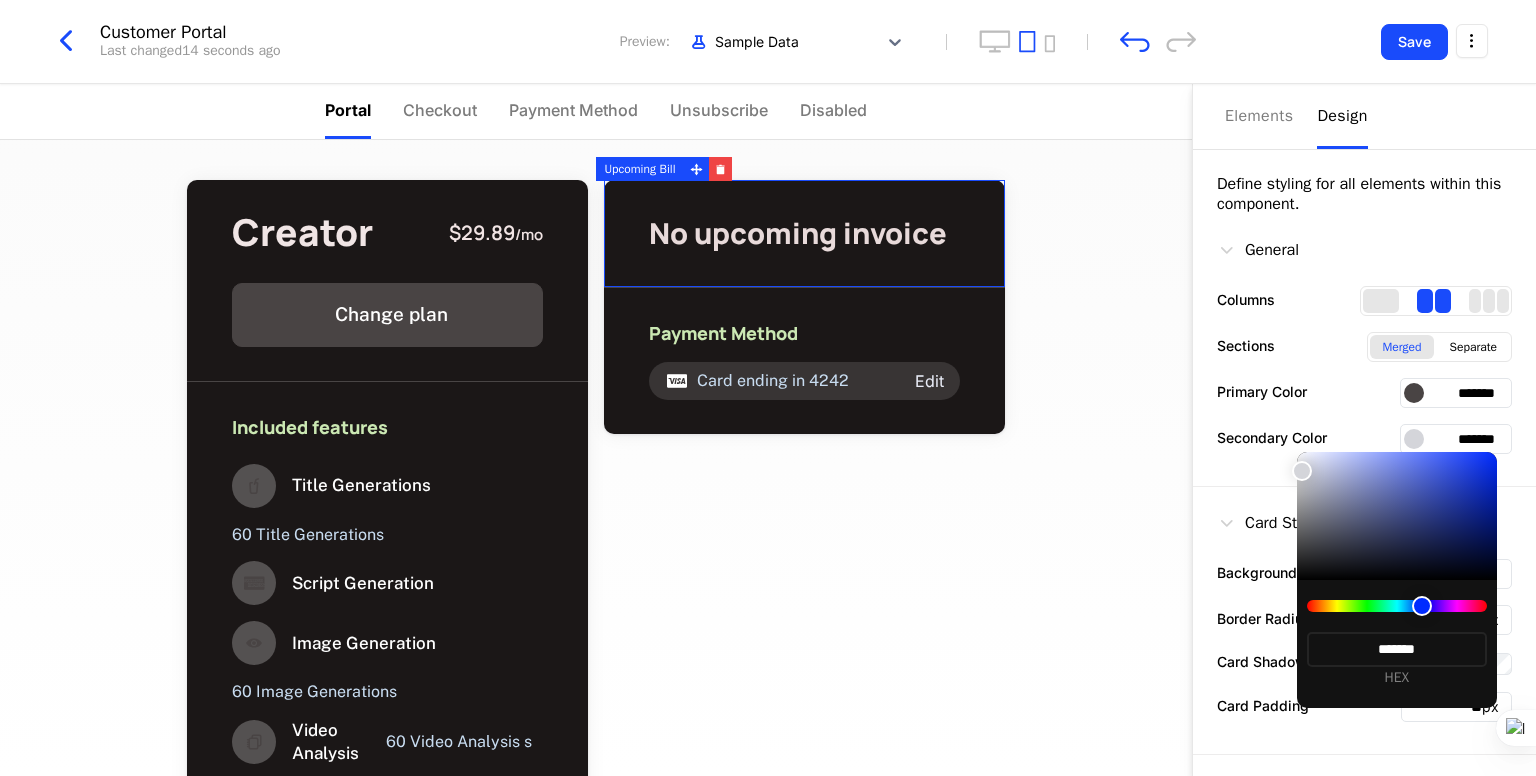 type on "*******" 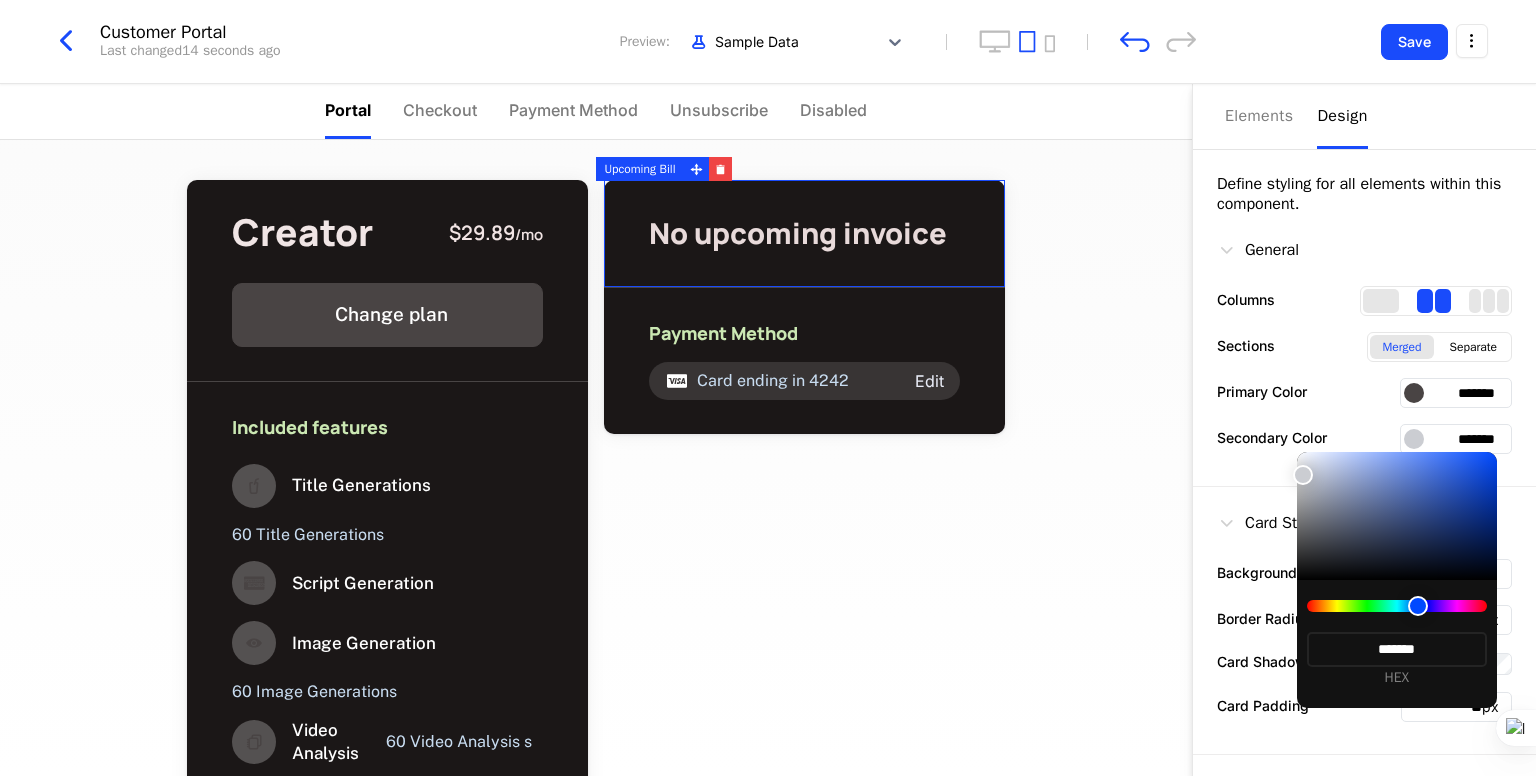 type on "*******" 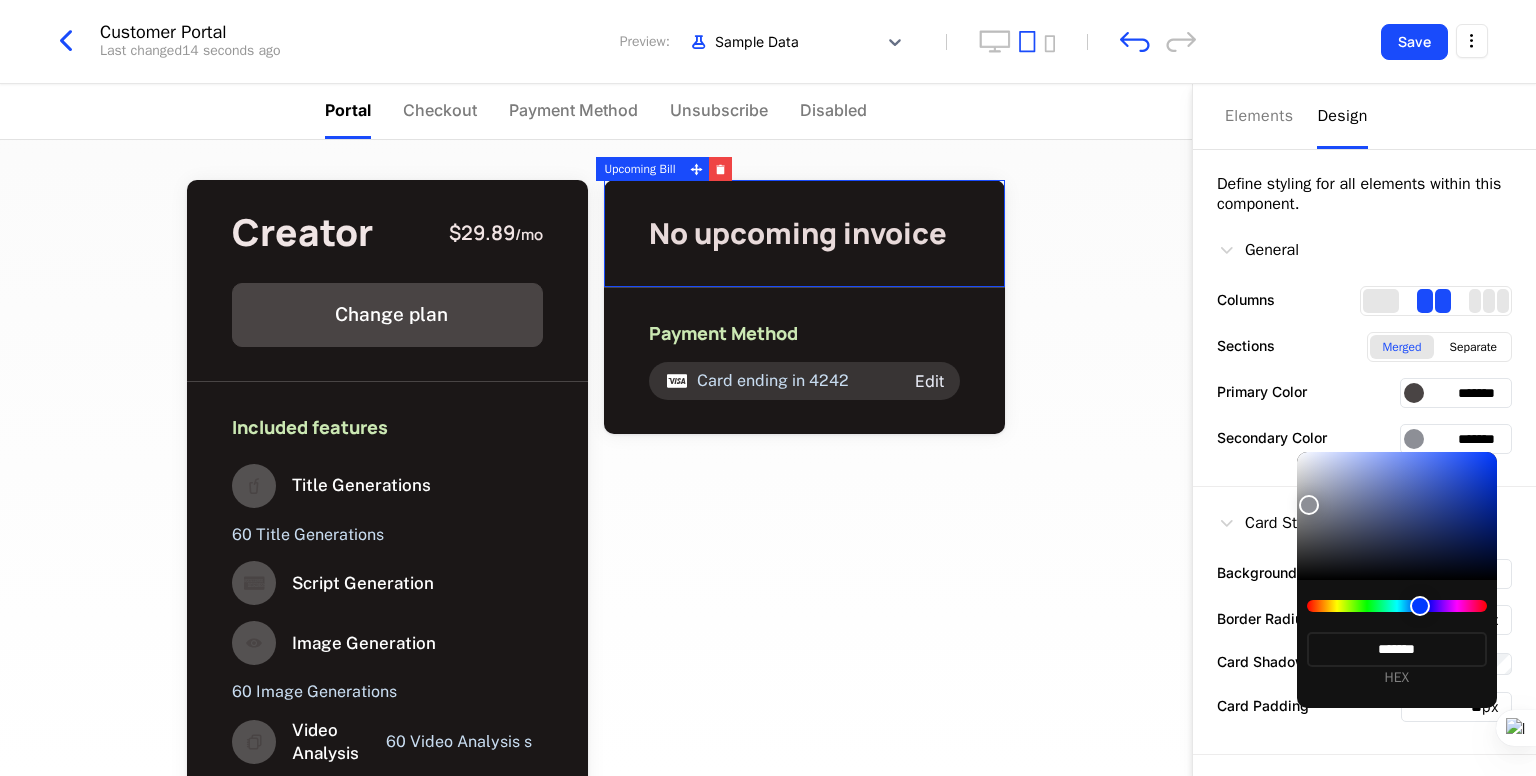 type on "*******" 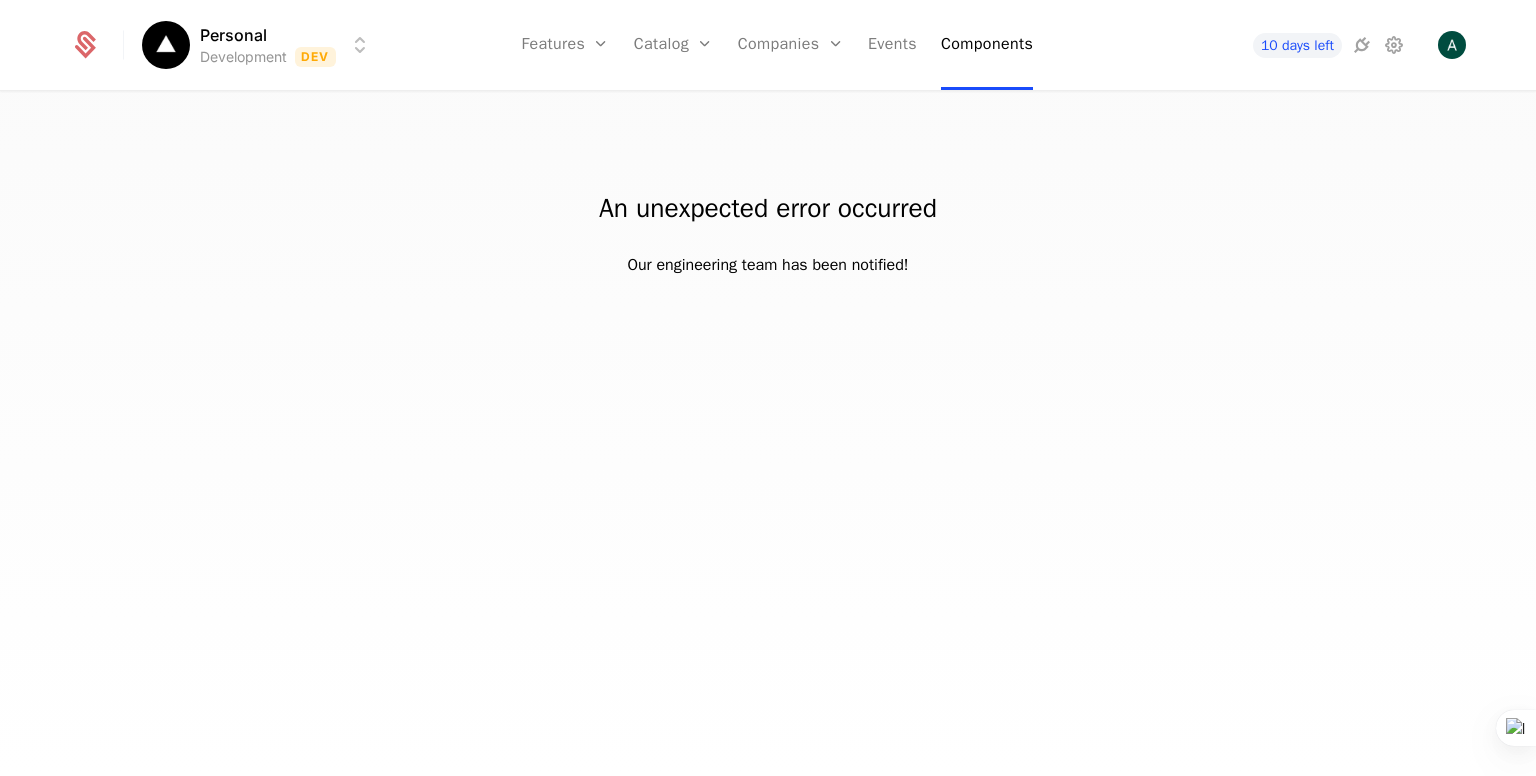 drag, startPoint x: 1424, startPoint y: 530, endPoint x: 1312, endPoint y: 532, distance: 112.01785 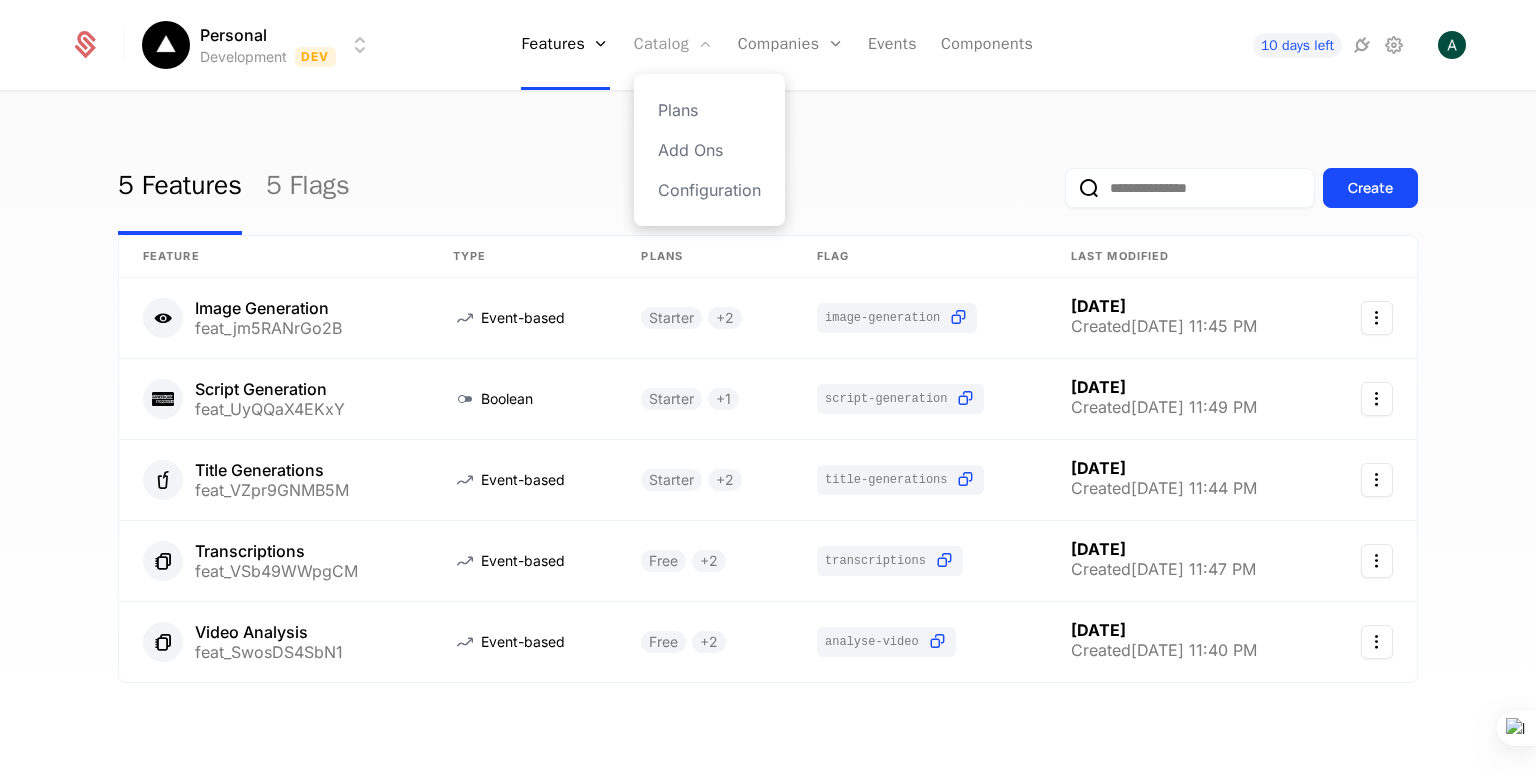 scroll, scrollTop: 0, scrollLeft: 0, axis: both 